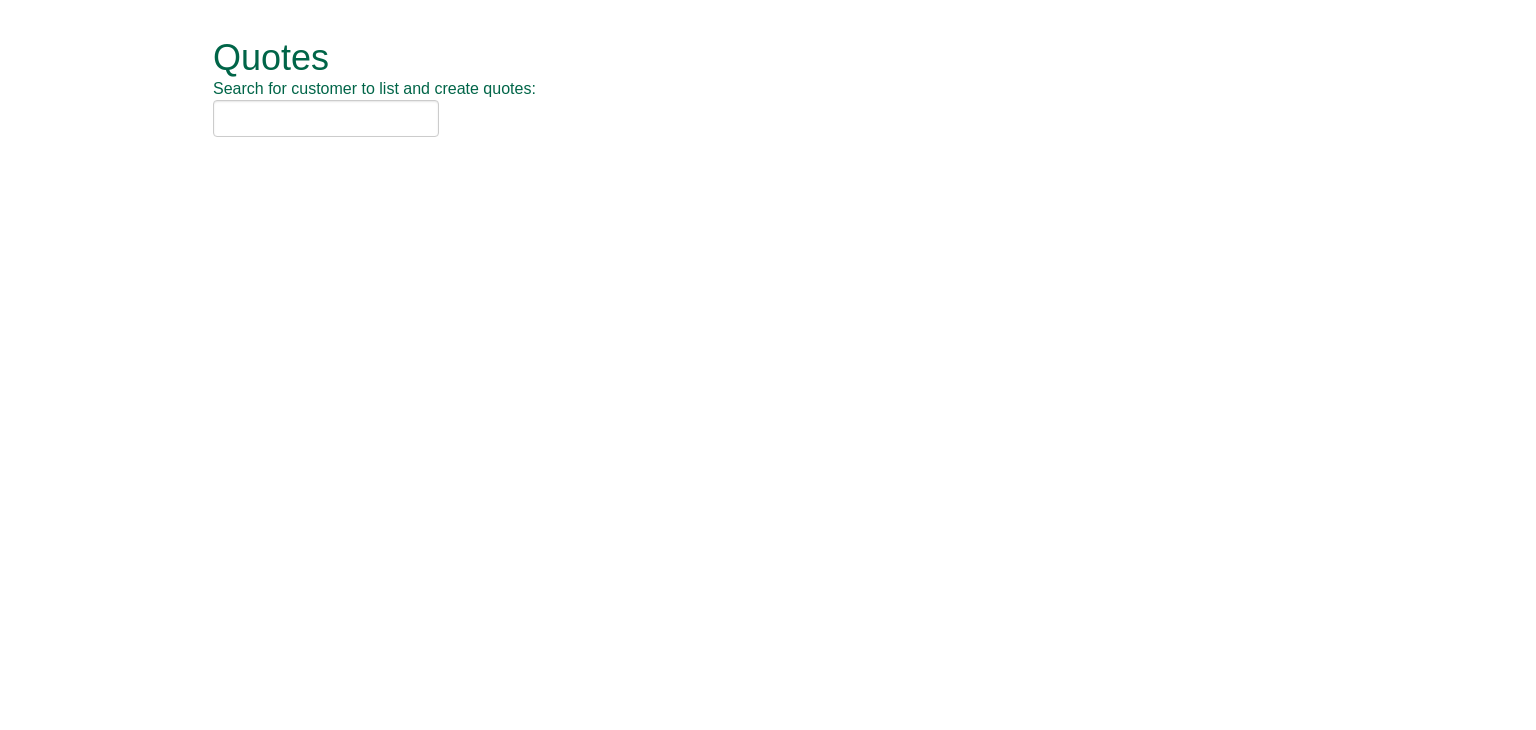 scroll, scrollTop: 0, scrollLeft: 0, axis: both 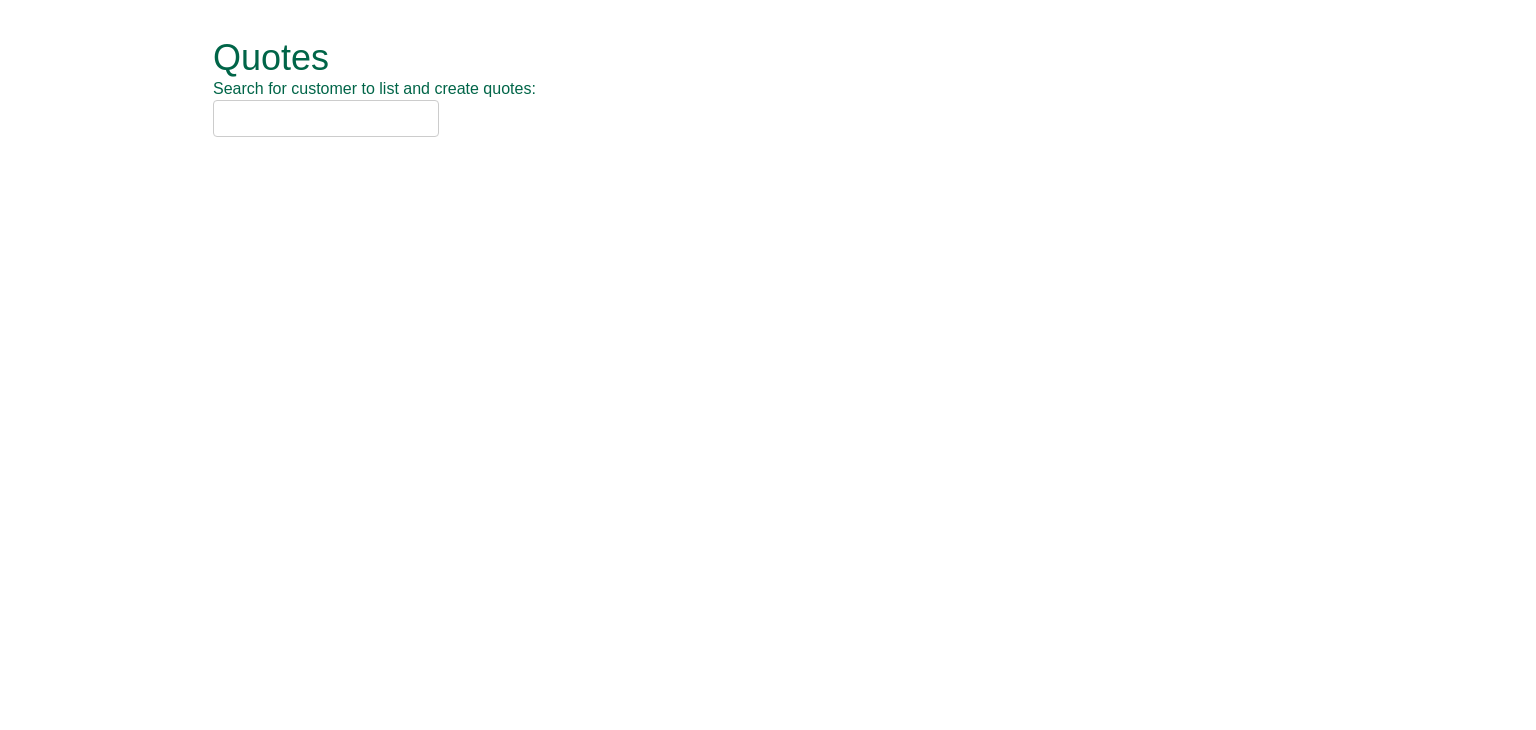 click at bounding box center (326, 118) 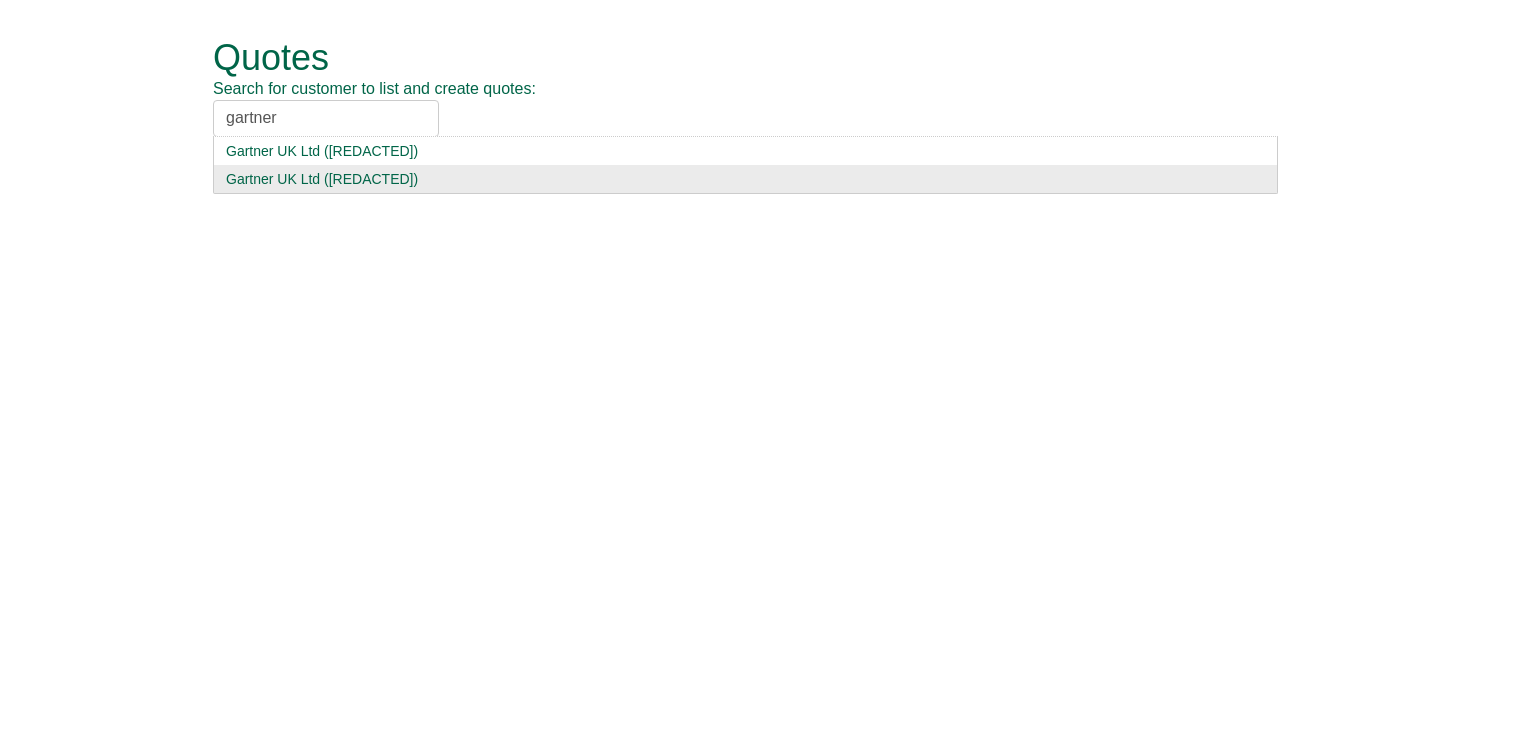 type on "gartner" 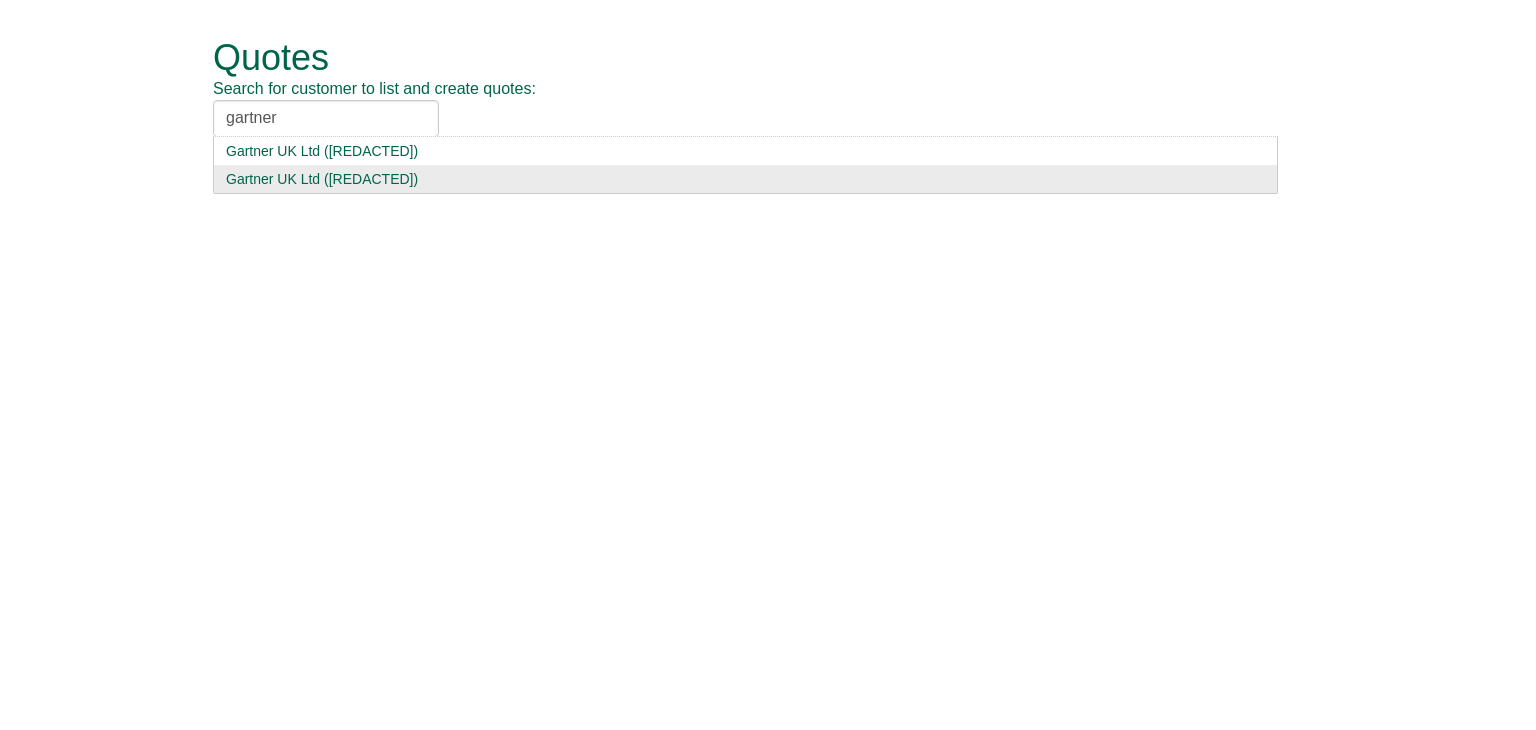 click on "Gartner UK Ltd ([REDACTED])" at bounding box center (745, 179) 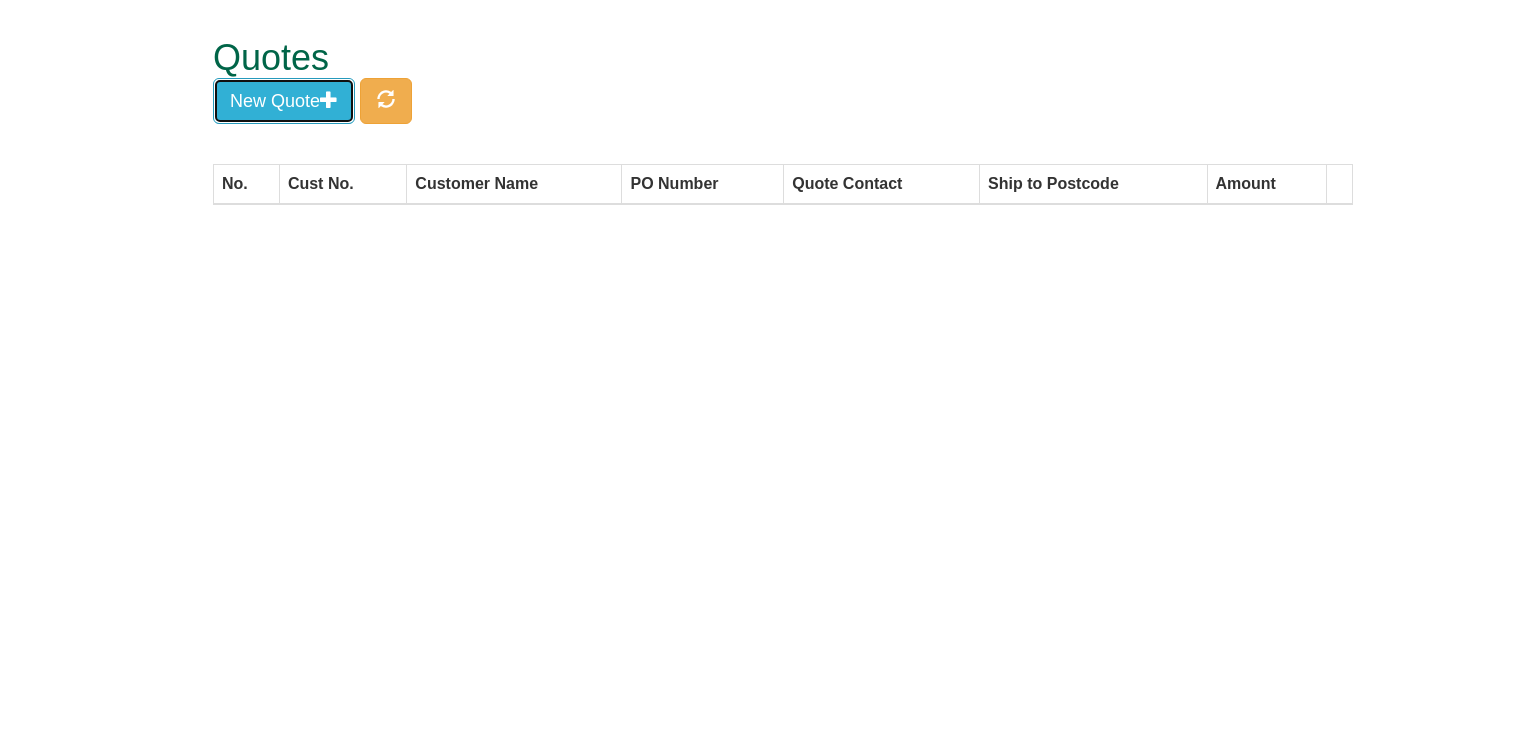 click on "New Quote" at bounding box center (284, 101) 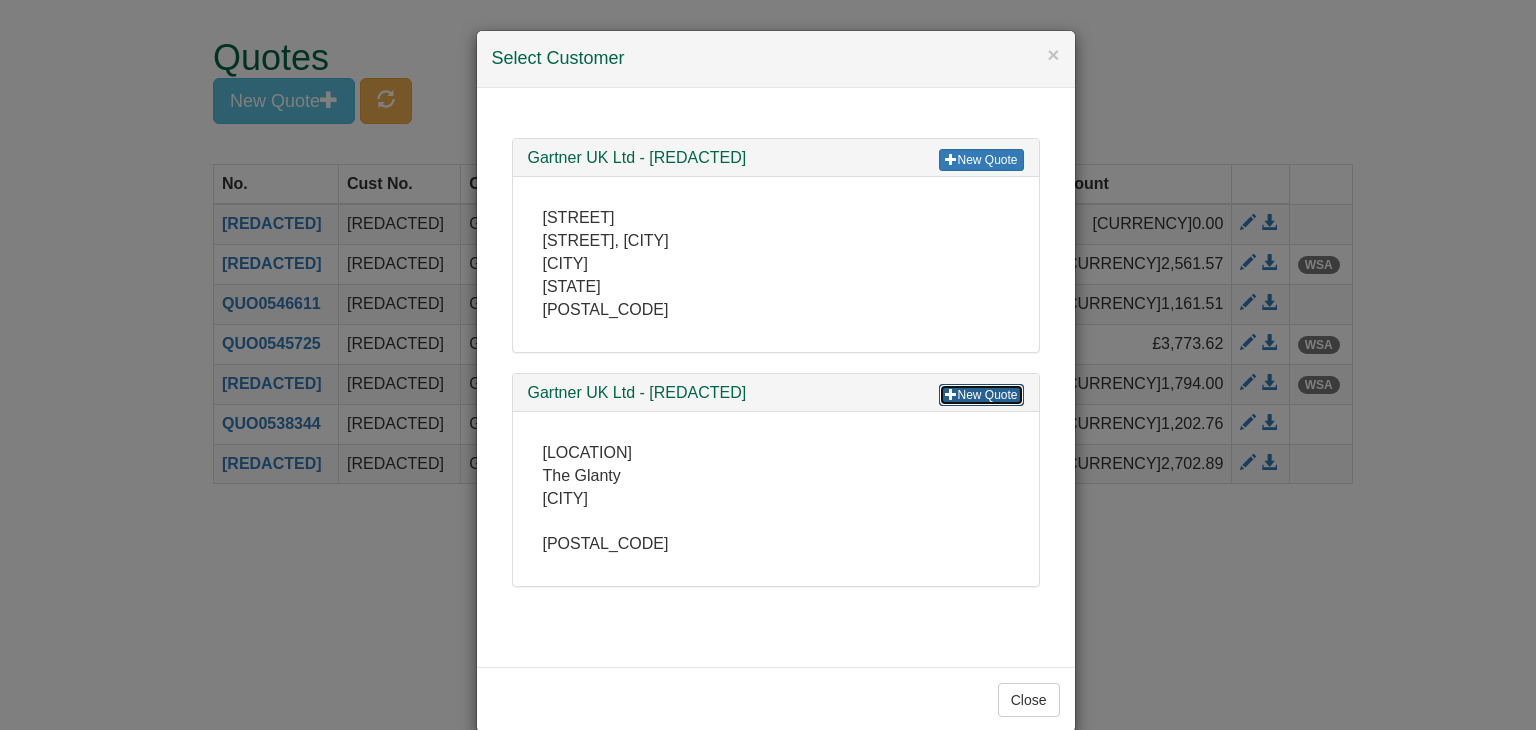 click on "New Quote" at bounding box center [981, 395] 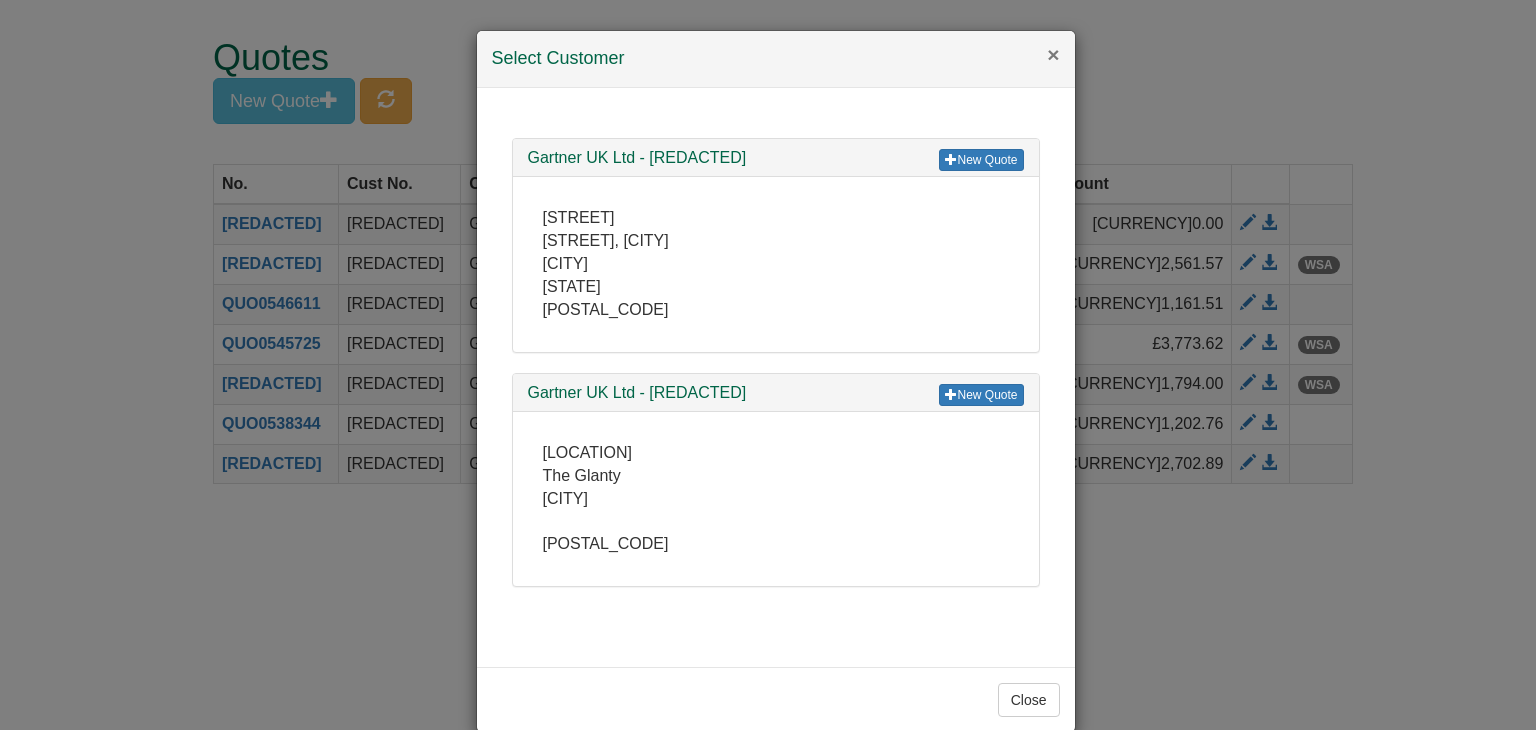 click on "×" at bounding box center (1053, 54) 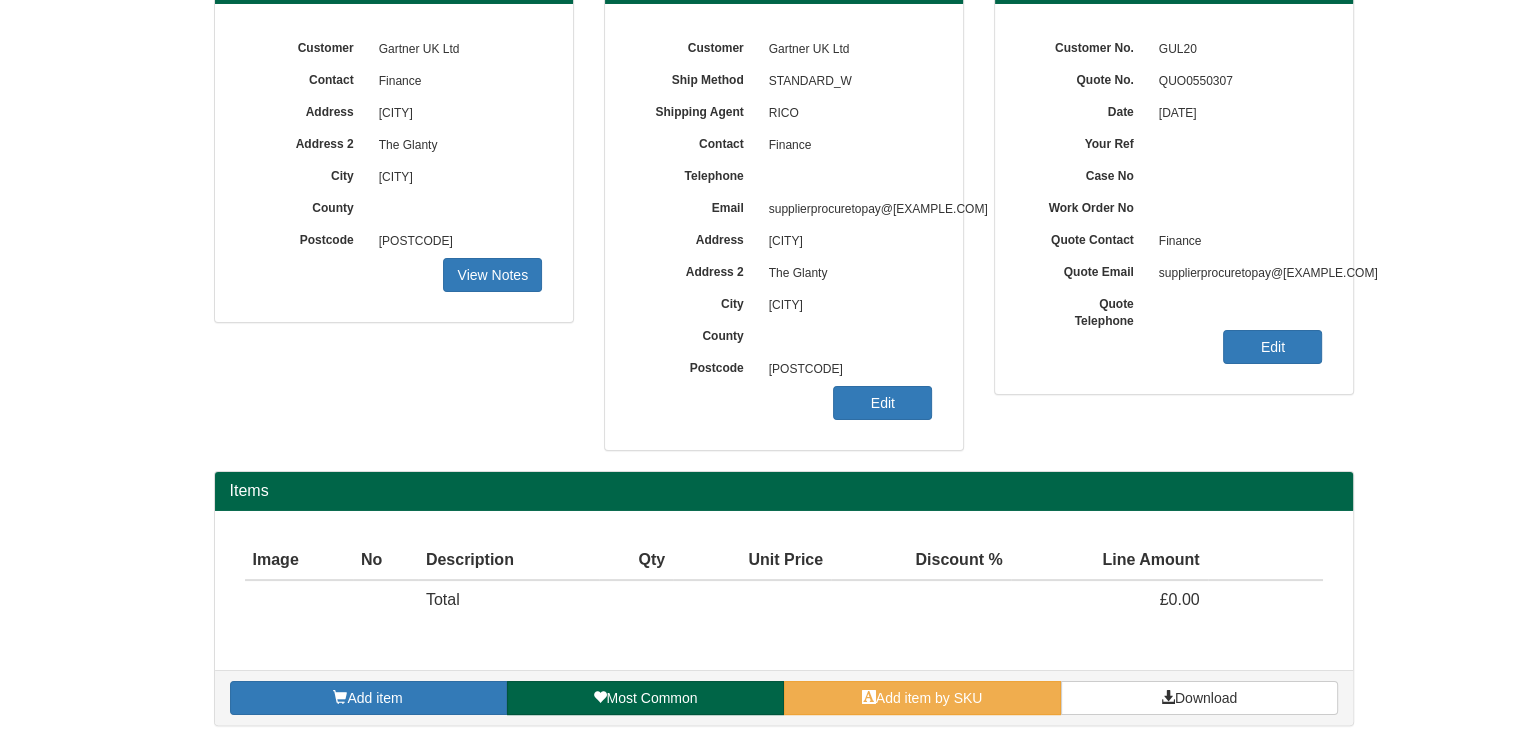 scroll, scrollTop: 241, scrollLeft: 0, axis: vertical 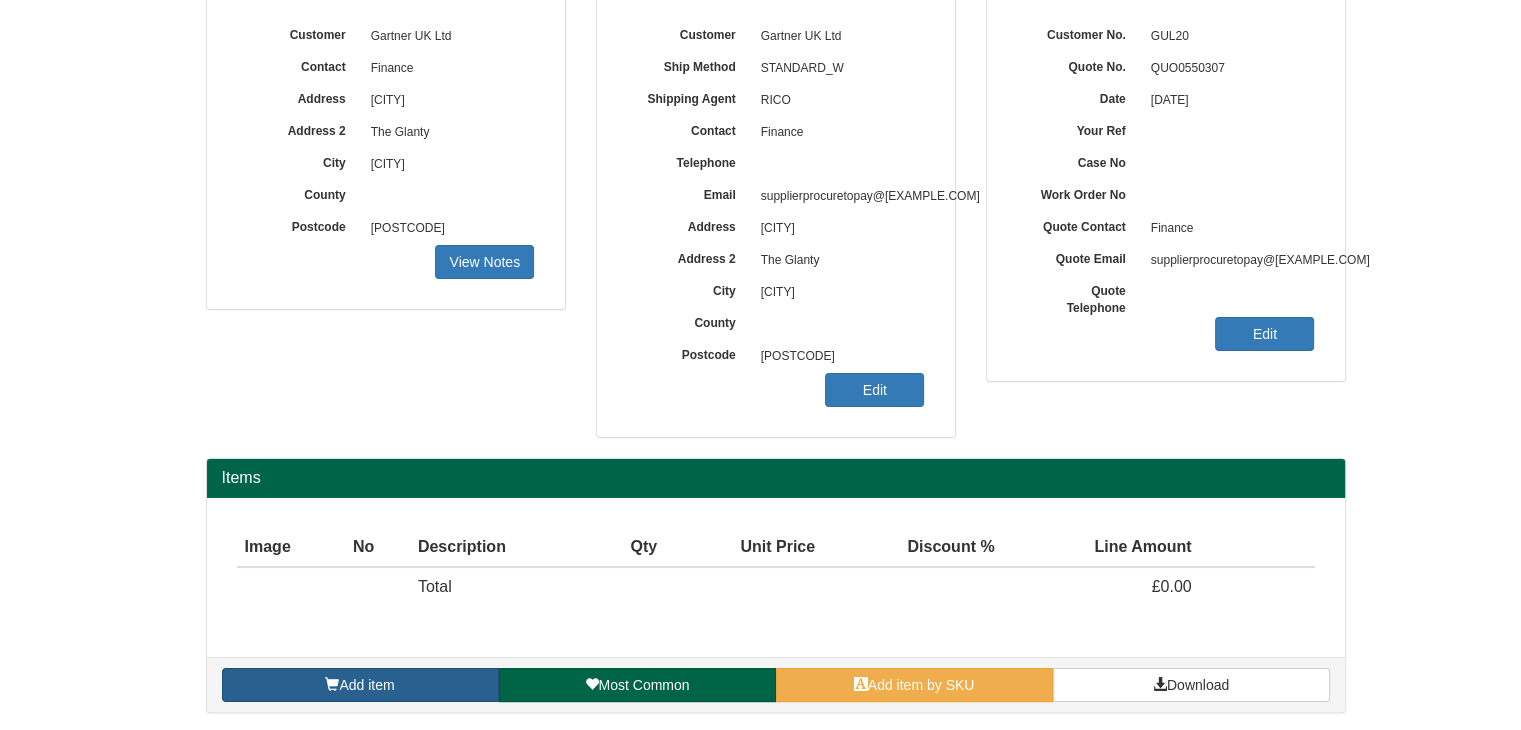 click at bounding box center (332, 684) 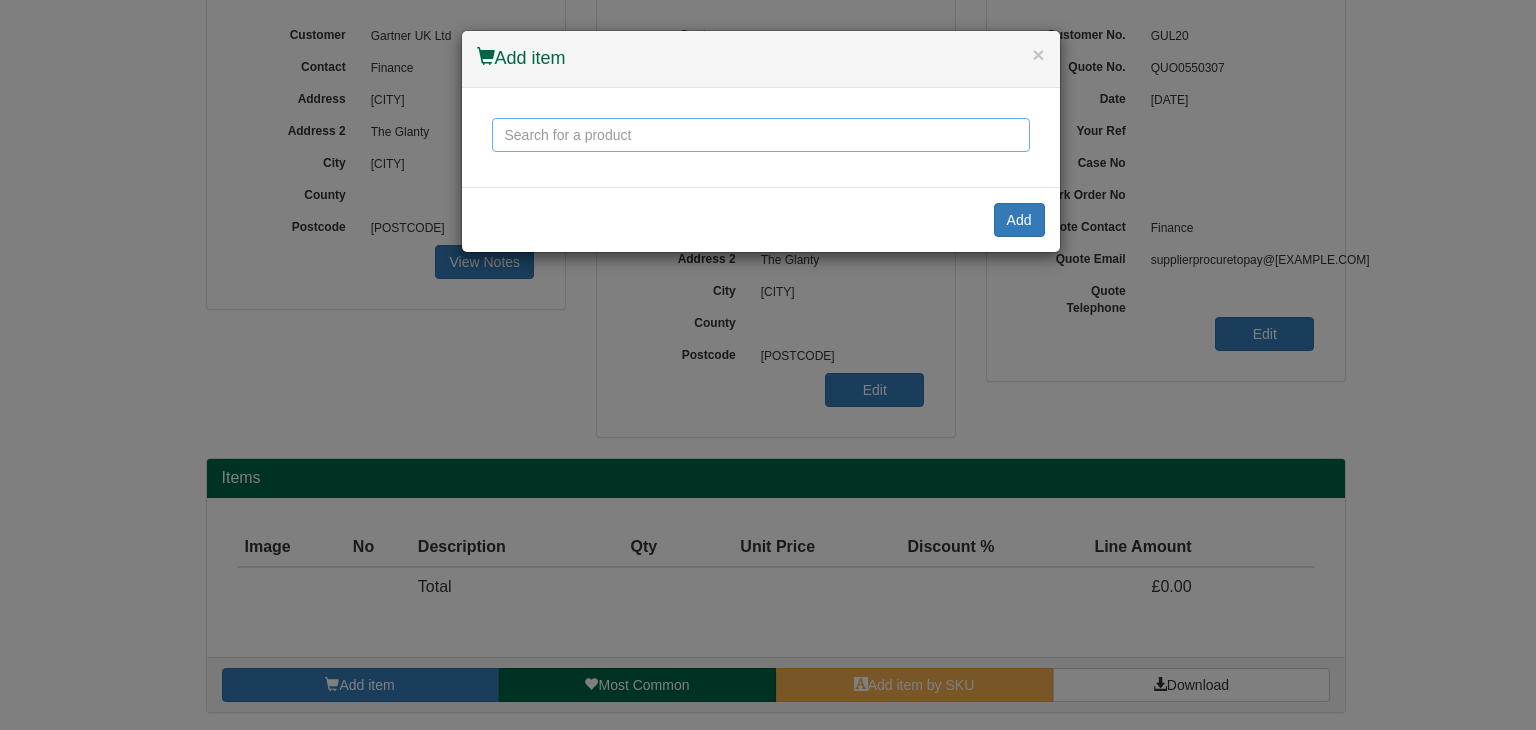 click at bounding box center (761, 135) 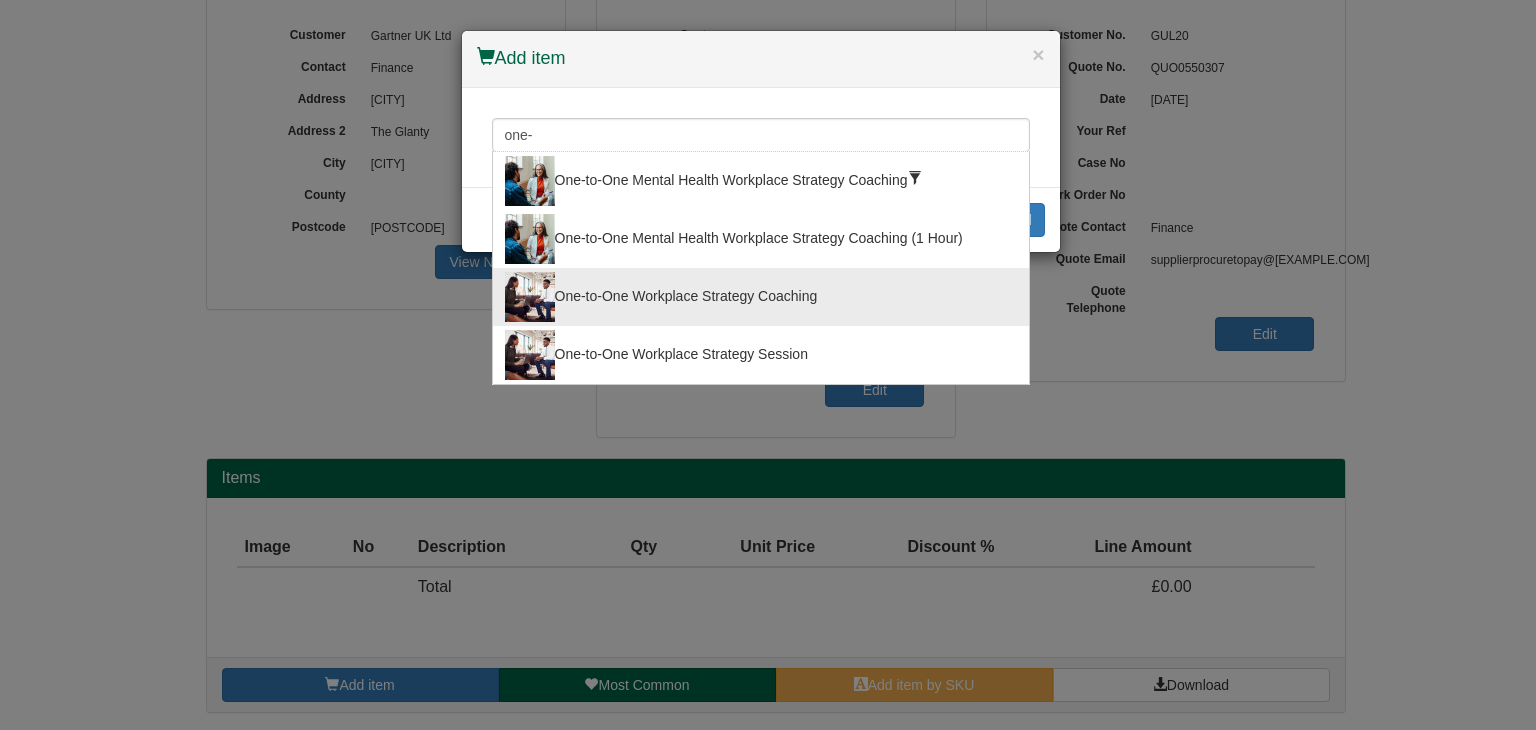 click on "One-to-One Workplace Strategy Coaching" at bounding box center [761, 297] 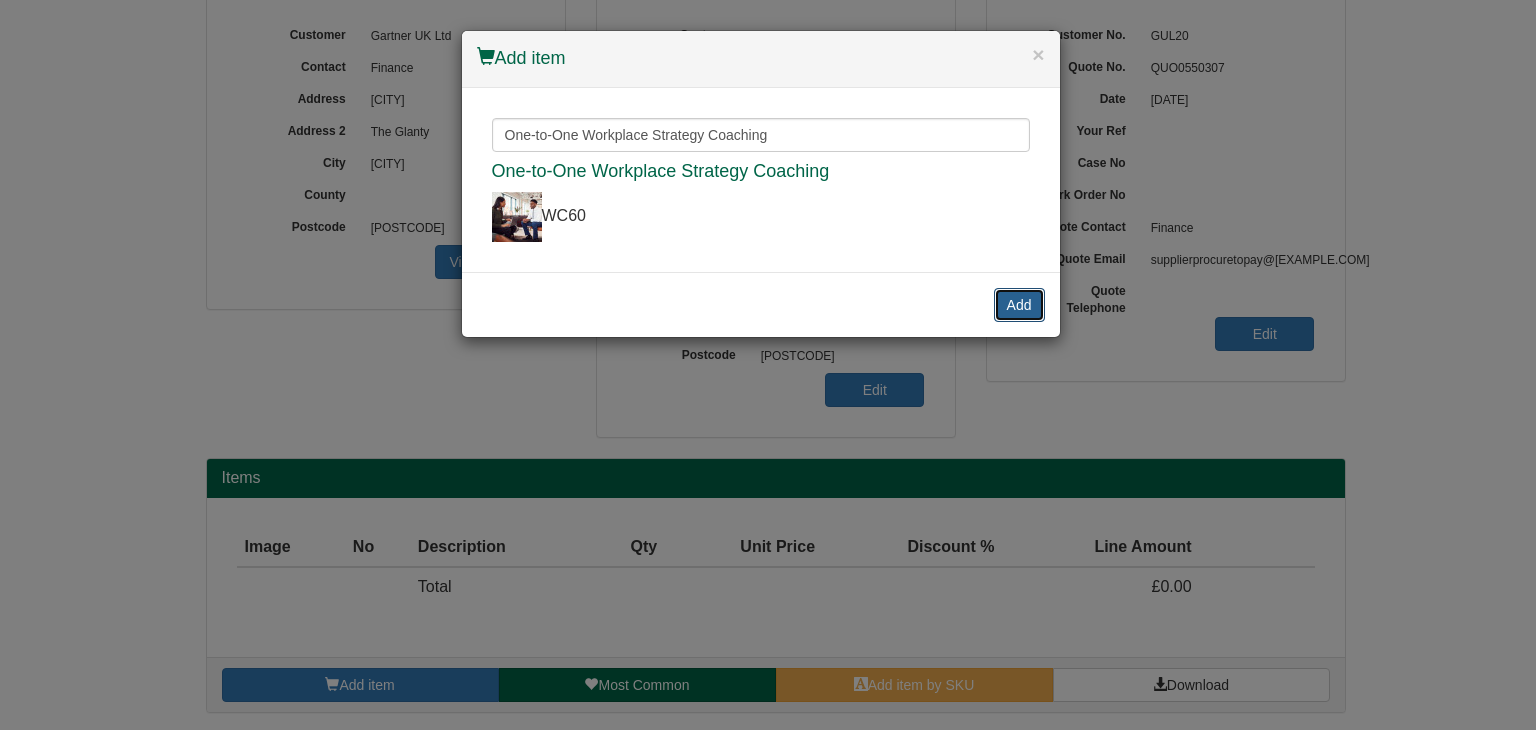 click on "Add" at bounding box center (1019, 305) 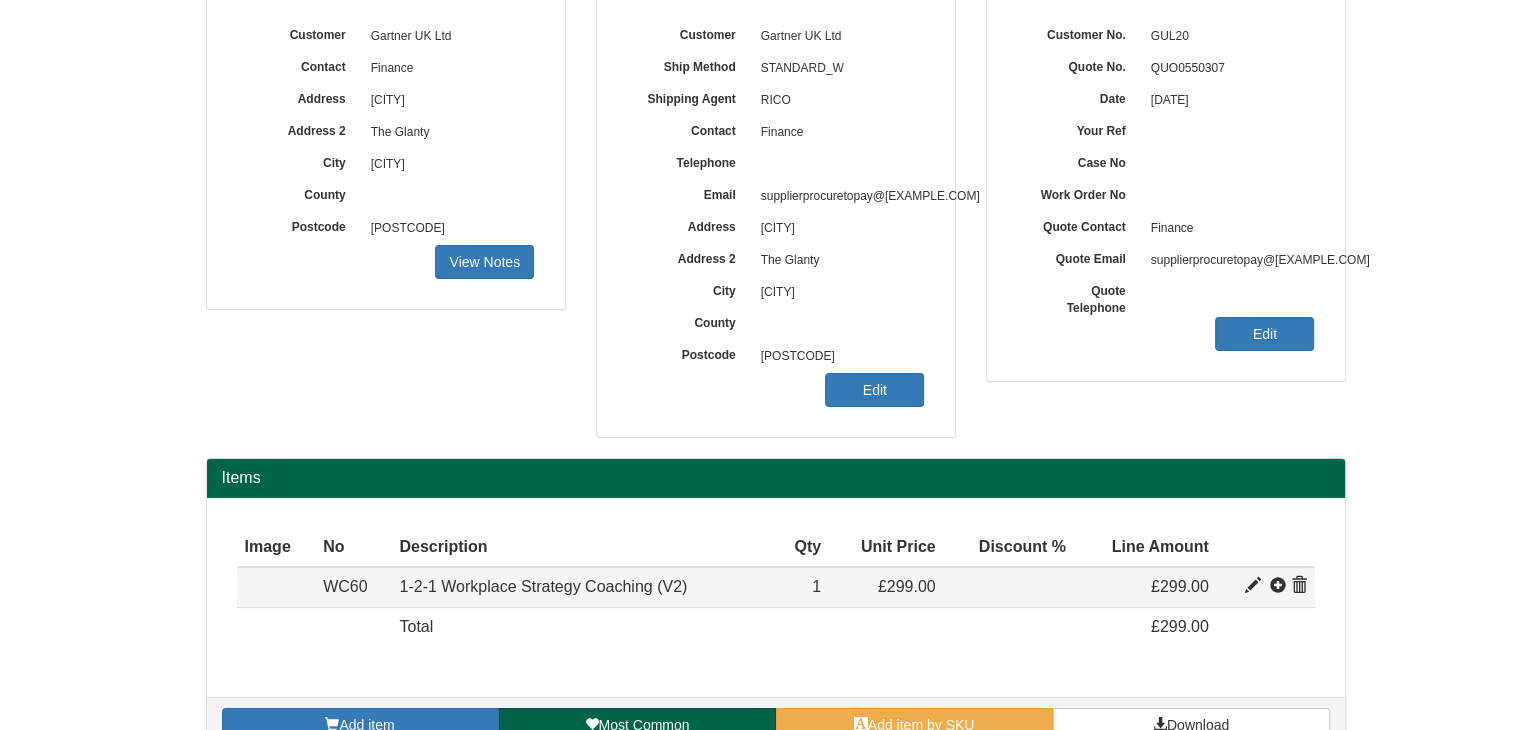click at bounding box center (1253, 586) 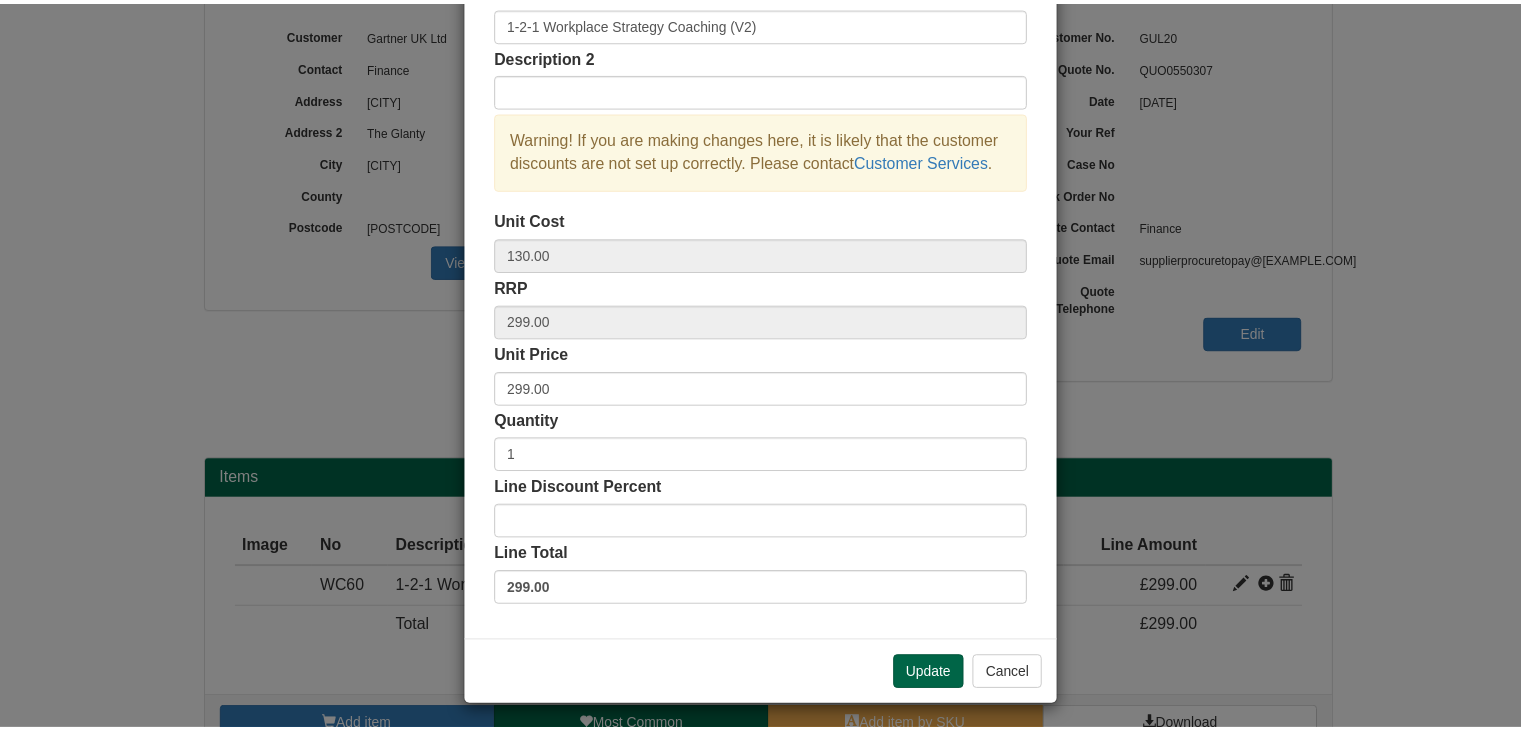 scroll, scrollTop: 144, scrollLeft: 0, axis: vertical 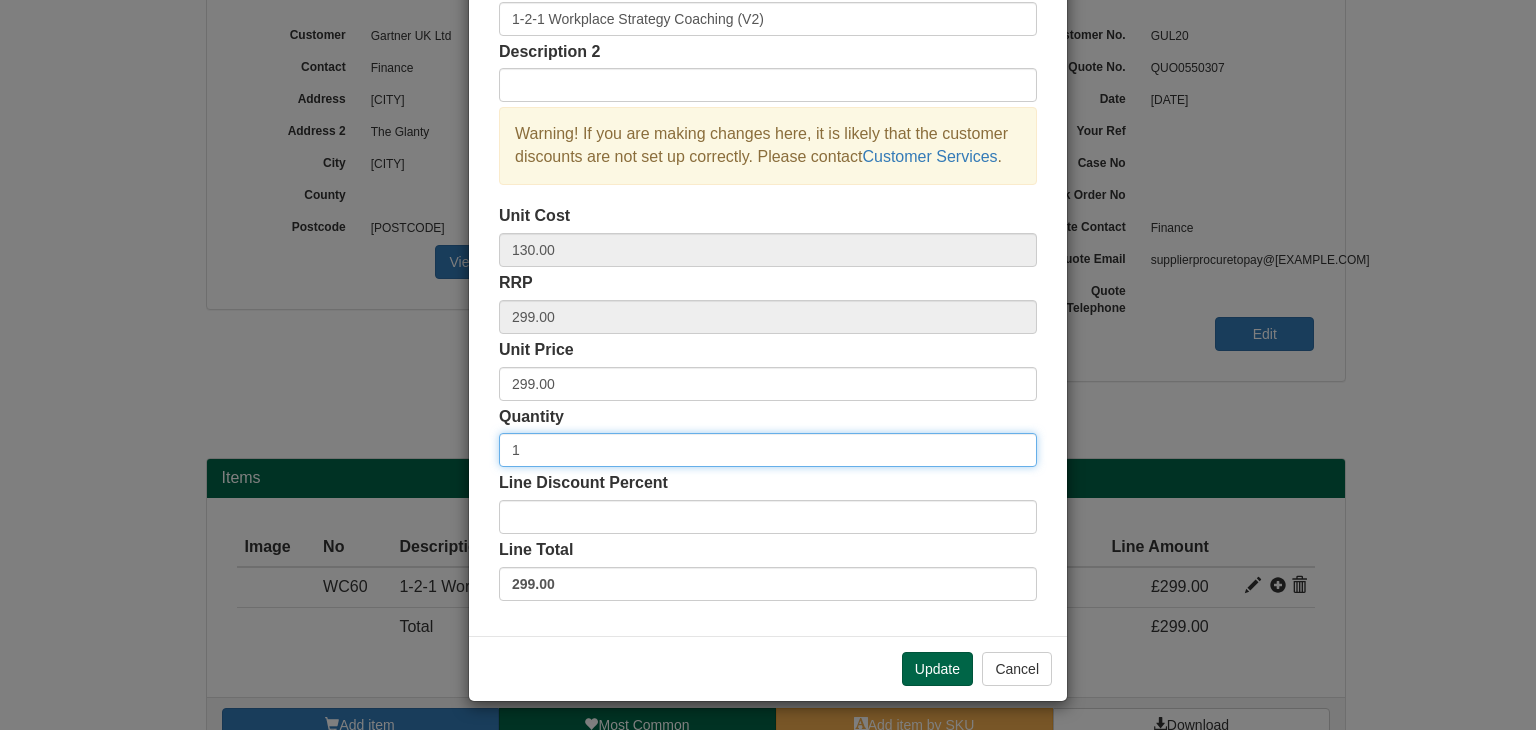 drag, startPoint x: 542, startPoint y: 453, endPoint x: 494, endPoint y: 451, distance: 48.04165 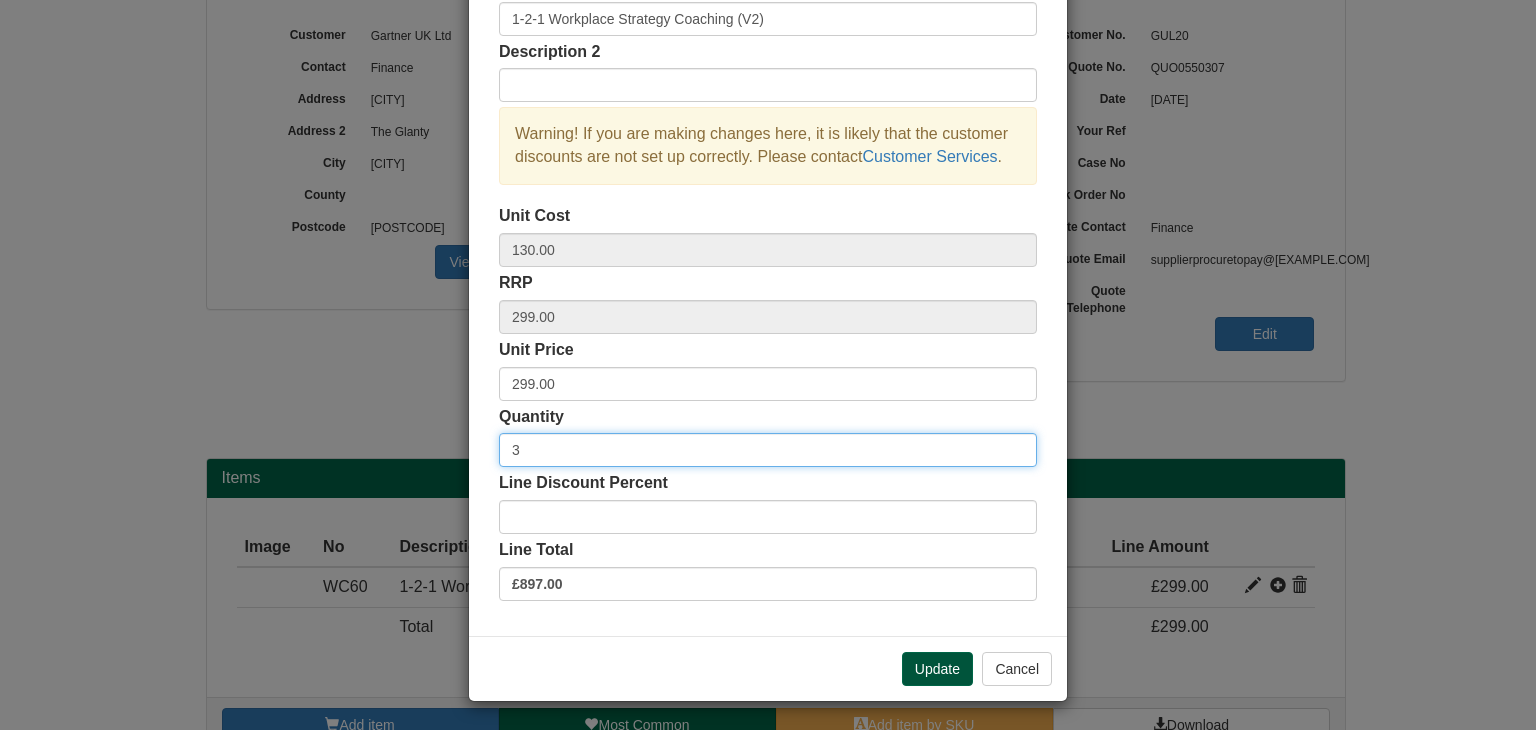 type on "3" 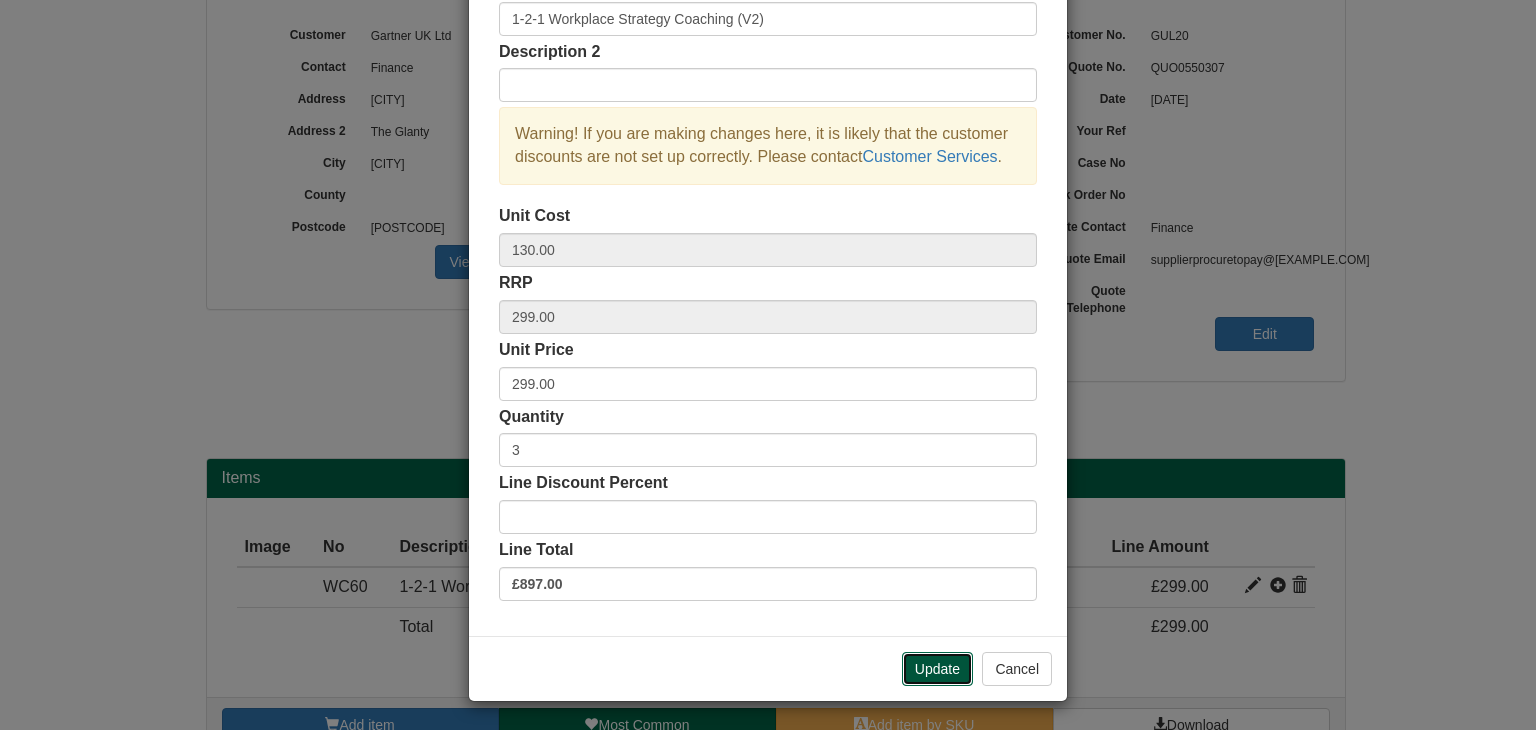 click on "Update" at bounding box center [937, 669] 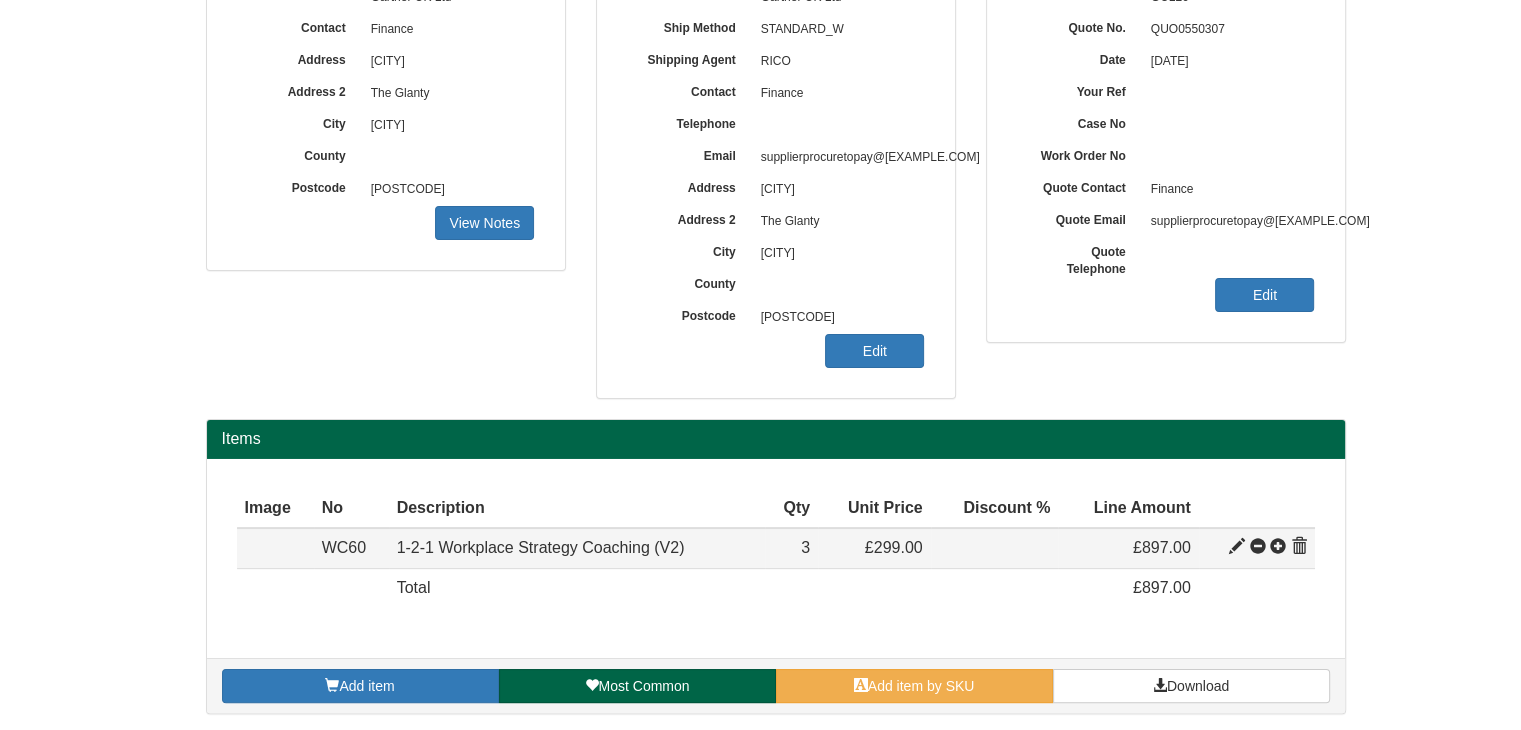 scroll, scrollTop: 281, scrollLeft: 0, axis: vertical 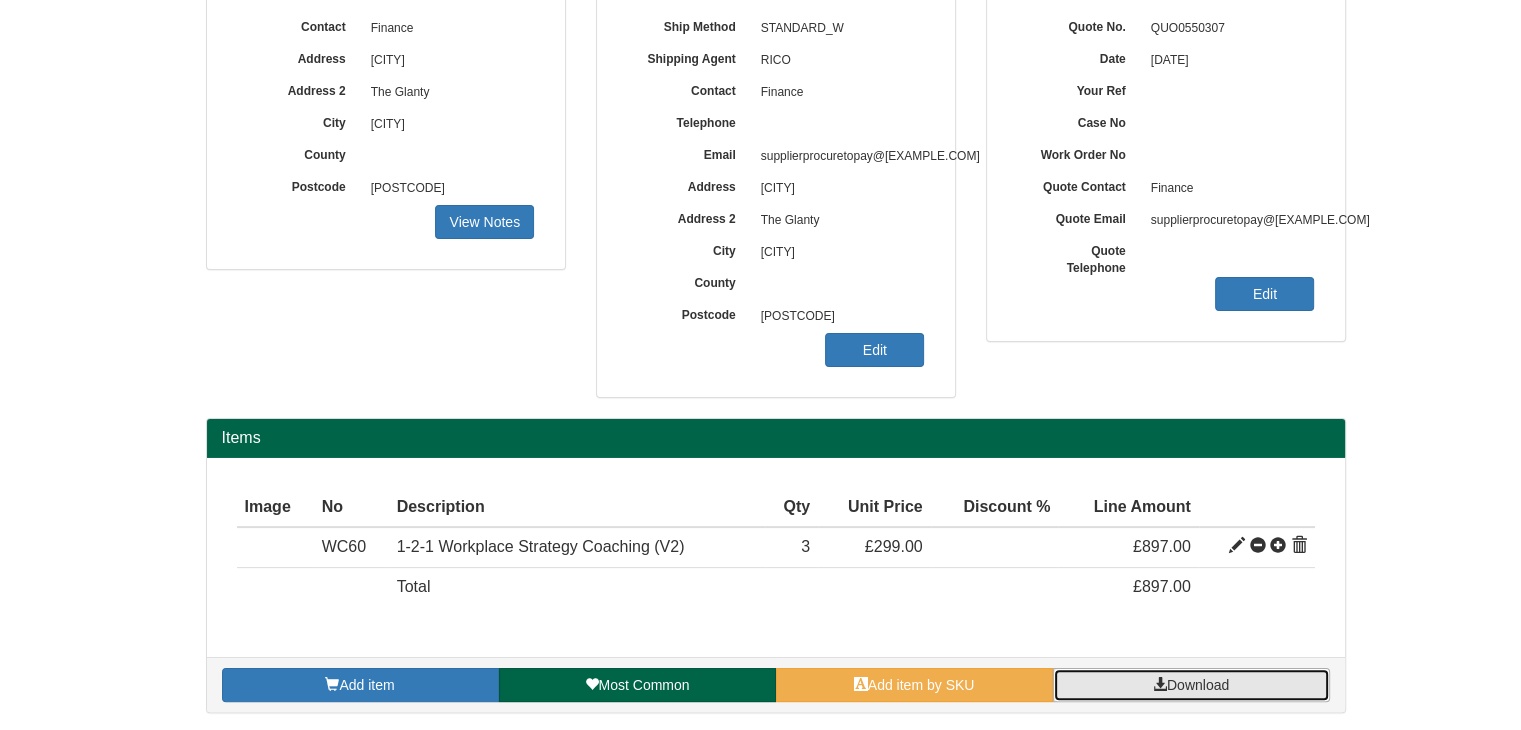 click on "Download" at bounding box center [1191, 685] 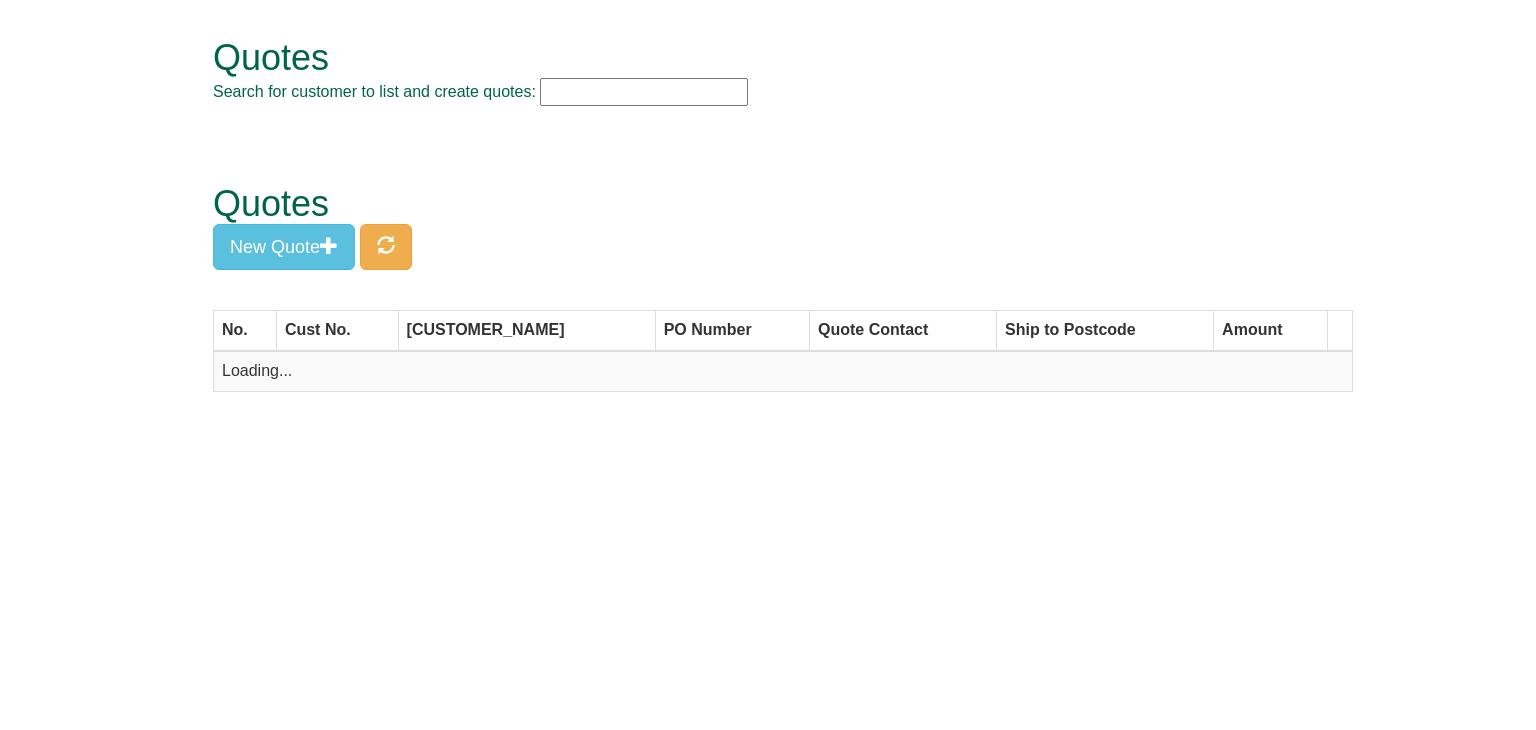 scroll, scrollTop: 0, scrollLeft: 0, axis: both 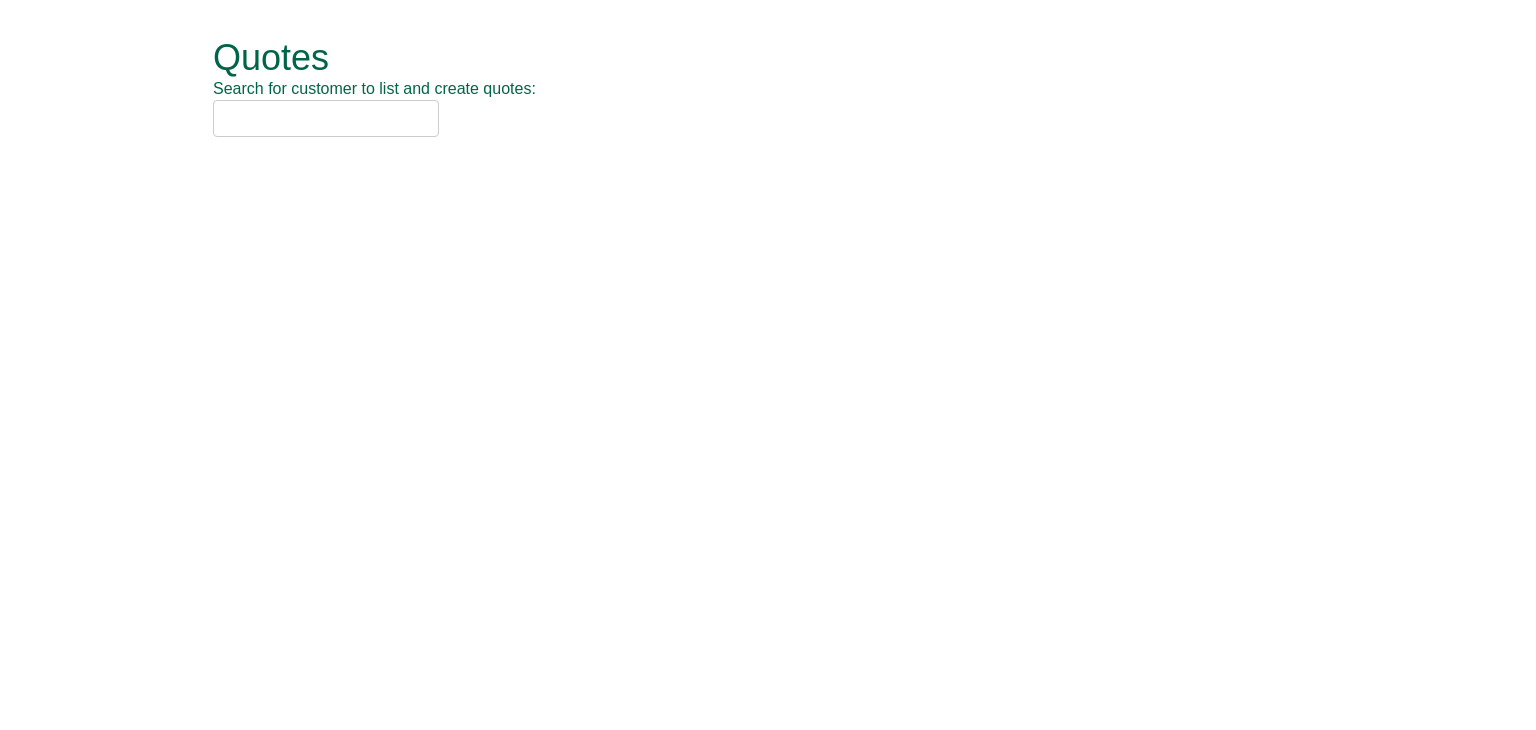 click at bounding box center [326, 118] 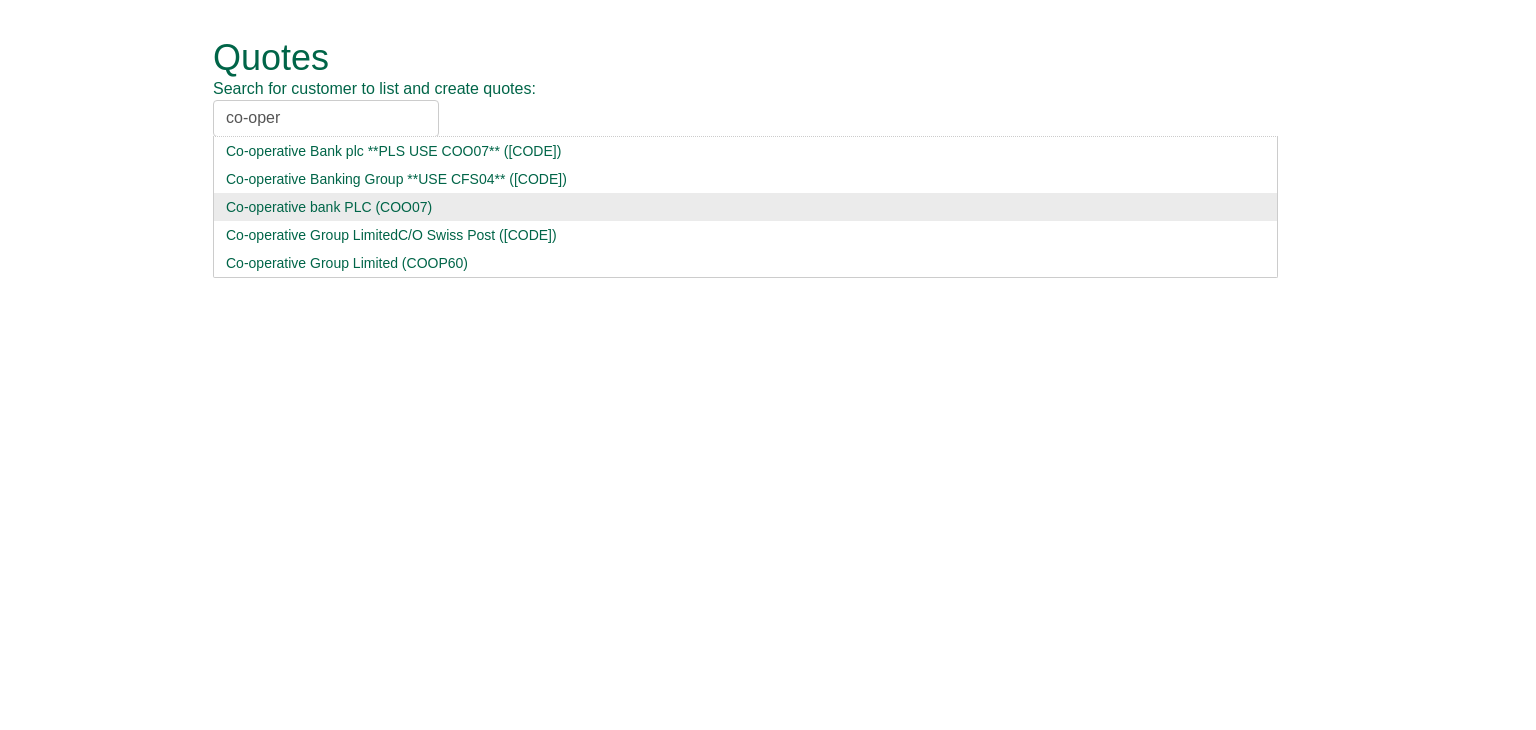 type on "co-oper" 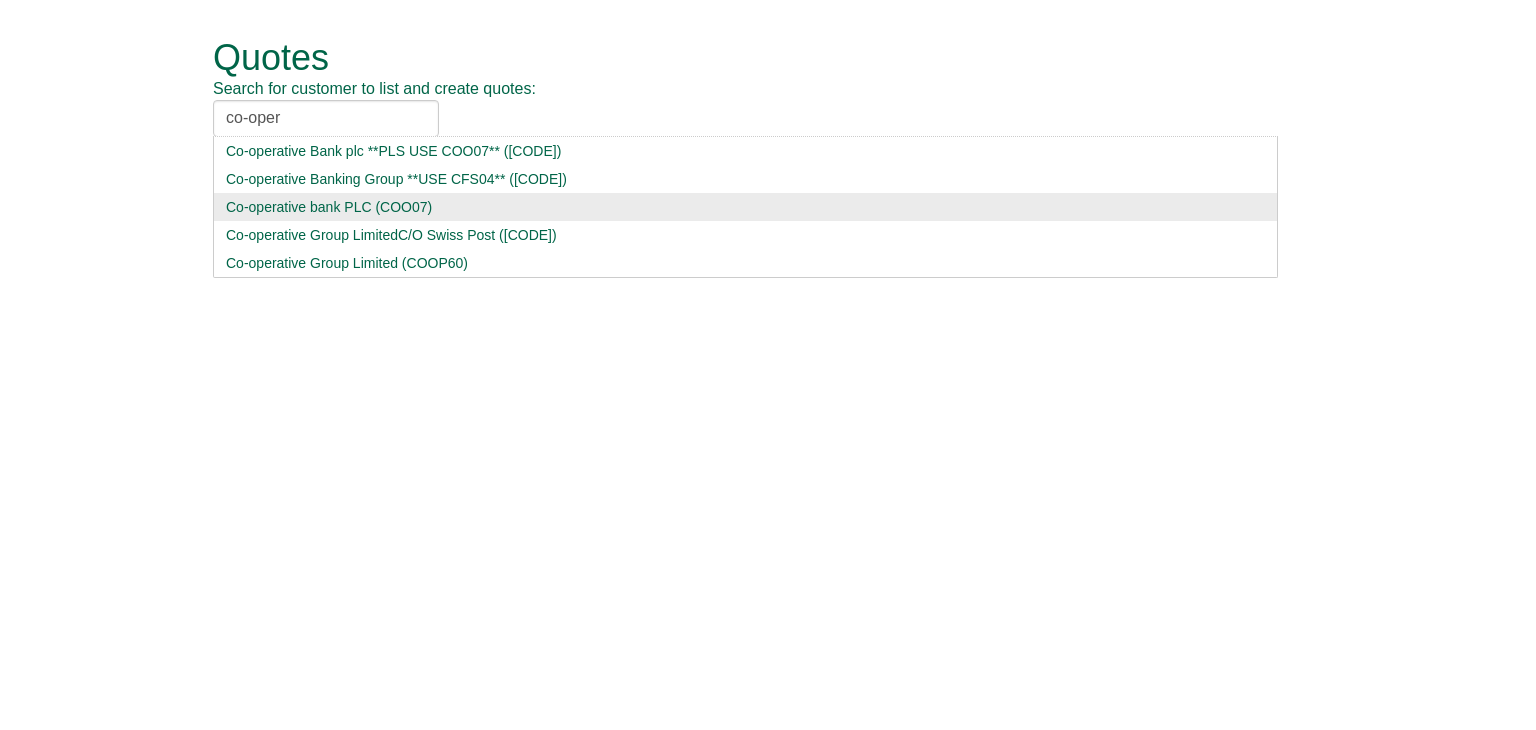 click on "Co-operative bank PLC (COO07)" at bounding box center (745, 207) 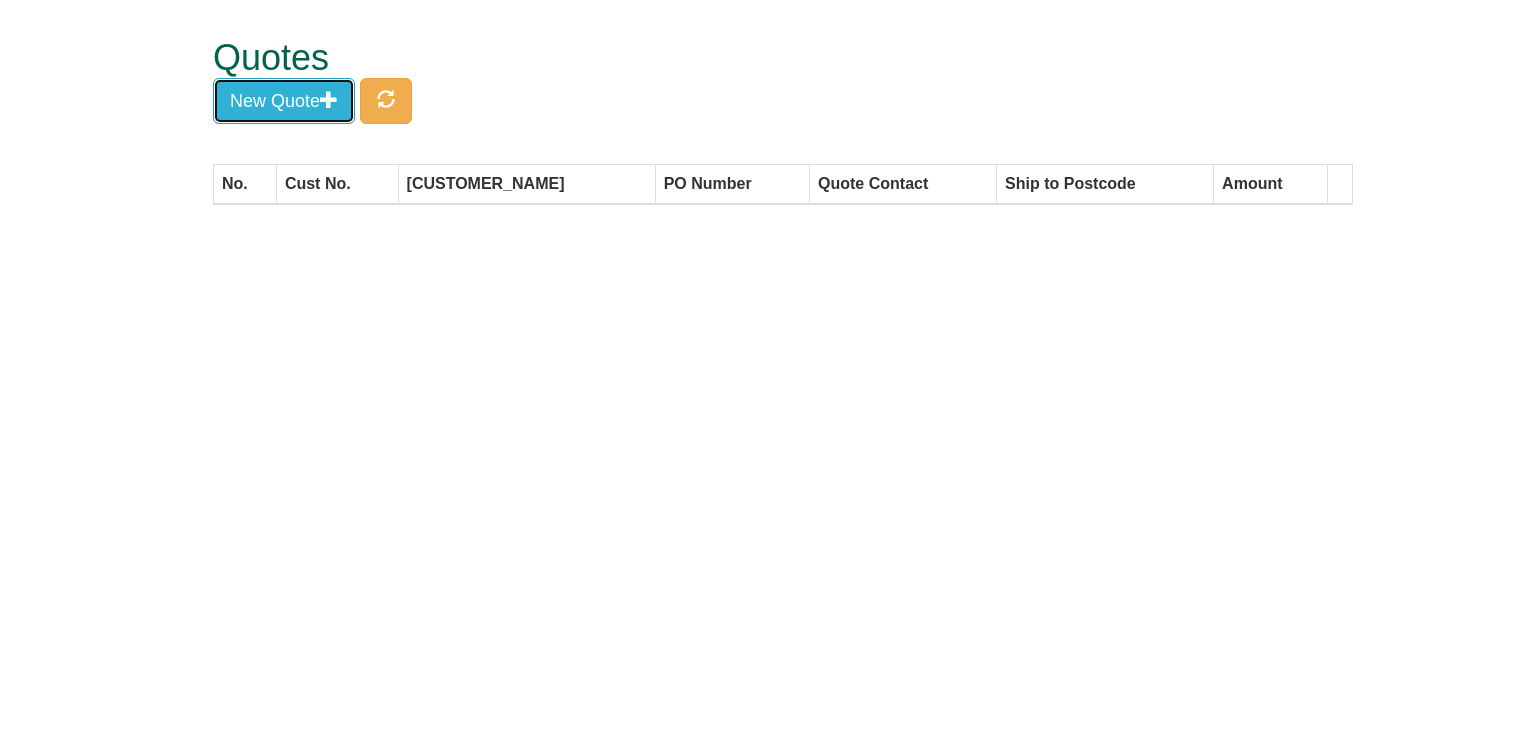 click on "New Quote" at bounding box center [284, 101] 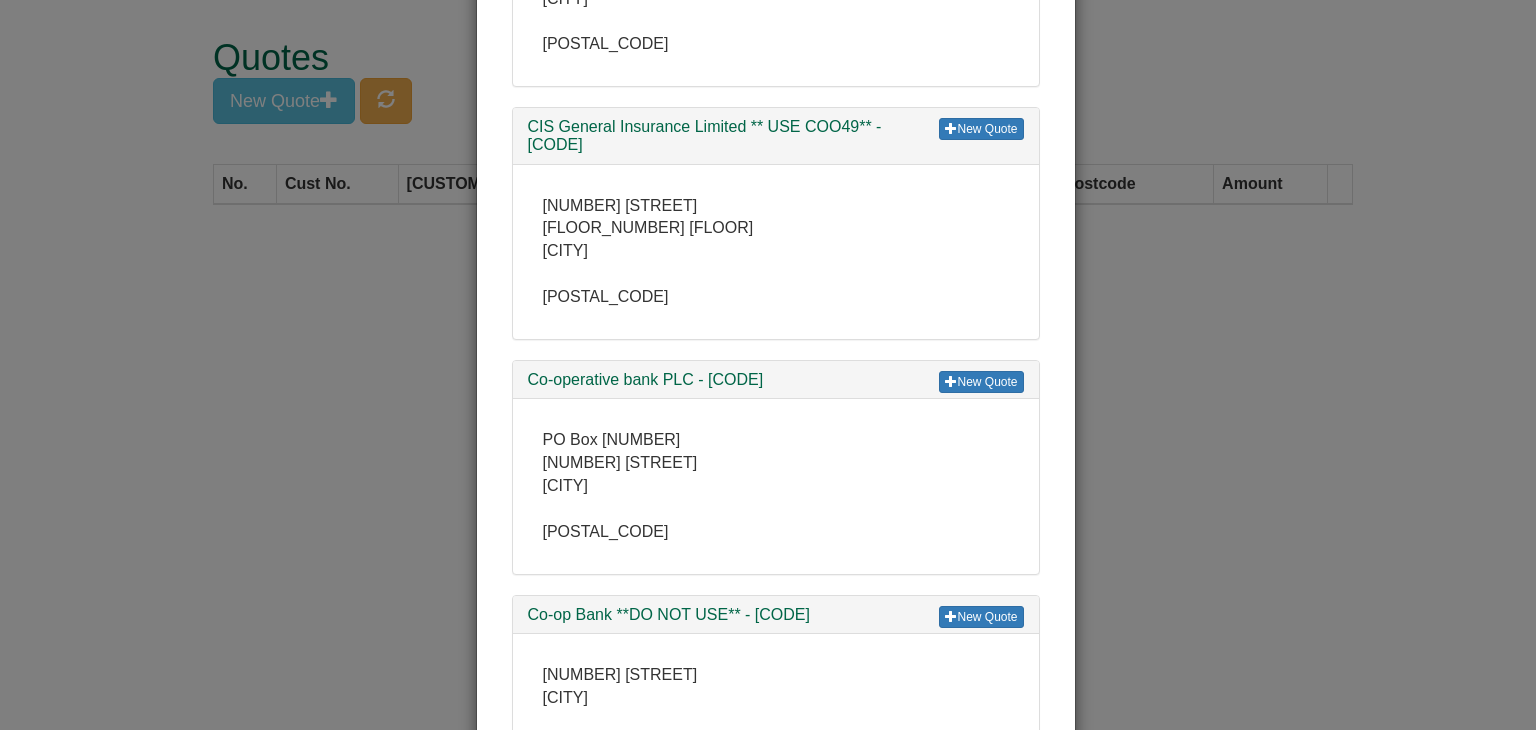 scroll, scrollTop: 600, scrollLeft: 0, axis: vertical 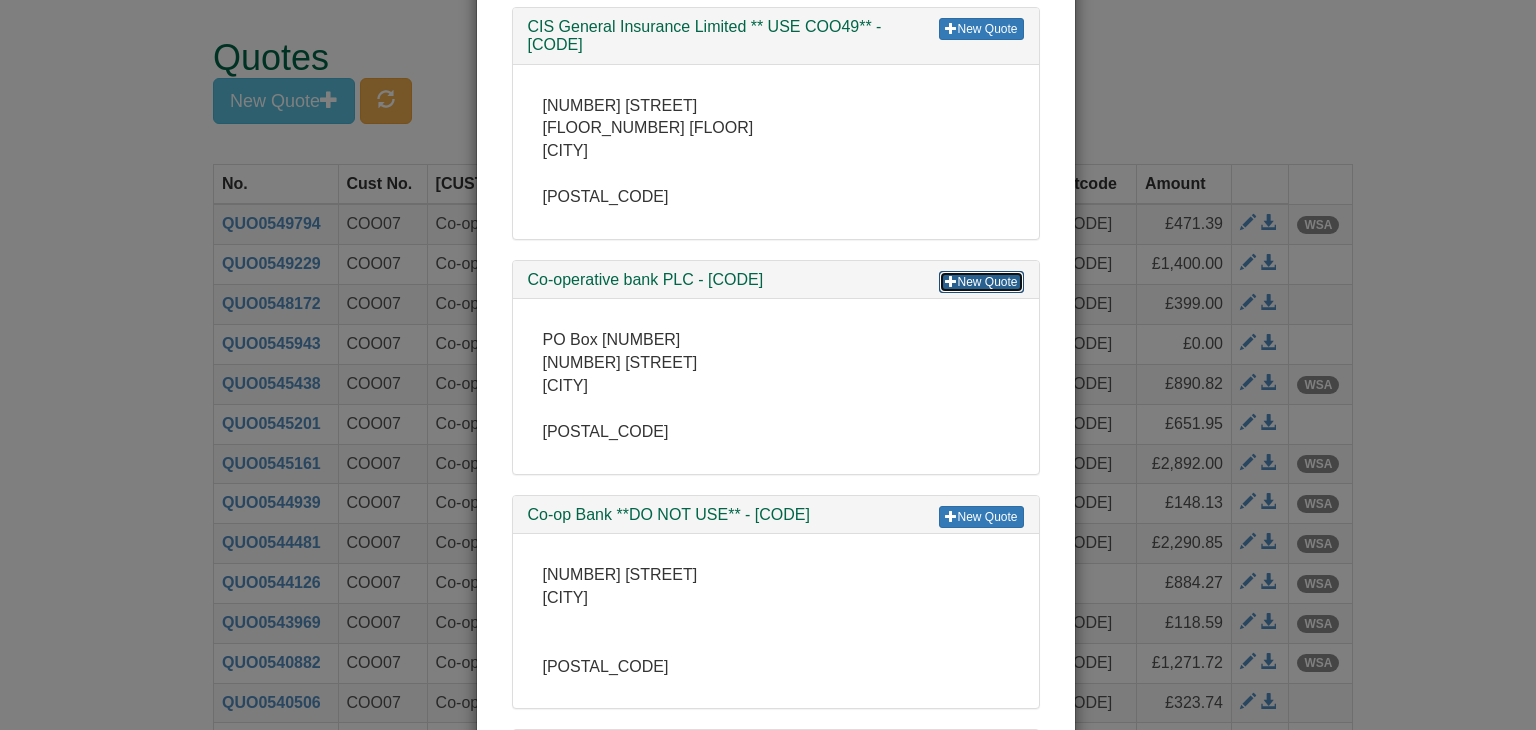 click on "New Quote" at bounding box center [981, 282] 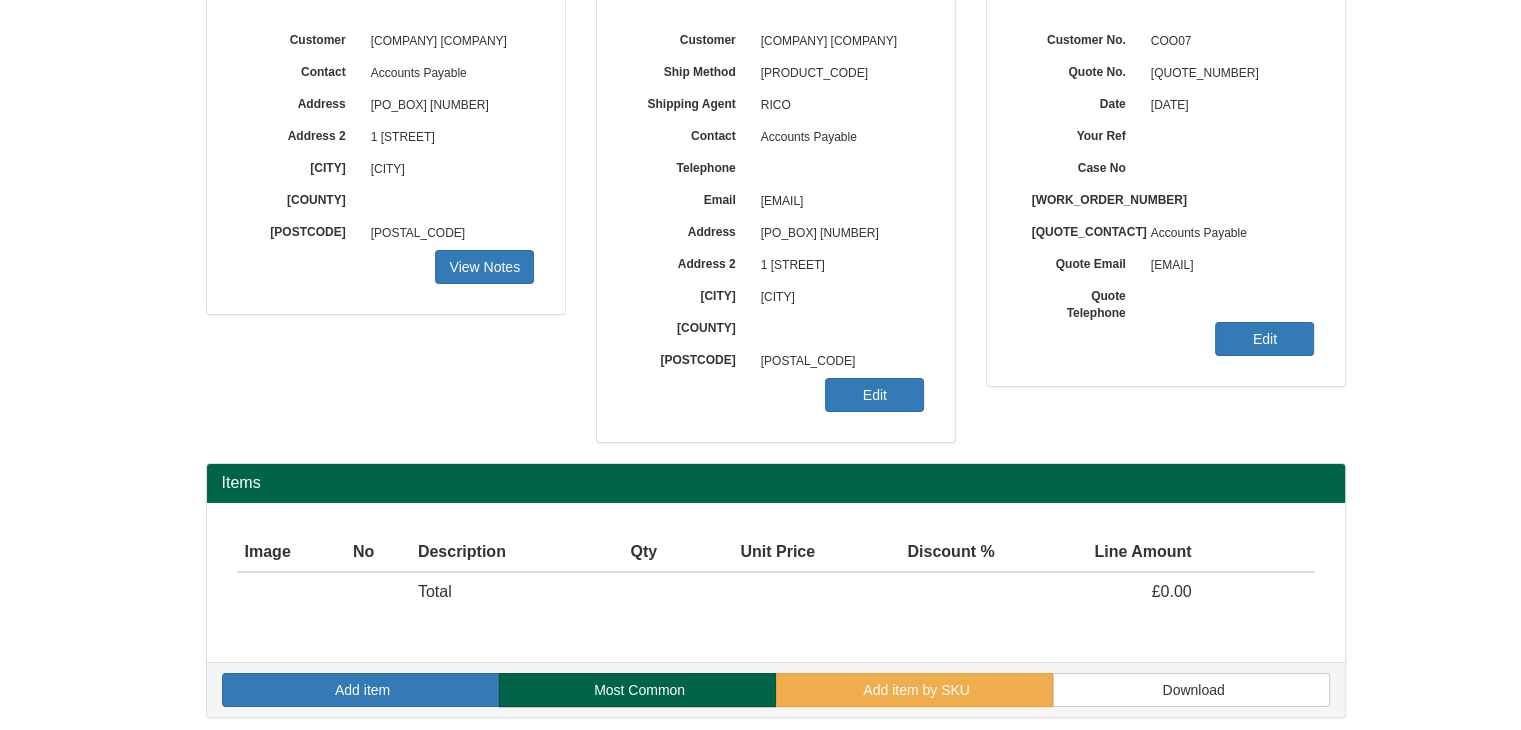 scroll, scrollTop: 241, scrollLeft: 0, axis: vertical 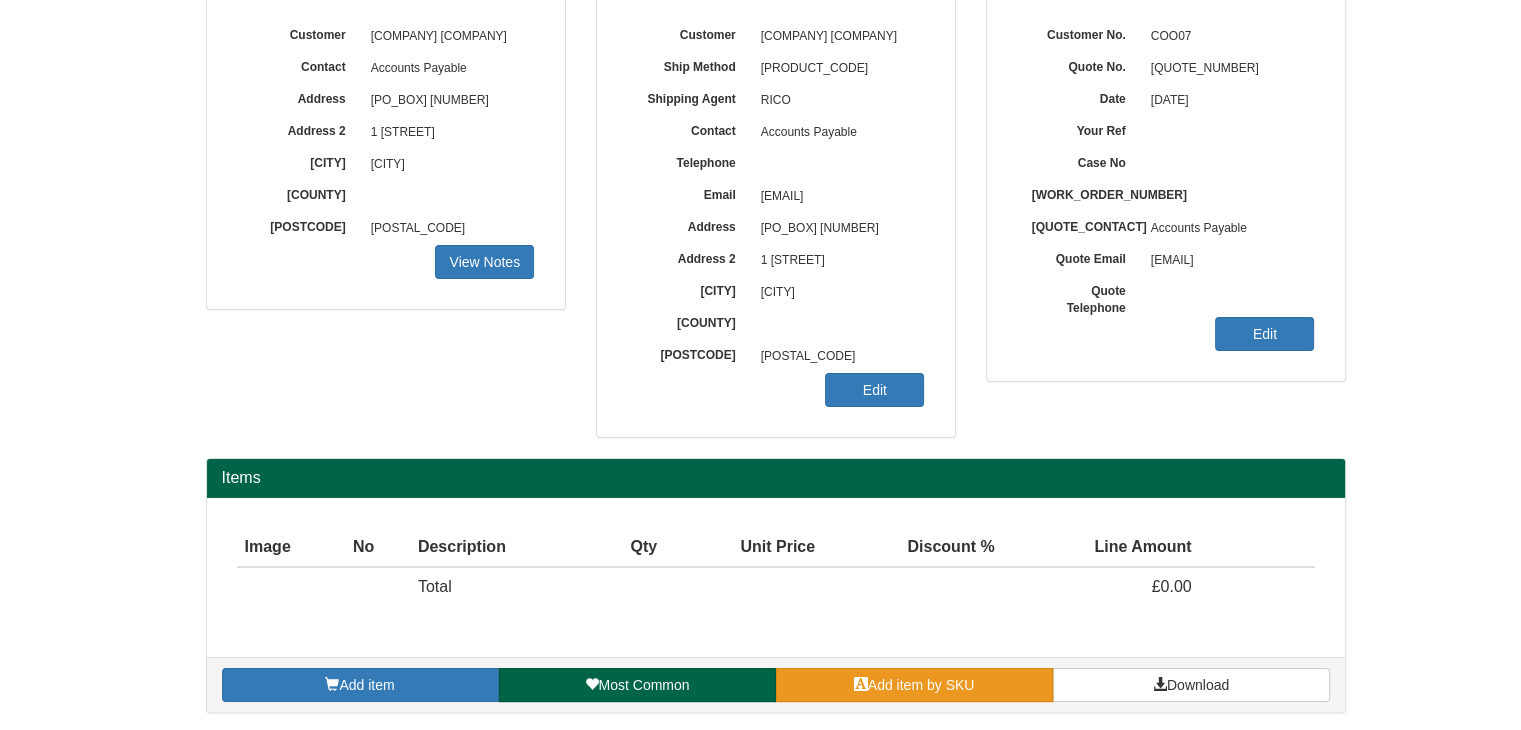 click on "Add item by SKU" at bounding box center (921, 685) 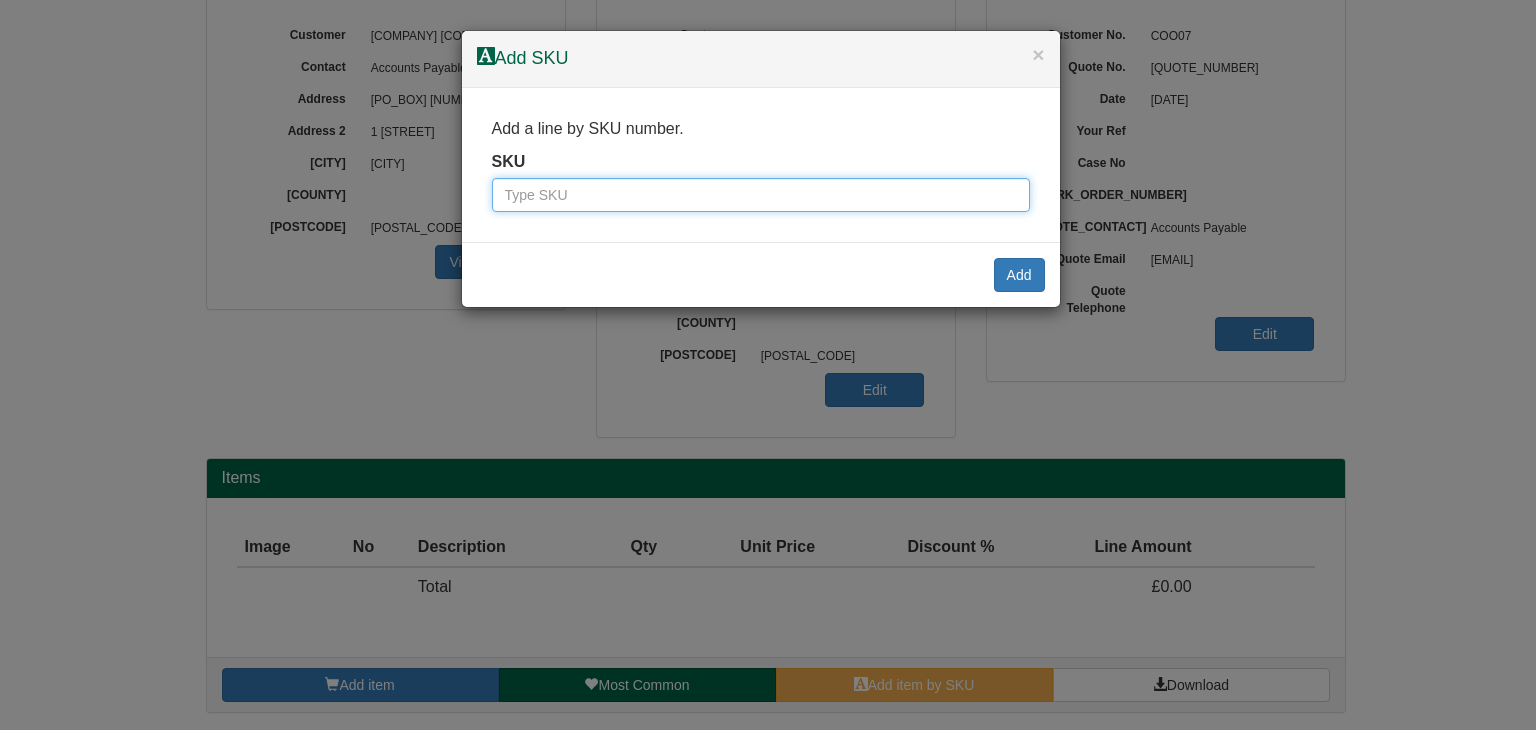 click at bounding box center [761, 195] 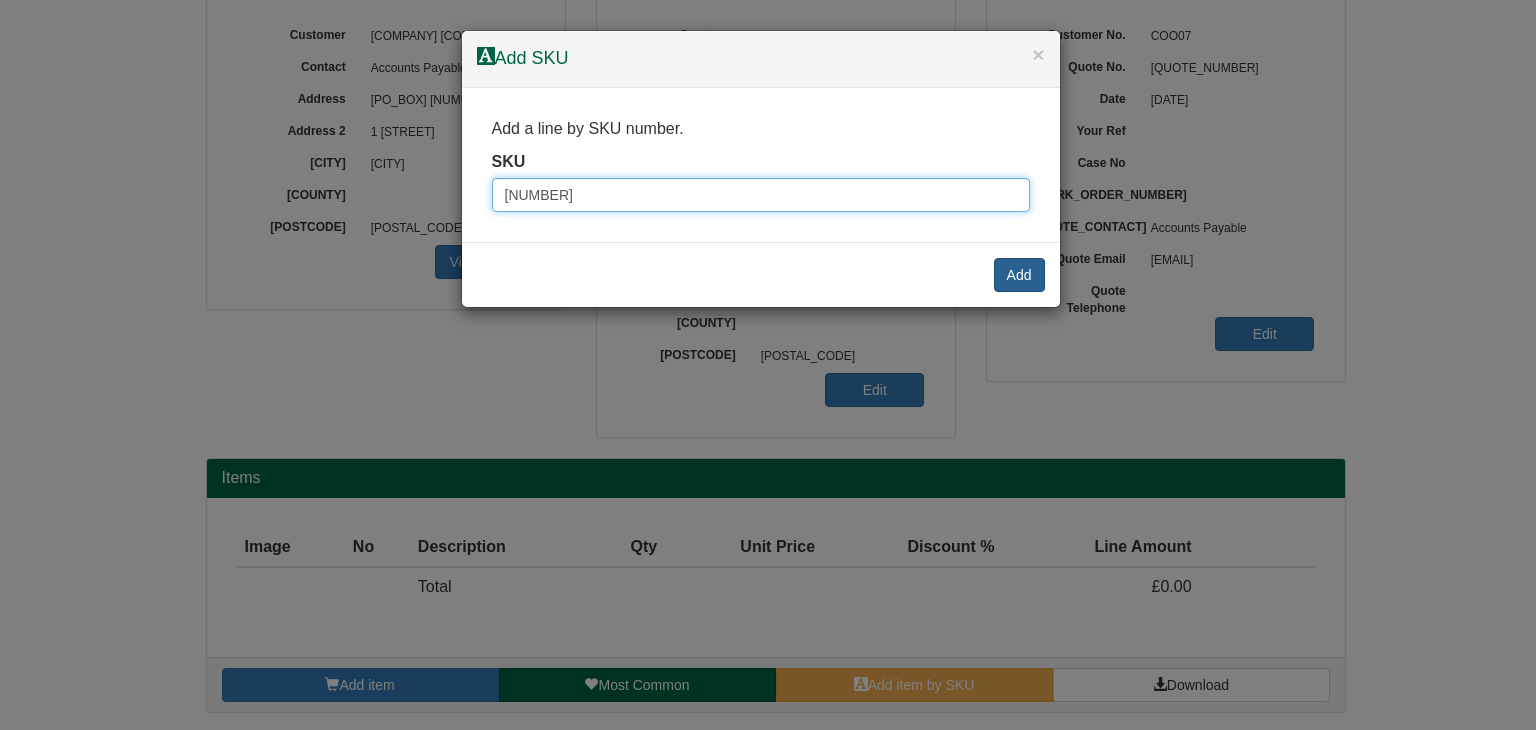 type on "[NUMBER]" 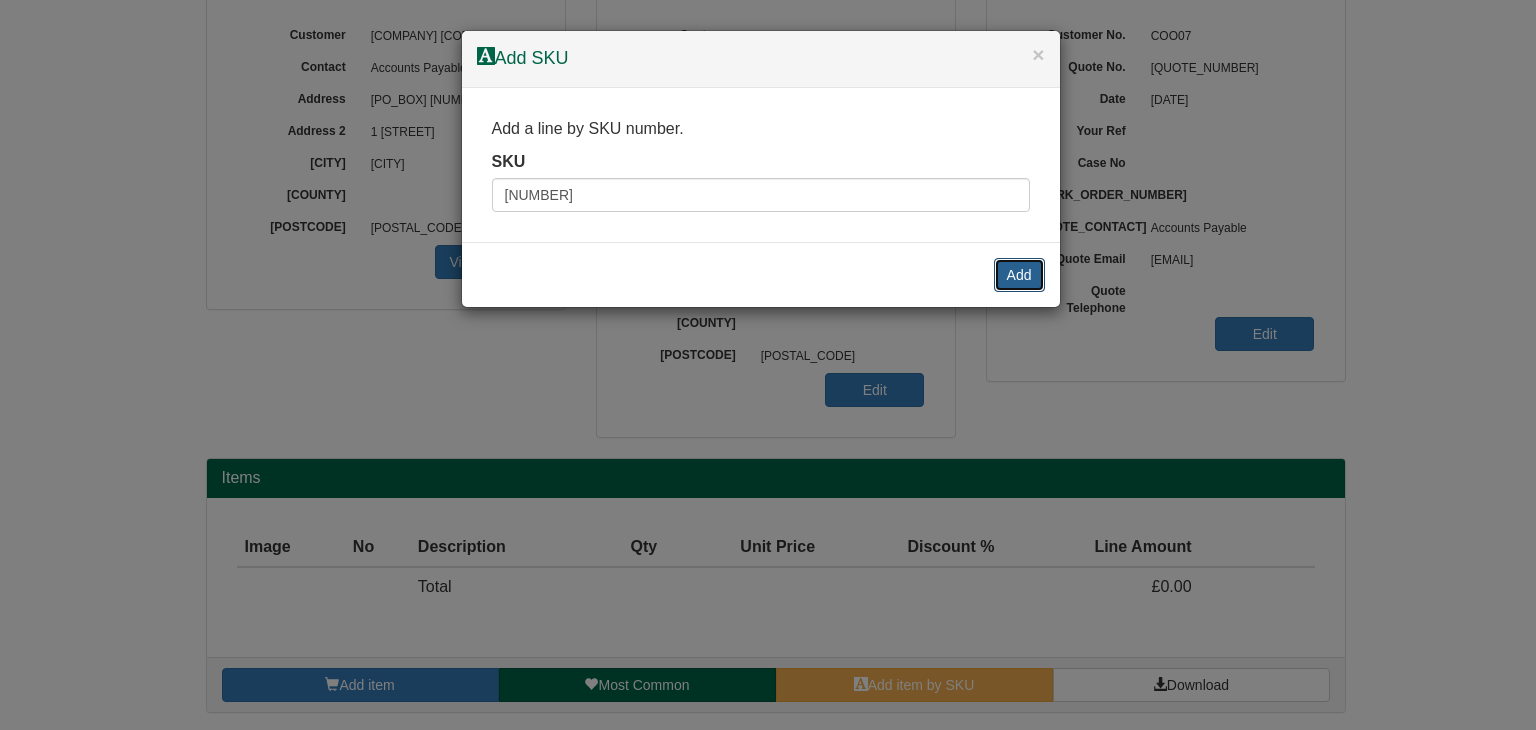 click on "Add" at bounding box center (1019, 275) 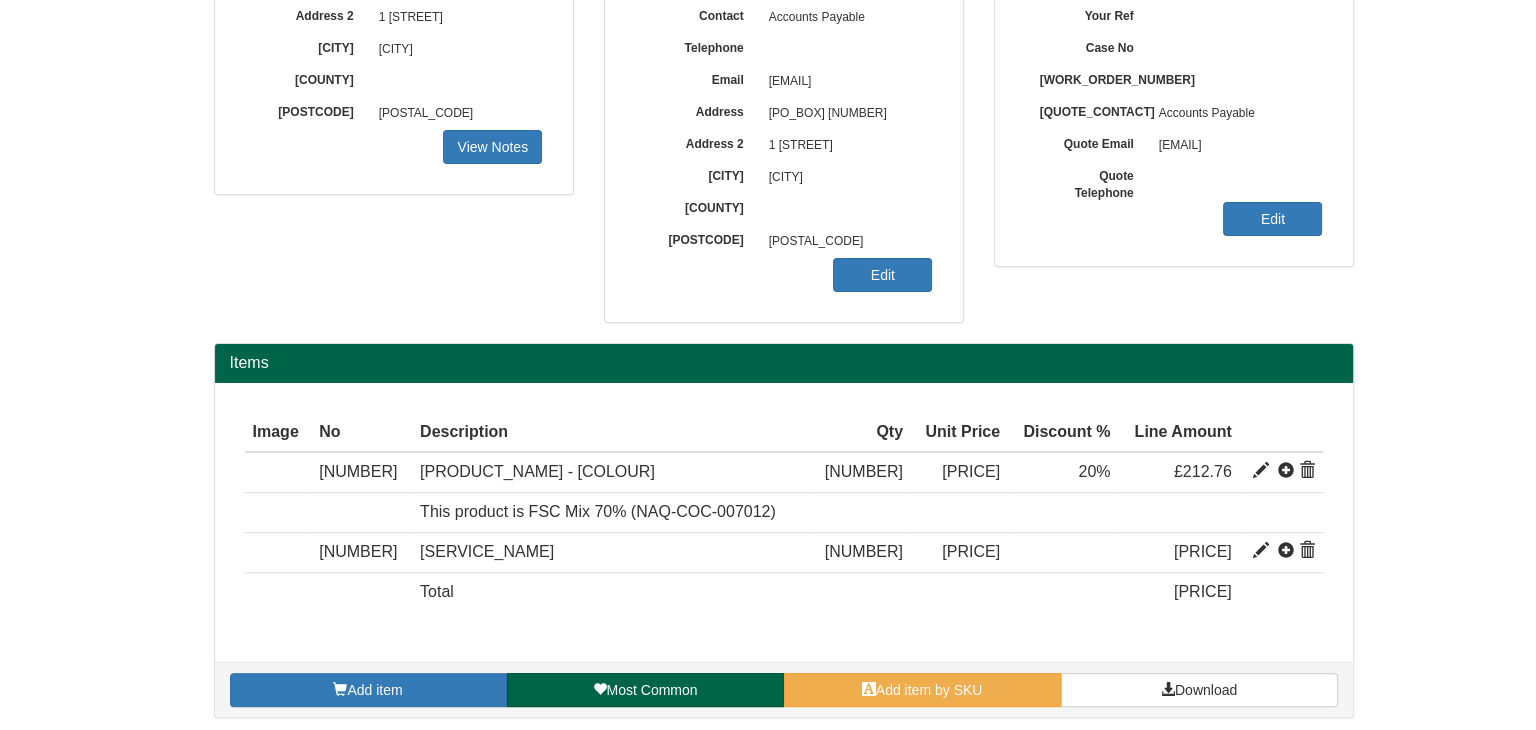 scroll, scrollTop: 360, scrollLeft: 0, axis: vertical 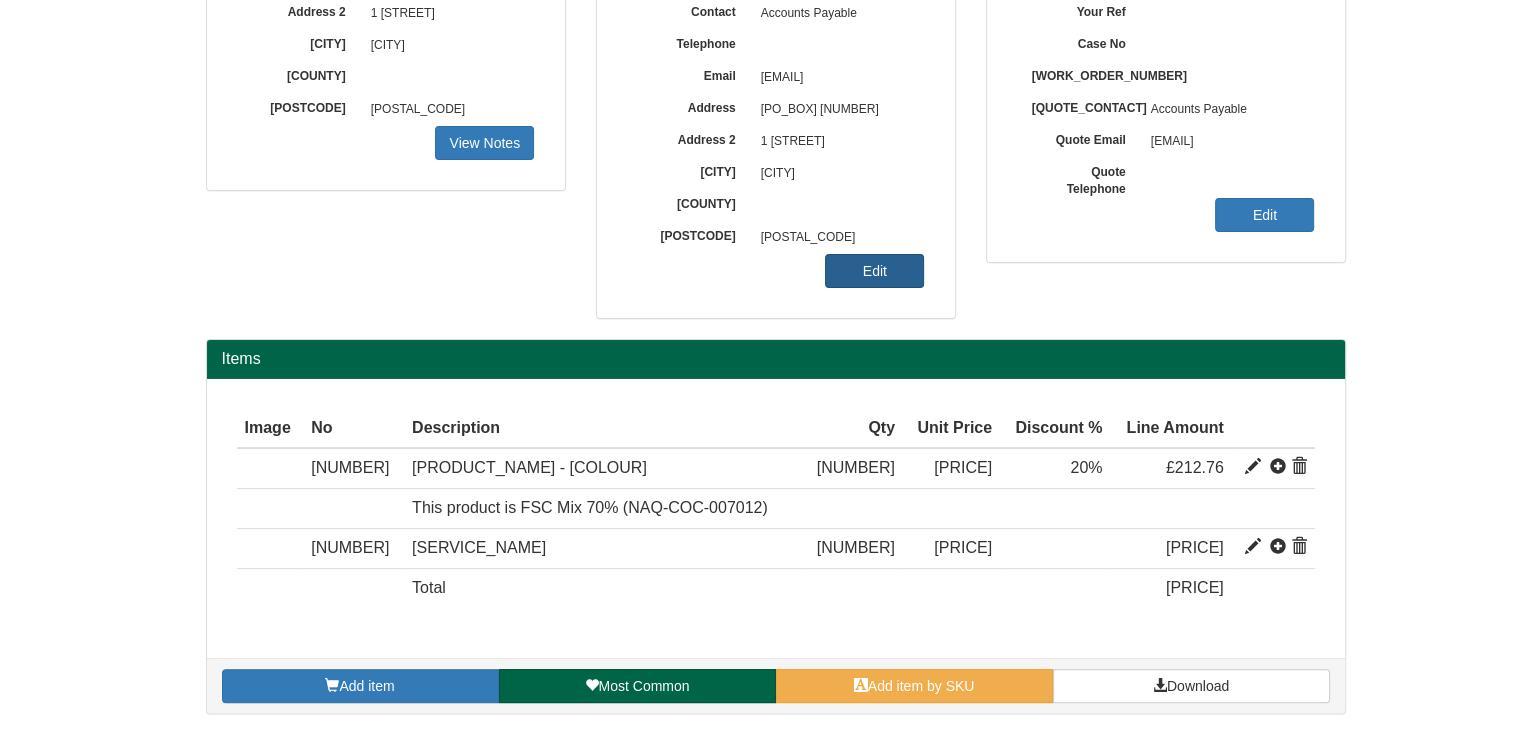 click on "Edit" at bounding box center (874, 271) 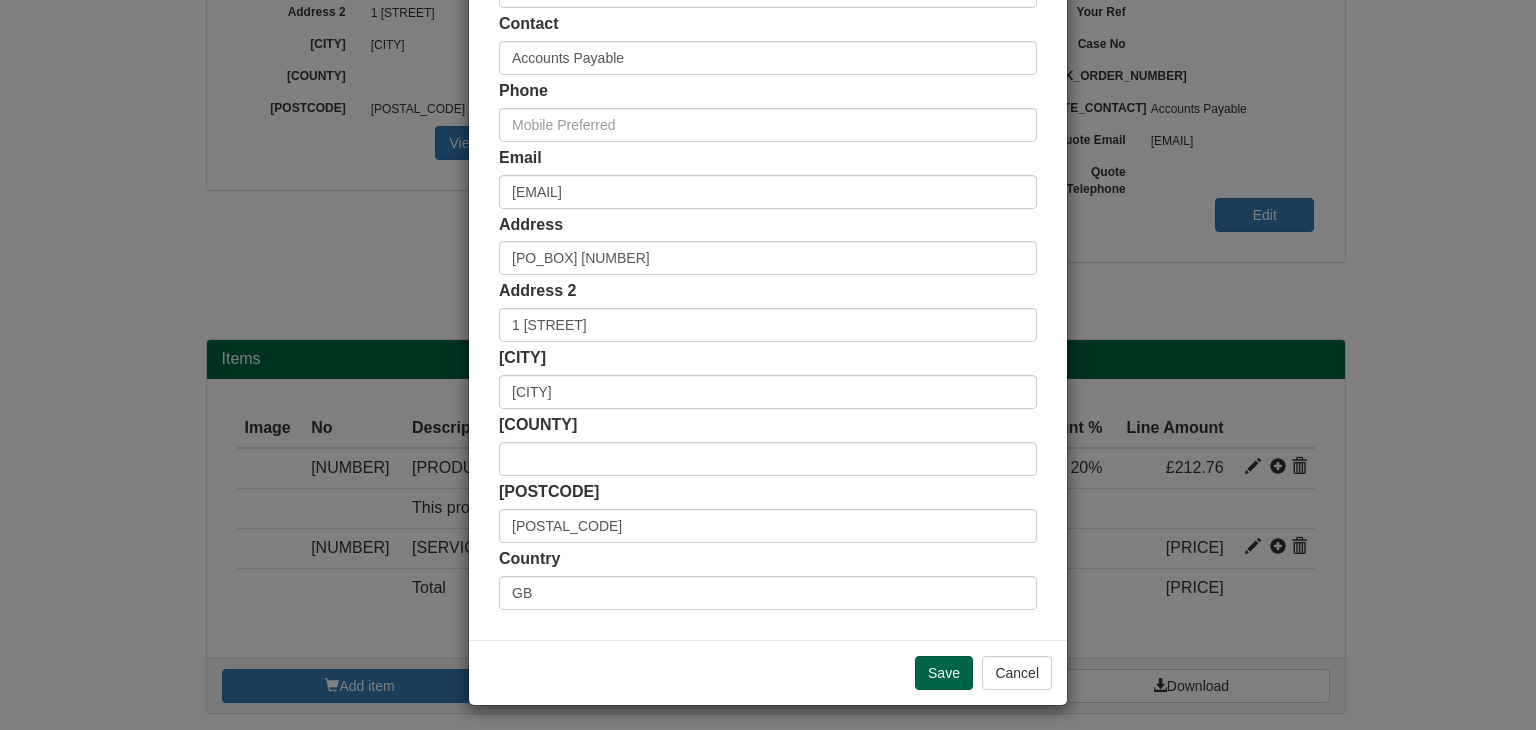 scroll, scrollTop: 376, scrollLeft: 0, axis: vertical 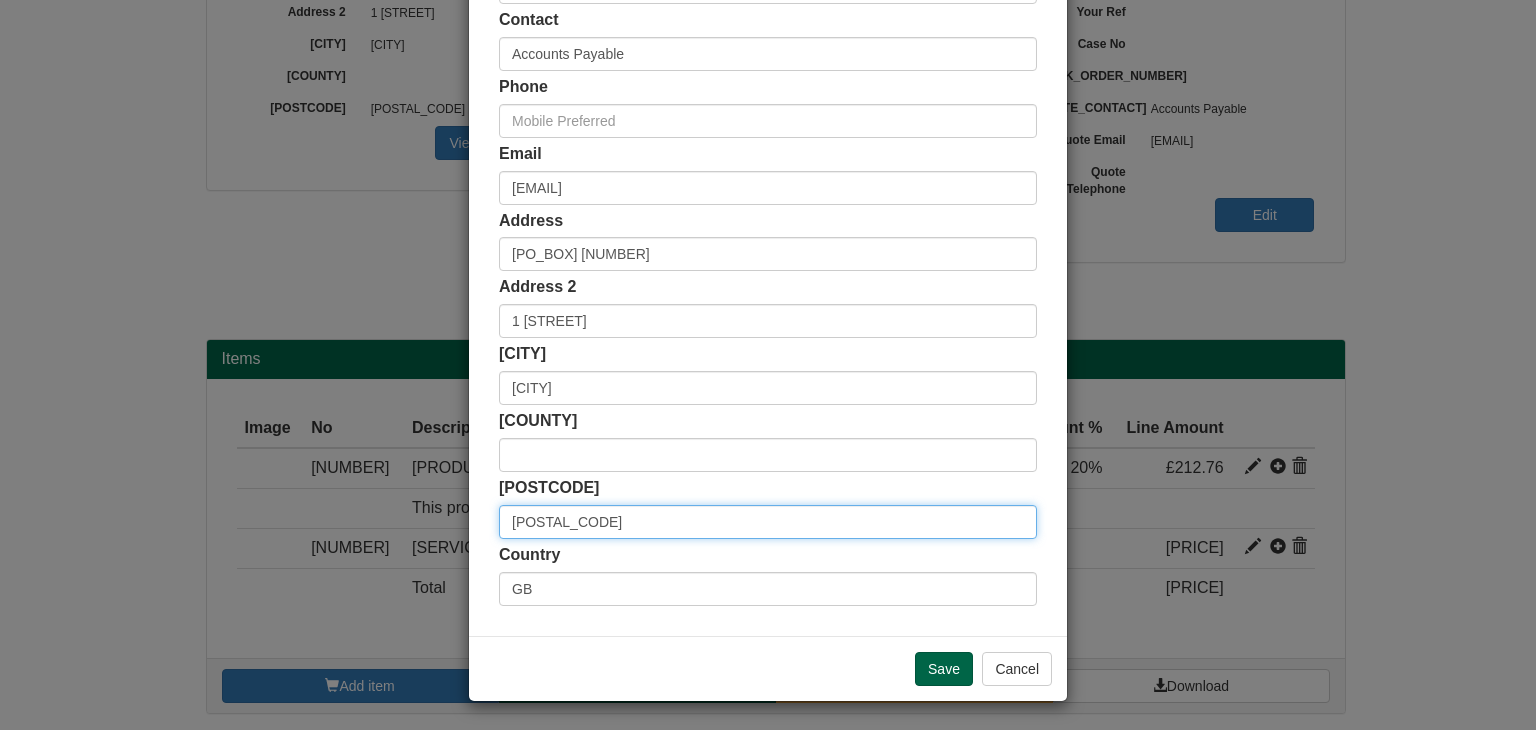 drag, startPoint x: 586, startPoint y: 519, endPoint x: 277, endPoint y: 494, distance: 310.00967 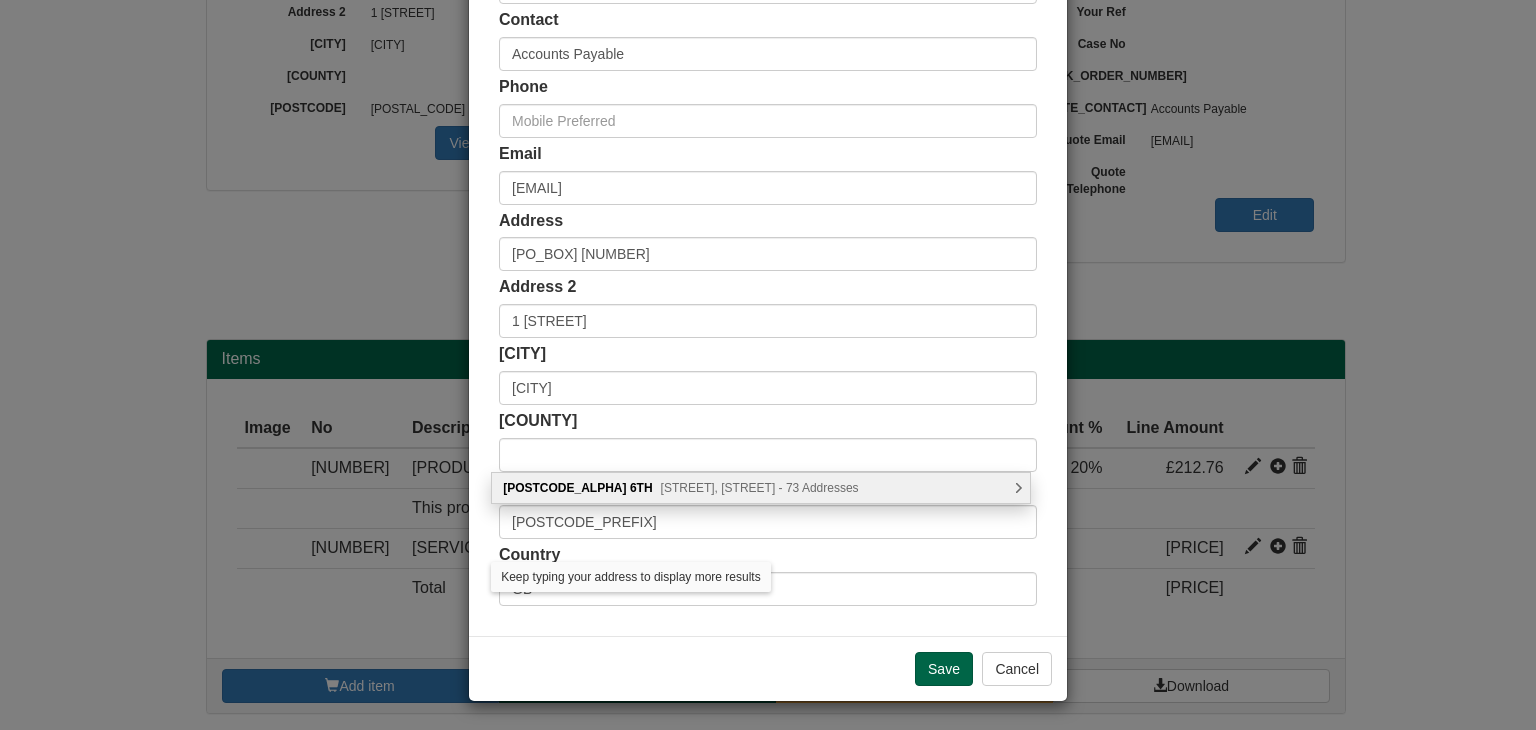 click on "Leeswood, Skelmersdale - 73 Addresses" at bounding box center [760, 488] 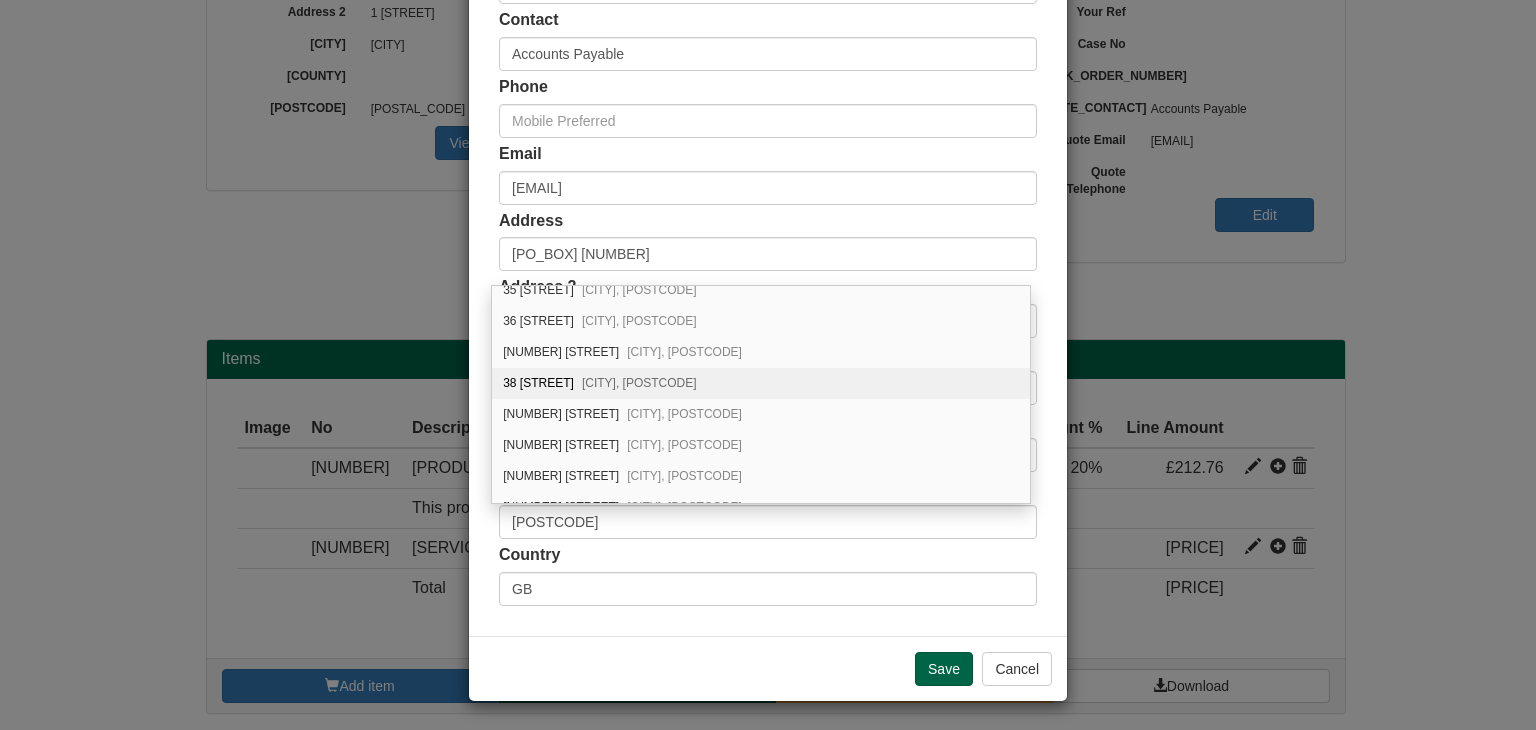 scroll, scrollTop: 1100, scrollLeft: 0, axis: vertical 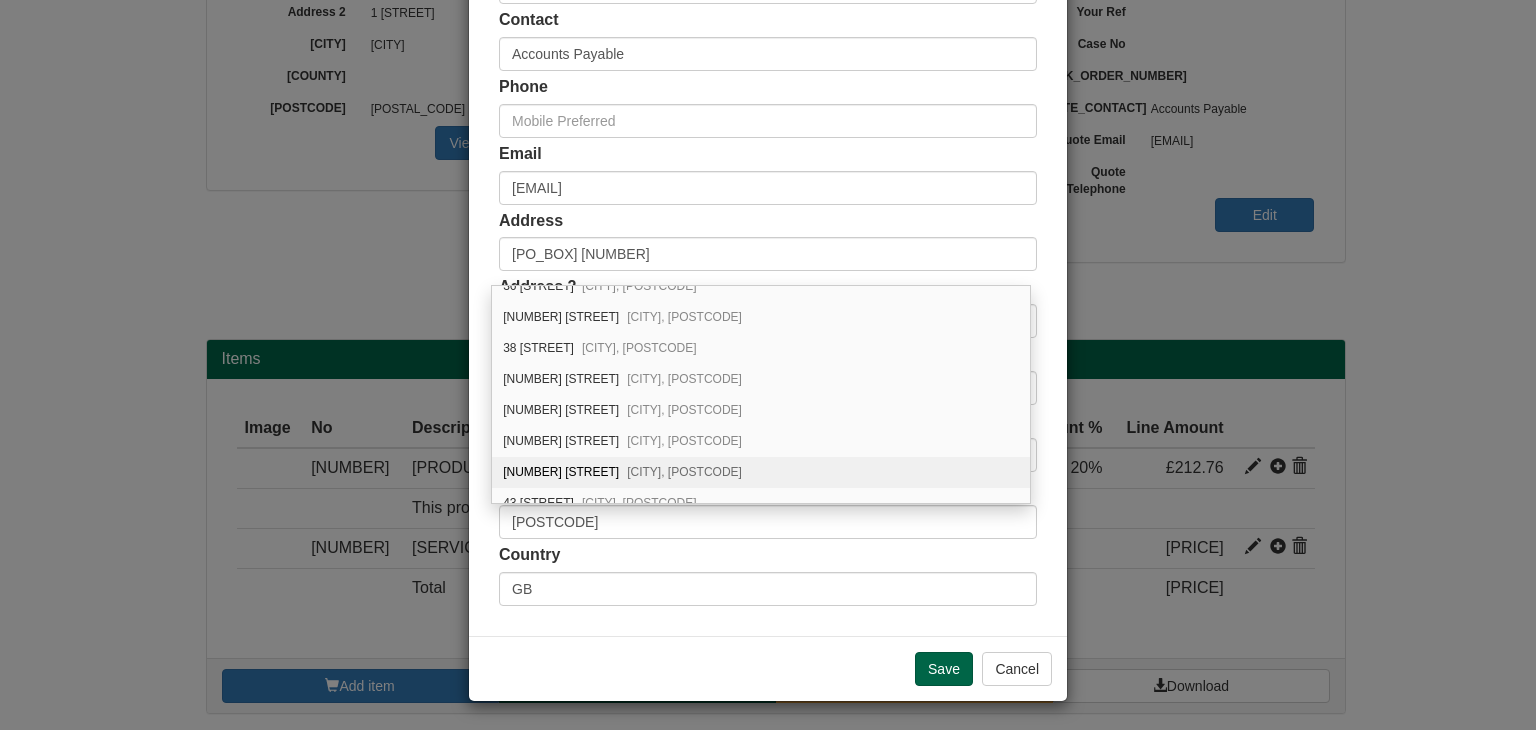 click on "42 Leeswood Skelmersdale, WN8 6TH" at bounding box center (761, 472) 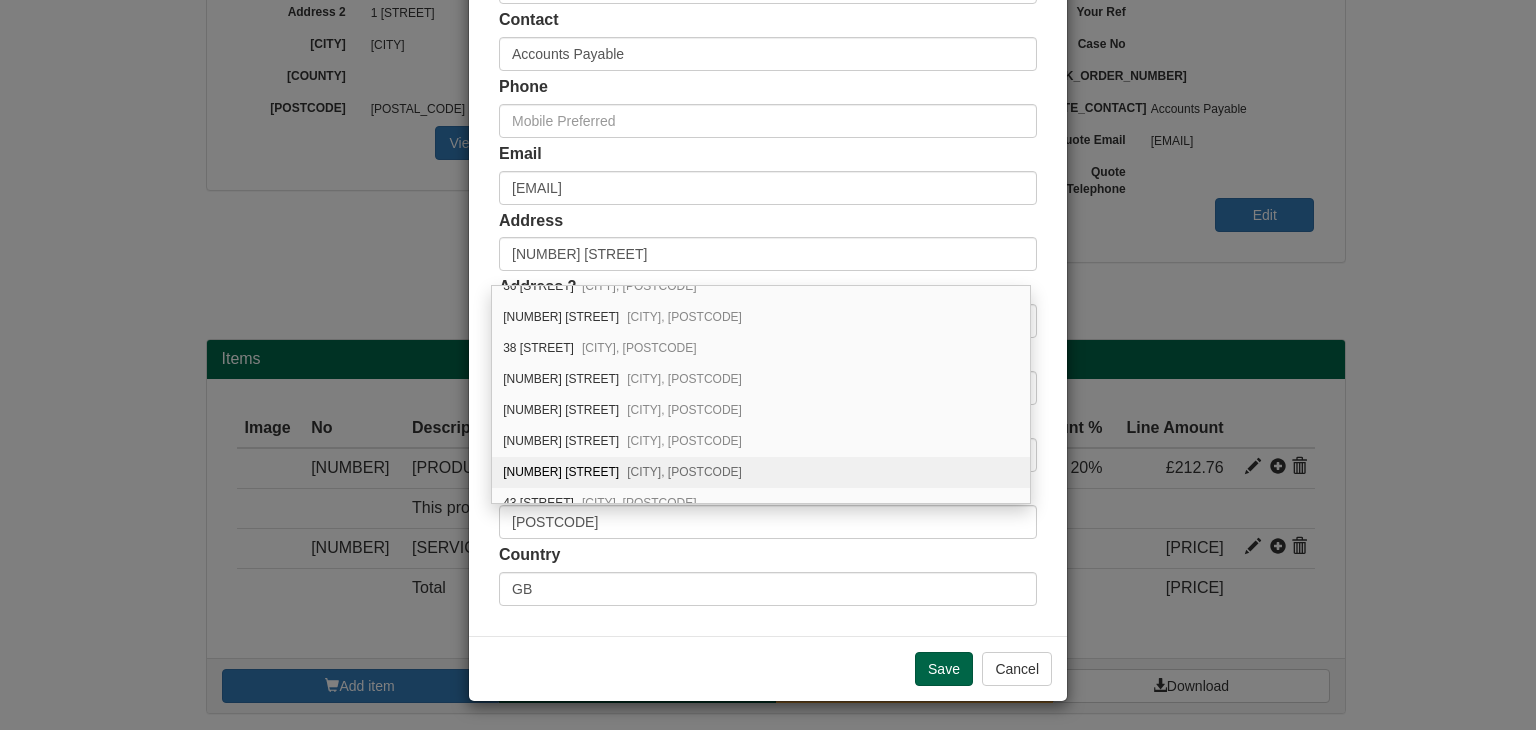 type 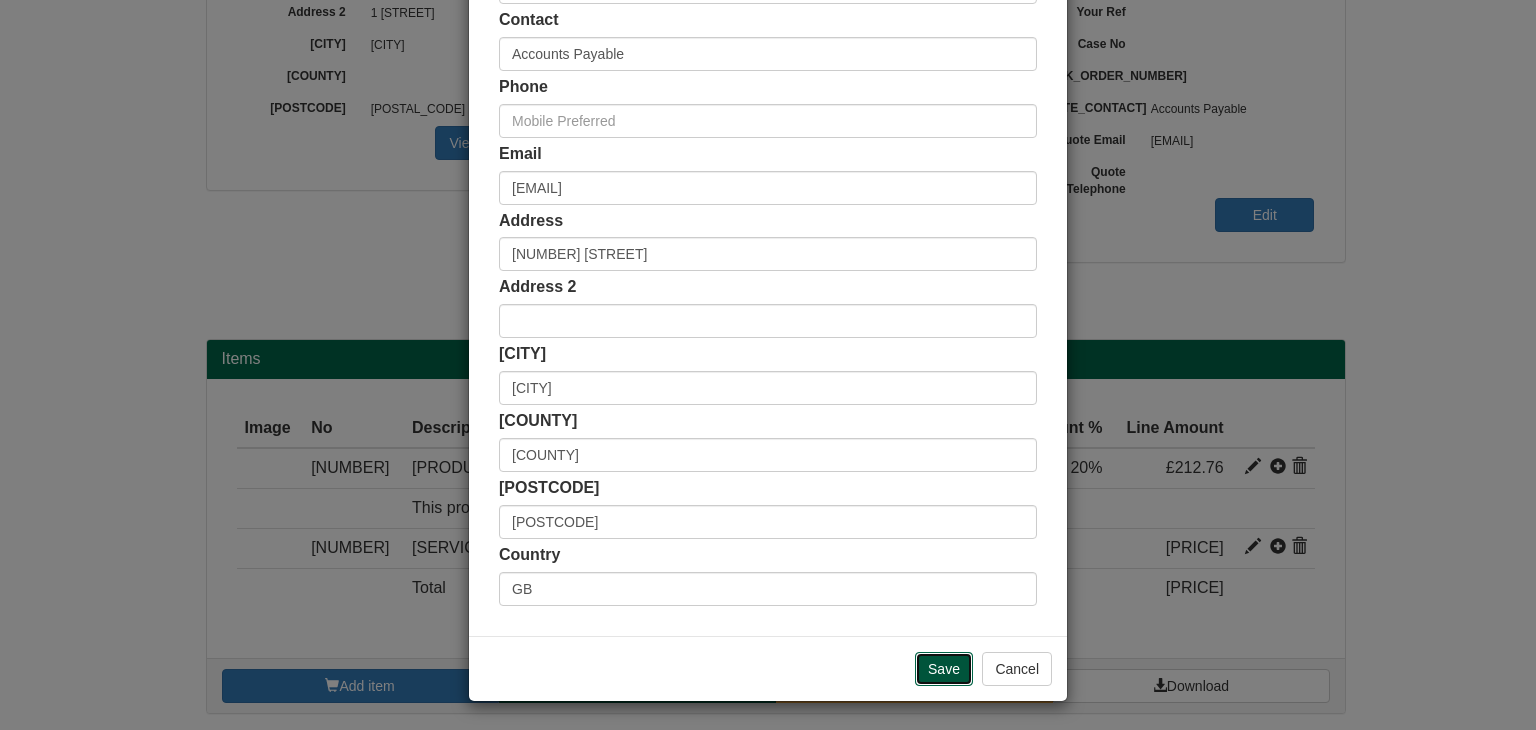 click on "Save" at bounding box center [944, 669] 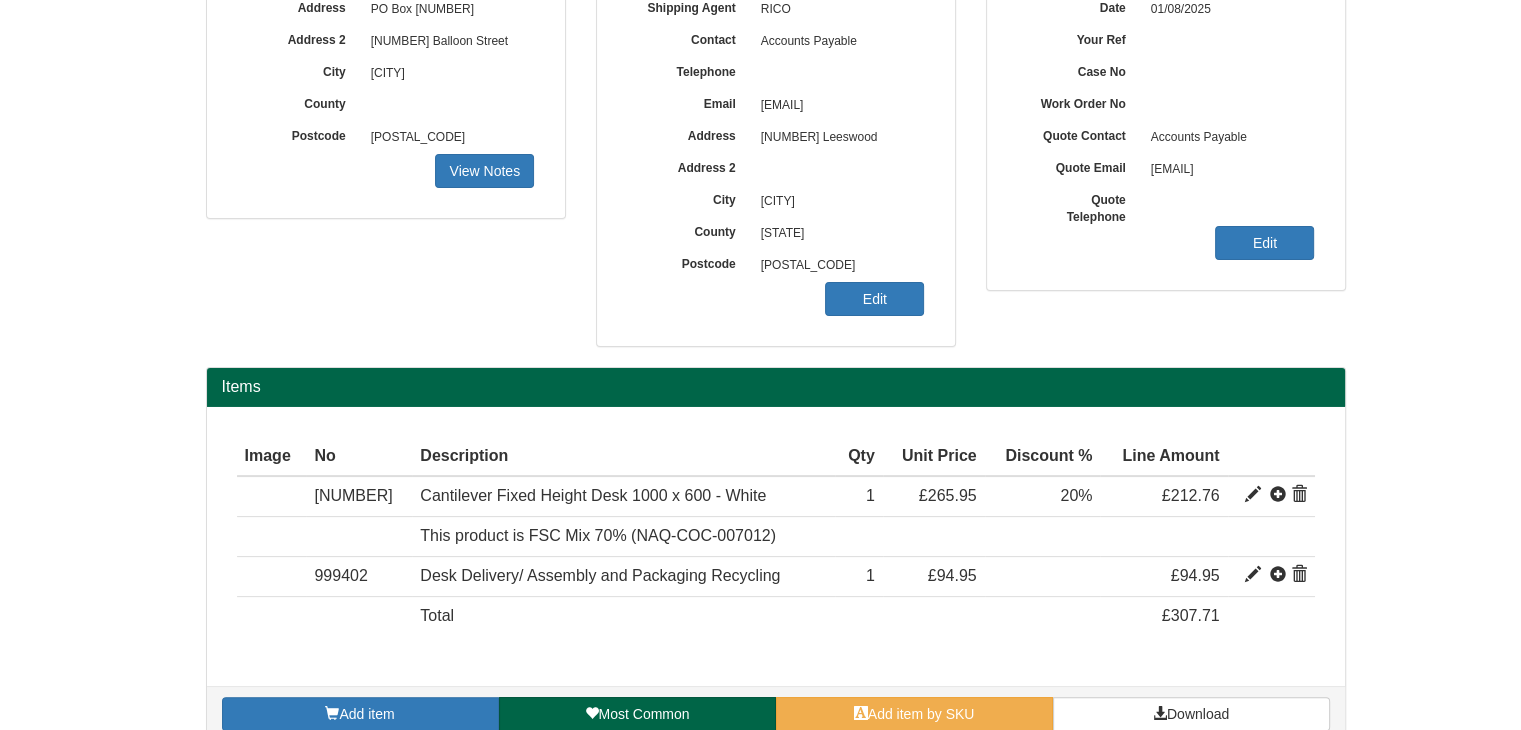 scroll, scrollTop: 360, scrollLeft: 0, axis: vertical 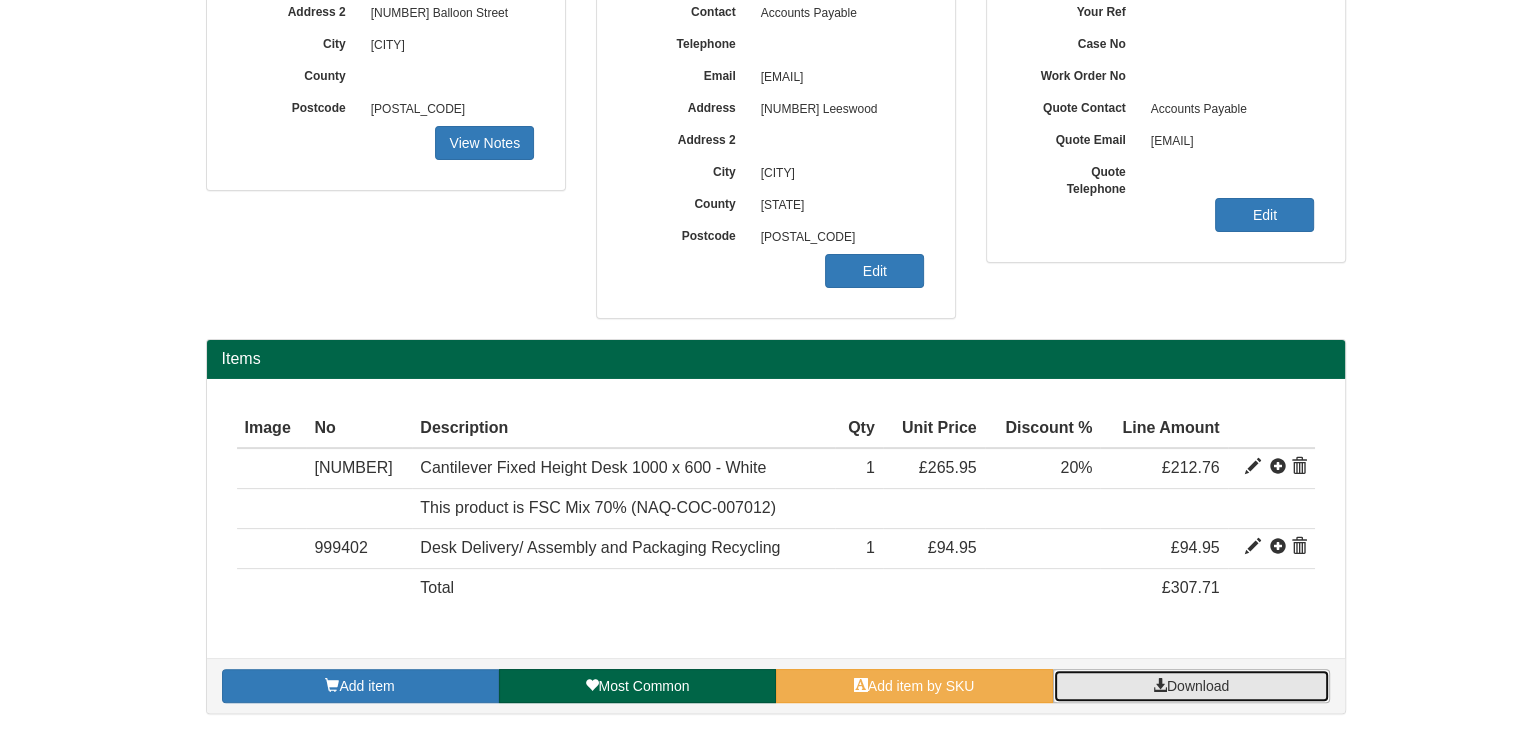 click on "Download" at bounding box center [1198, 686] 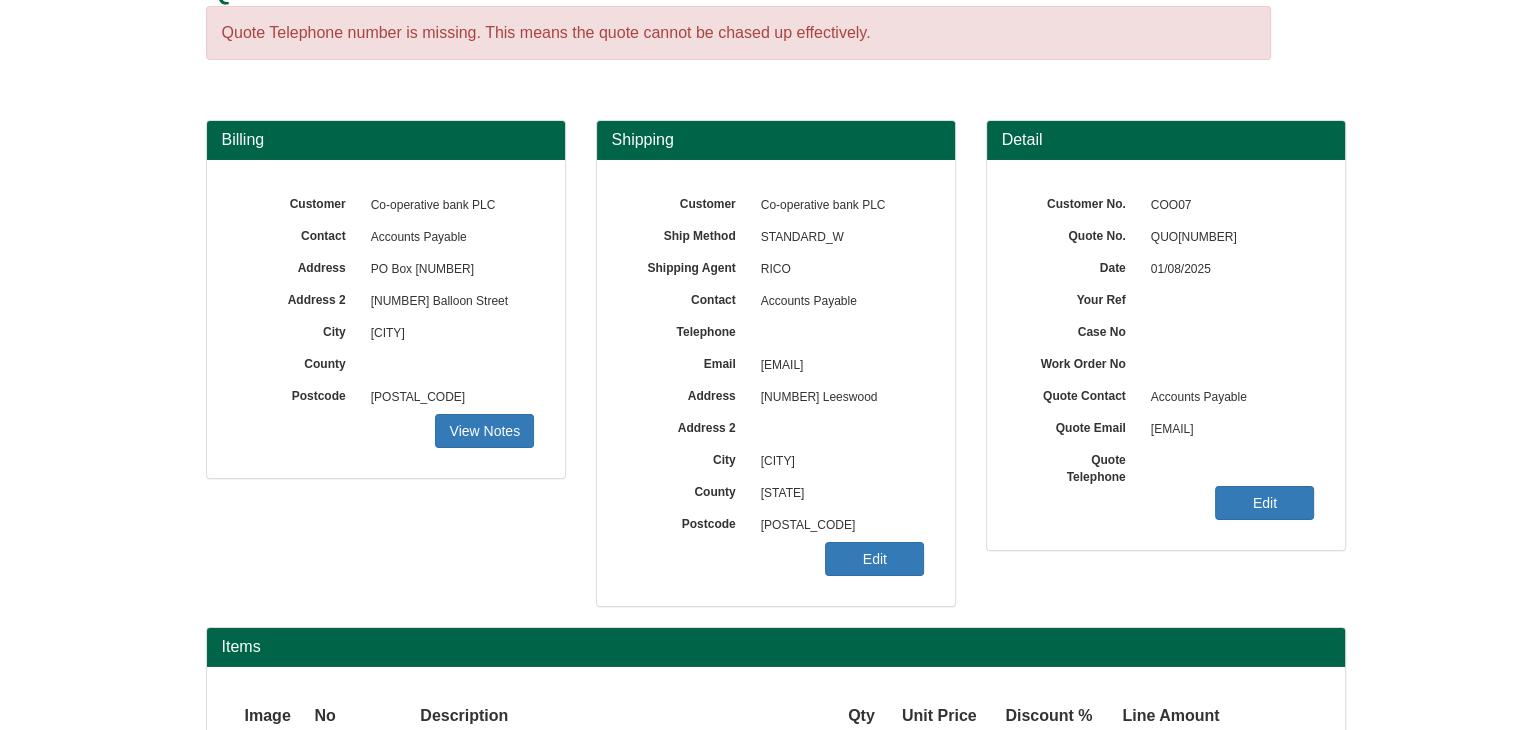 scroll, scrollTop: 60, scrollLeft: 0, axis: vertical 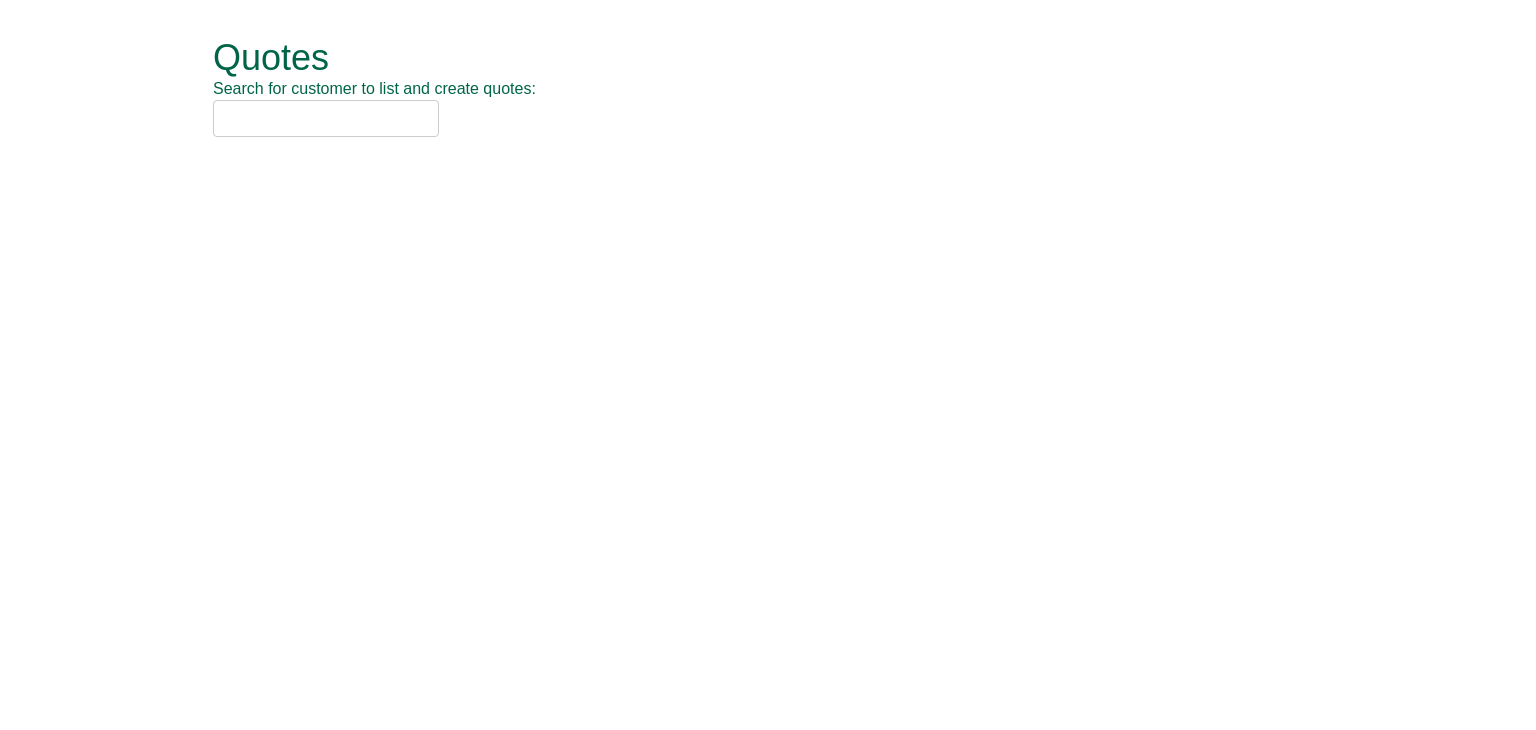 click at bounding box center [326, 118] 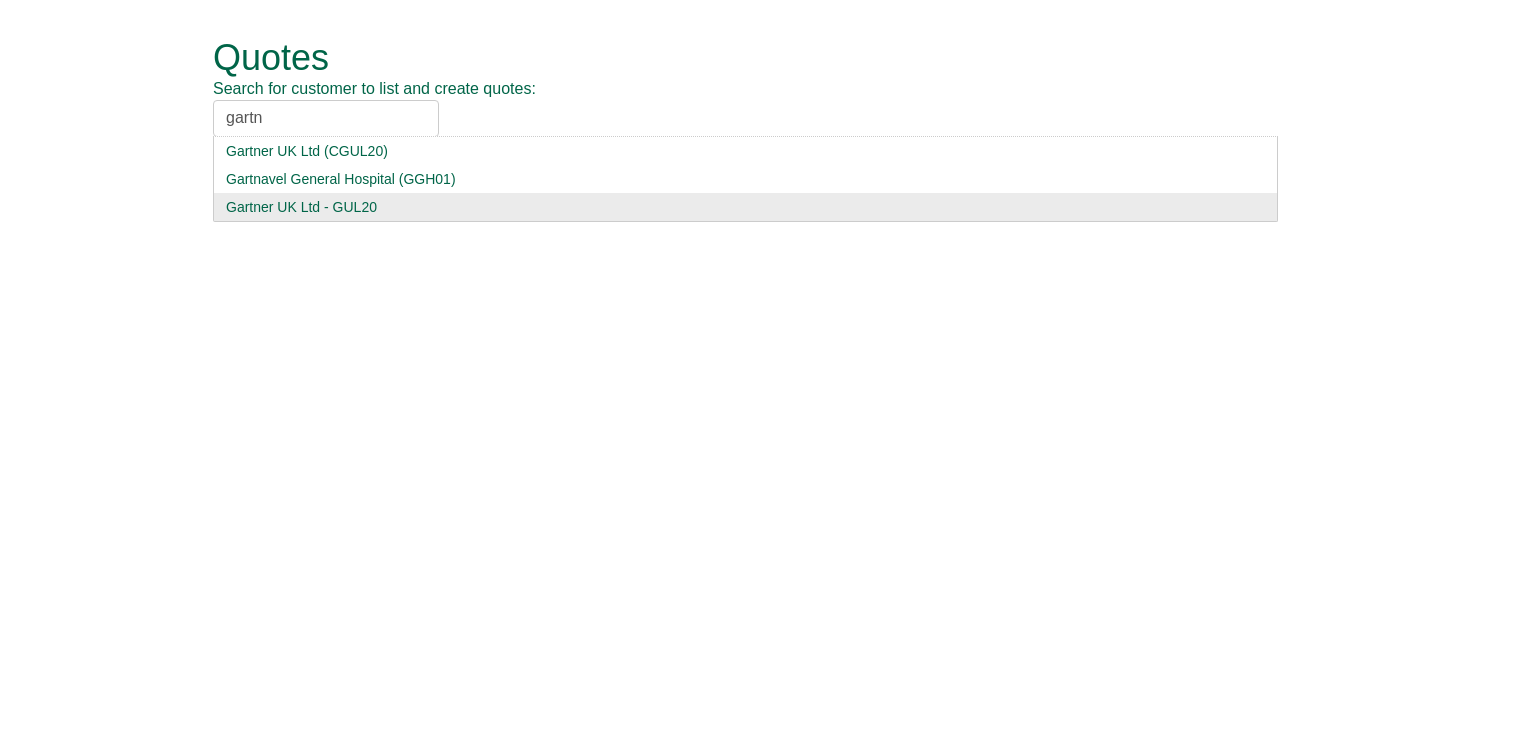 type on "gartn" 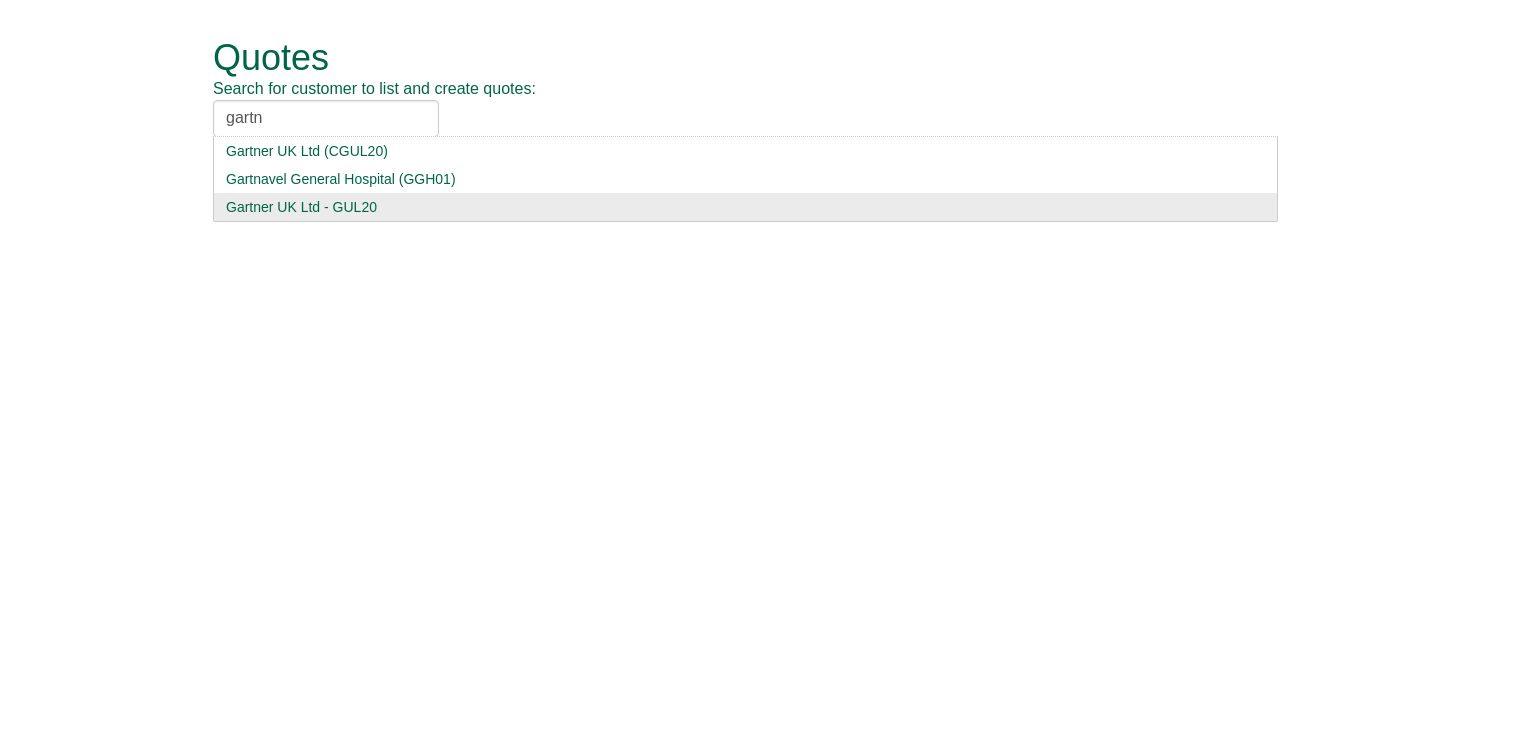 click on "Gartner UK Ltd (GUL20)" at bounding box center (745, 207) 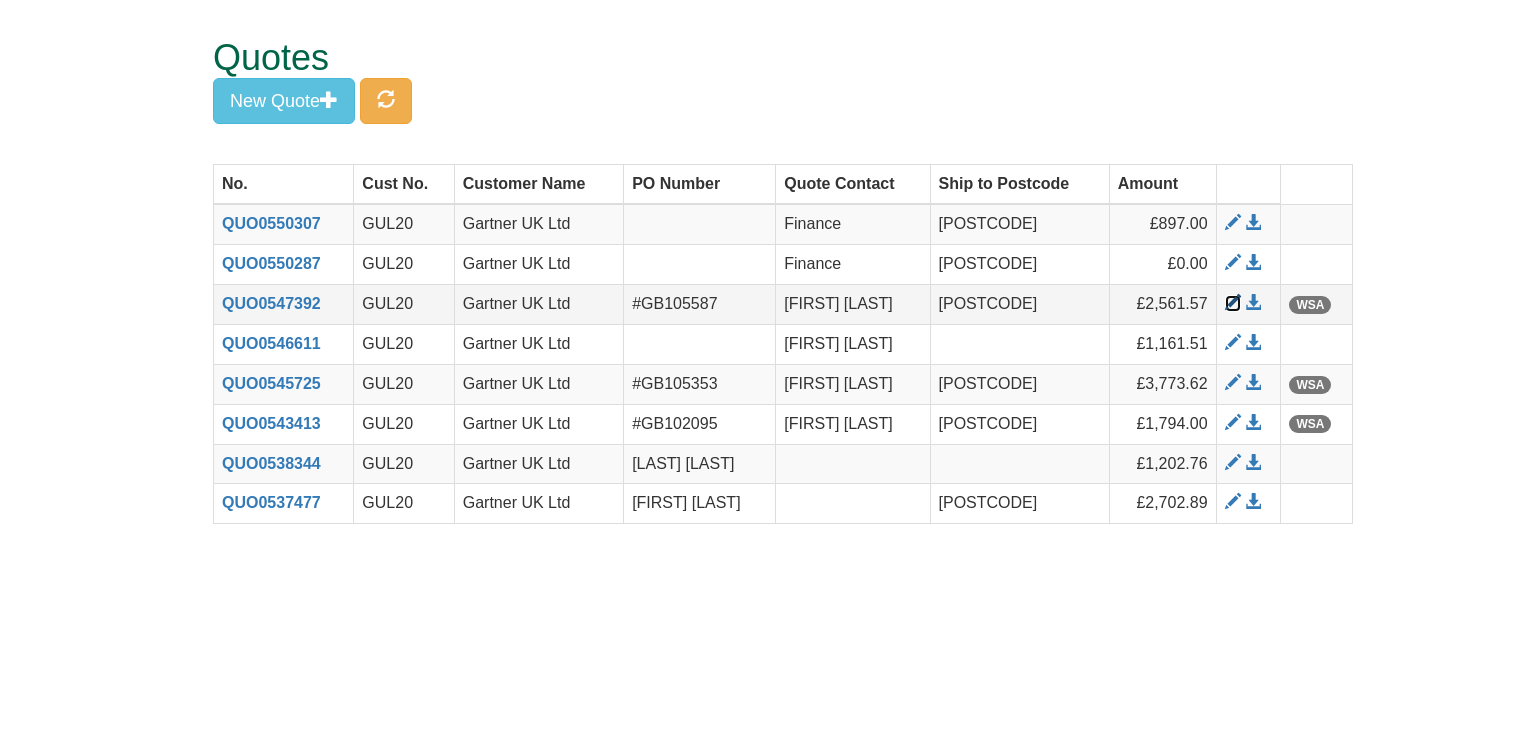 click at bounding box center [1233, 303] 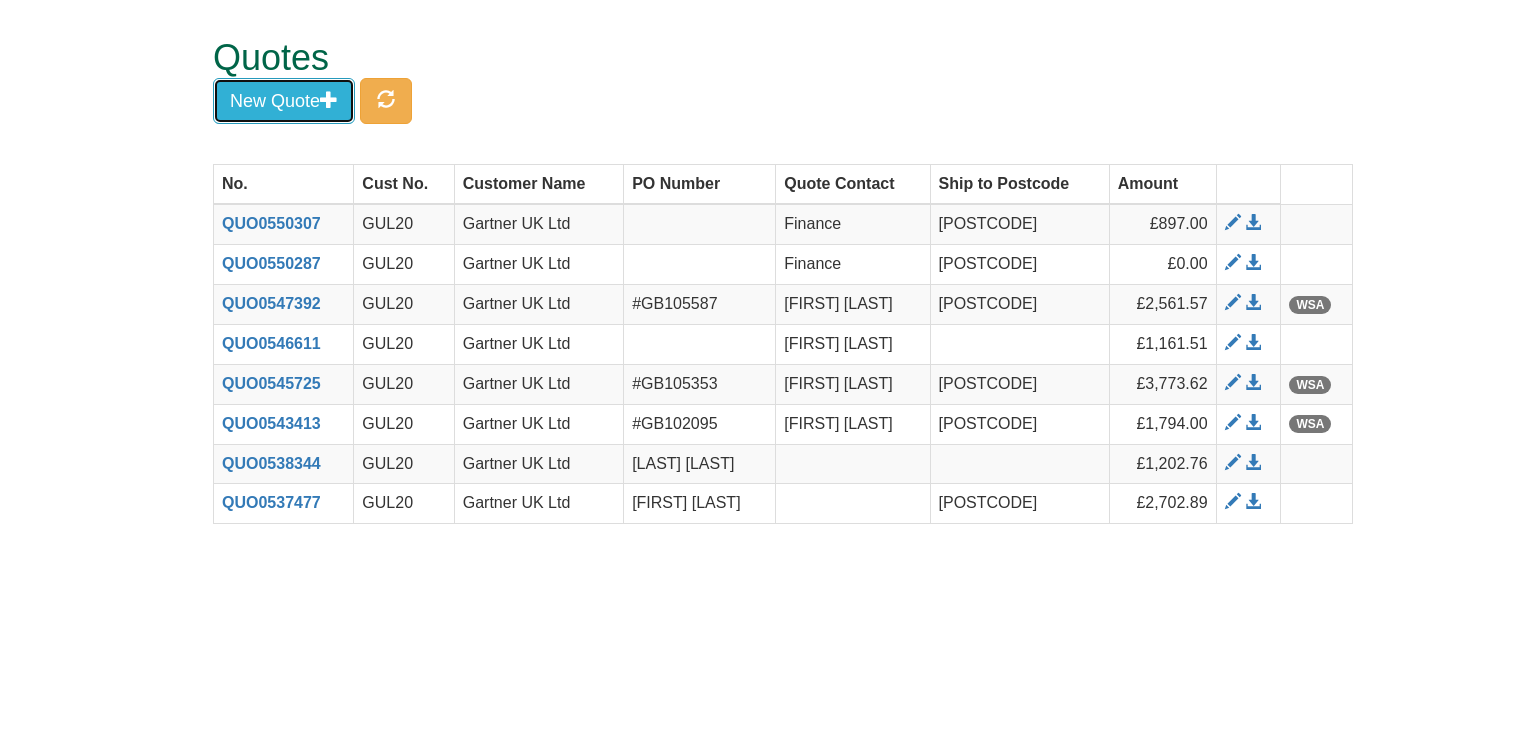 click on "New Quote" at bounding box center [284, 101] 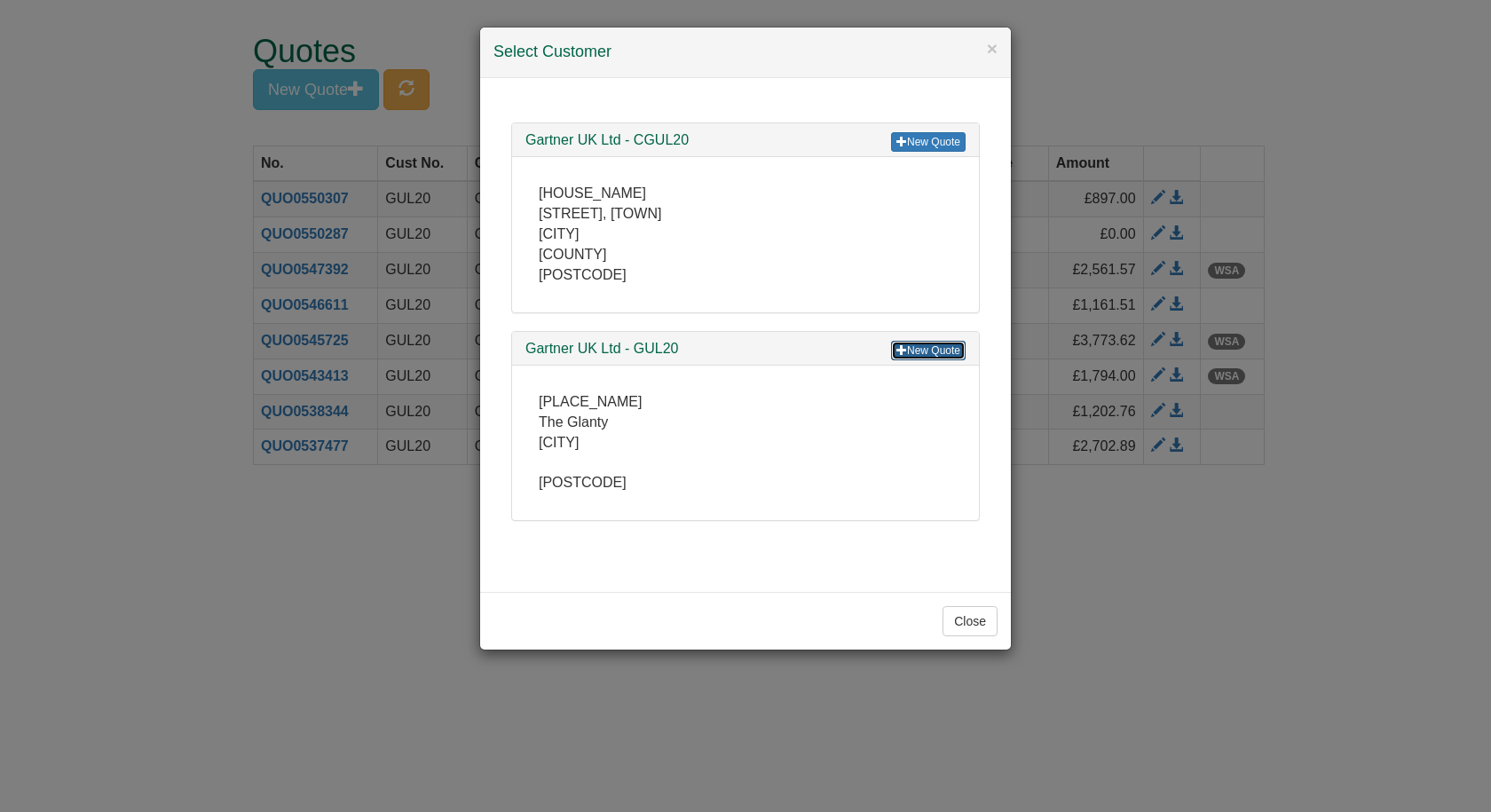 click on "New Quote" at bounding box center (928, 351) 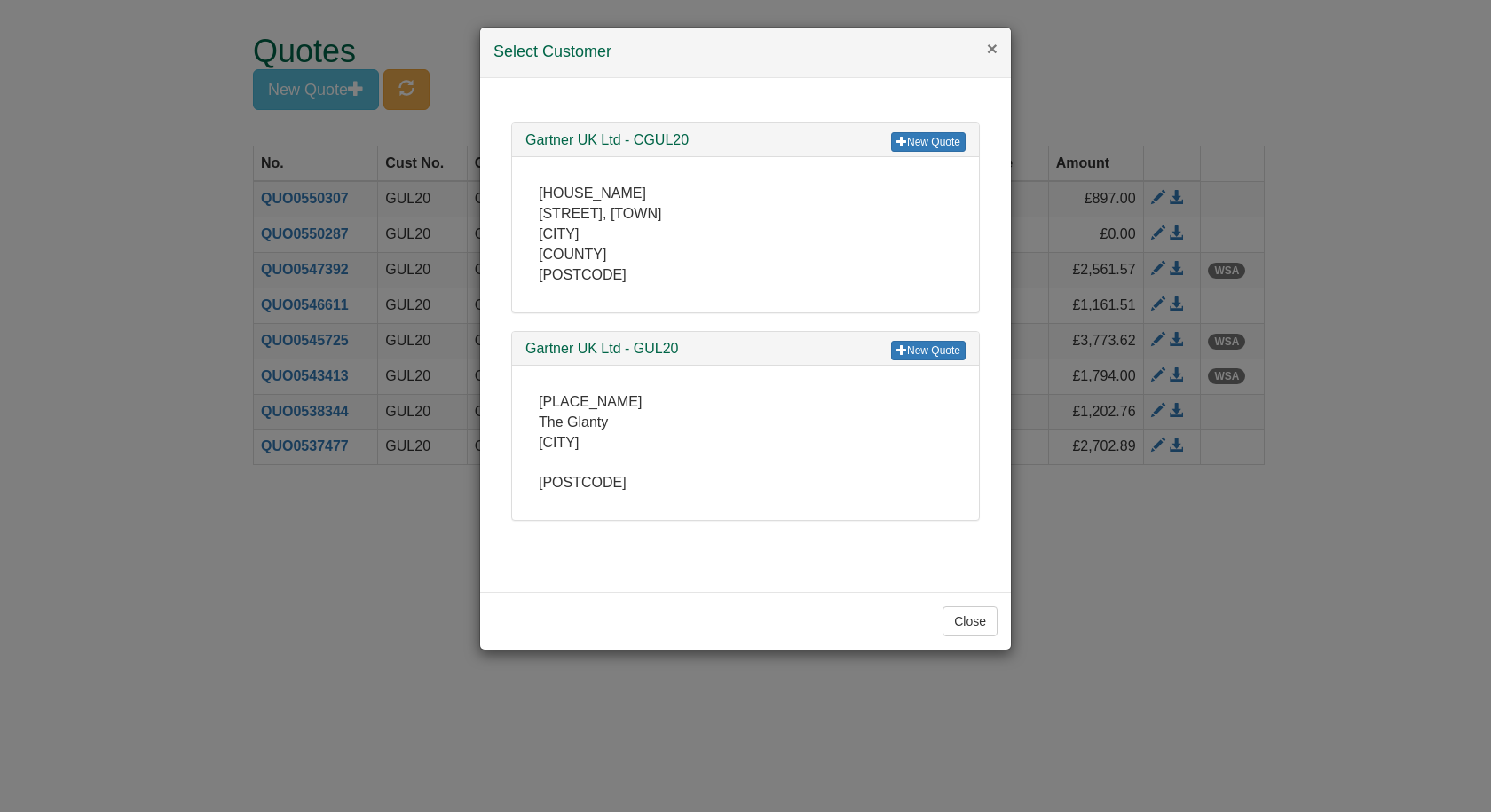 click on "×" at bounding box center (992, 48) 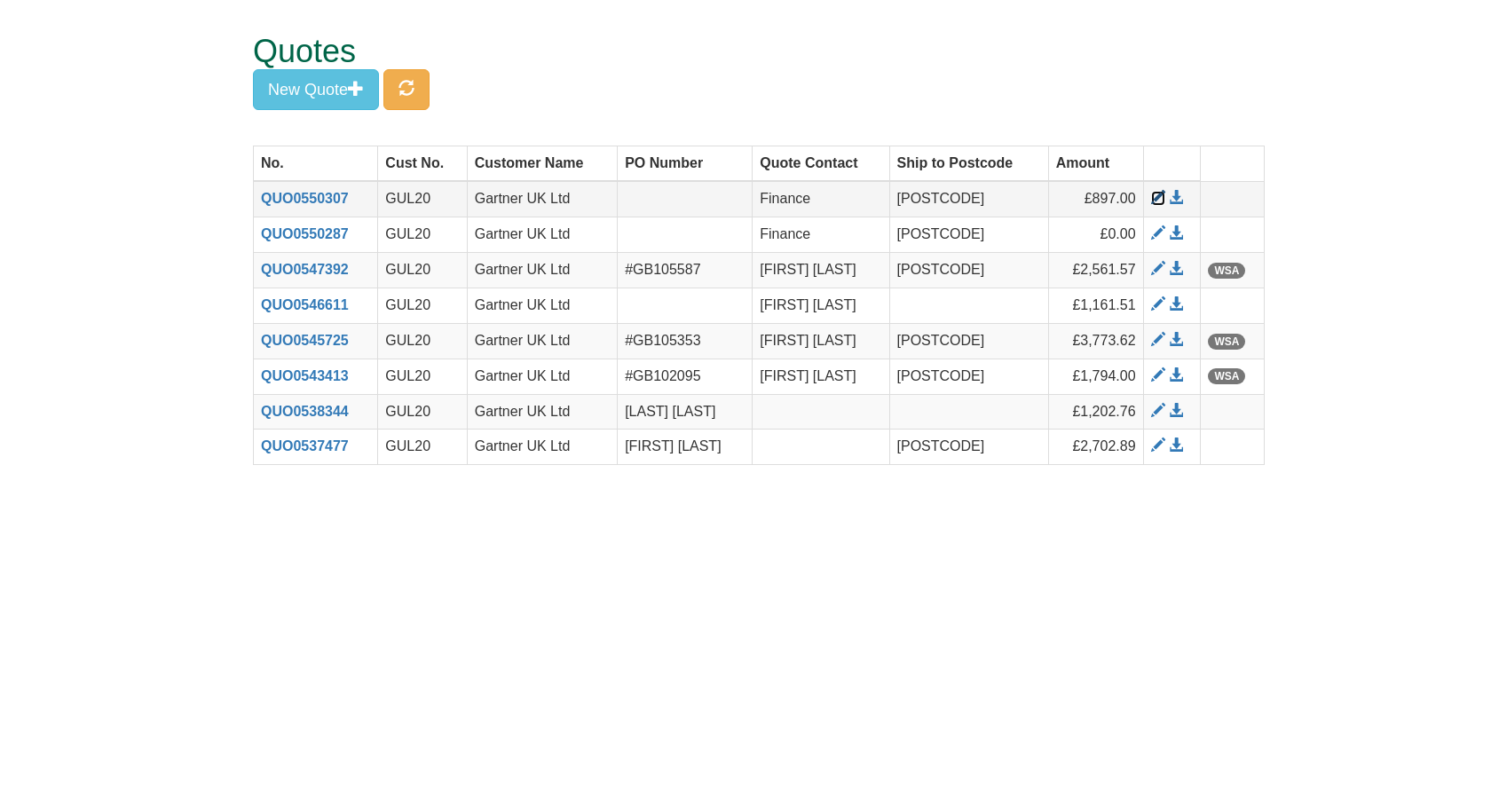 click at bounding box center (1158, 198) 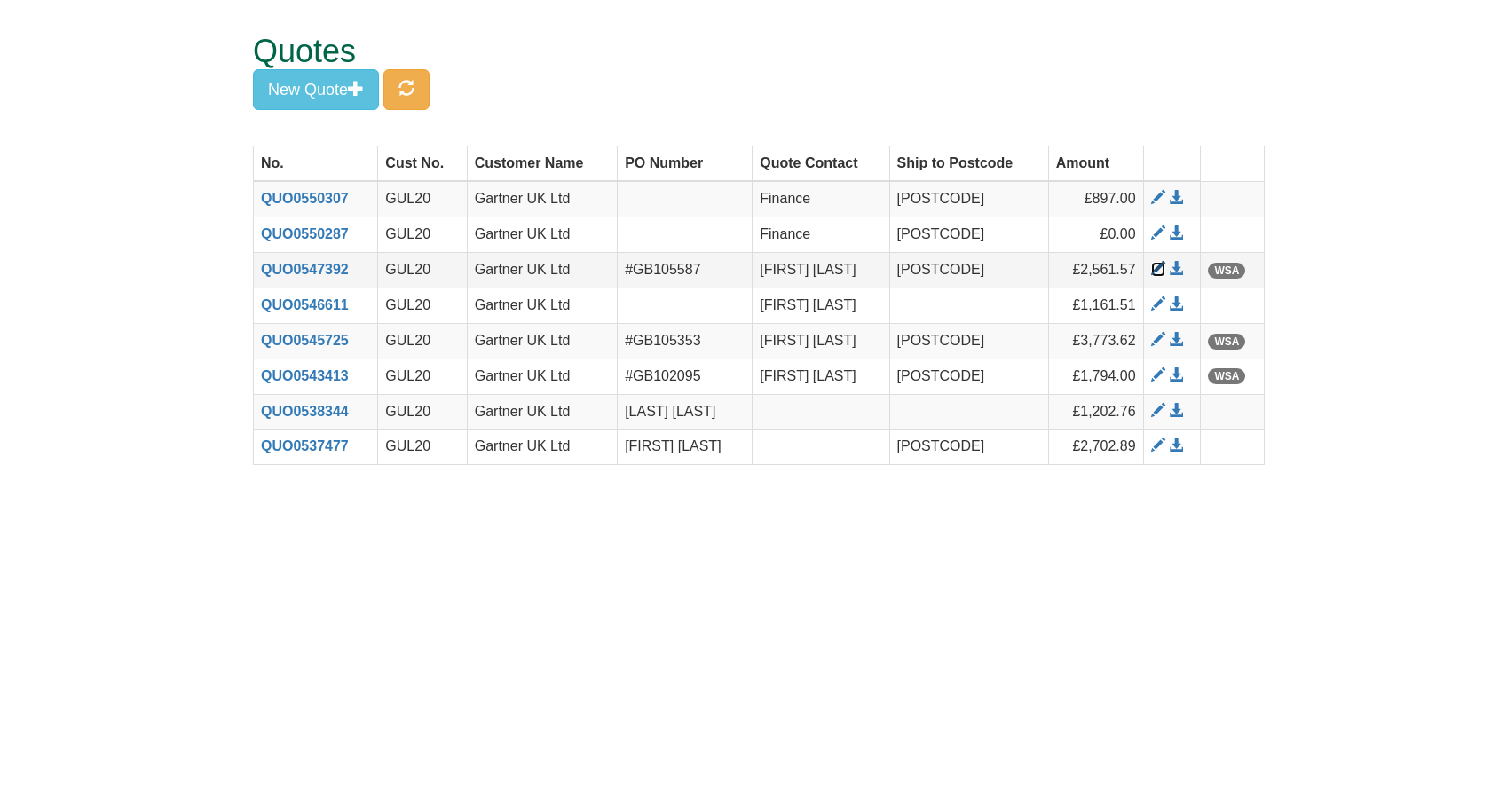 click at bounding box center [1158, 269] 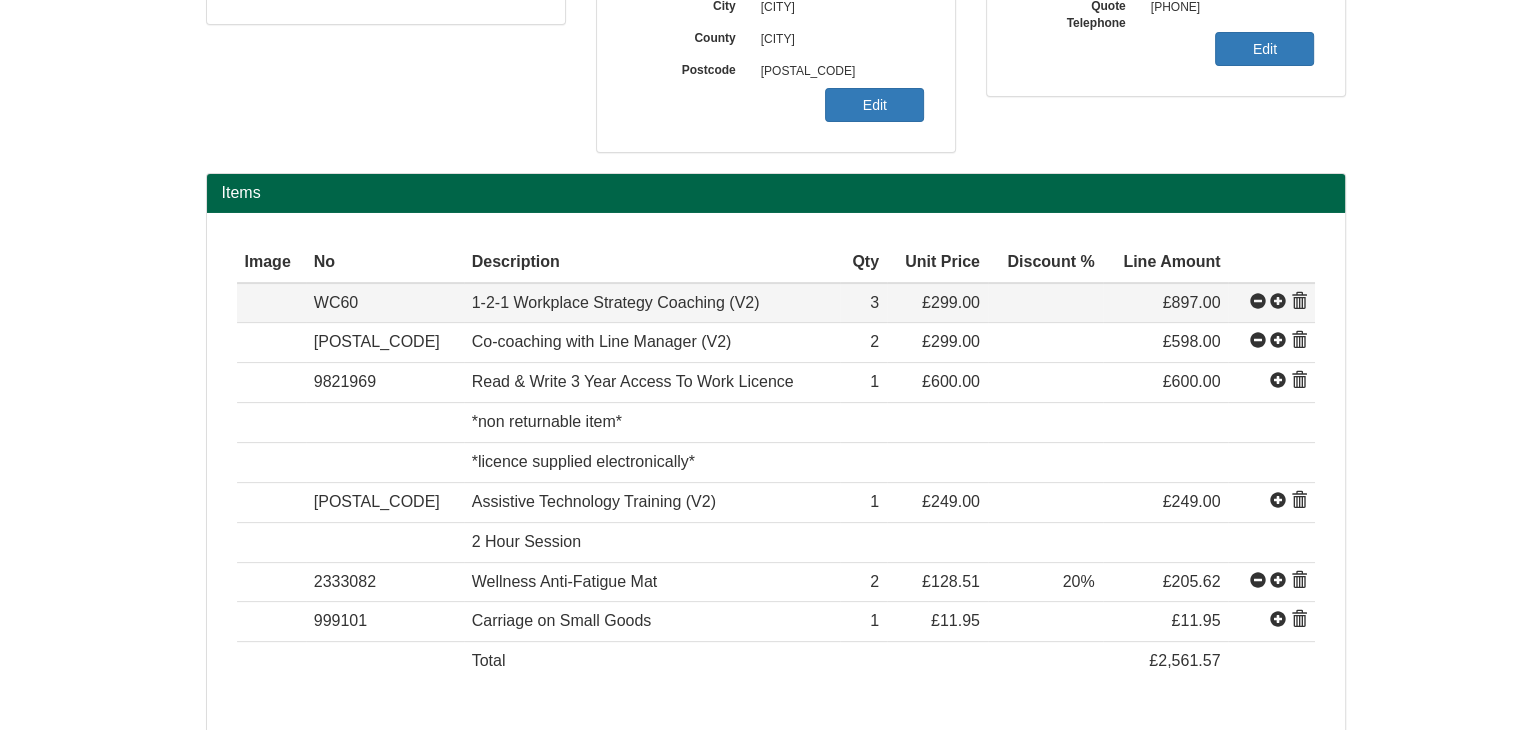 scroll, scrollTop: 500, scrollLeft: 0, axis: vertical 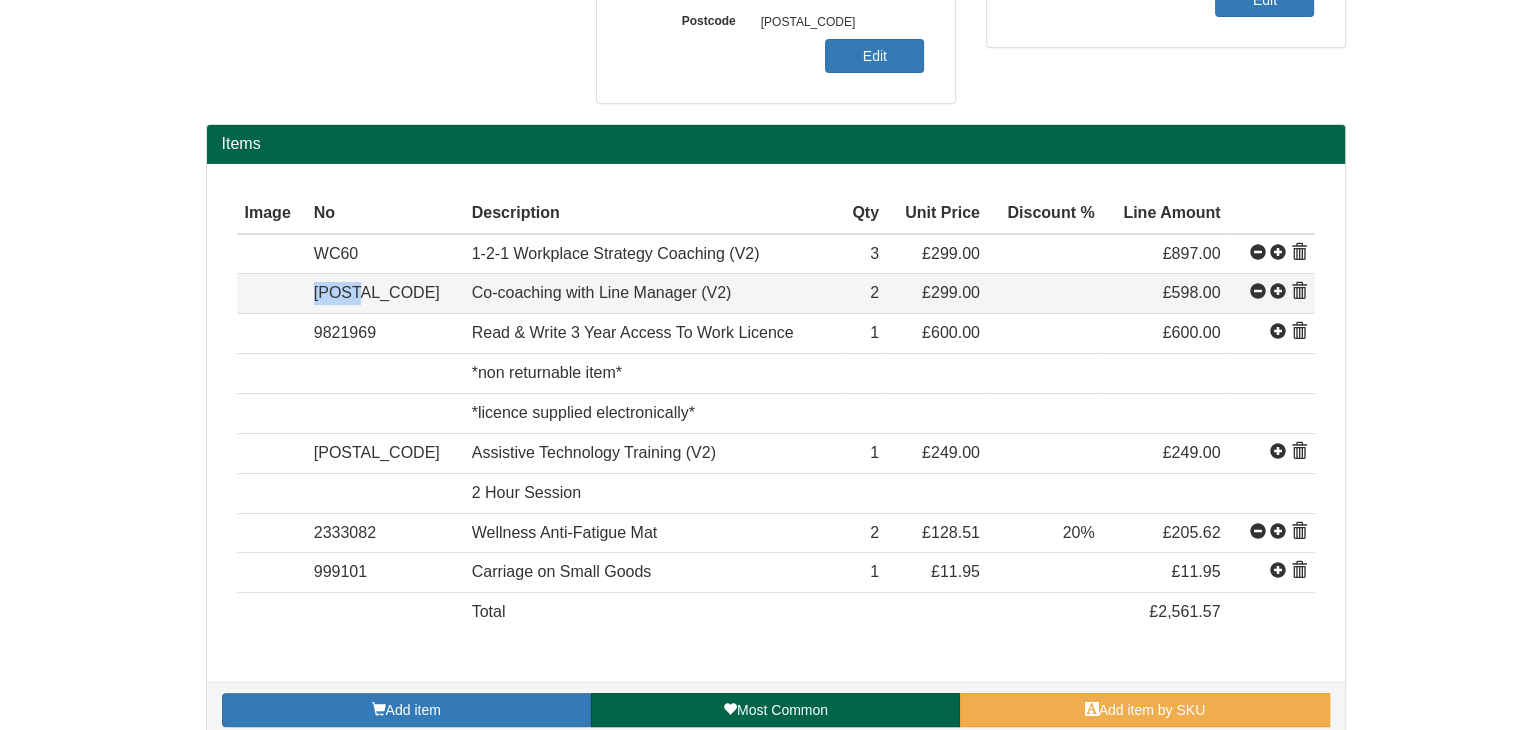 drag, startPoint x: 377, startPoint y: 289, endPoint x: 325, endPoint y: 293, distance: 52.153618 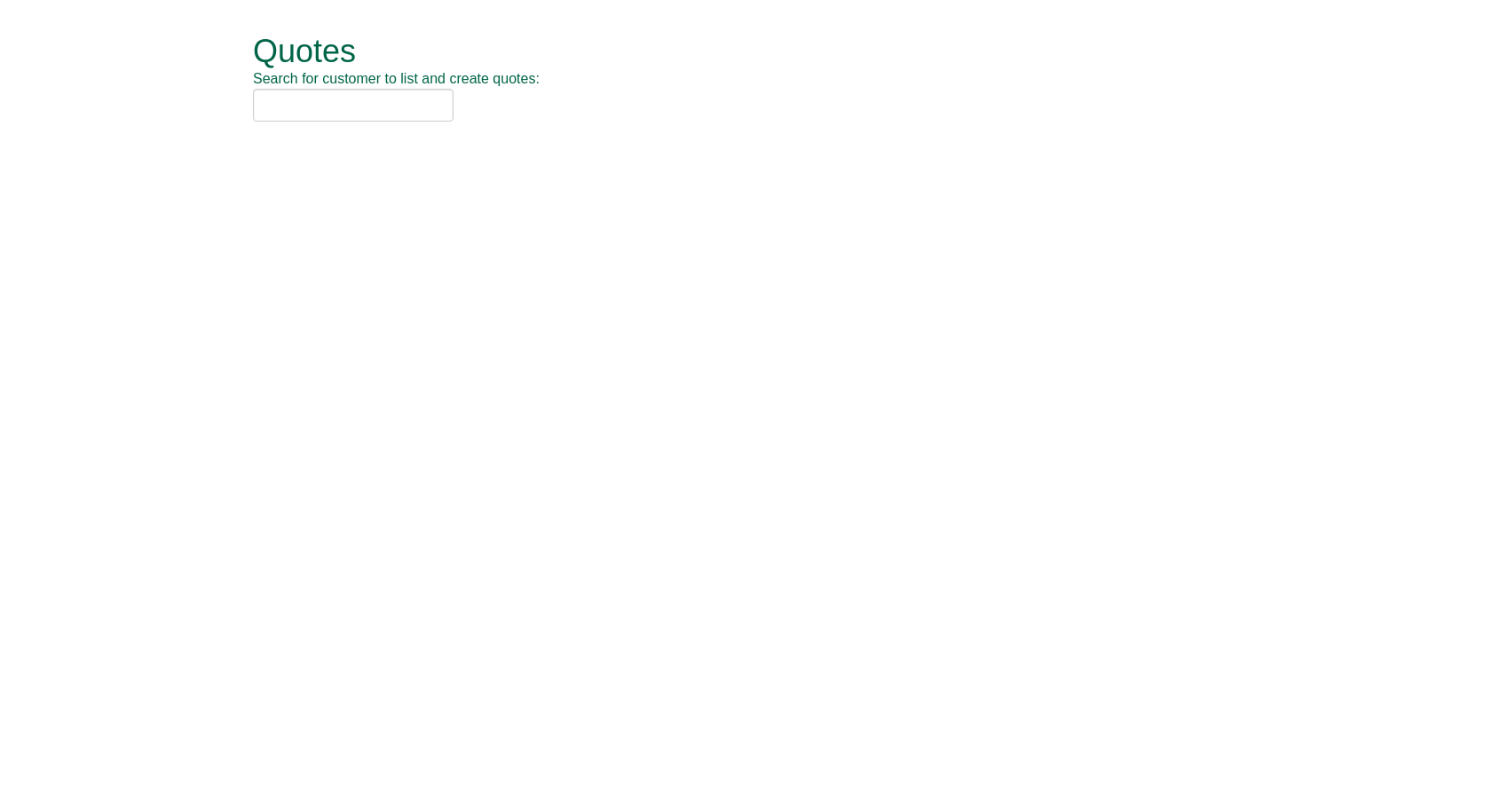 scroll, scrollTop: 0, scrollLeft: 0, axis: both 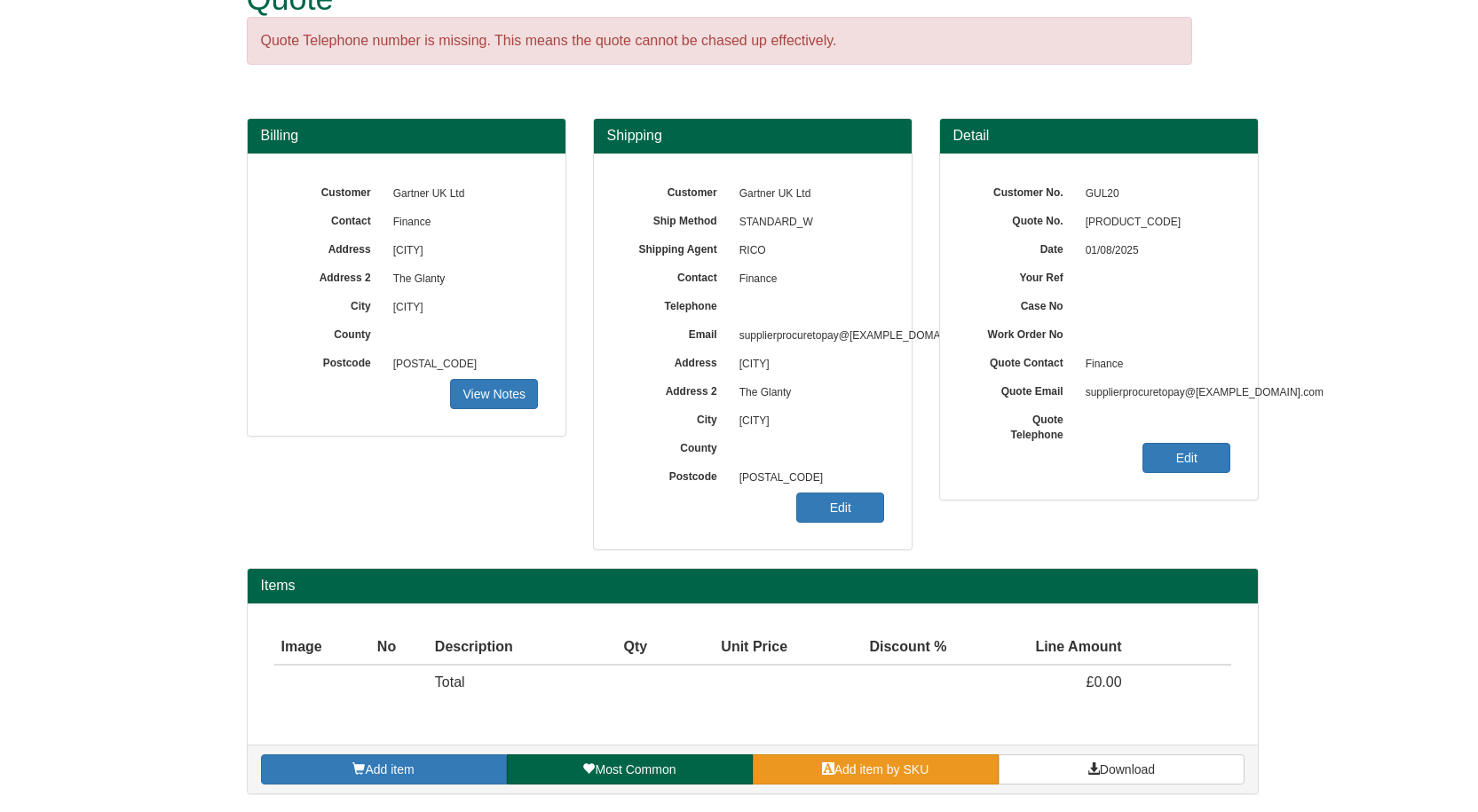 click on "Add item by SKU" at bounding box center [875, 769] 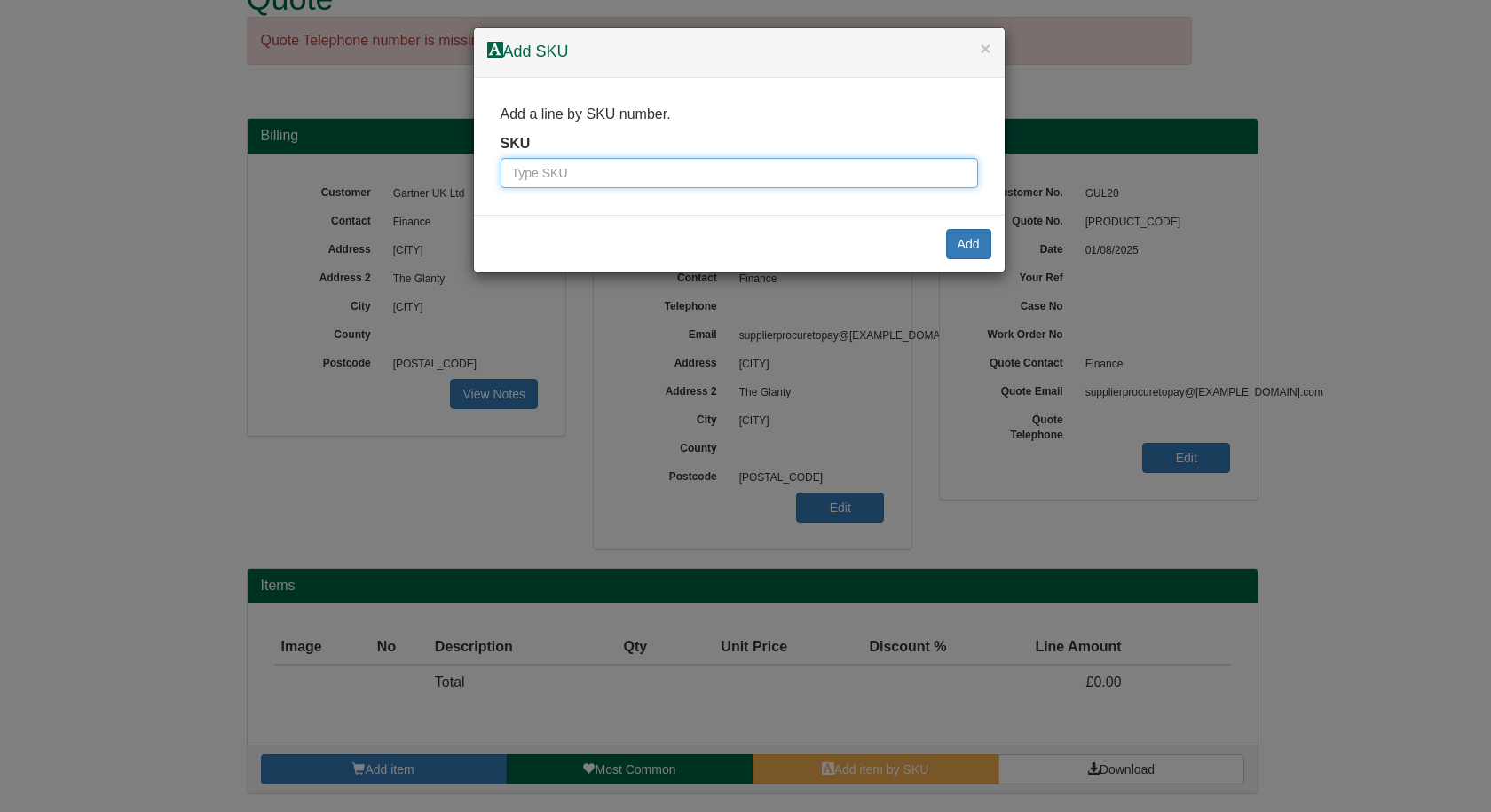 click at bounding box center (739, 173) 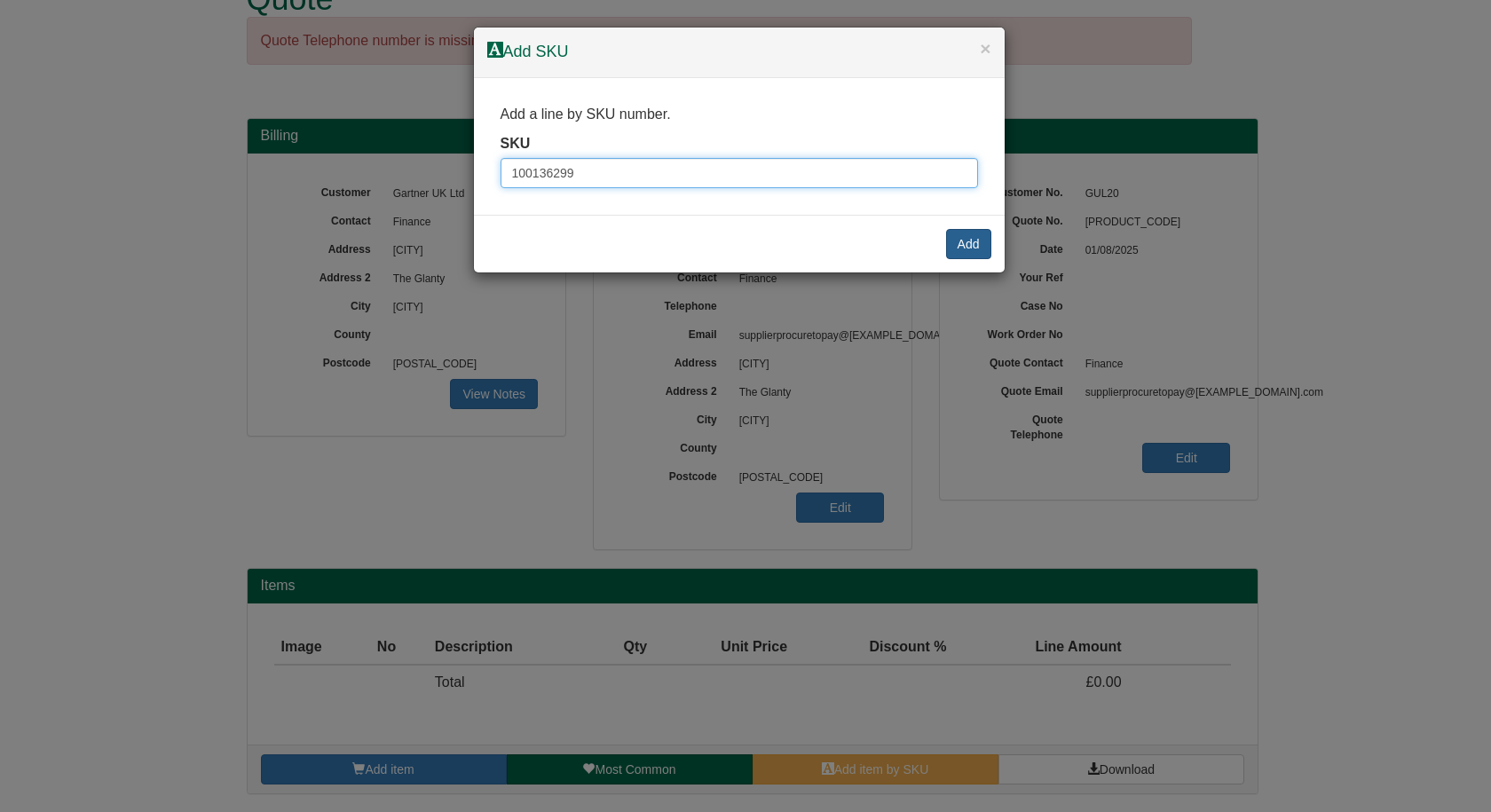 type on "100136299" 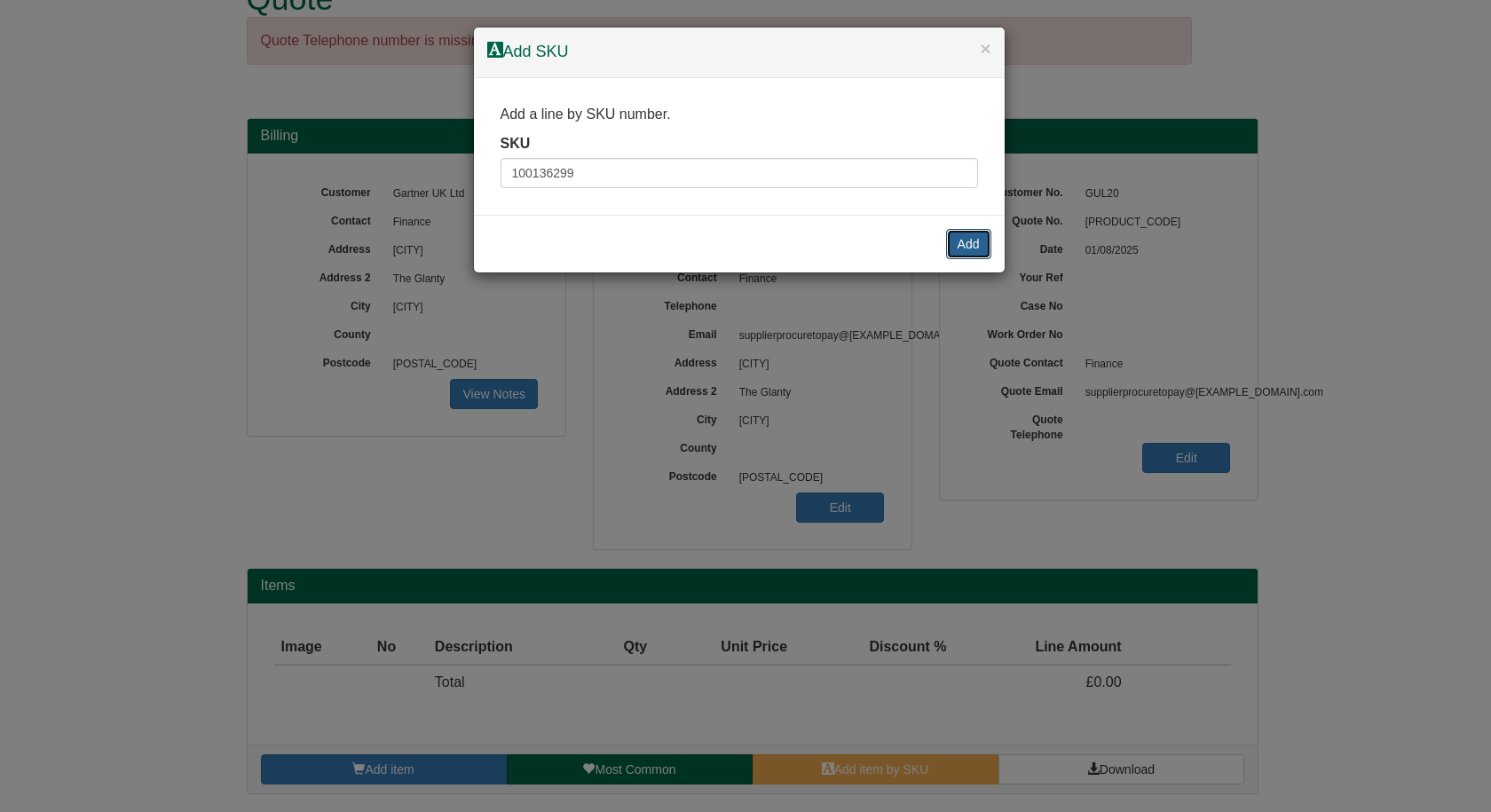click on "Add" at bounding box center [968, 244] 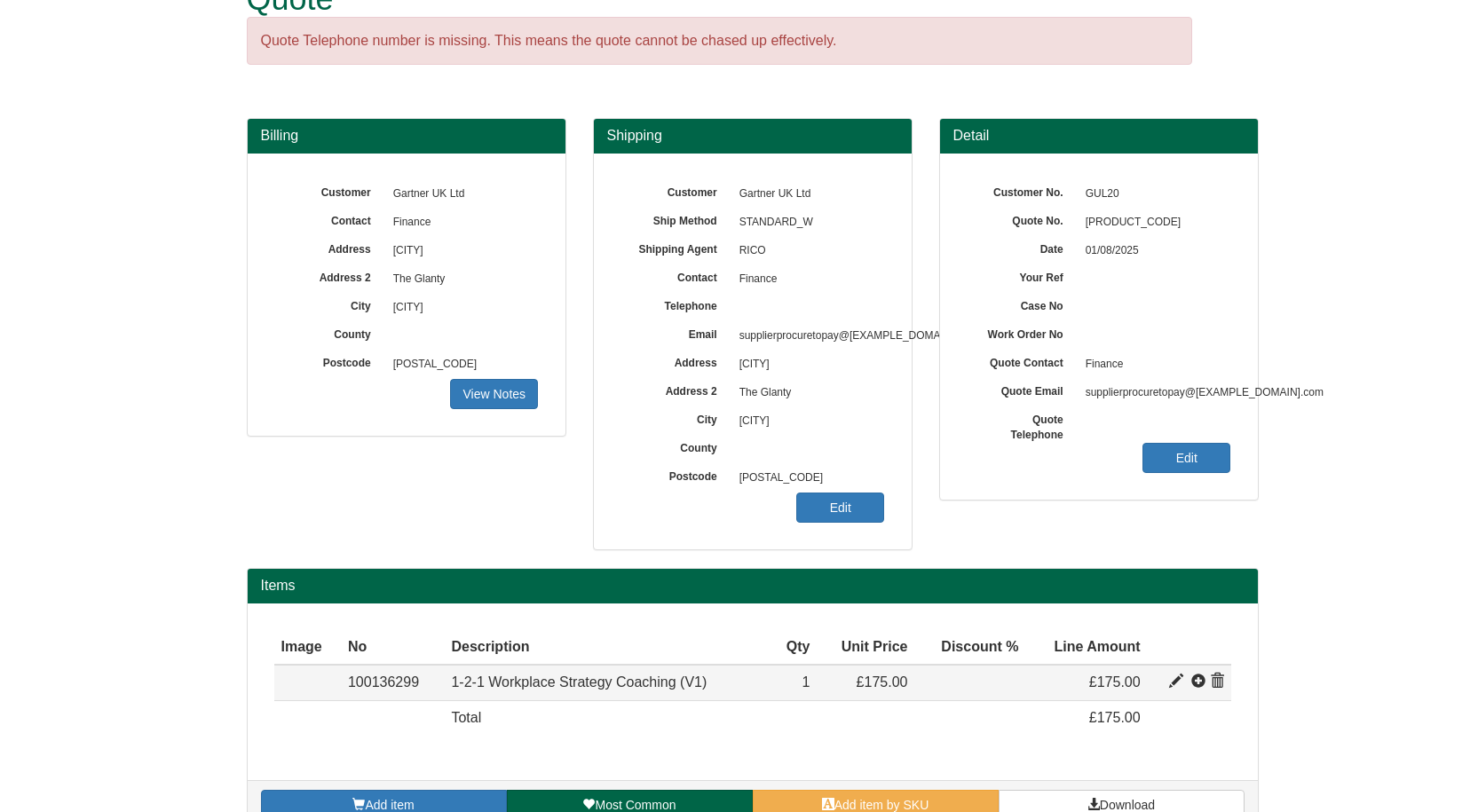 click at bounding box center (1176, 682) 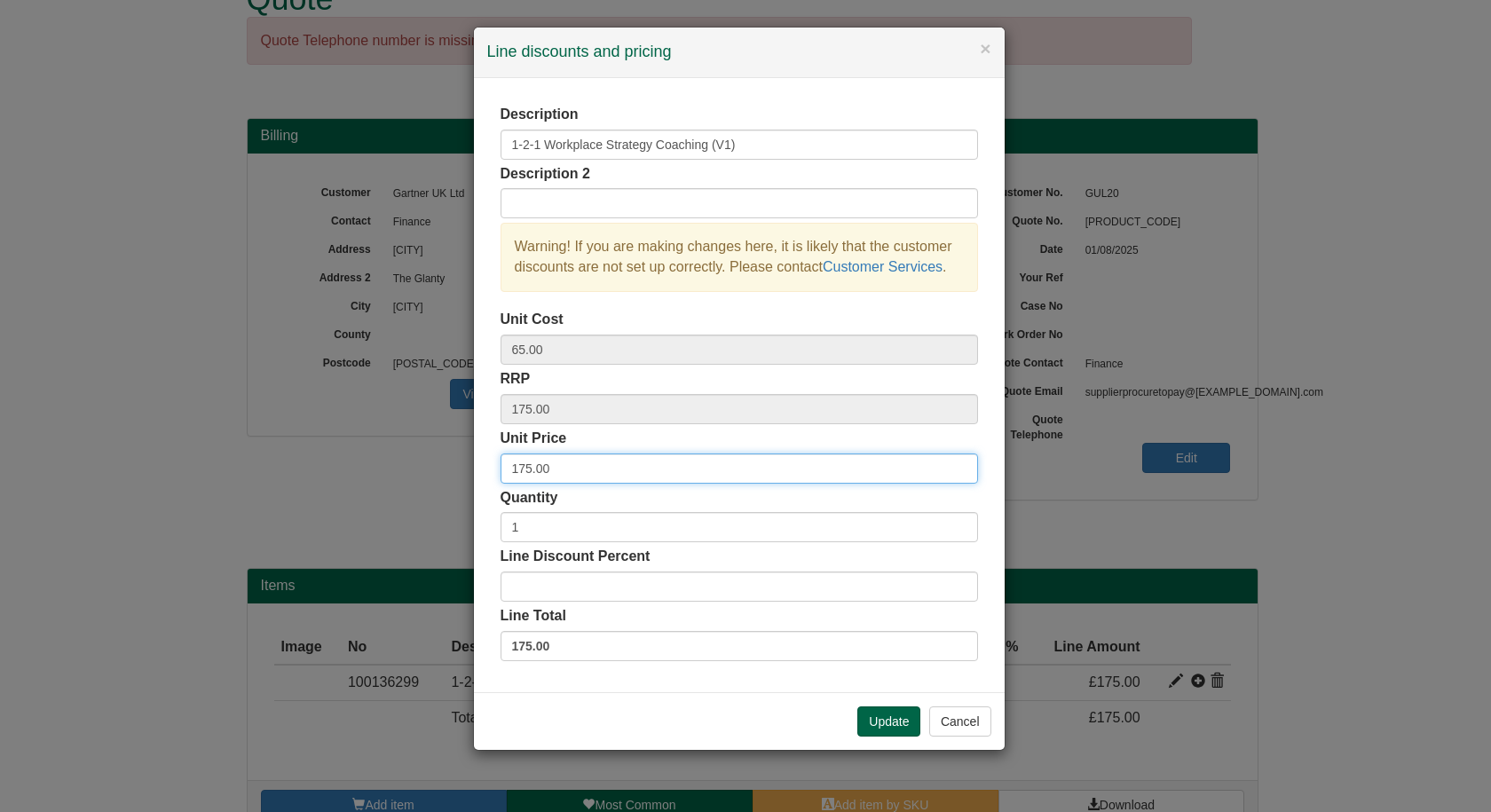 drag, startPoint x: 560, startPoint y: 468, endPoint x: 487, endPoint y: 470, distance: 73.02739 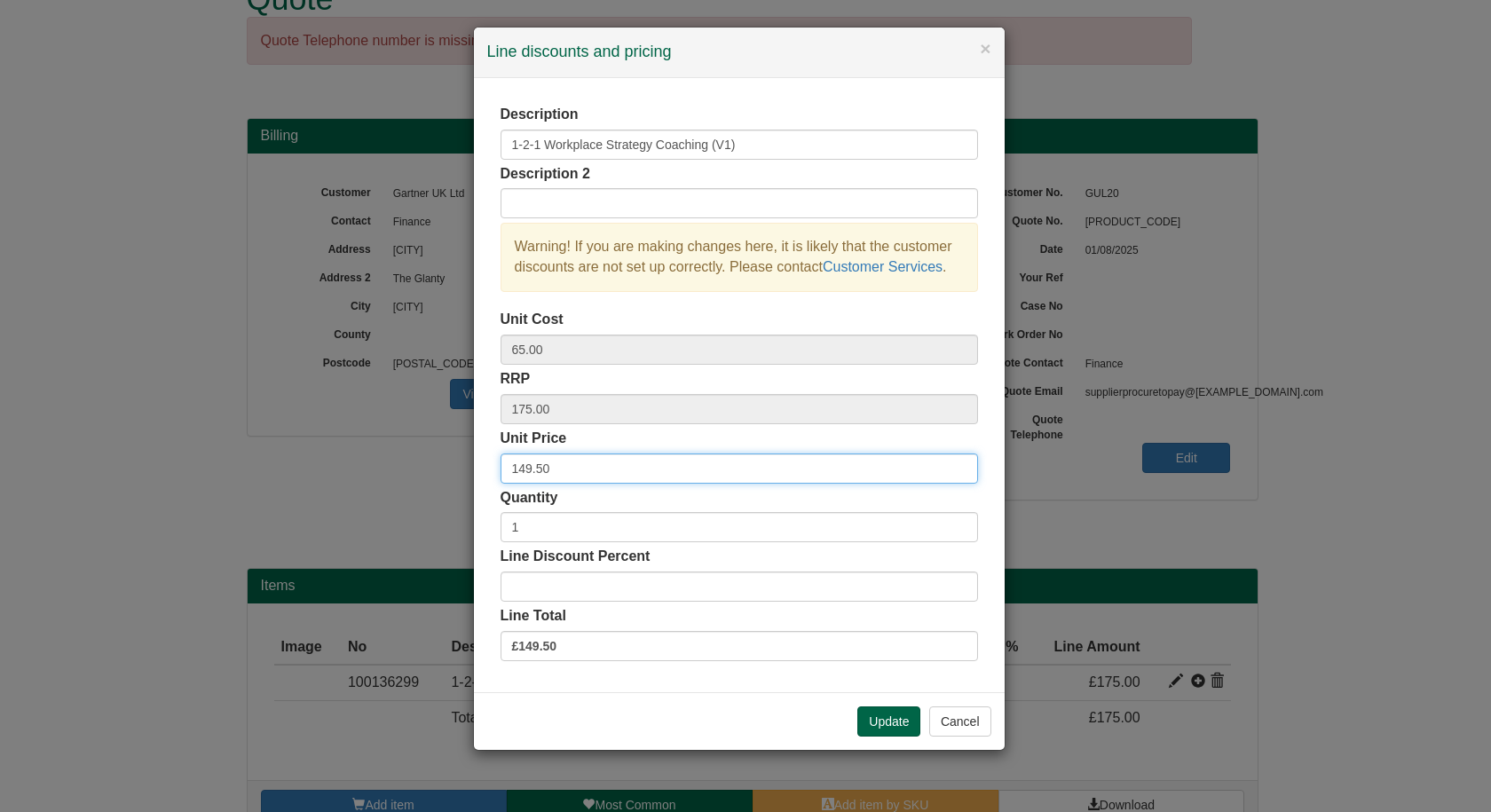 type on "149.50" 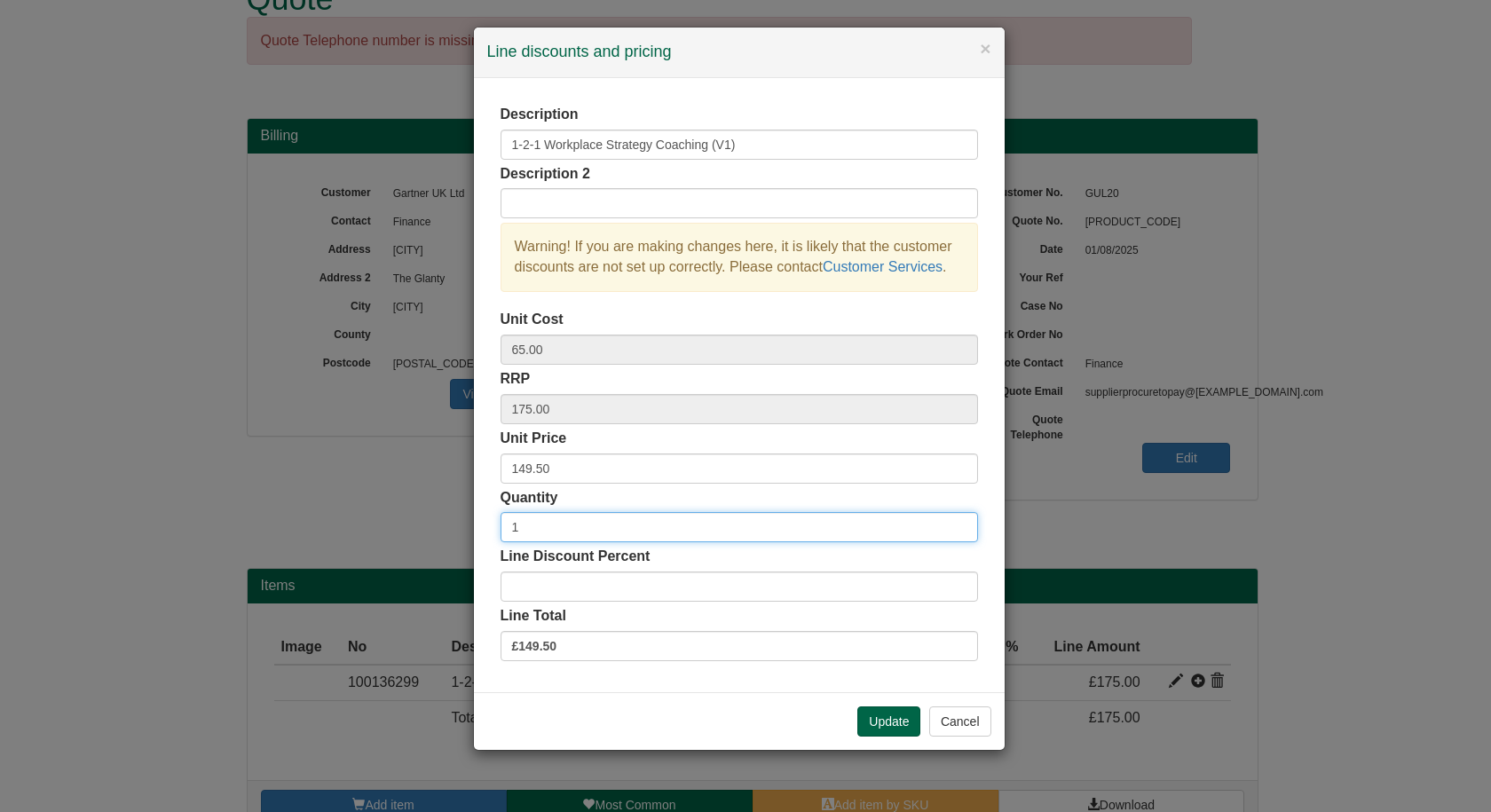 drag, startPoint x: 562, startPoint y: 522, endPoint x: 491, endPoint y: 523, distance: 71.00704 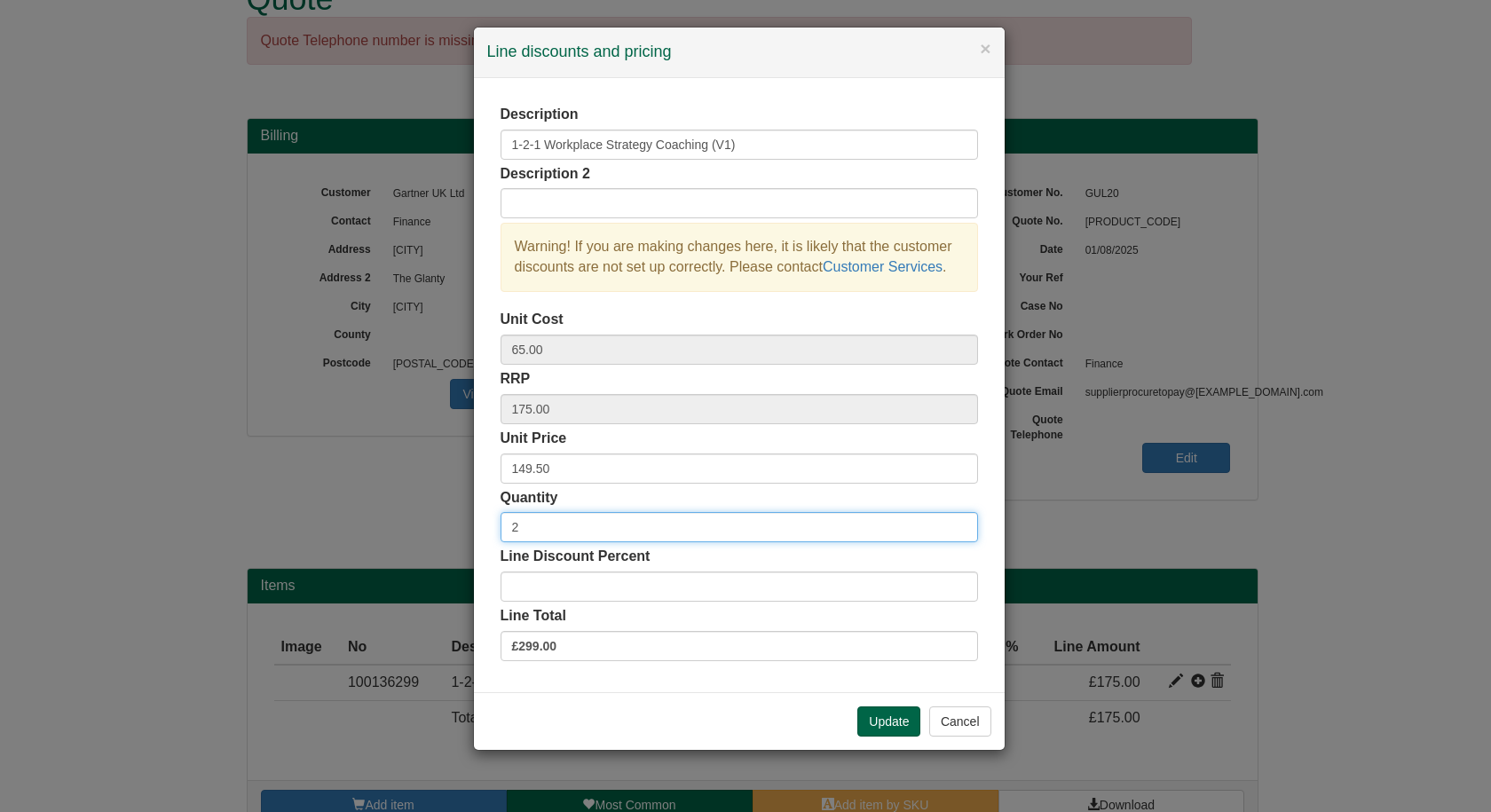 drag, startPoint x: 523, startPoint y: 524, endPoint x: 502, endPoint y: 524, distance: 21 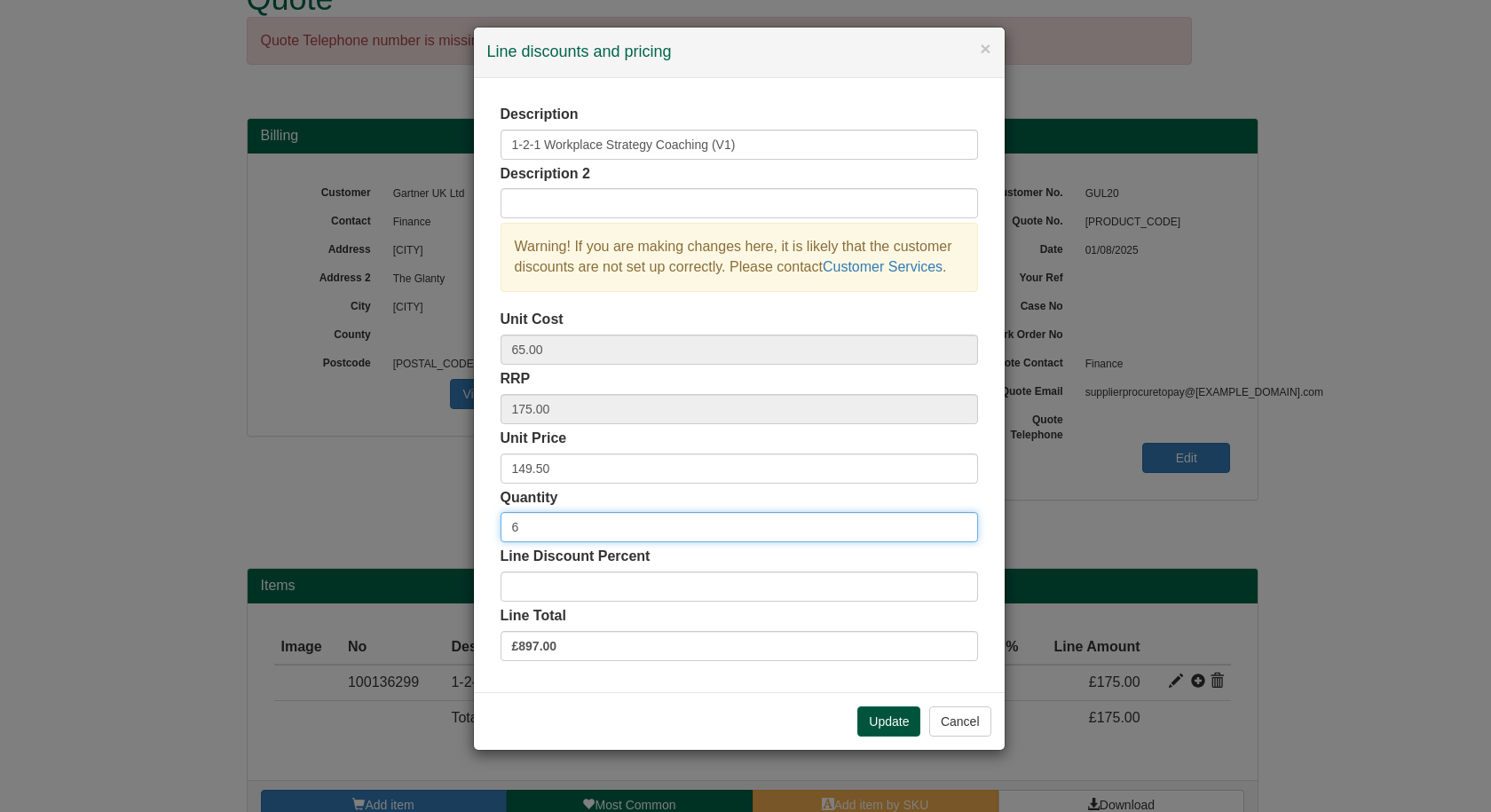 type on "6" 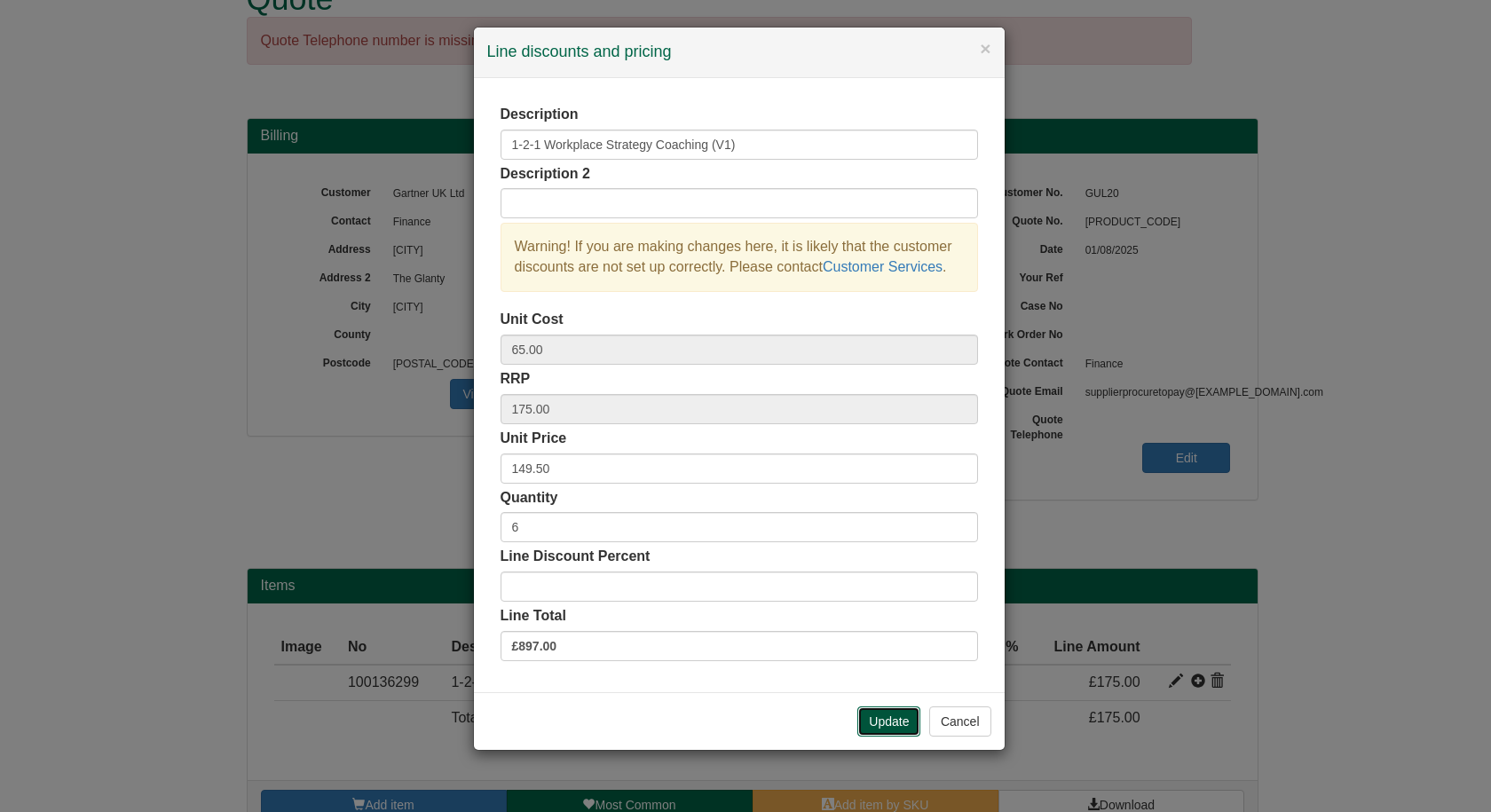 click on "Update" at bounding box center (888, 721) 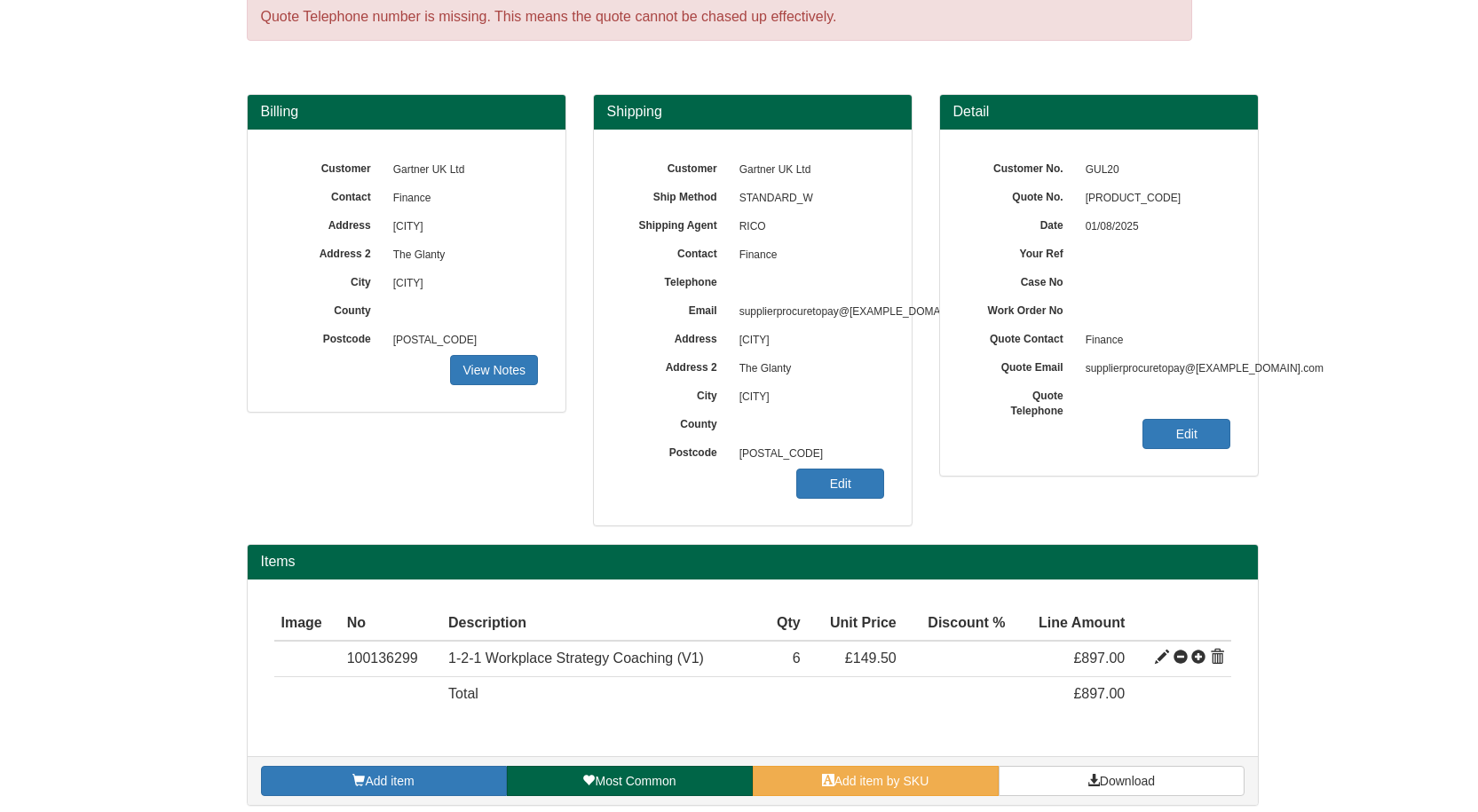 scroll, scrollTop: 88, scrollLeft: 0, axis: vertical 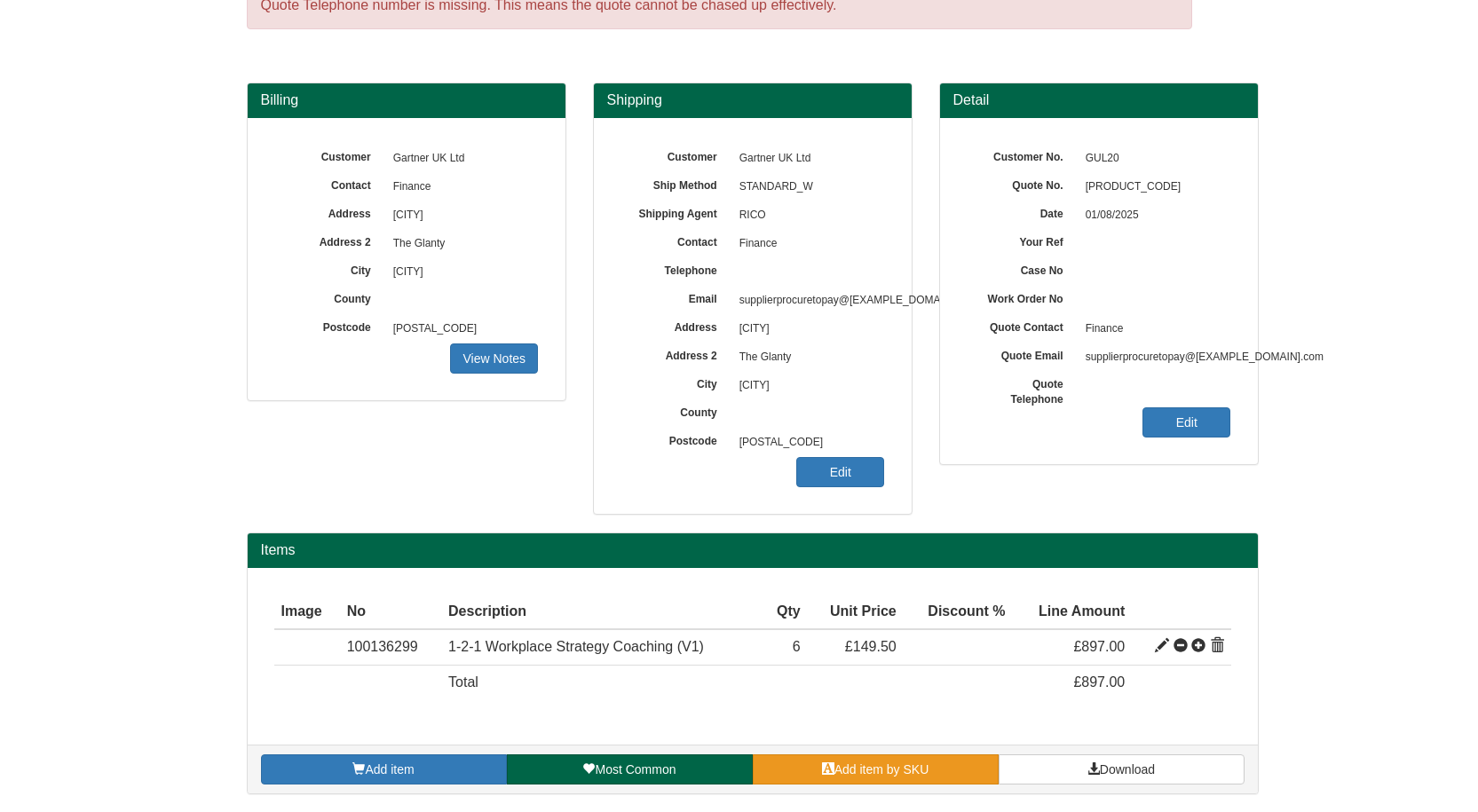 click on "Add item by SKU" at bounding box center (875, 769) 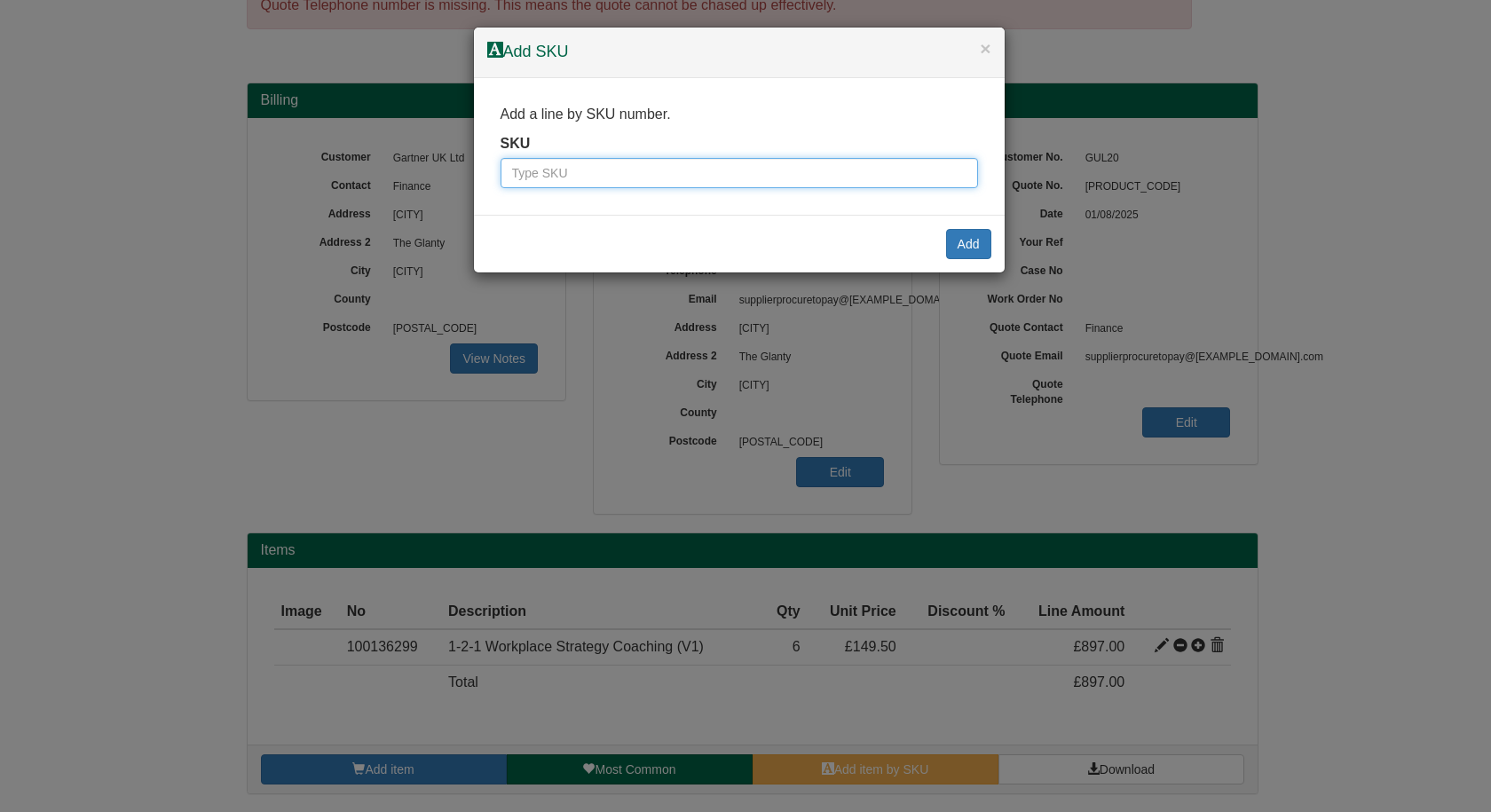 click at bounding box center [739, 173] 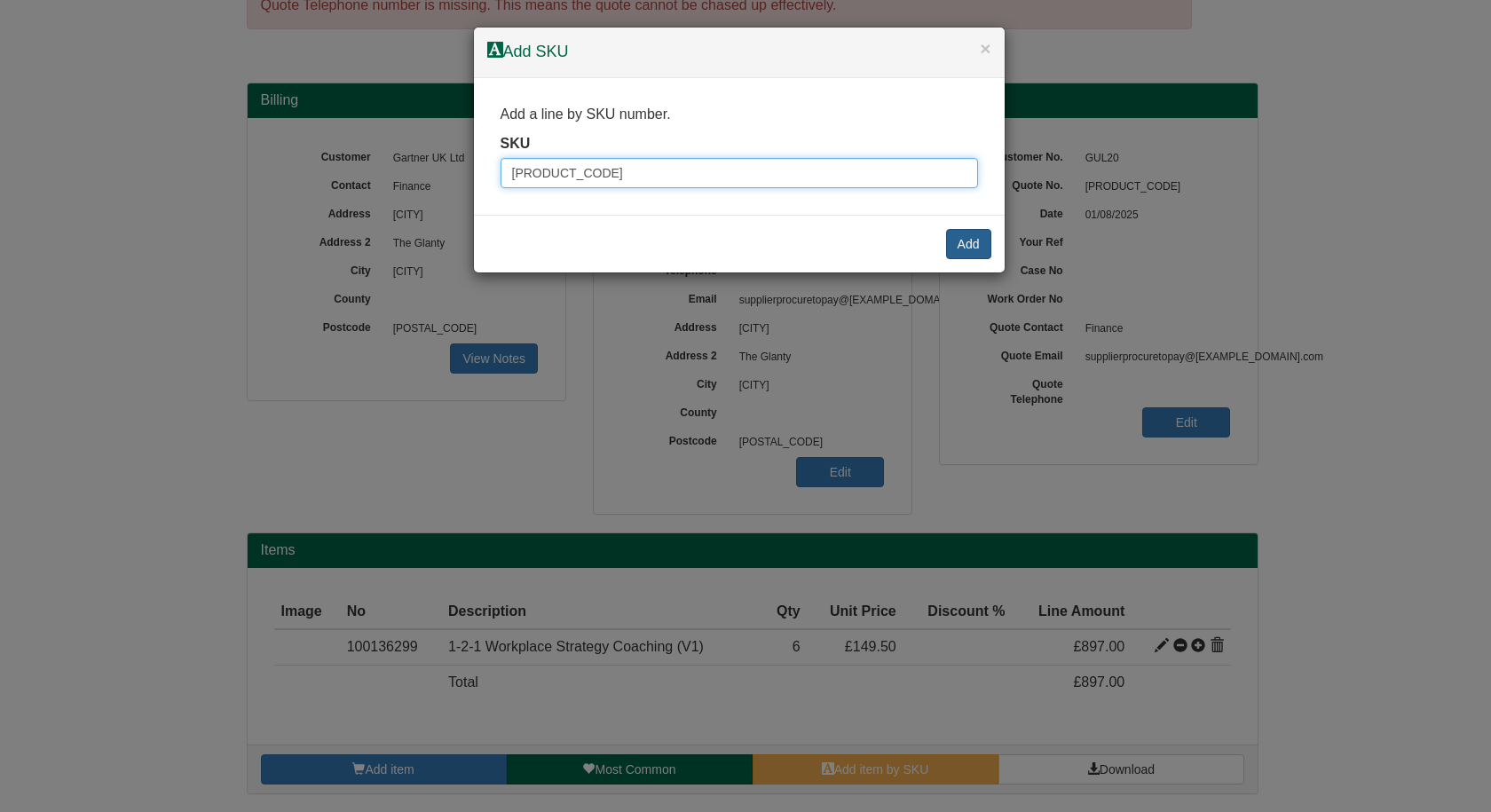 type on "WC736" 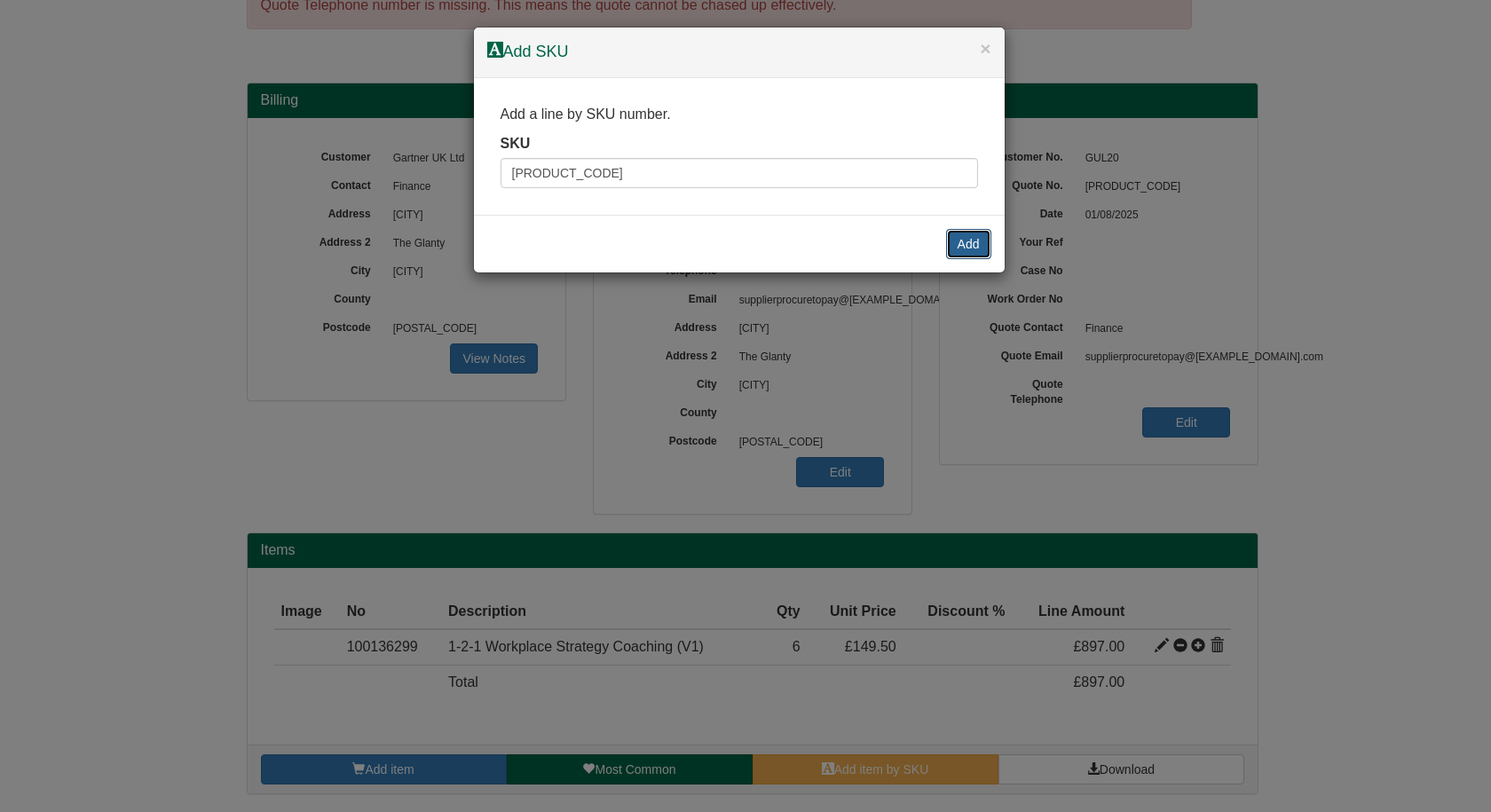 click on "Add" at bounding box center (968, 244) 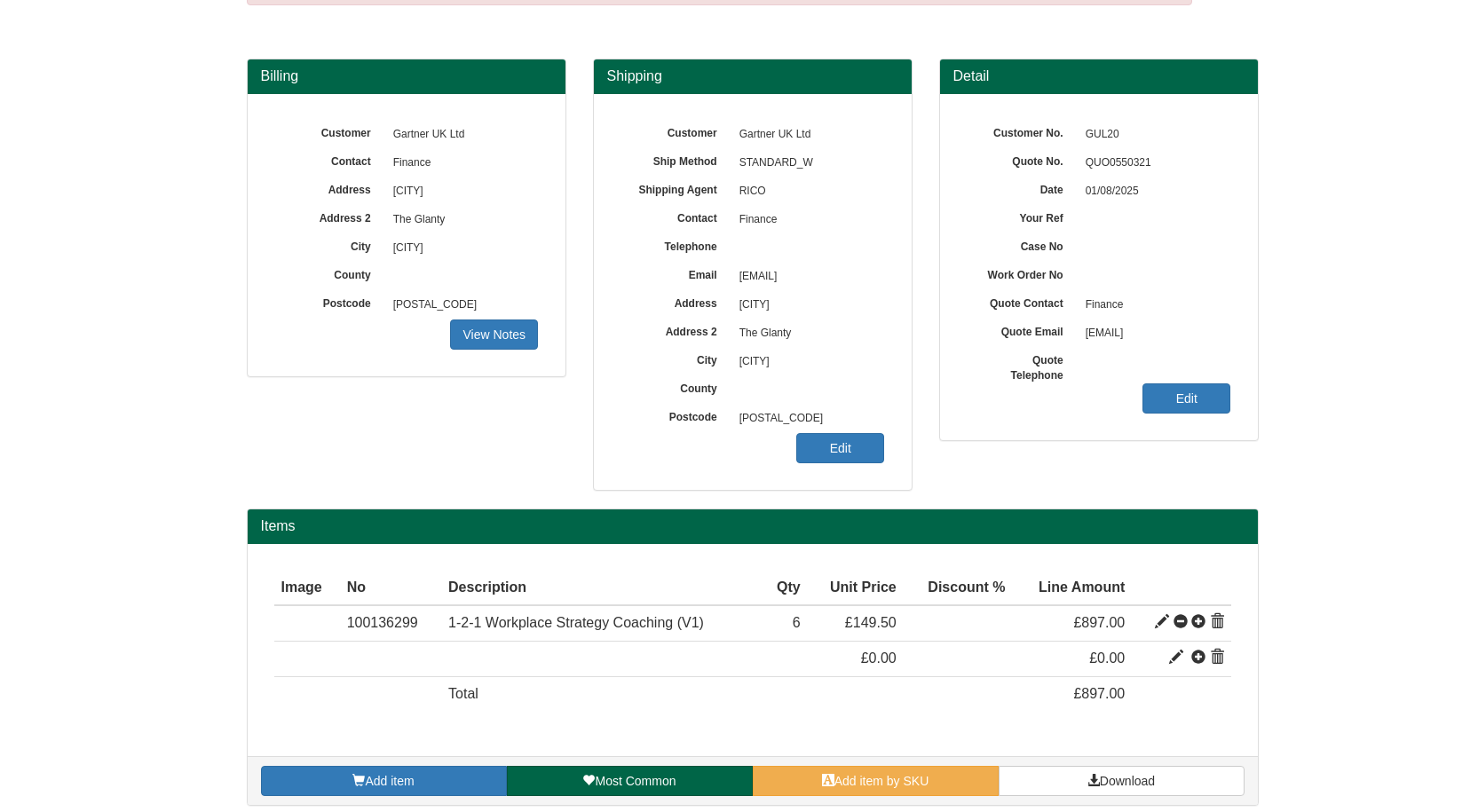 scroll, scrollTop: 123, scrollLeft: 0, axis: vertical 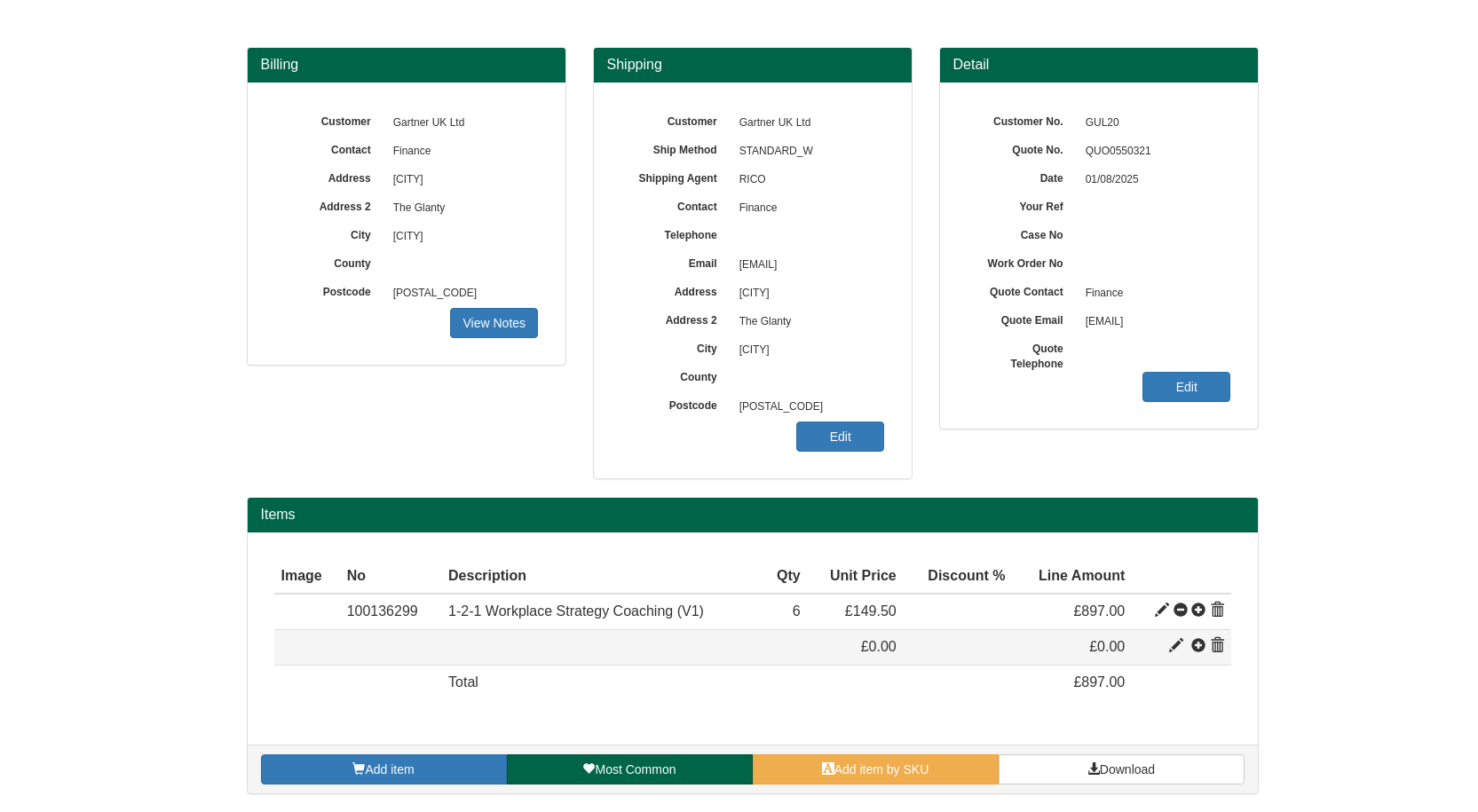 click at bounding box center (1217, 646) 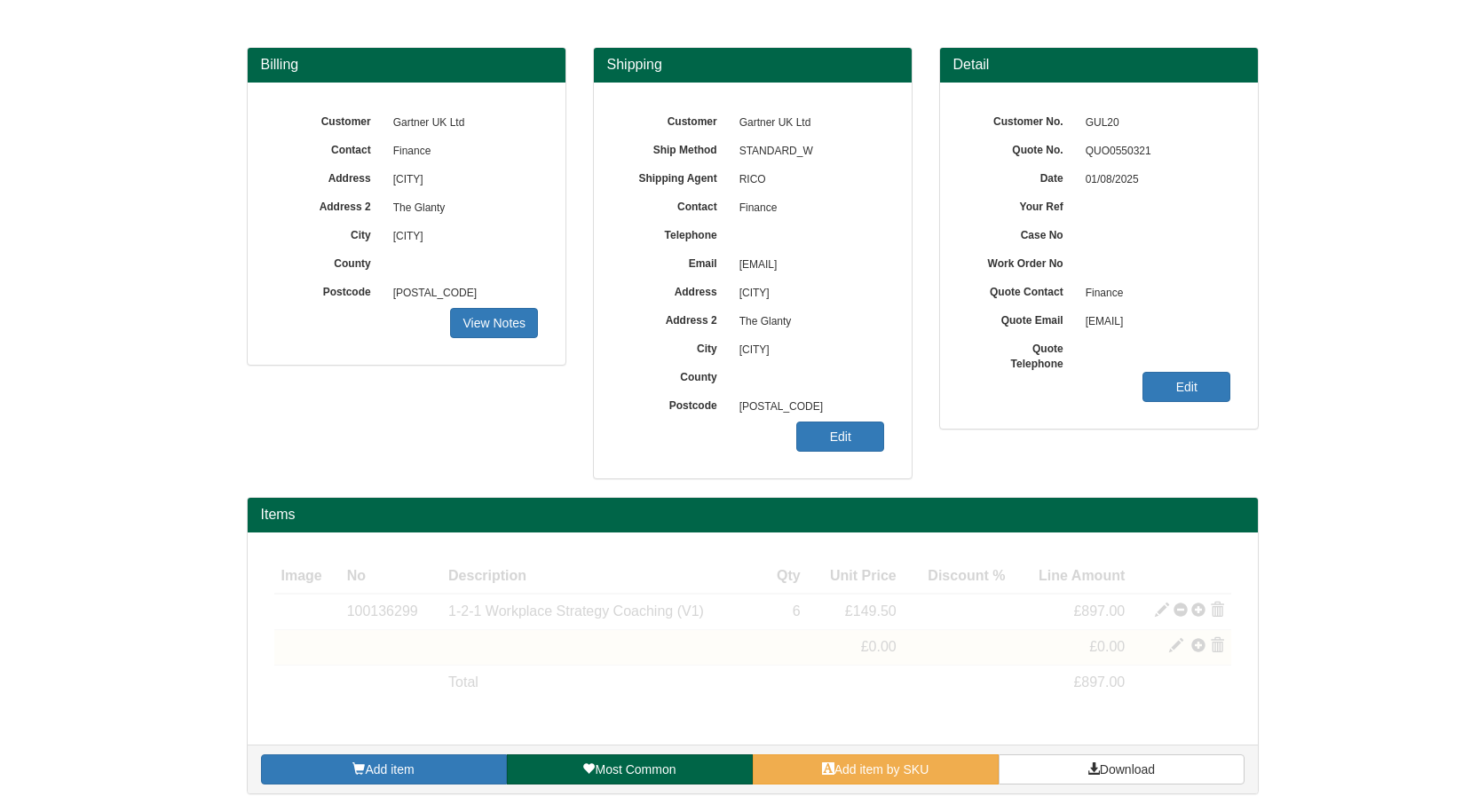 scroll, scrollTop: 88, scrollLeft: 0, axis: vertical 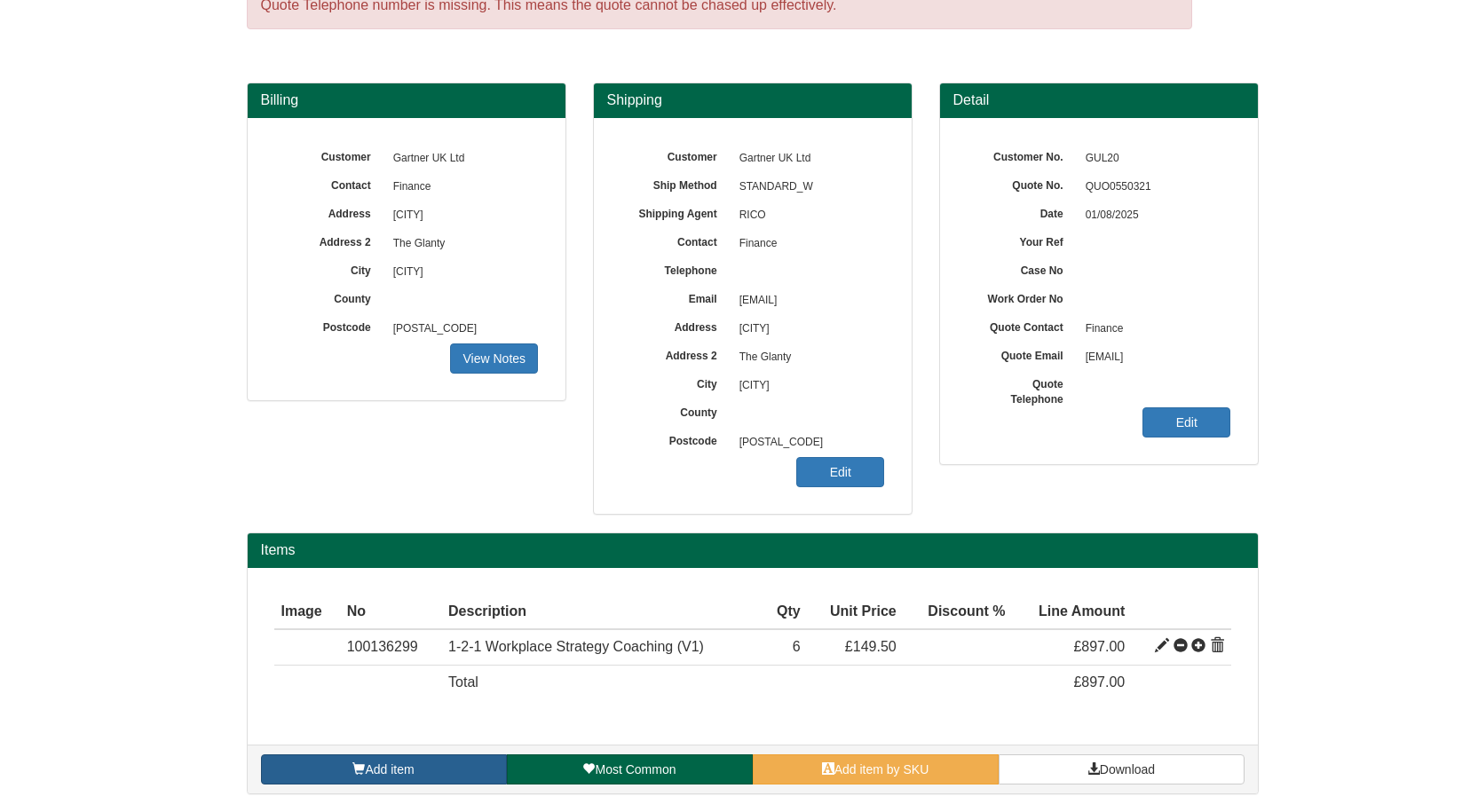 click on "Add item" at bounding box center [389, 769] 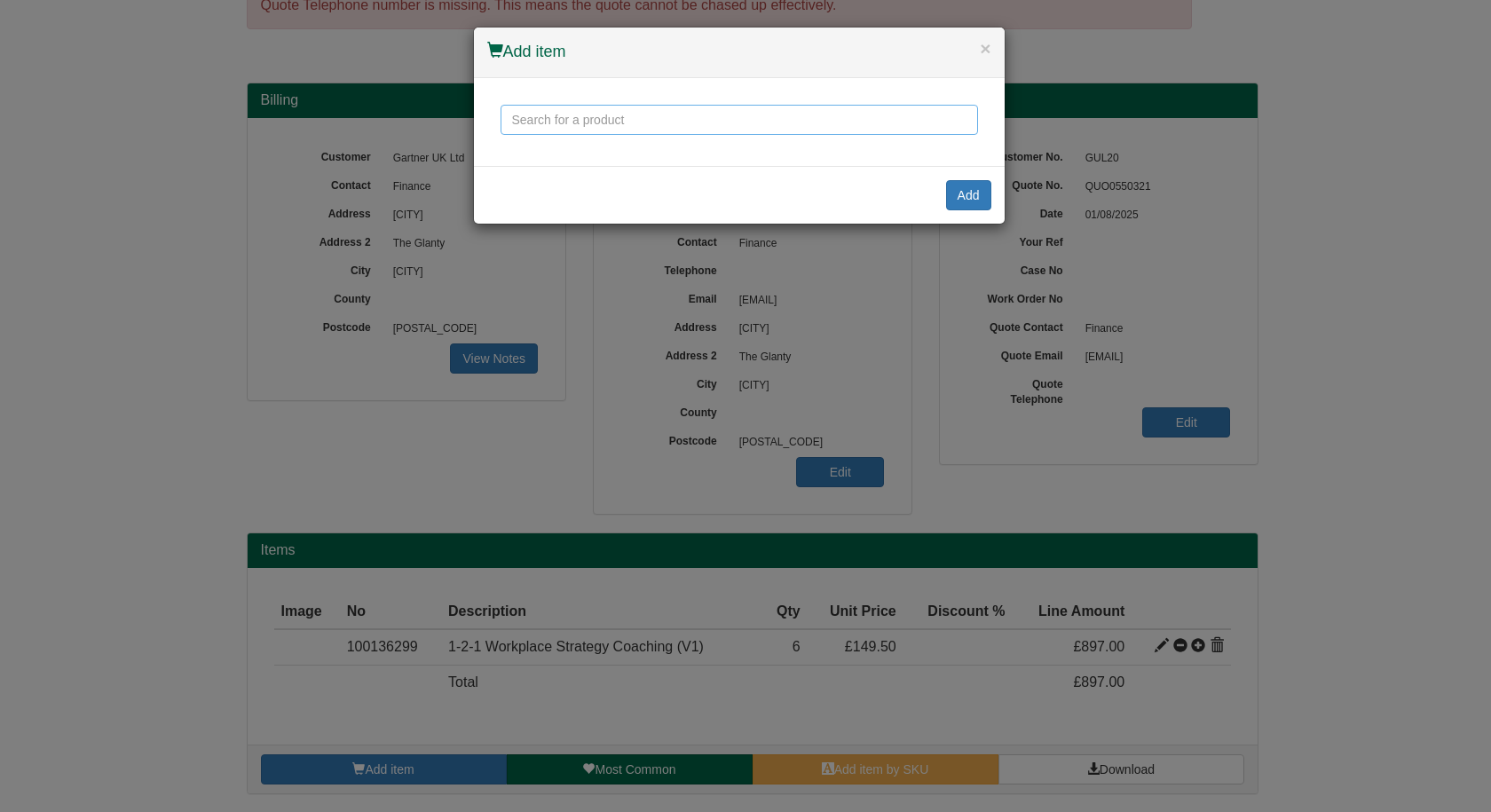 click at bounding box center (739, 120) 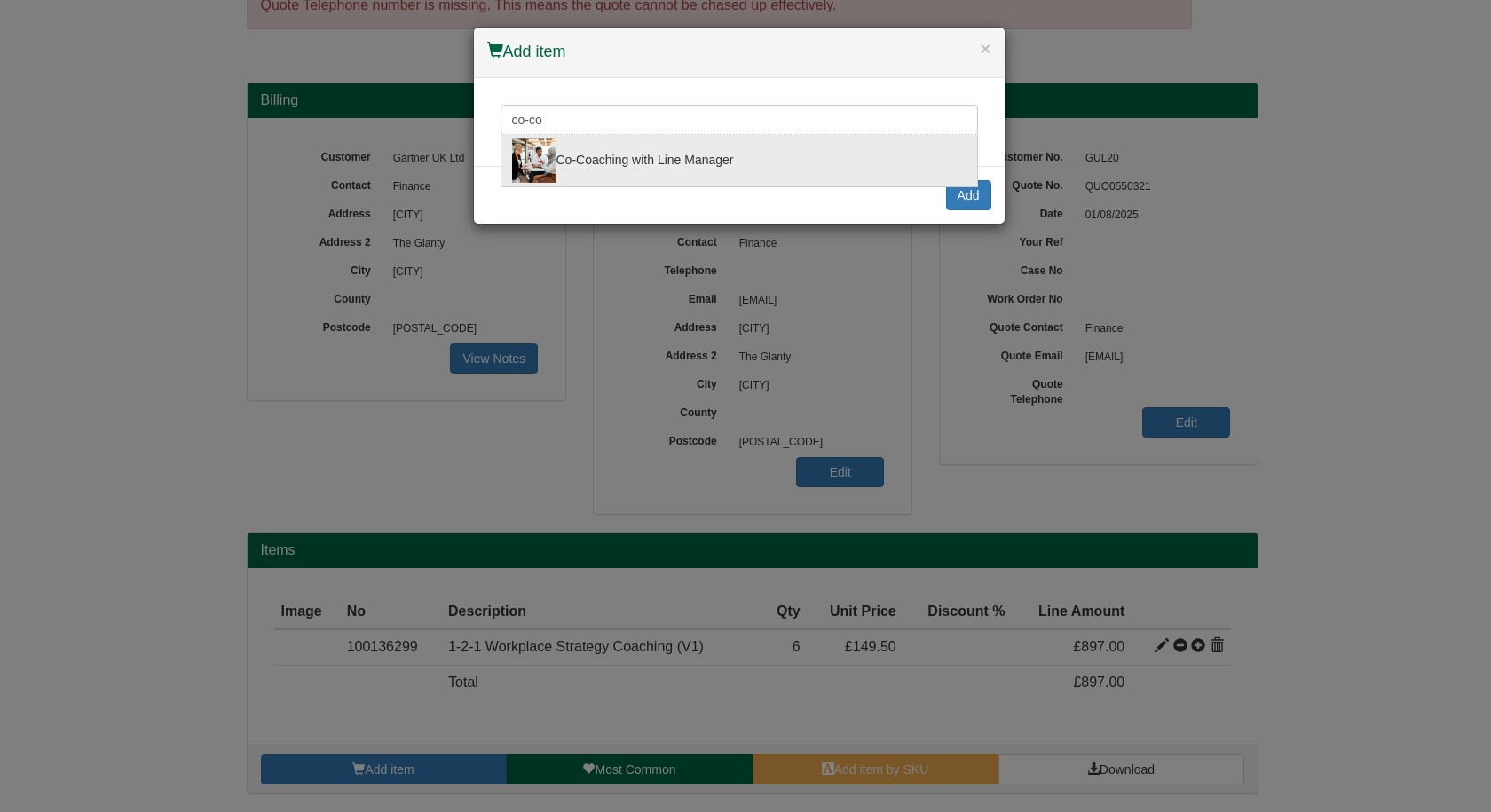 click on "Co-Coaching with Line Manager" at bounding box center (739, 161) 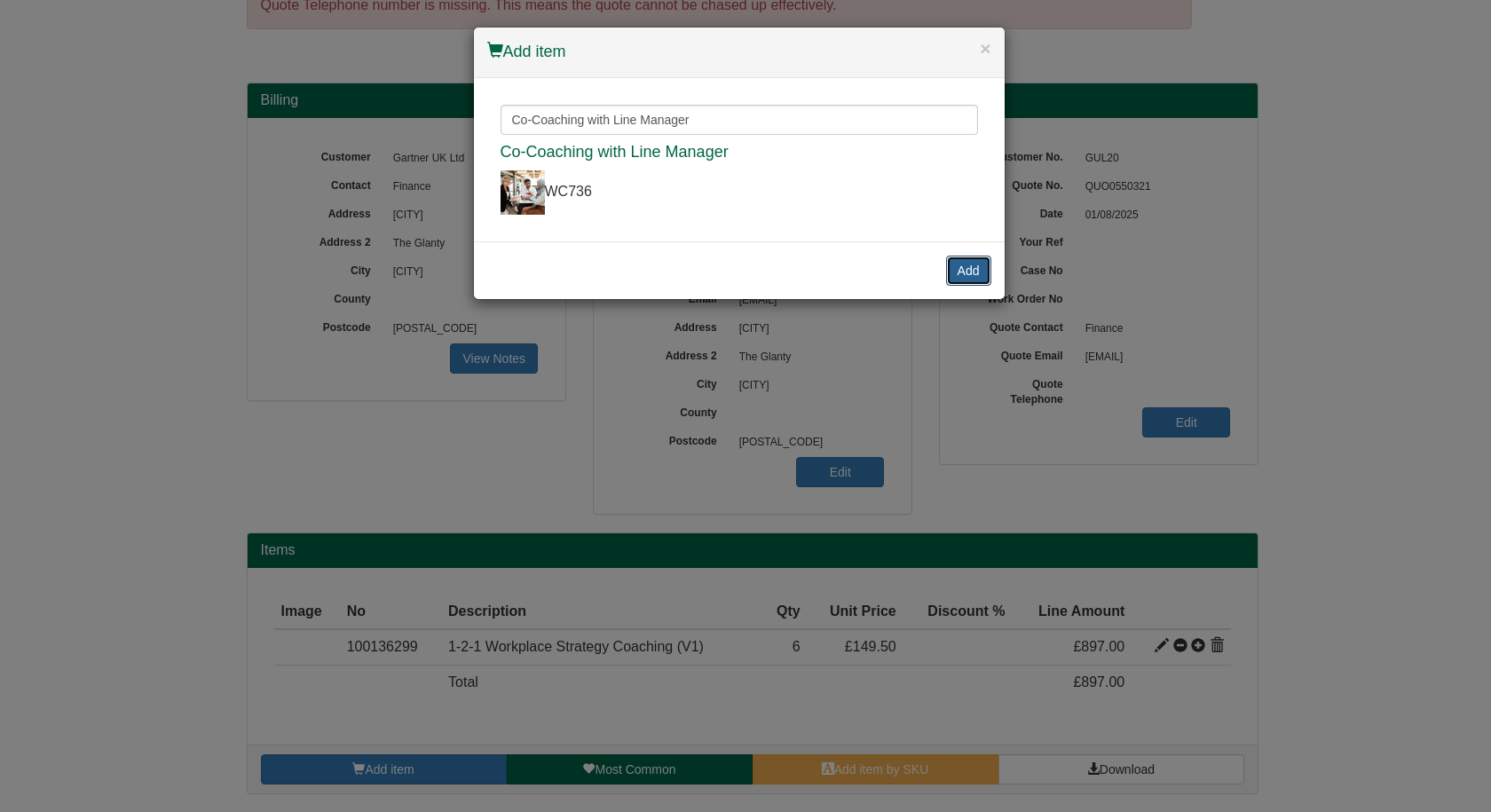 click on "Add" at bounding box center (968, 271) 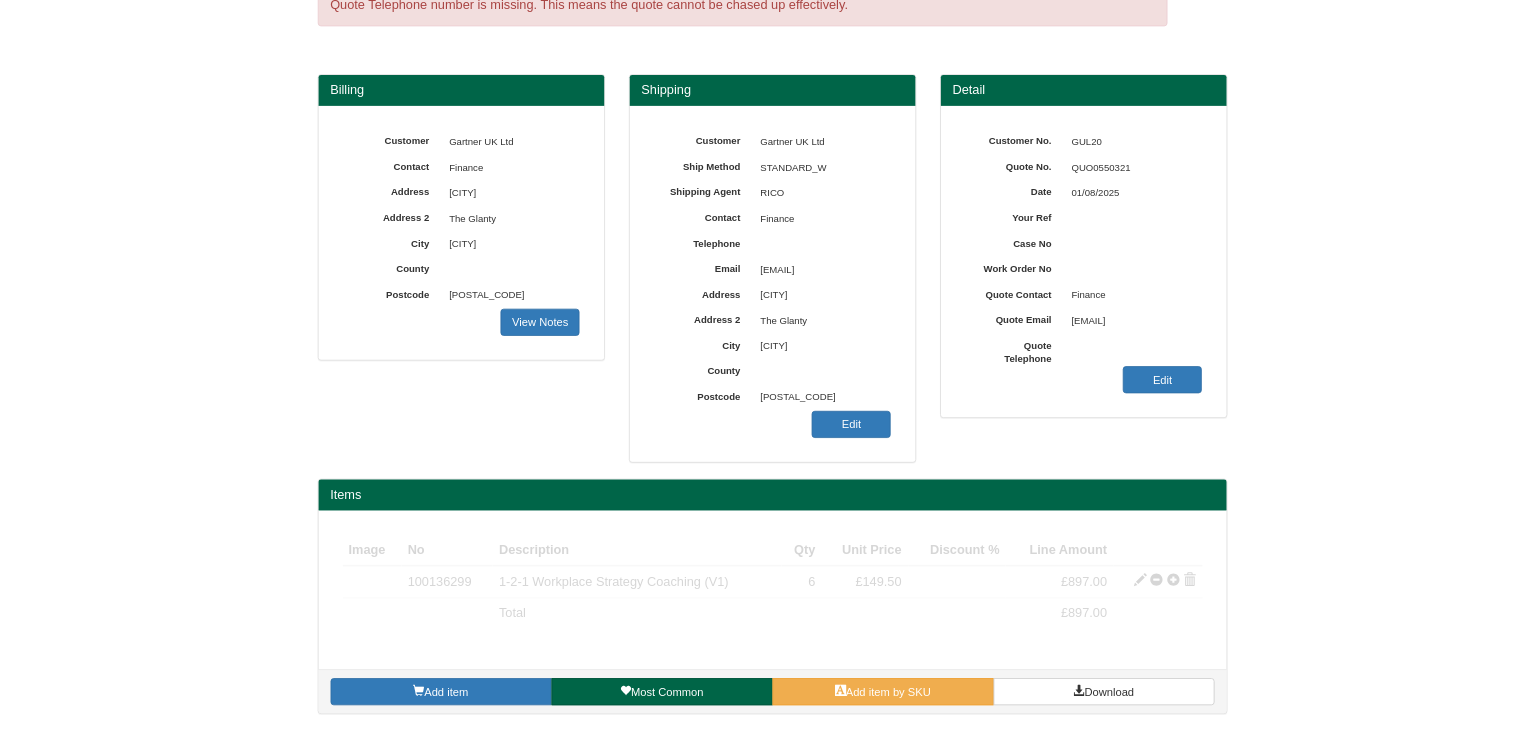 scroll, scrollTop: 96, scrollLeft: 0, axis: vertical 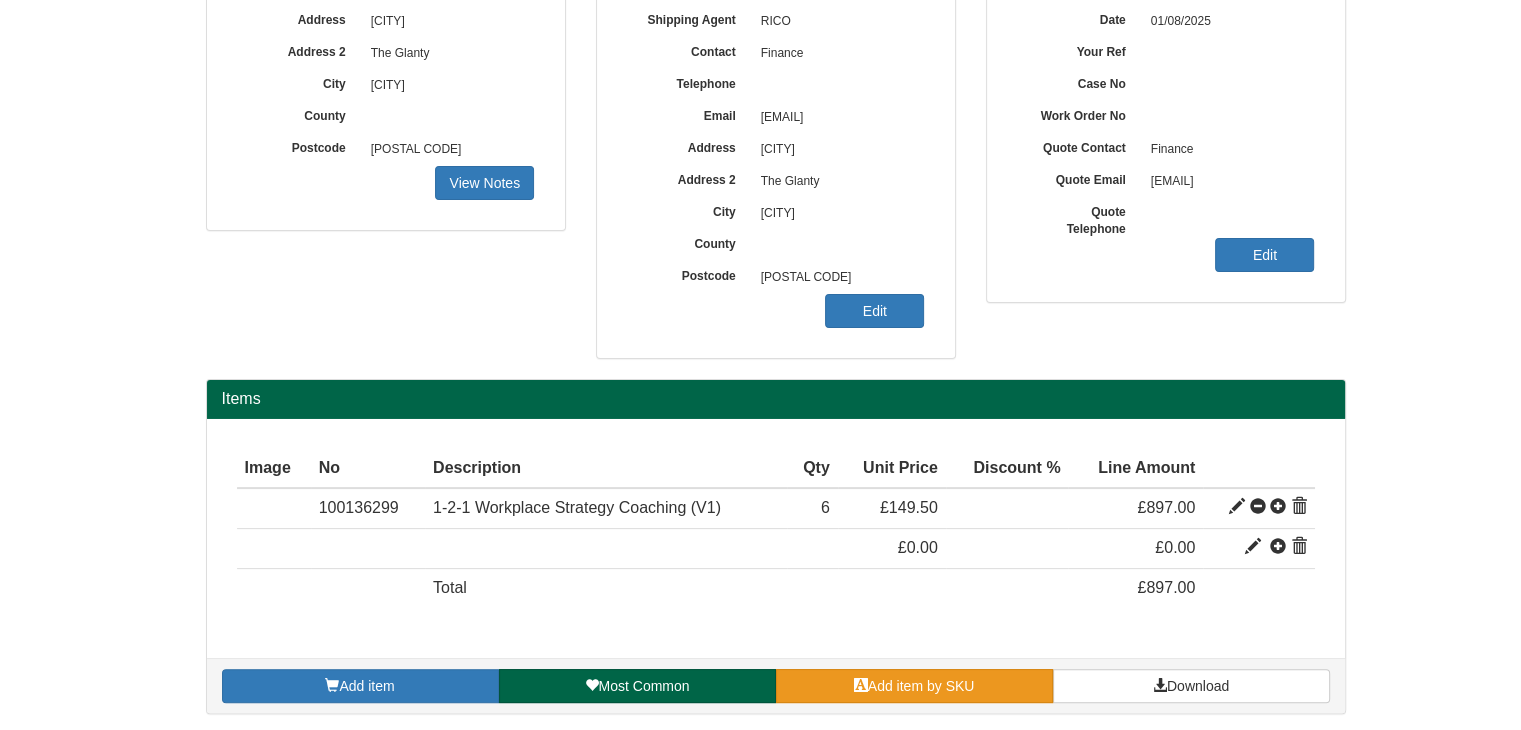 click on "Add item by SKU" at bounding box center (921, 686) 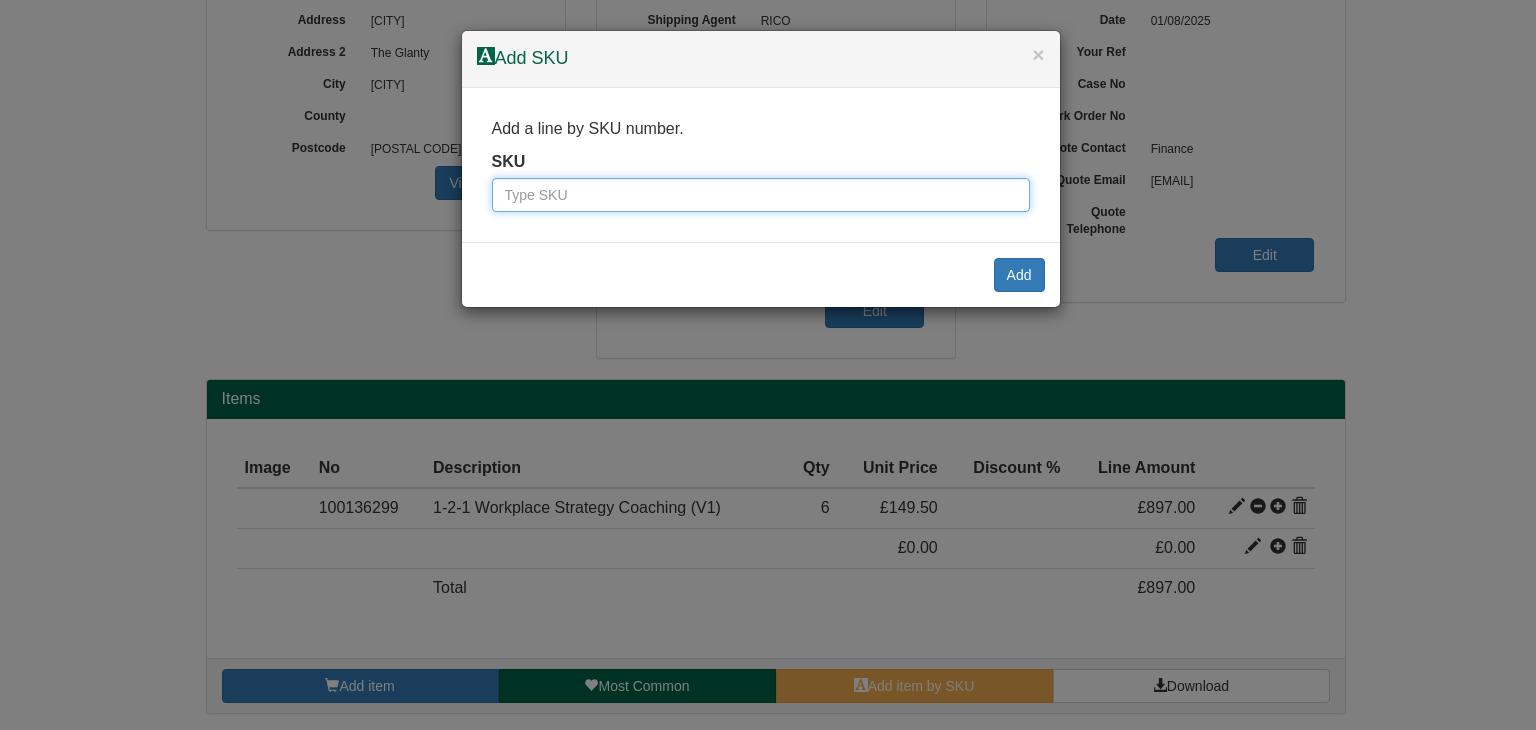 click at bounding box center [761, 195] 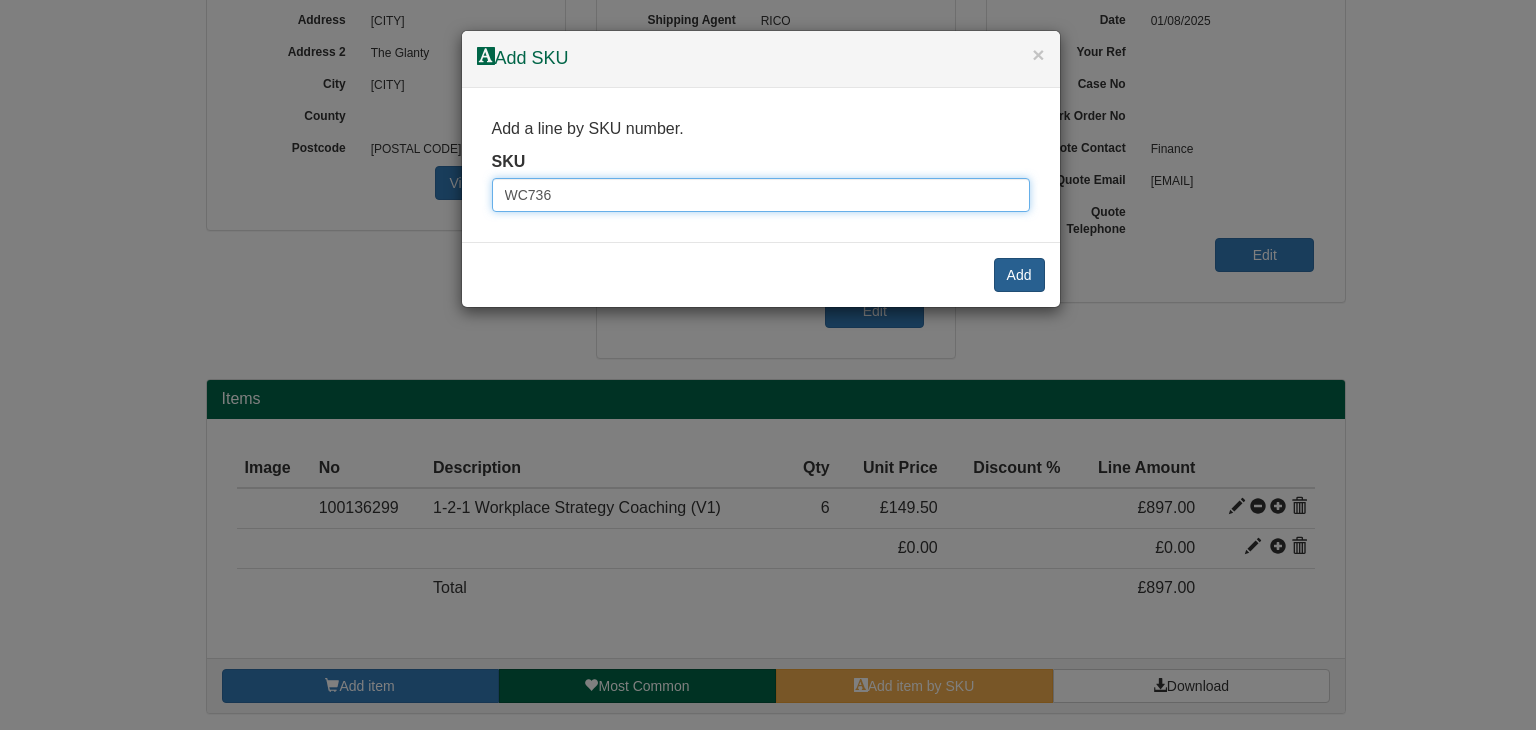 type on "WC736" 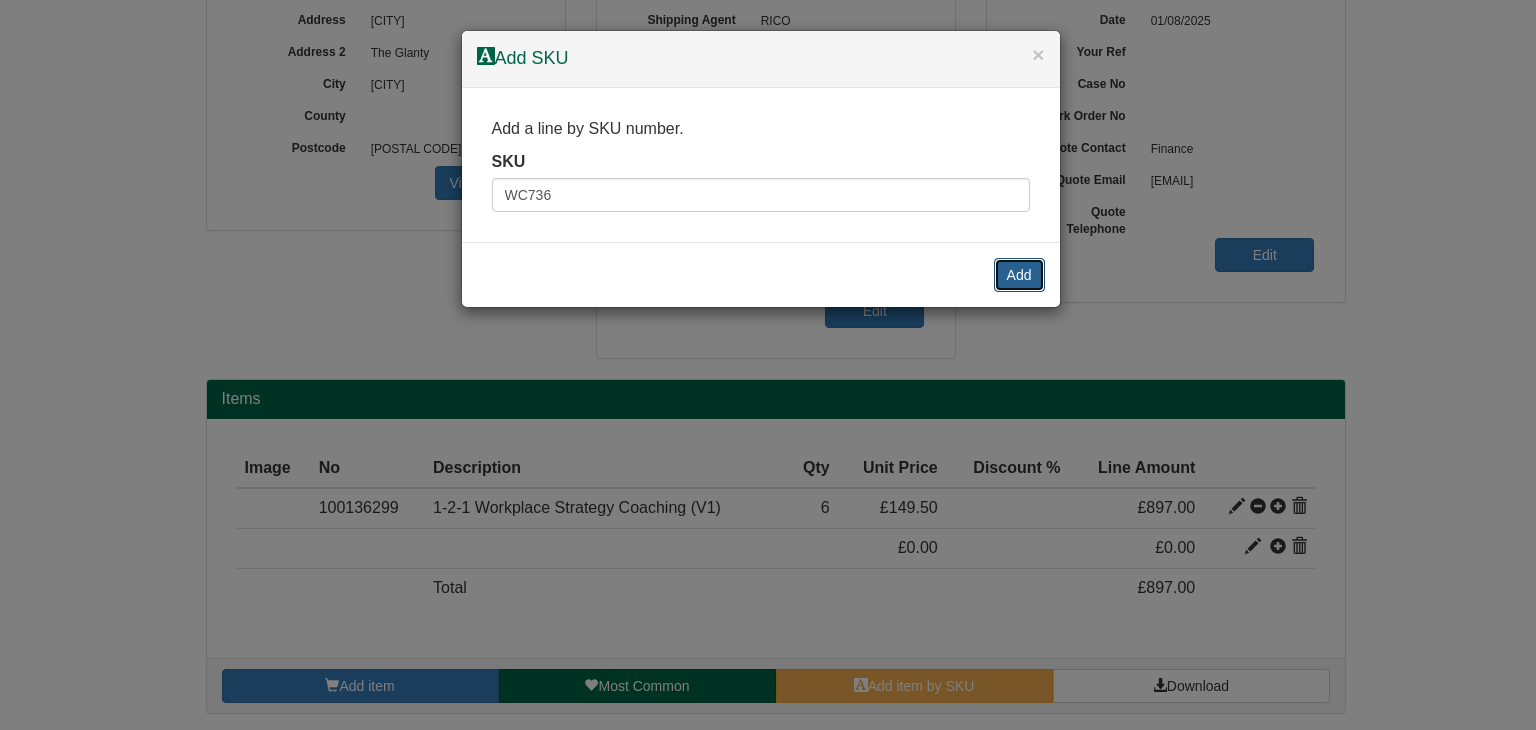 click on "Add" at bounding box center [1019, 275] 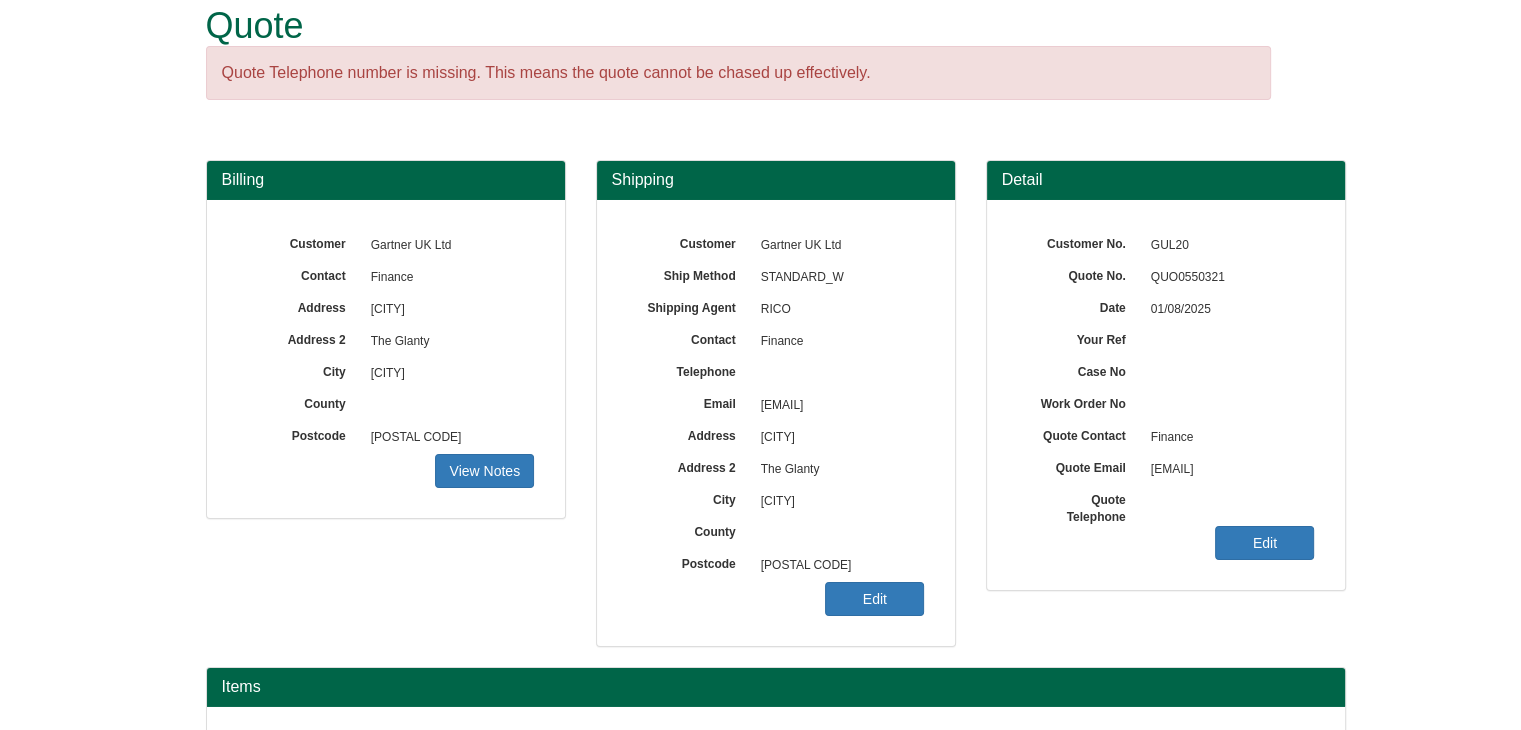 scroll, scrollTop: 0, scrollLeft: 0, axis: both 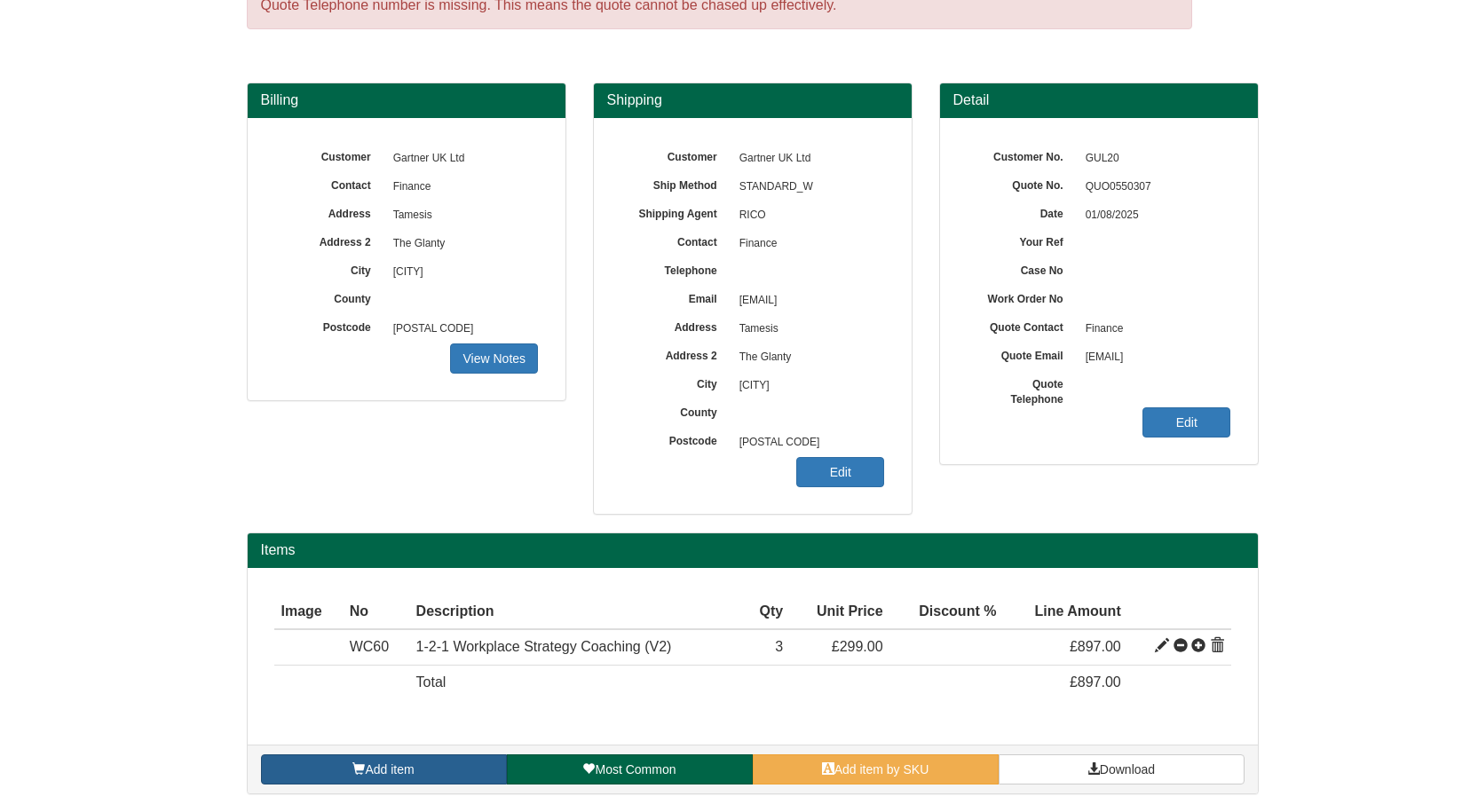 click on "Add item" at bounding box center [383, 769] 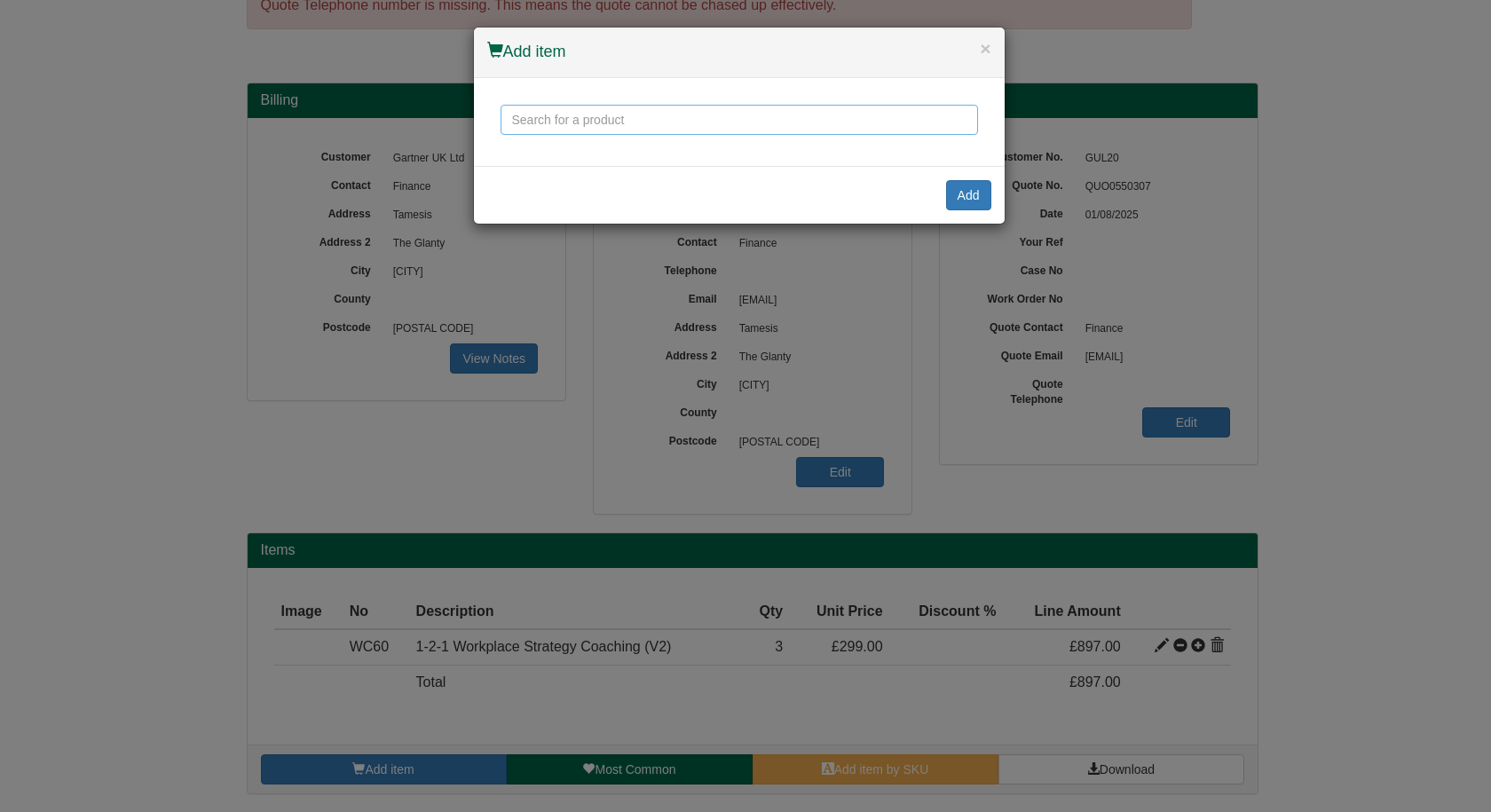 click at bounding box center [739, 120] 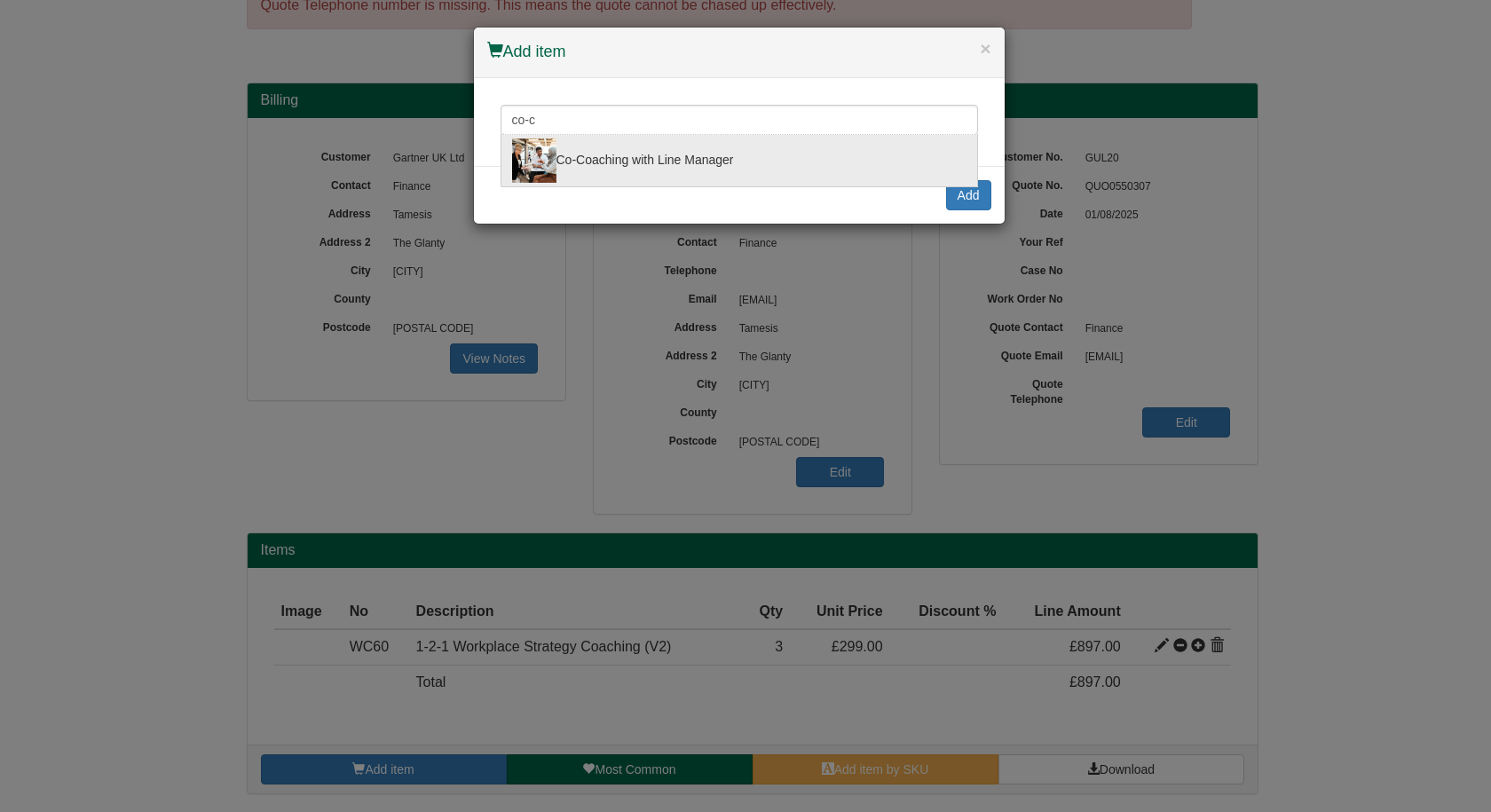 click on "Co-Coaching with Line Manager" at bounding box center (739, 161) 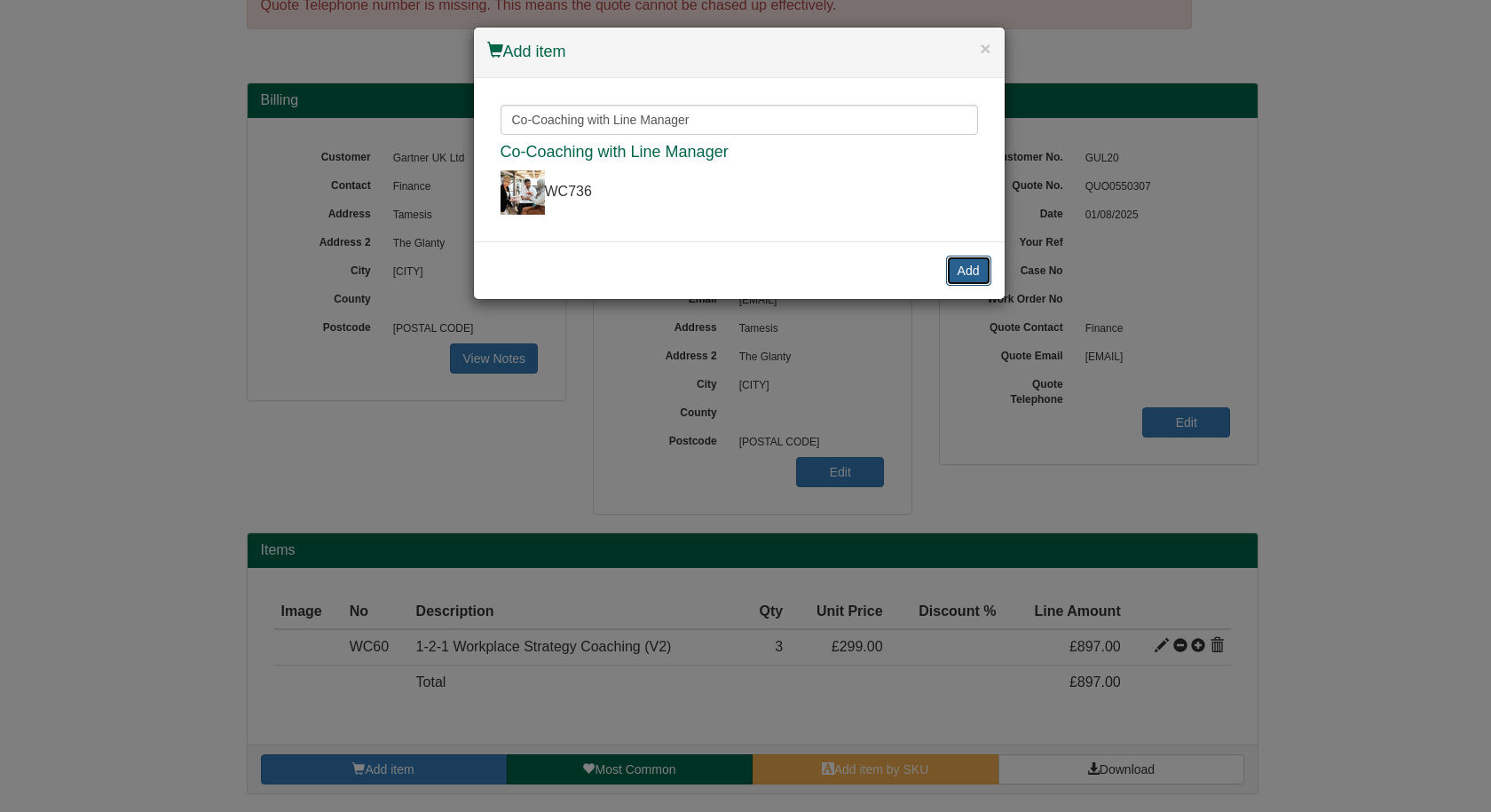 click on "Add" at bounding box center (968, 271) 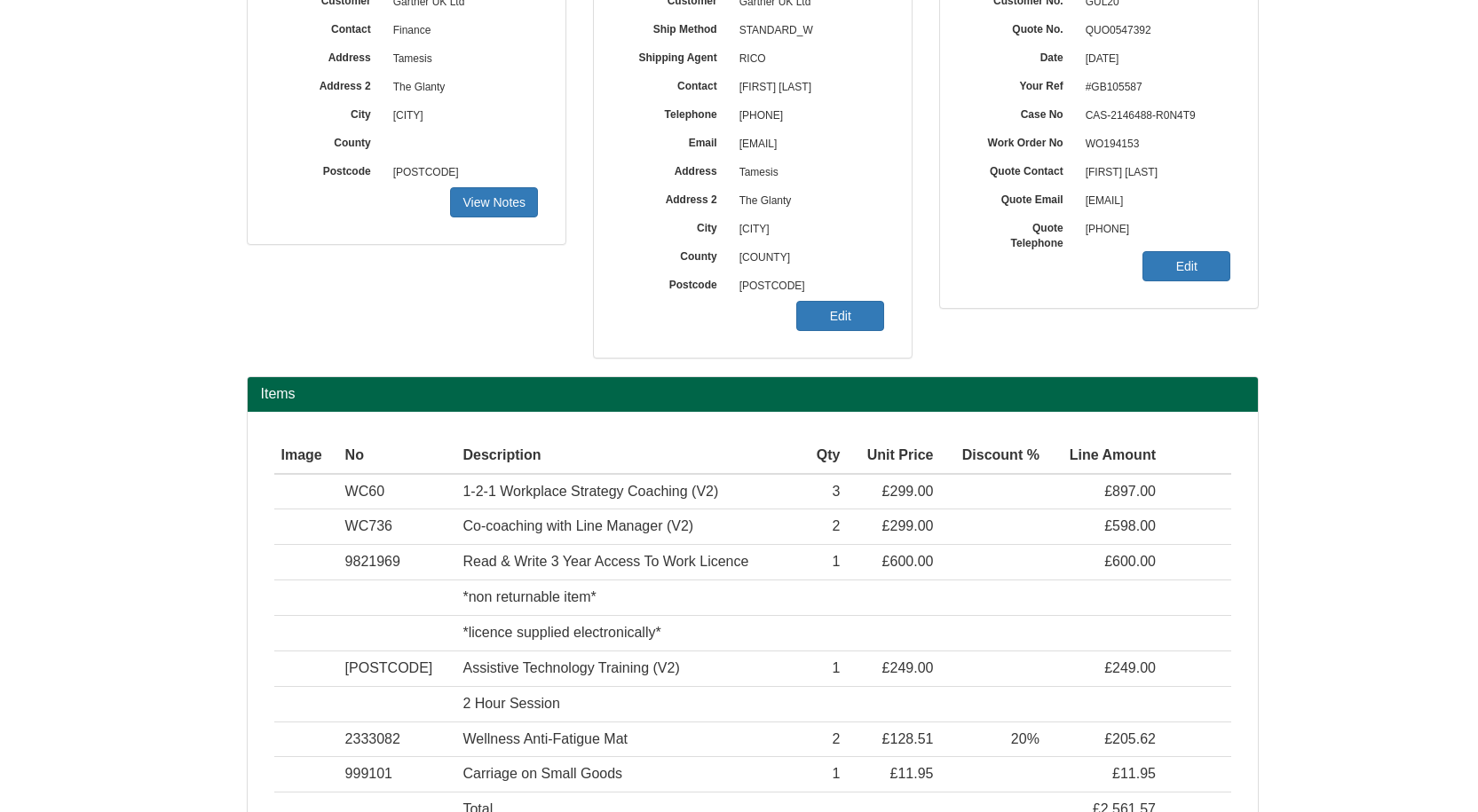 scroll, scrollTop: 266, scrollLeft: 0, axis: vertical 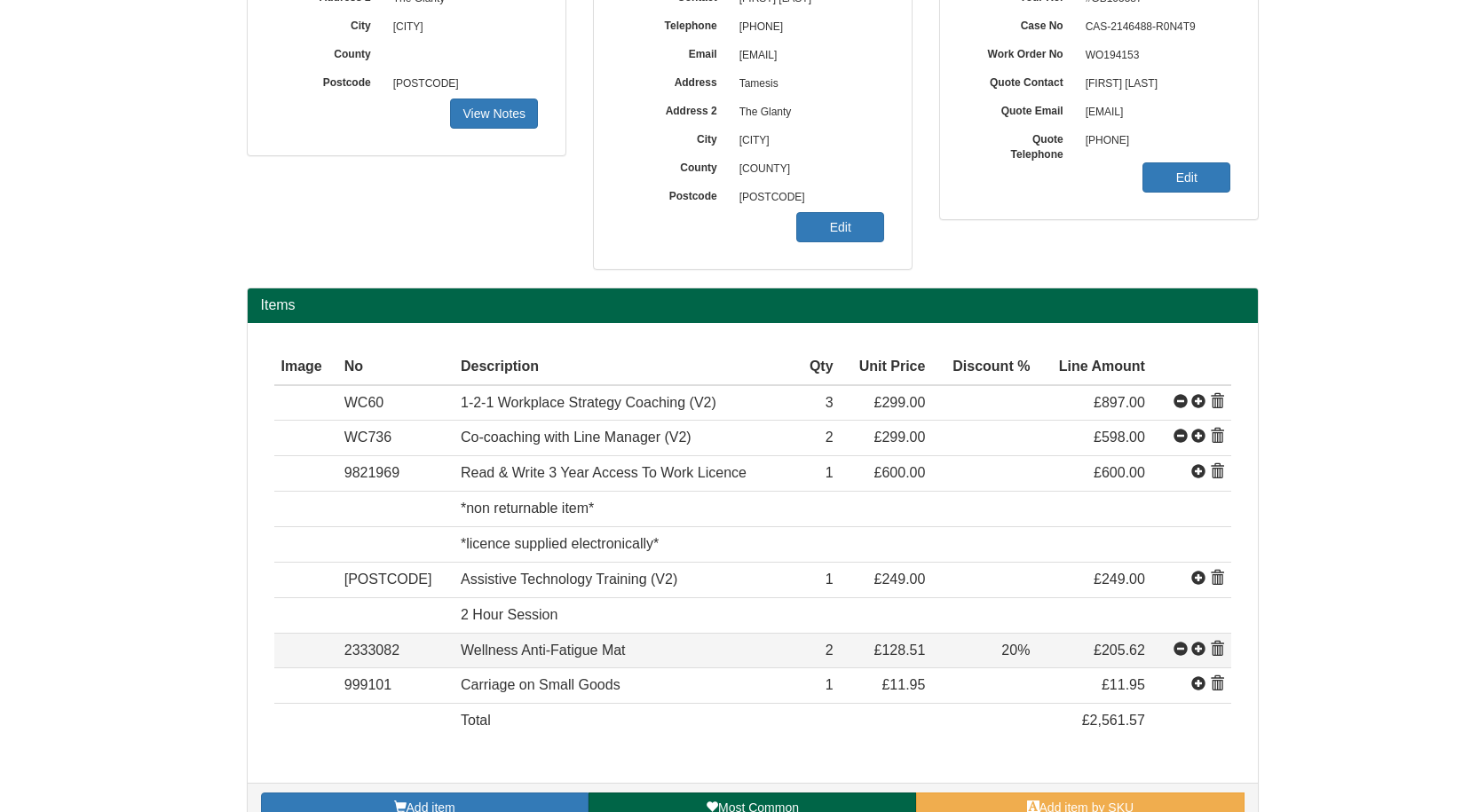 click at bounding box center [1217, 650] 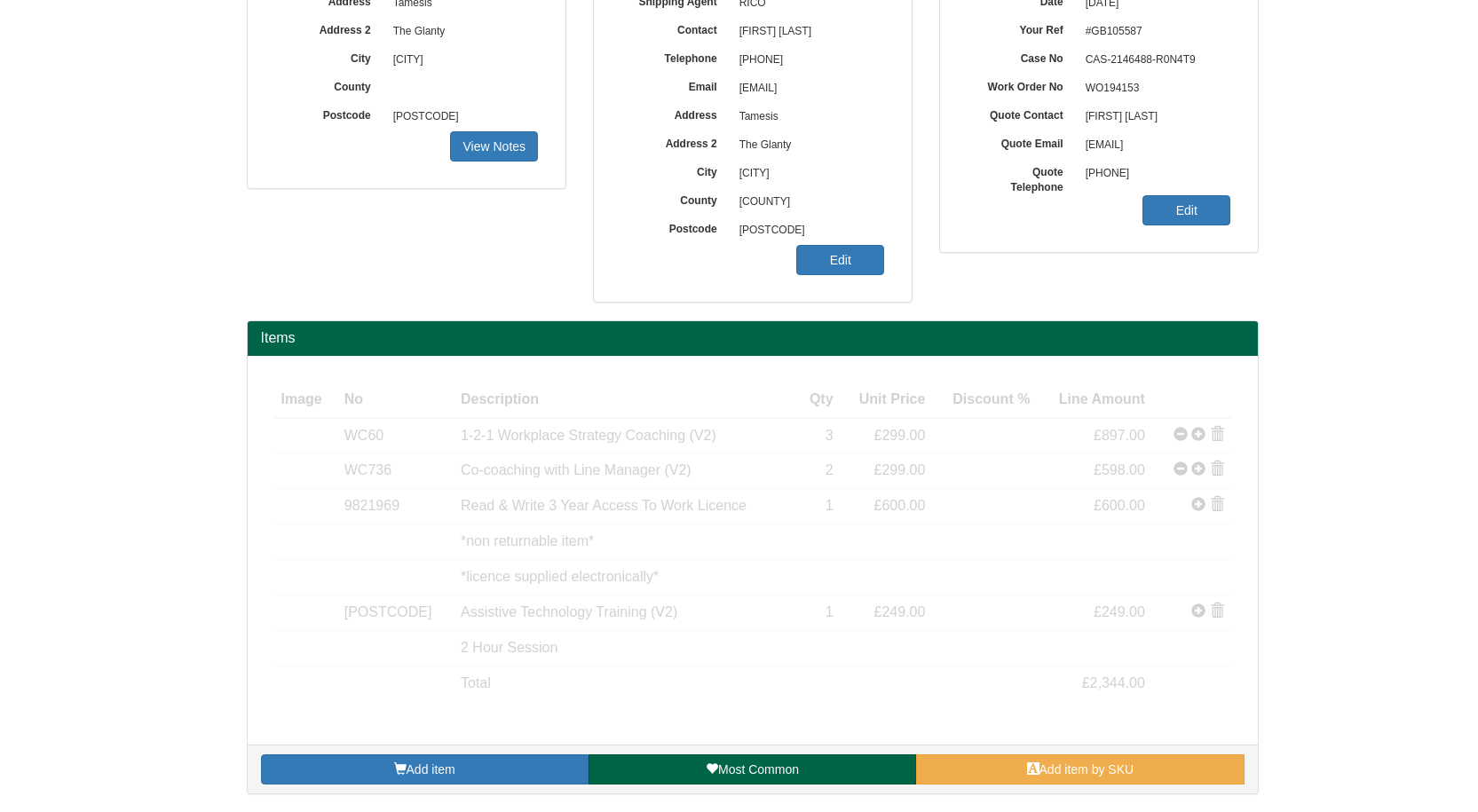 scroll, scrollTop: 233, scrollLeft: 0, axis: vertical 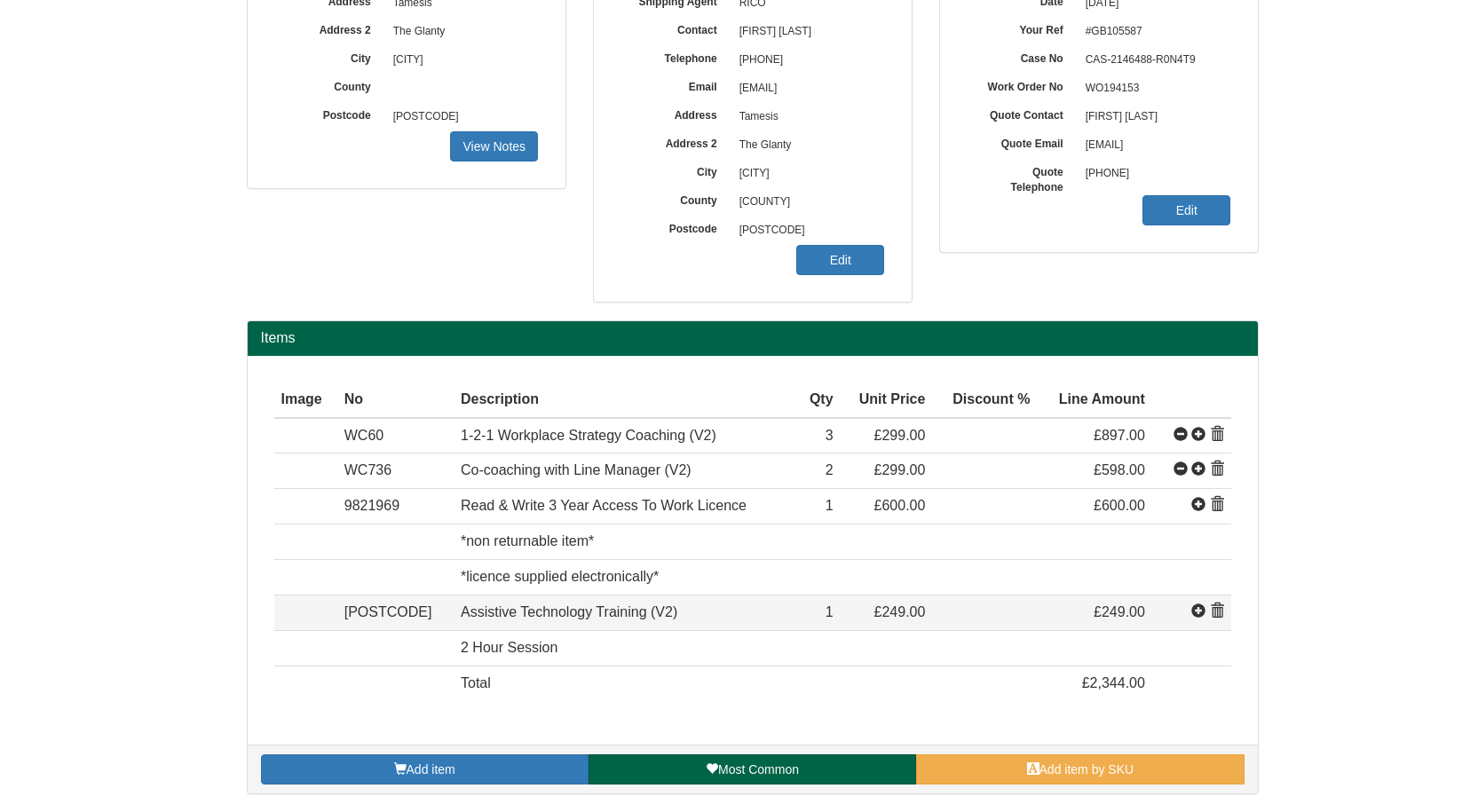 click at bounding box center [1217, 611] 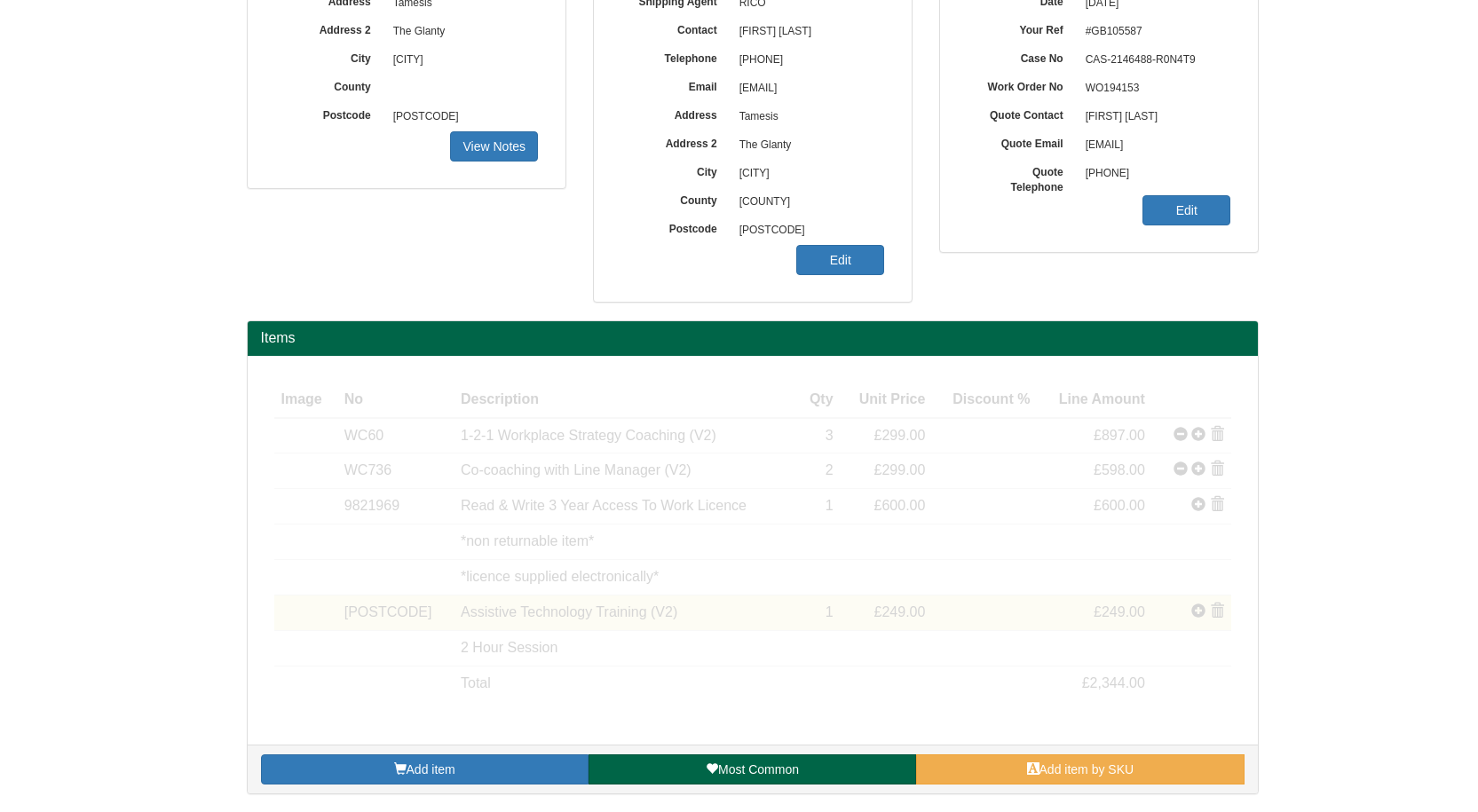scroll, scrollTop: 163, scrollLeft: 0, axis: vertical 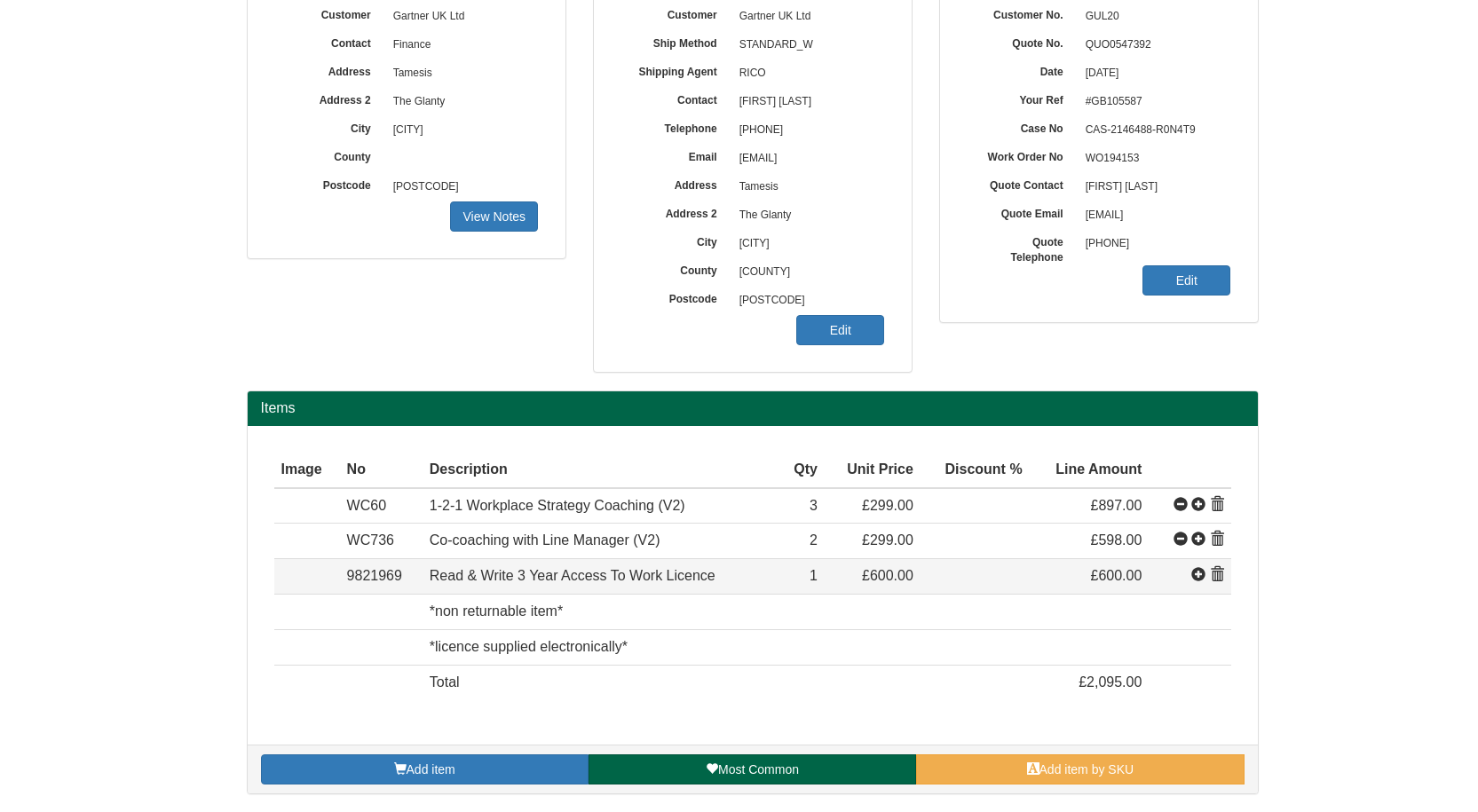 click at bounding box center [1217, 575] 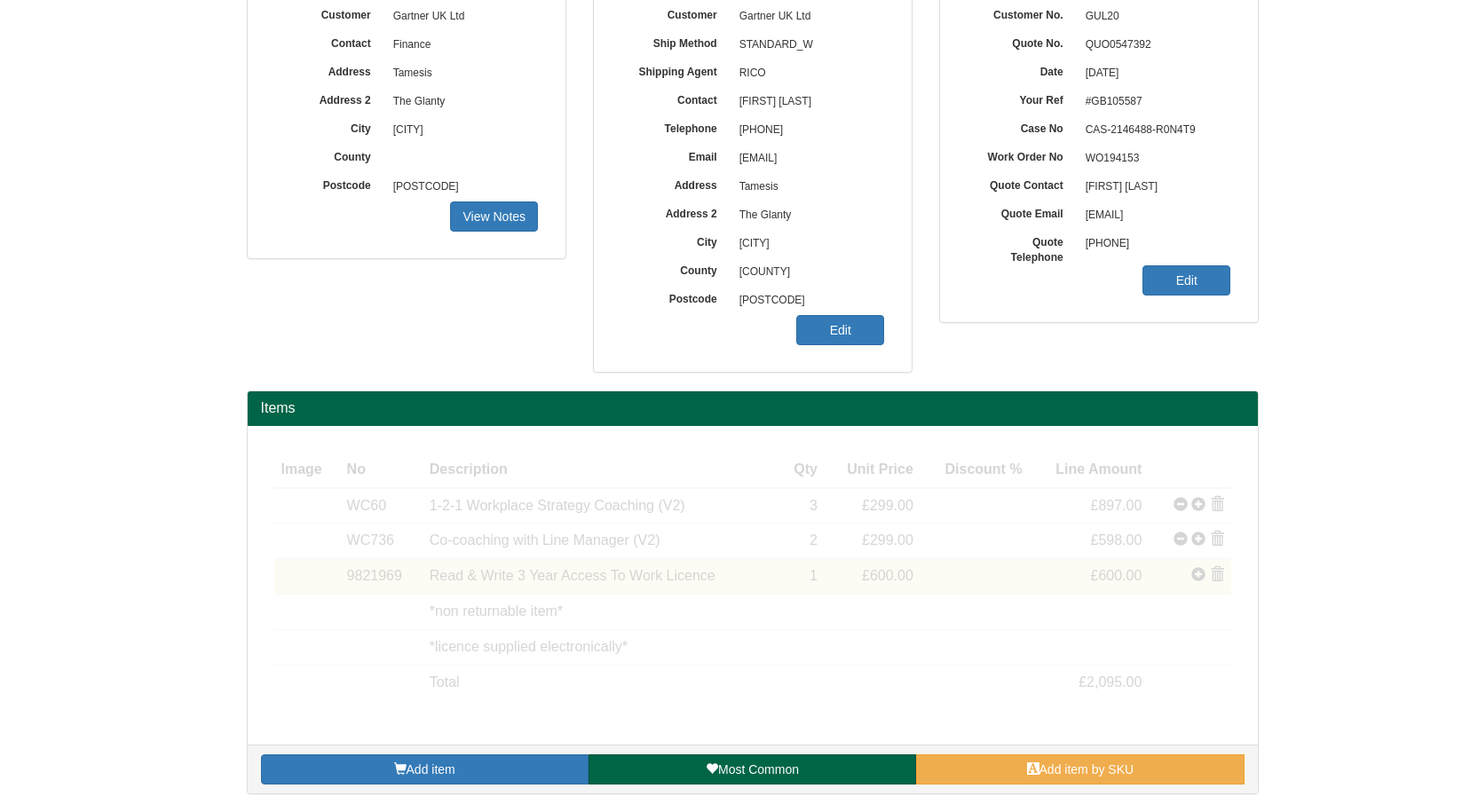 scroll, scrollTop: 57, scrollLeft: 0, axis: vertical 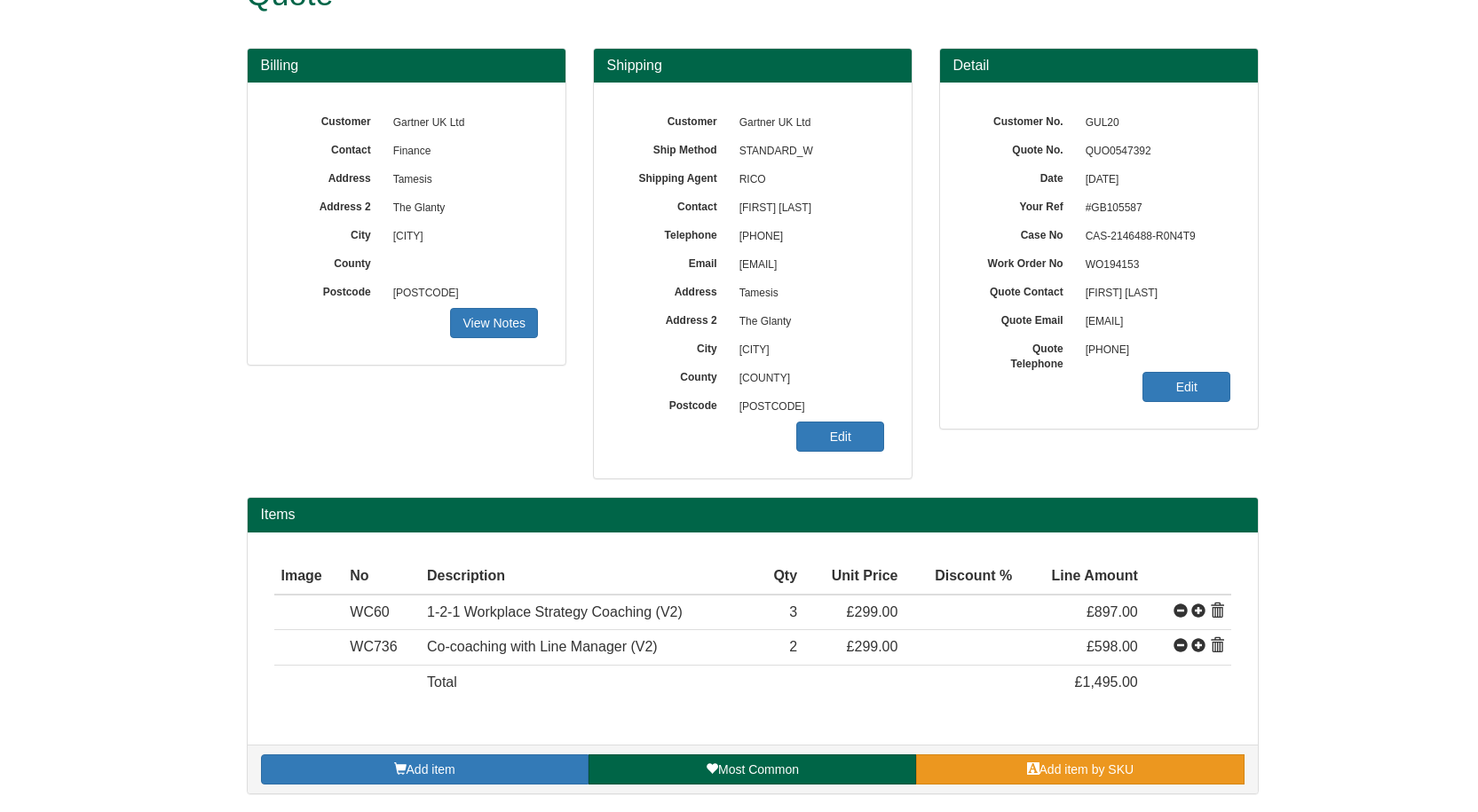 click on "Add item by SKU" at bounding box center (1087, 769) 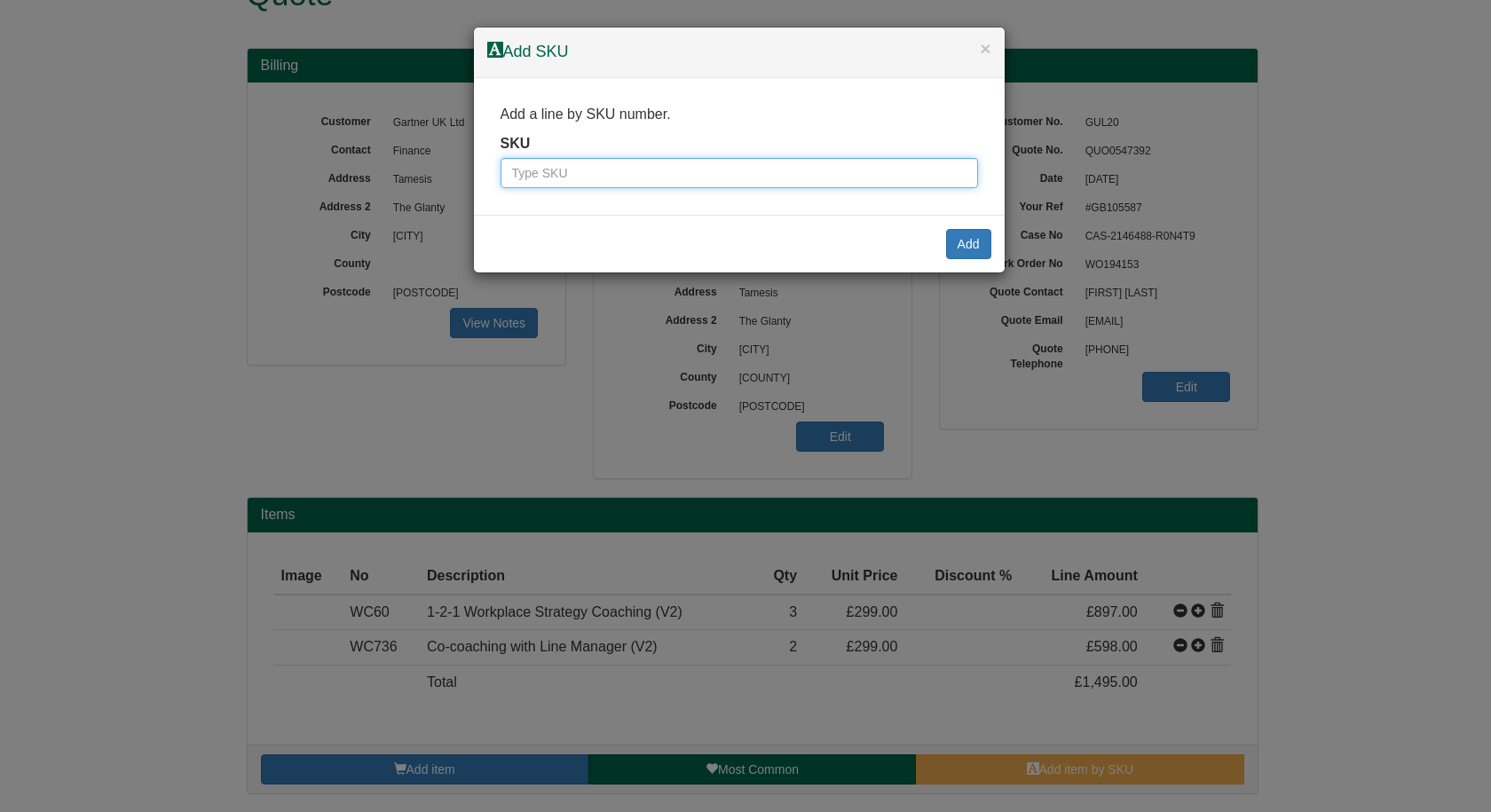 click at bounding box center (739, 173) 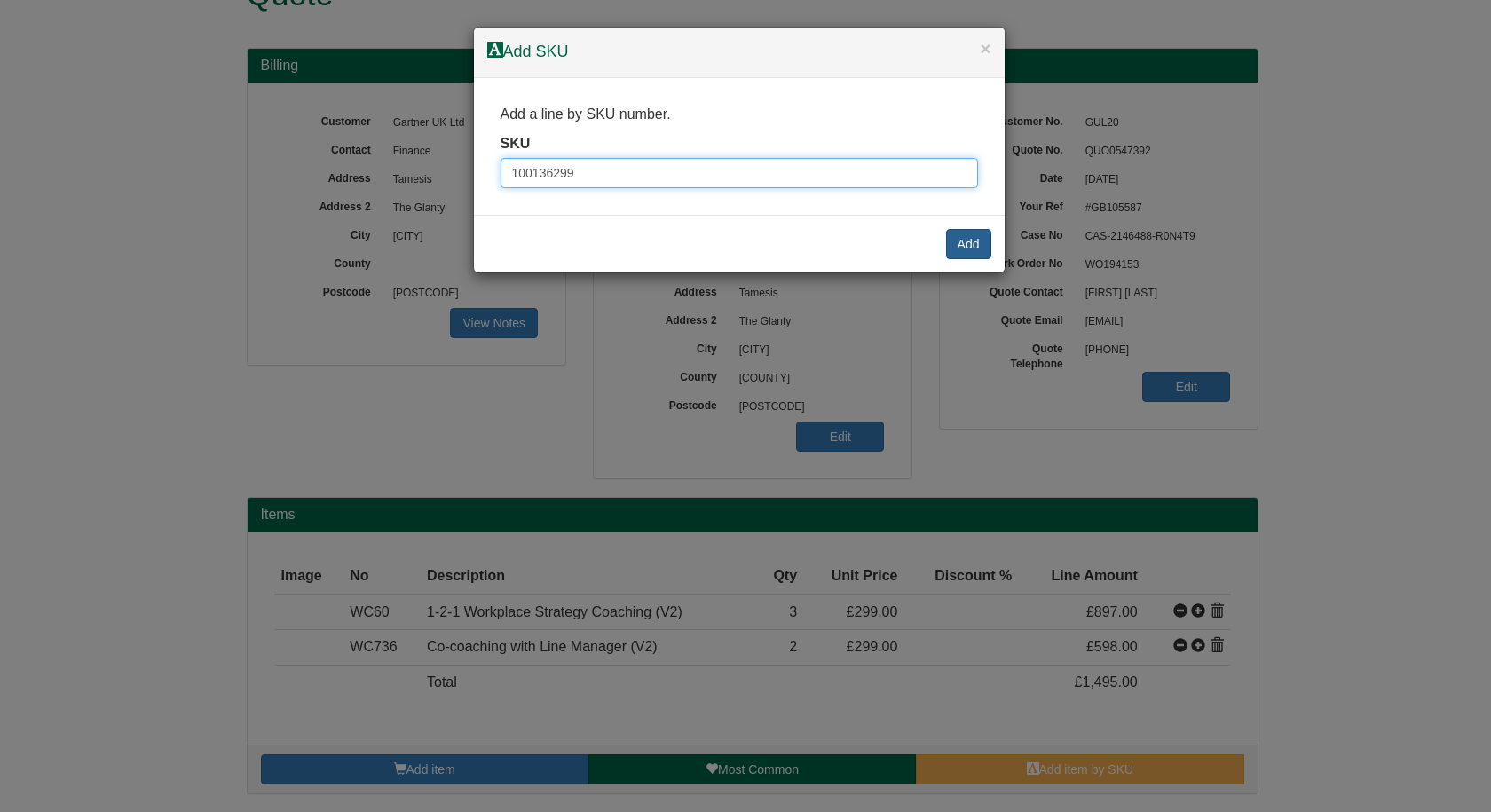 type on "100136299" 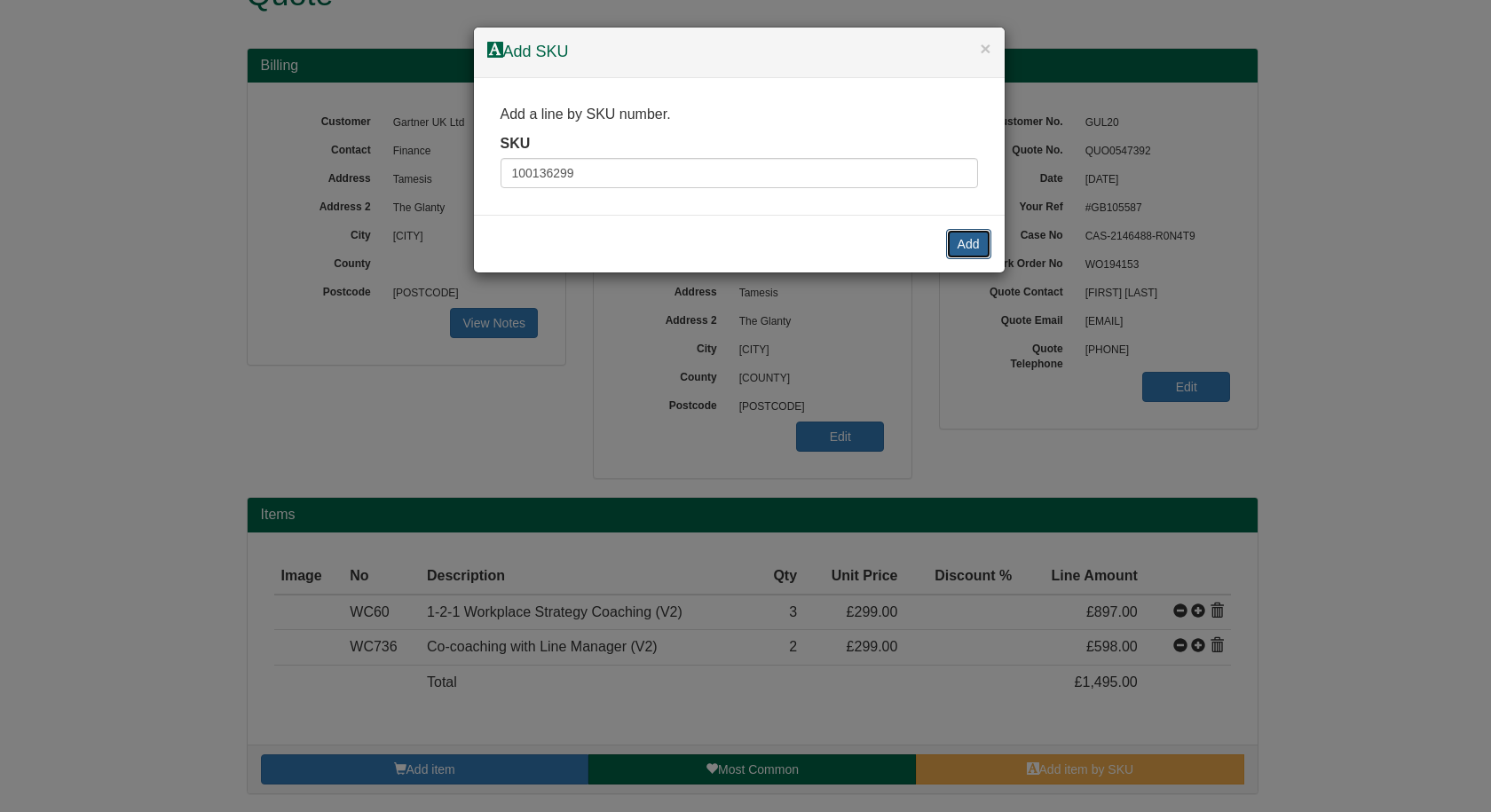 click on "Add" at bounding box center (968, 244) 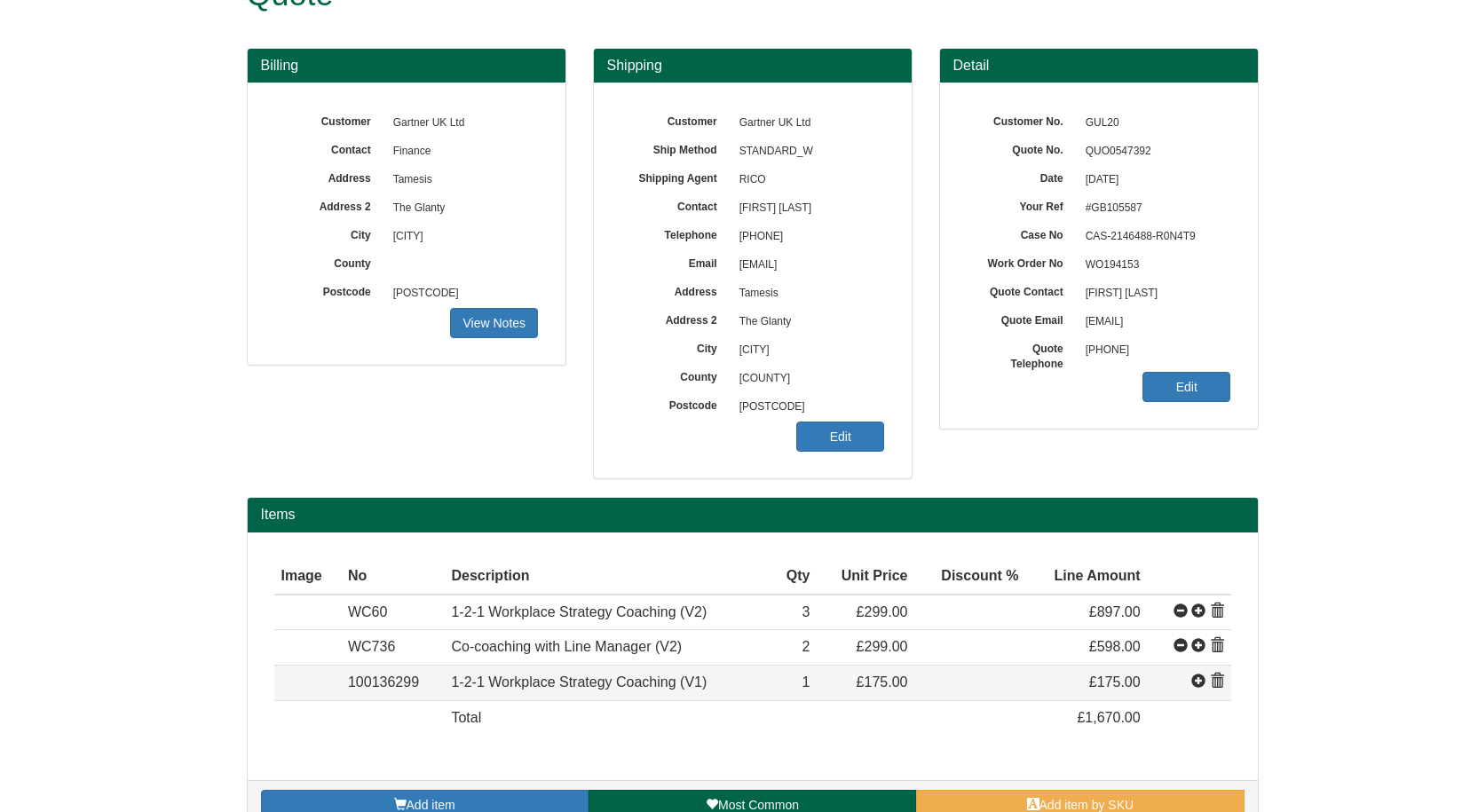 click at bounding box center [1217, 682] 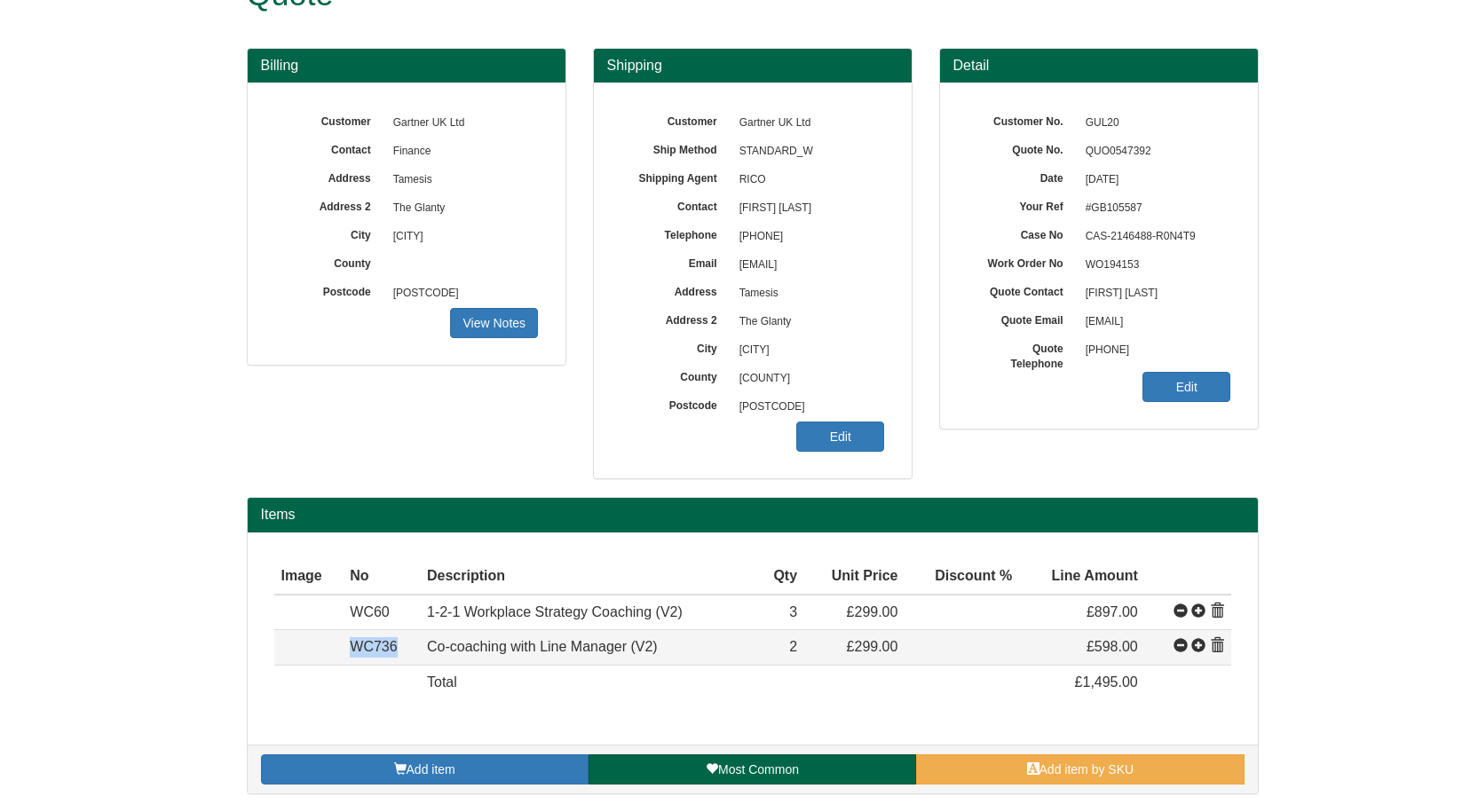drag, startPoint x: 397, startPoint y: 646, endPoint x: 343, endPoint y: 645, distance: 54.009258 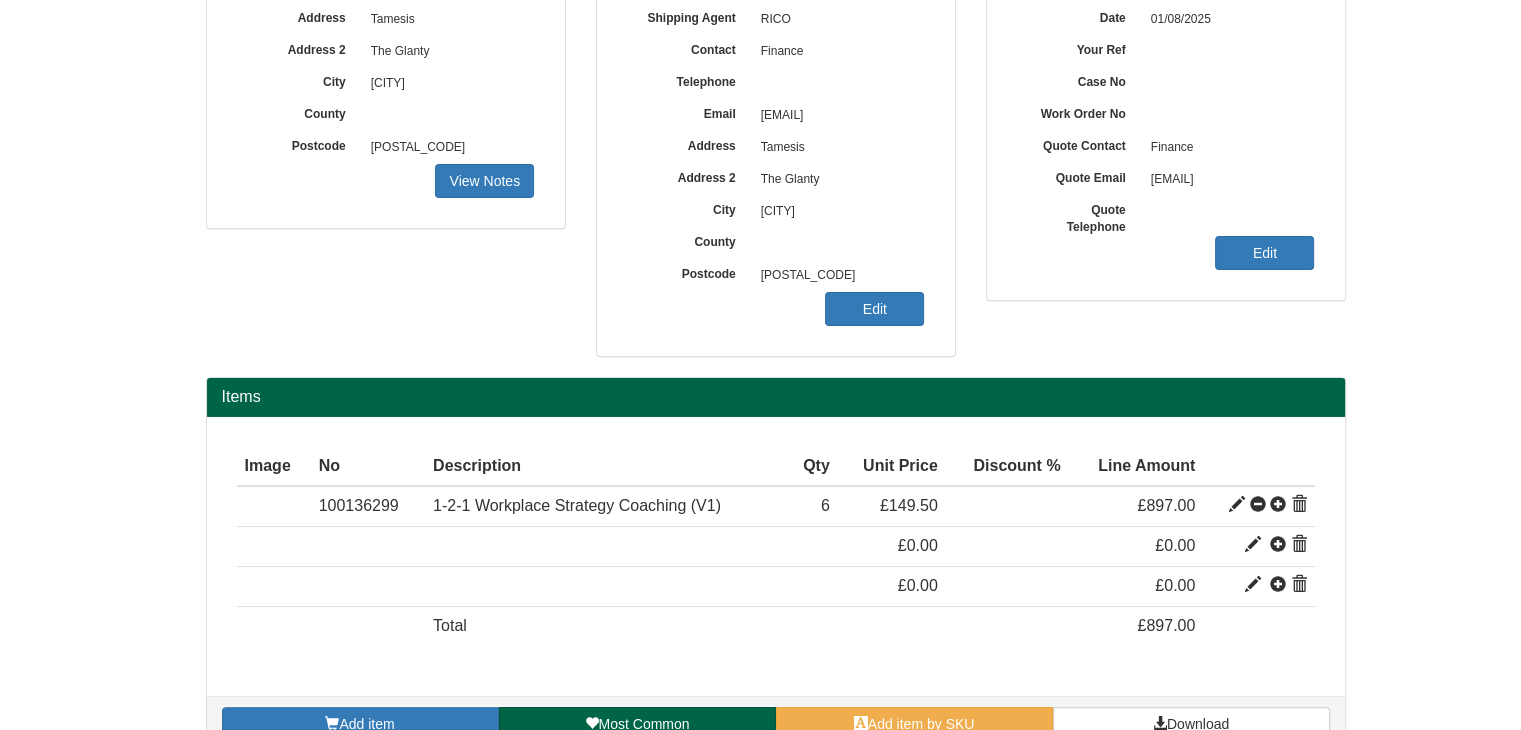 scroll, scrollTop: 360, scrollLeft: 0, axis: vertical 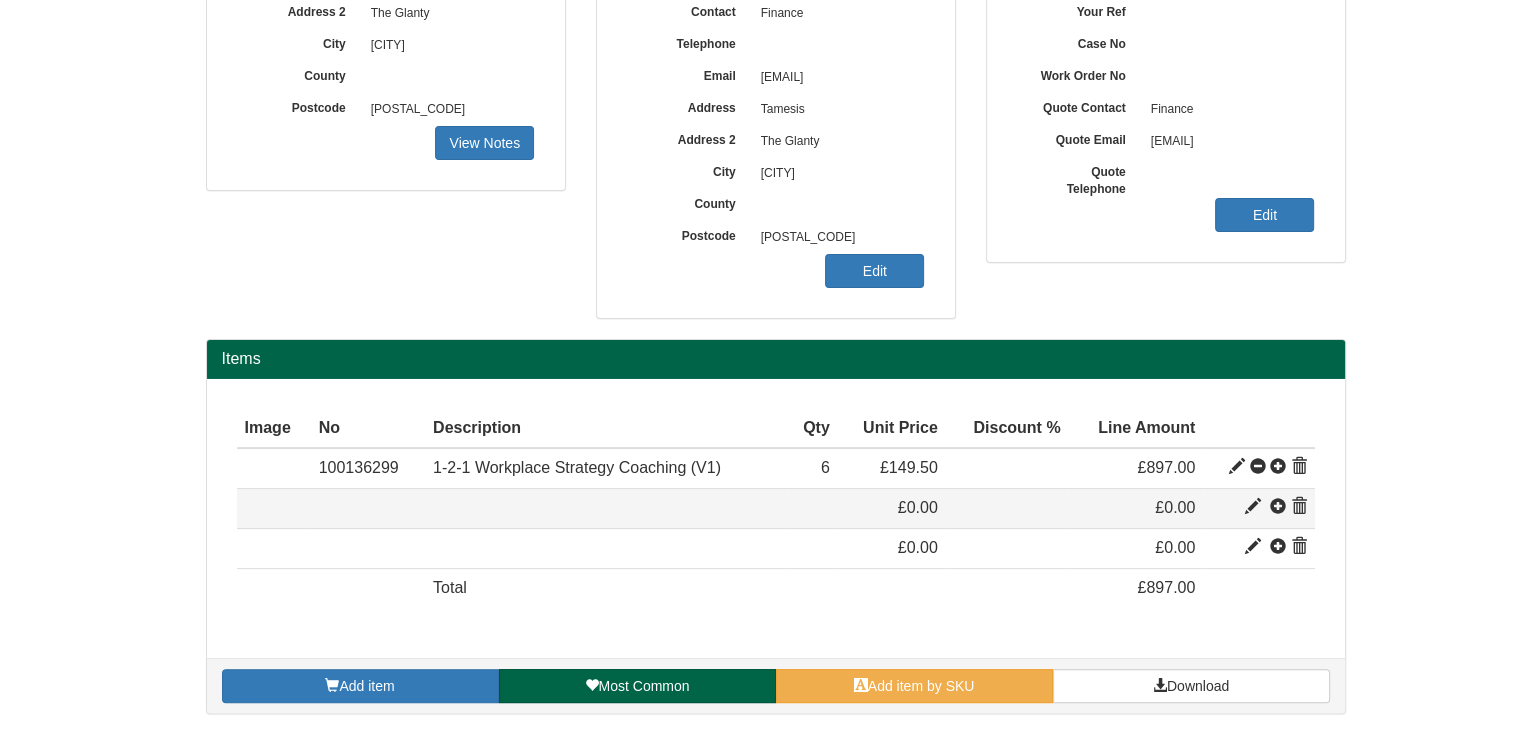click at bounding box center [1299, 507] 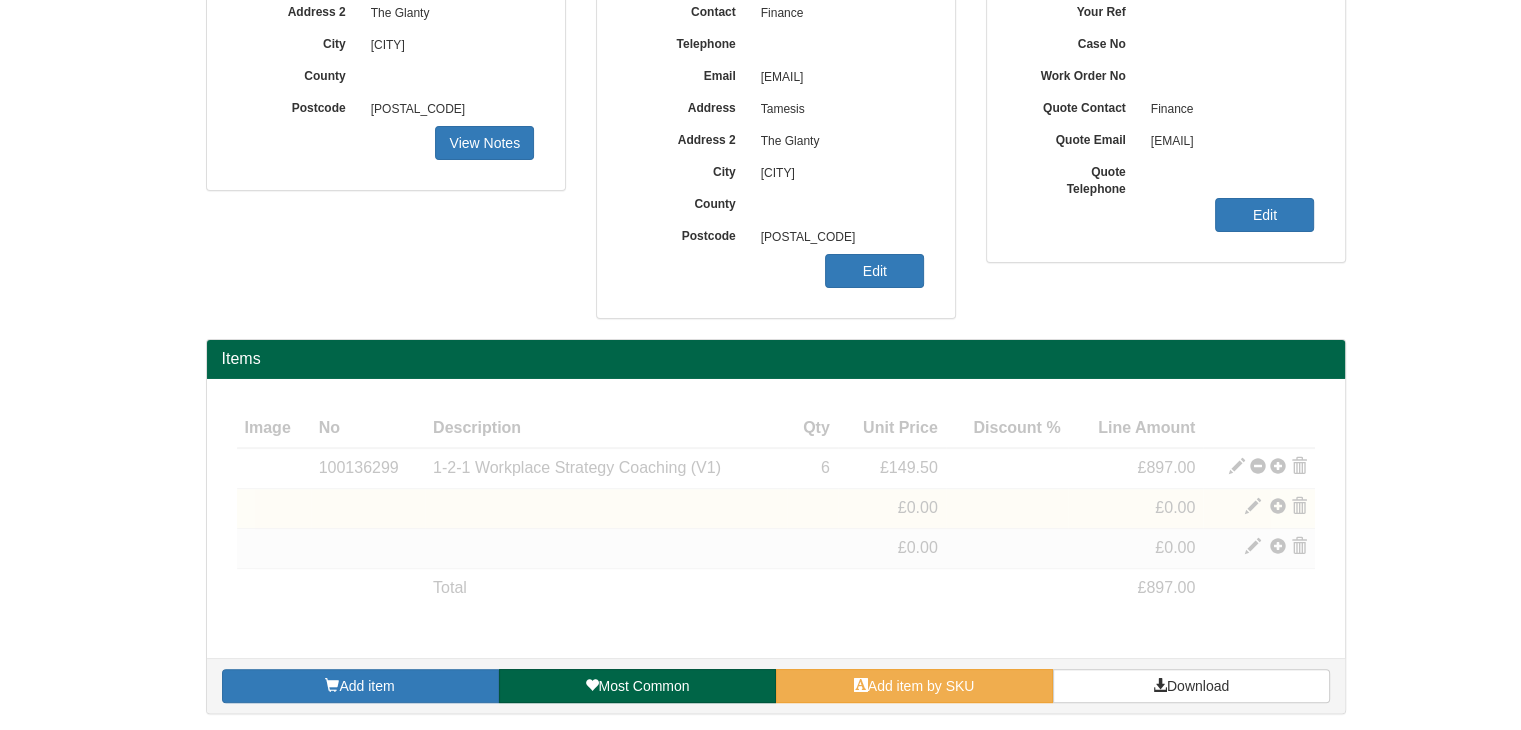 scroll, scrollTop: 320, scrollLeft: 0, axis: vertical 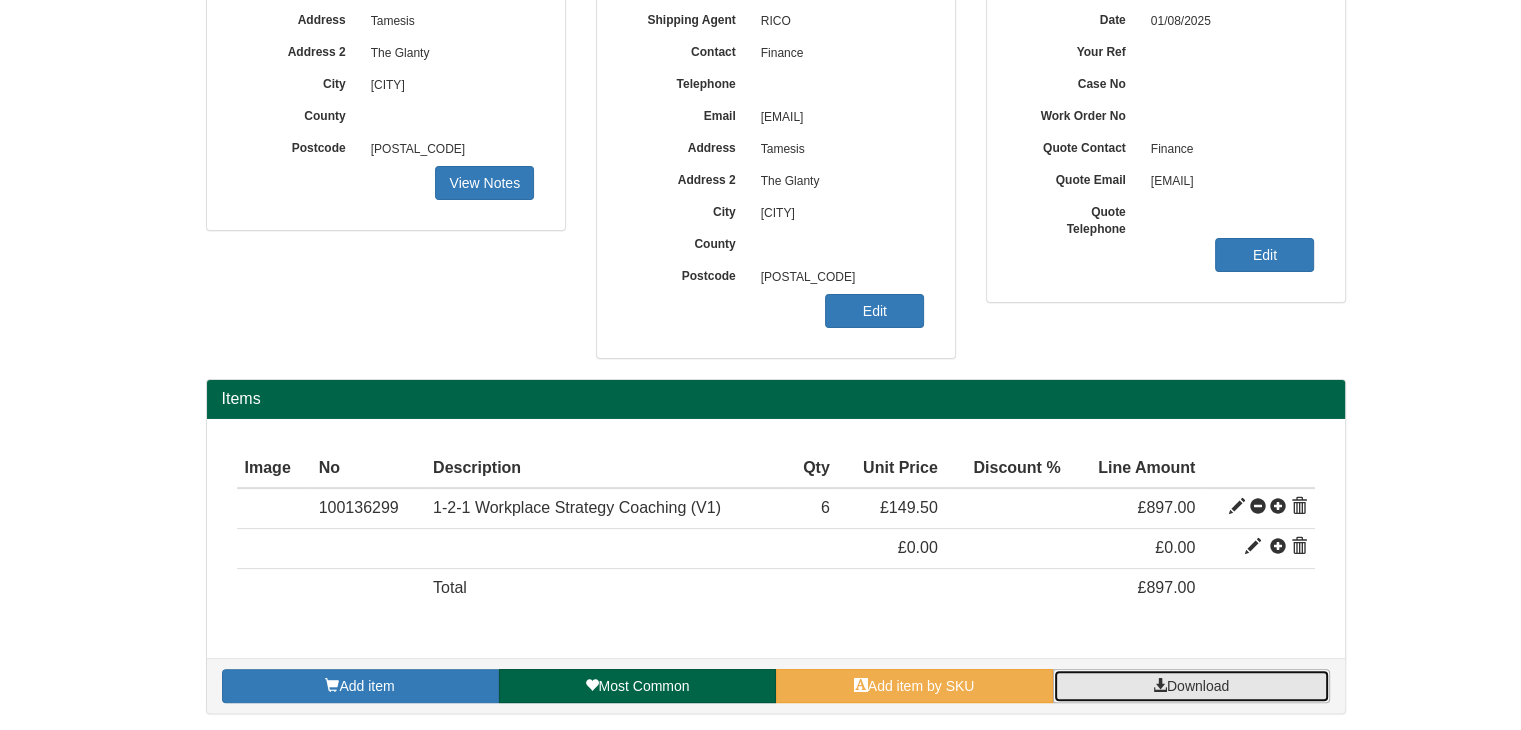 click on "Download" at bounding box center [1198, 686] 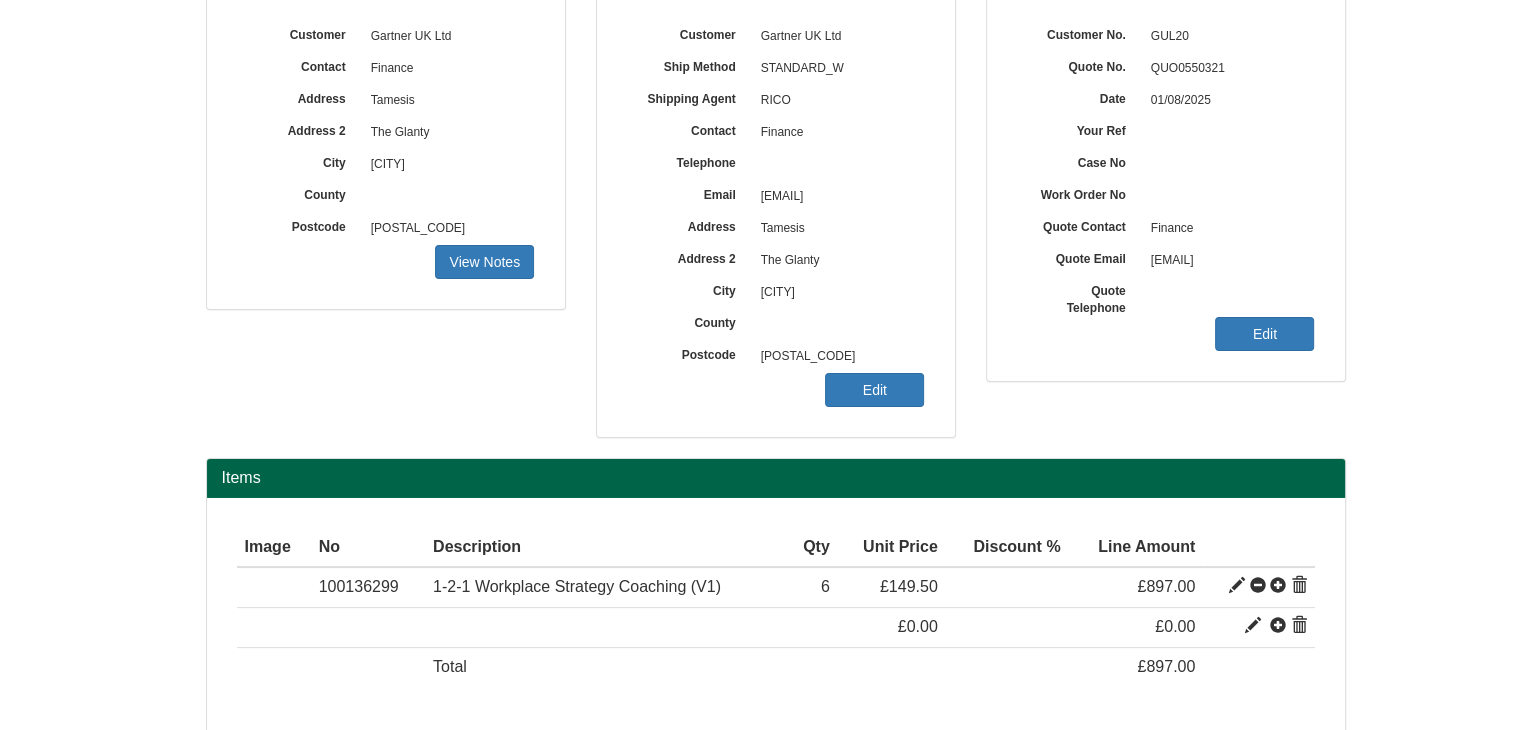 scroll, scrollTop: 120, scrollLeft: 0, axis: vertical 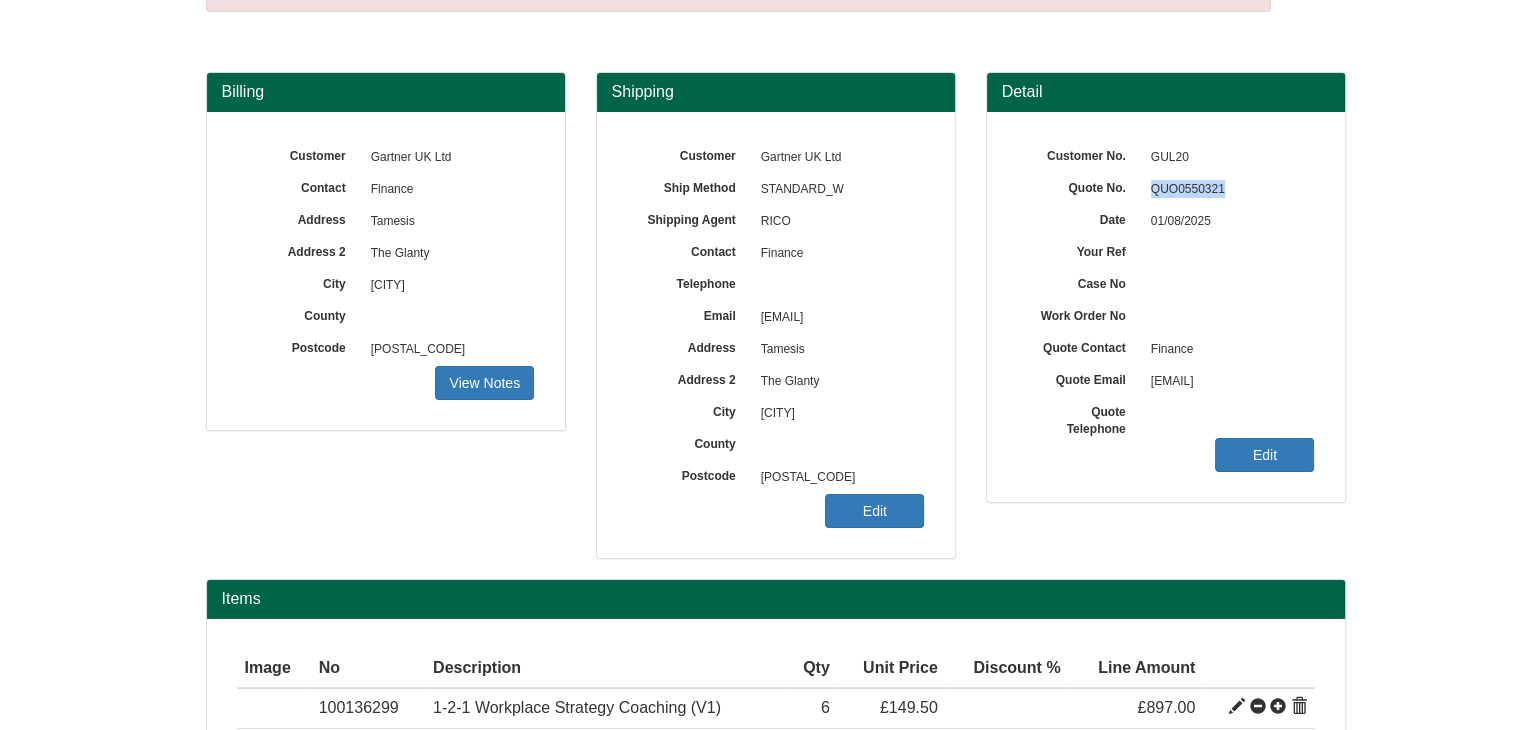 drag, startPoint x: 1223, startPoint y: 186, endPoint x: 1124, endPoint y: 189, distance: 99.04544 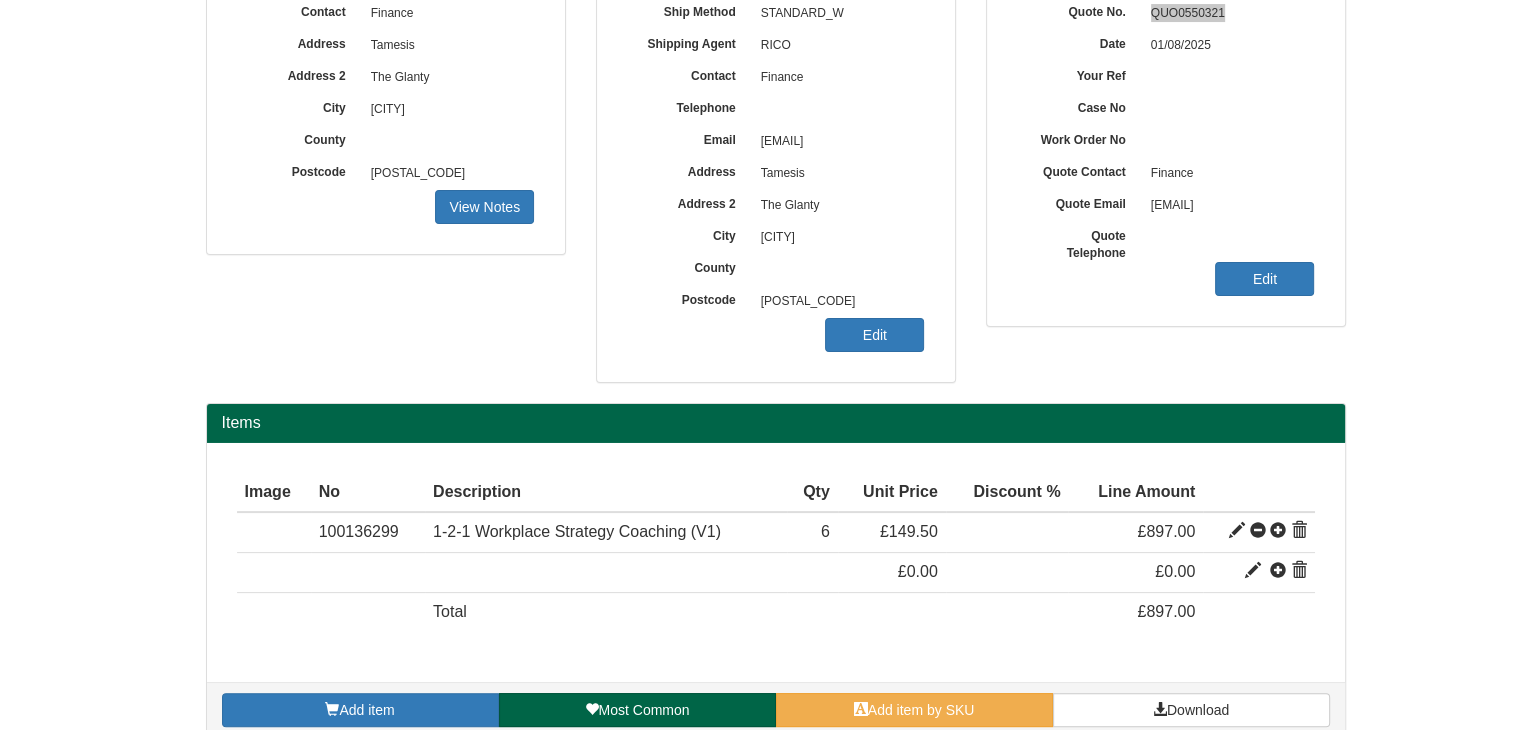 scroll, scrollTop: 320, scrollLeft: 0, axis: vertical 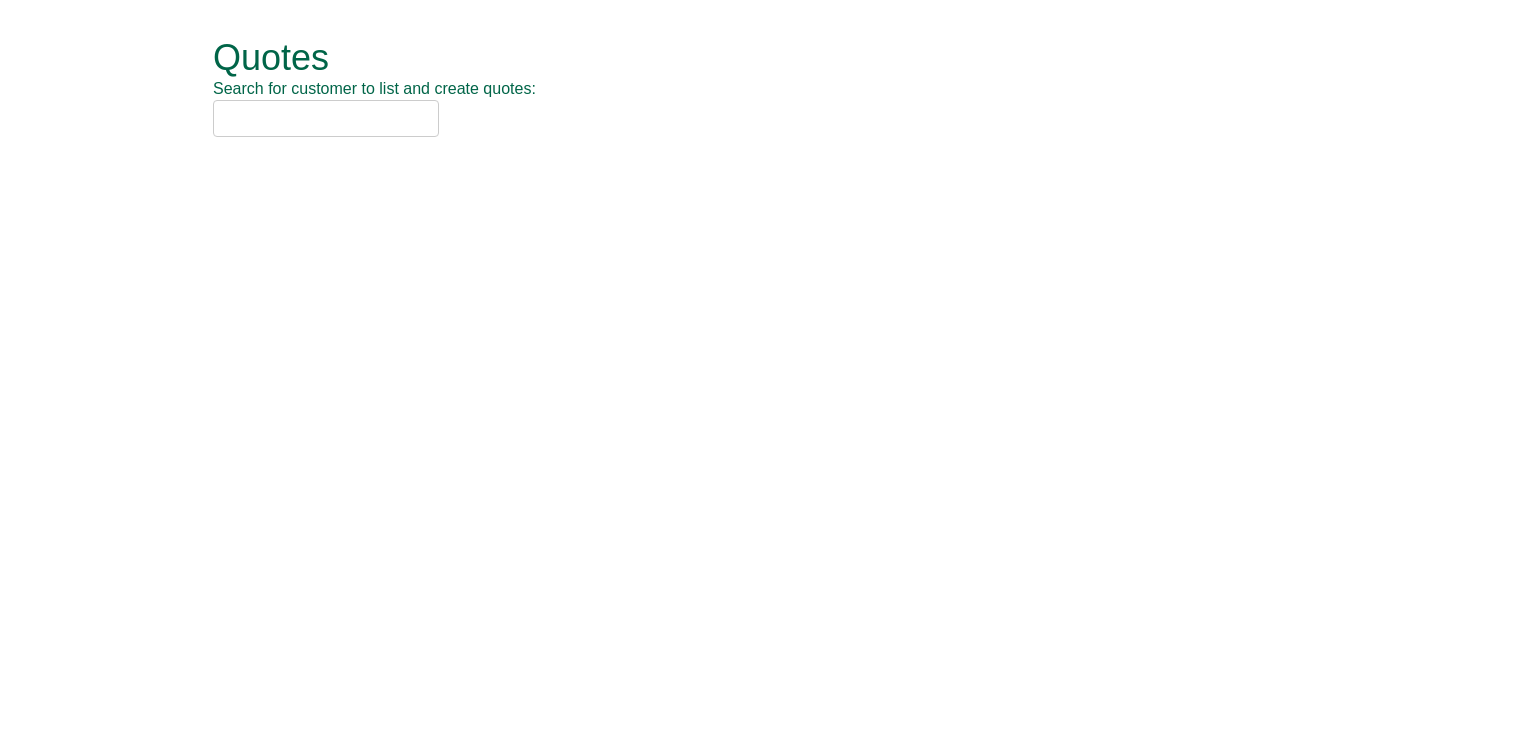 click at bounding box center (326, 118) 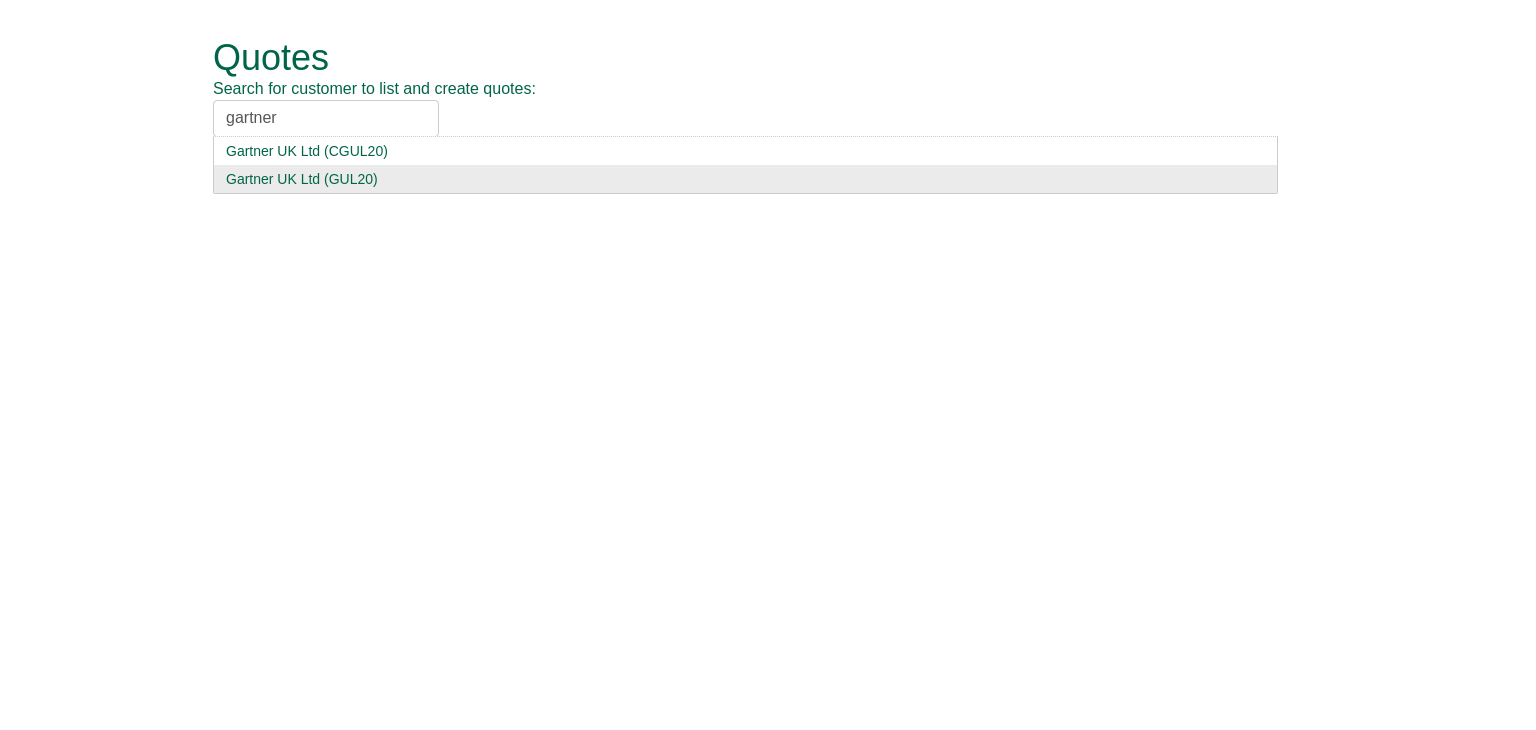 type on "gartner" 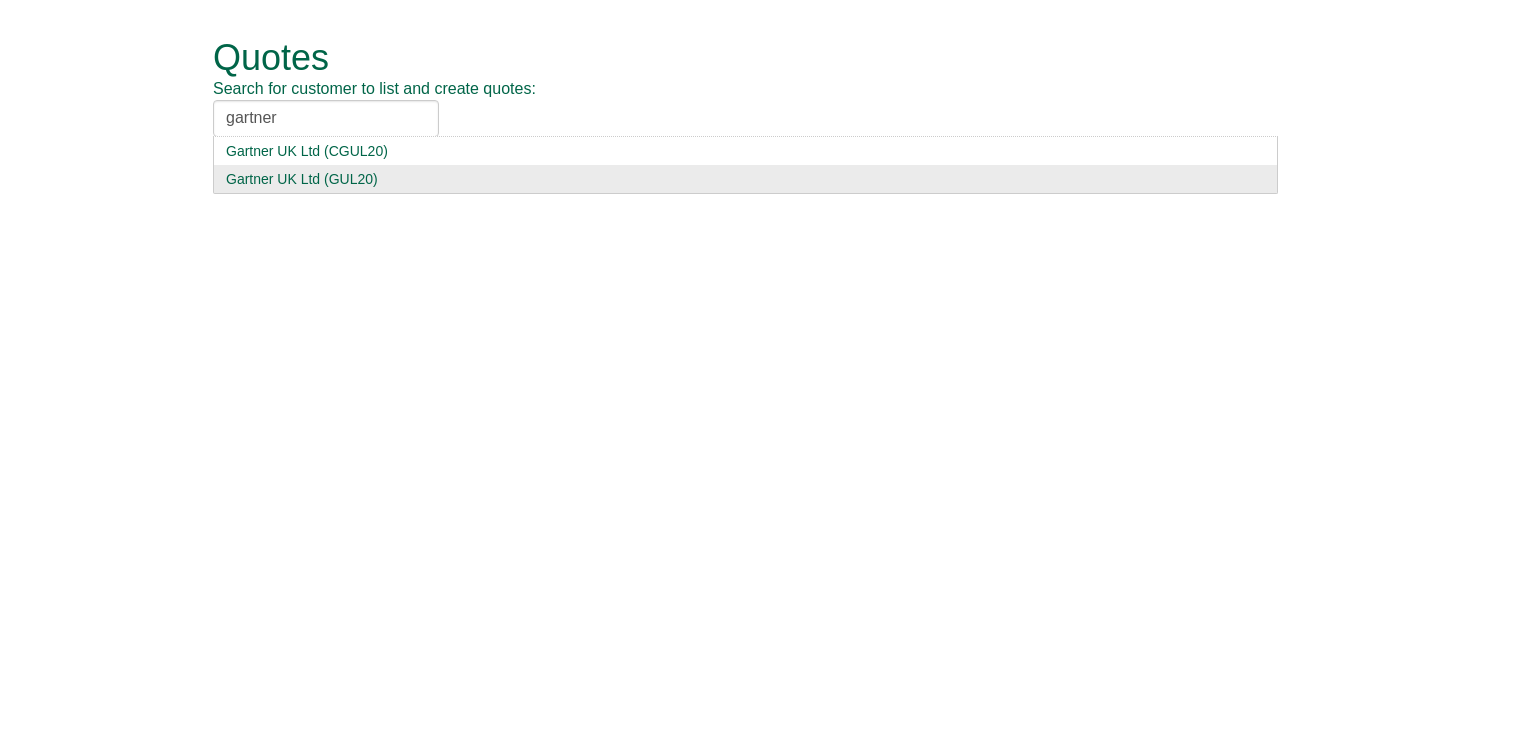 click on "Gartner UK Ltd (GUL20)" at bounding box center (745, 179) 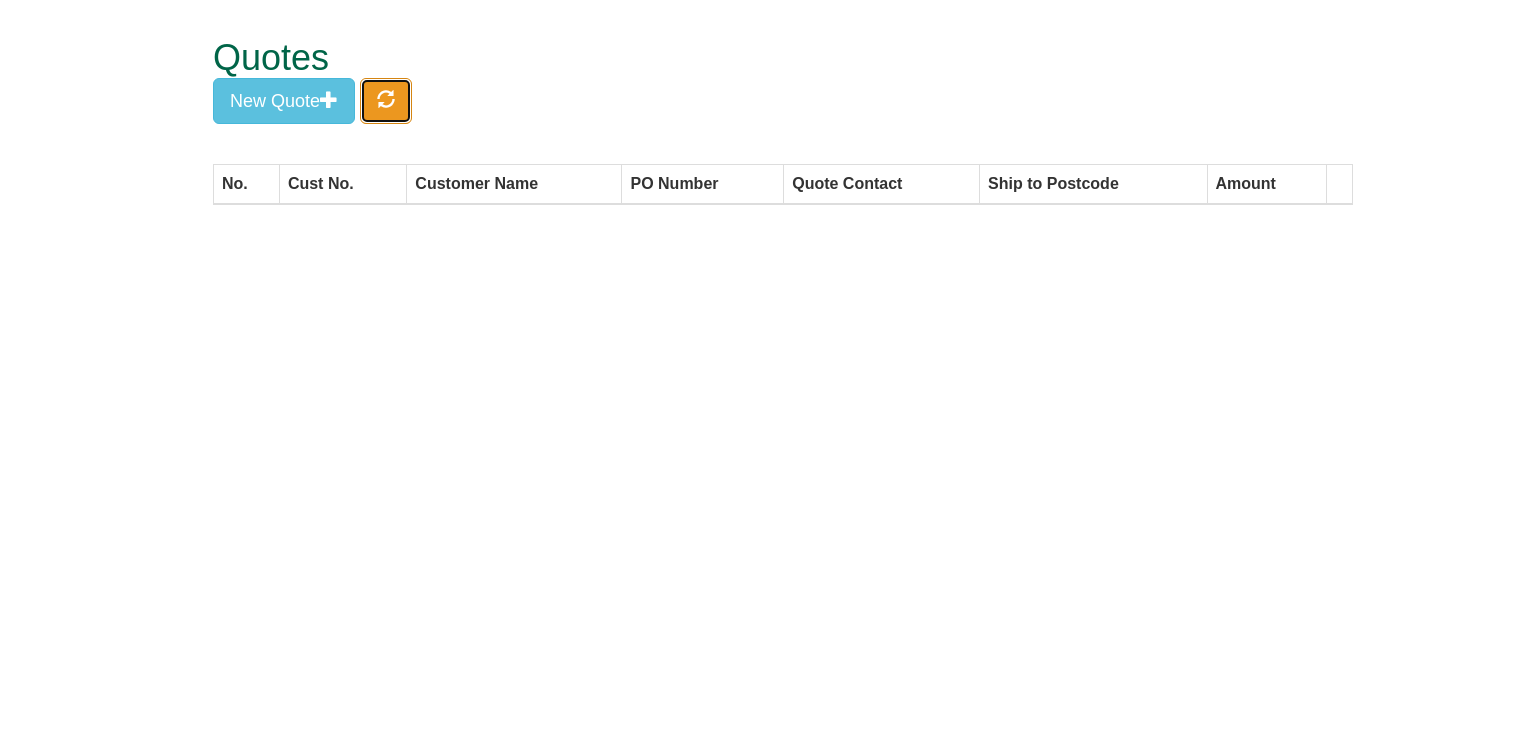 click at bounding box center [386, 99] 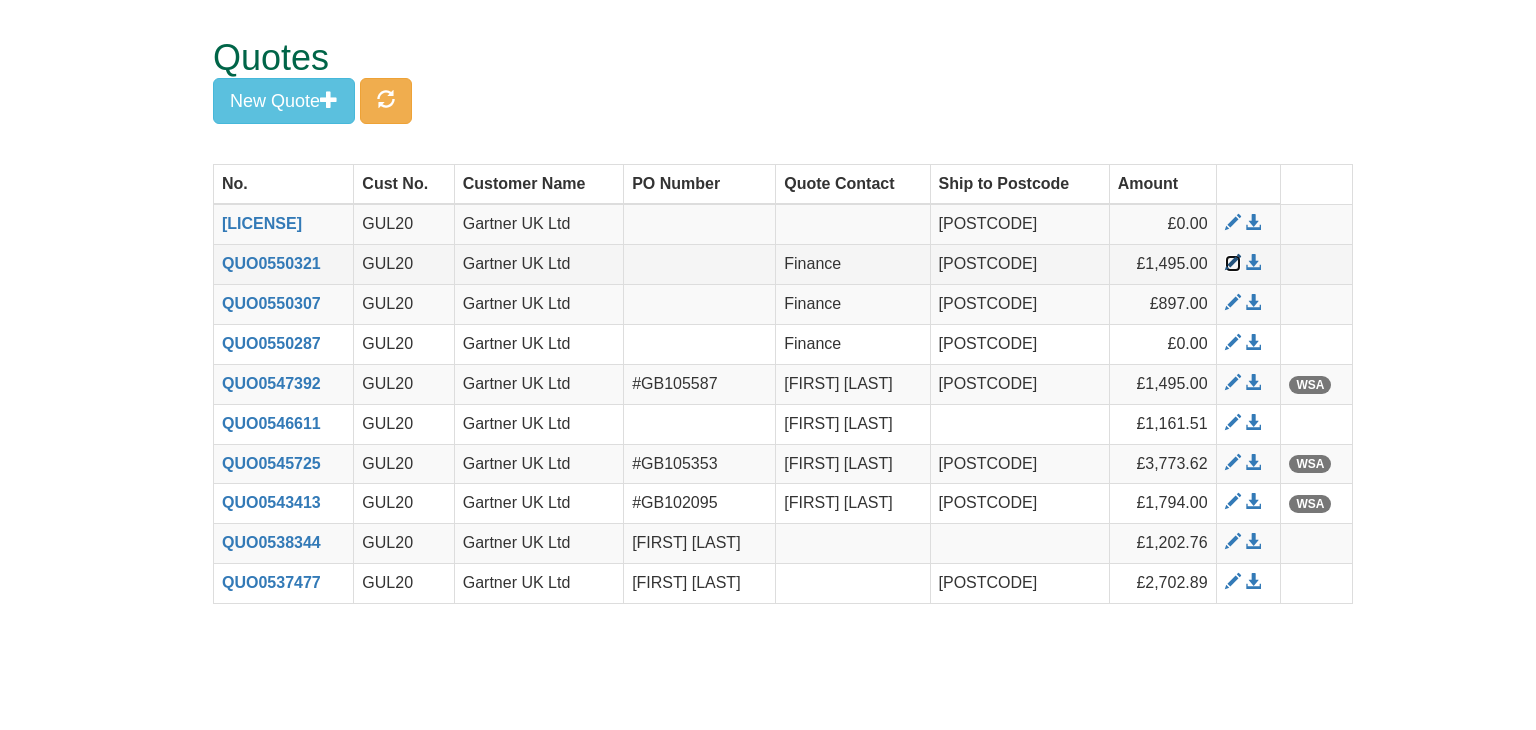 click at bounding box center [1233, 263] 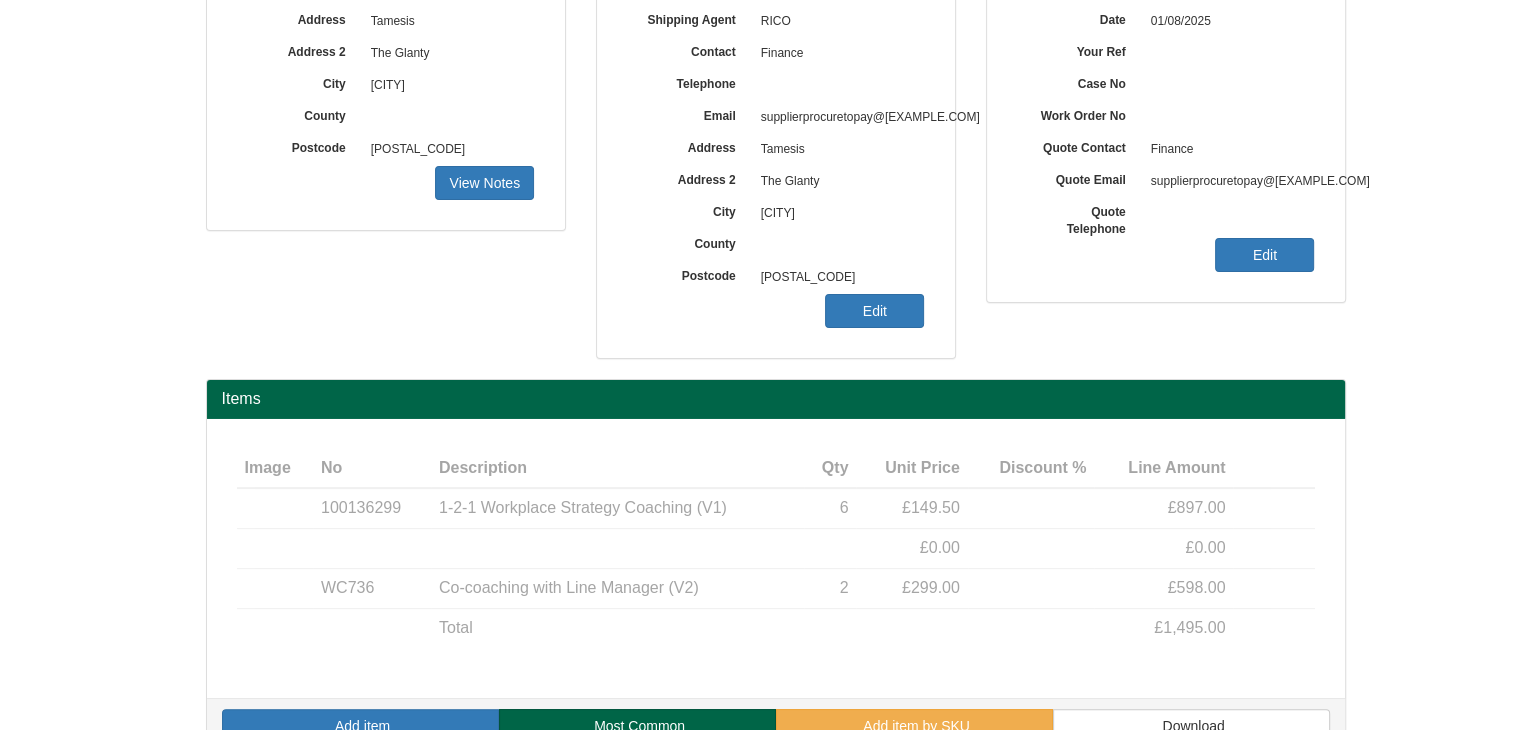 scroll, scrollTop: 360, scrollLeft: 0, axis: vertical 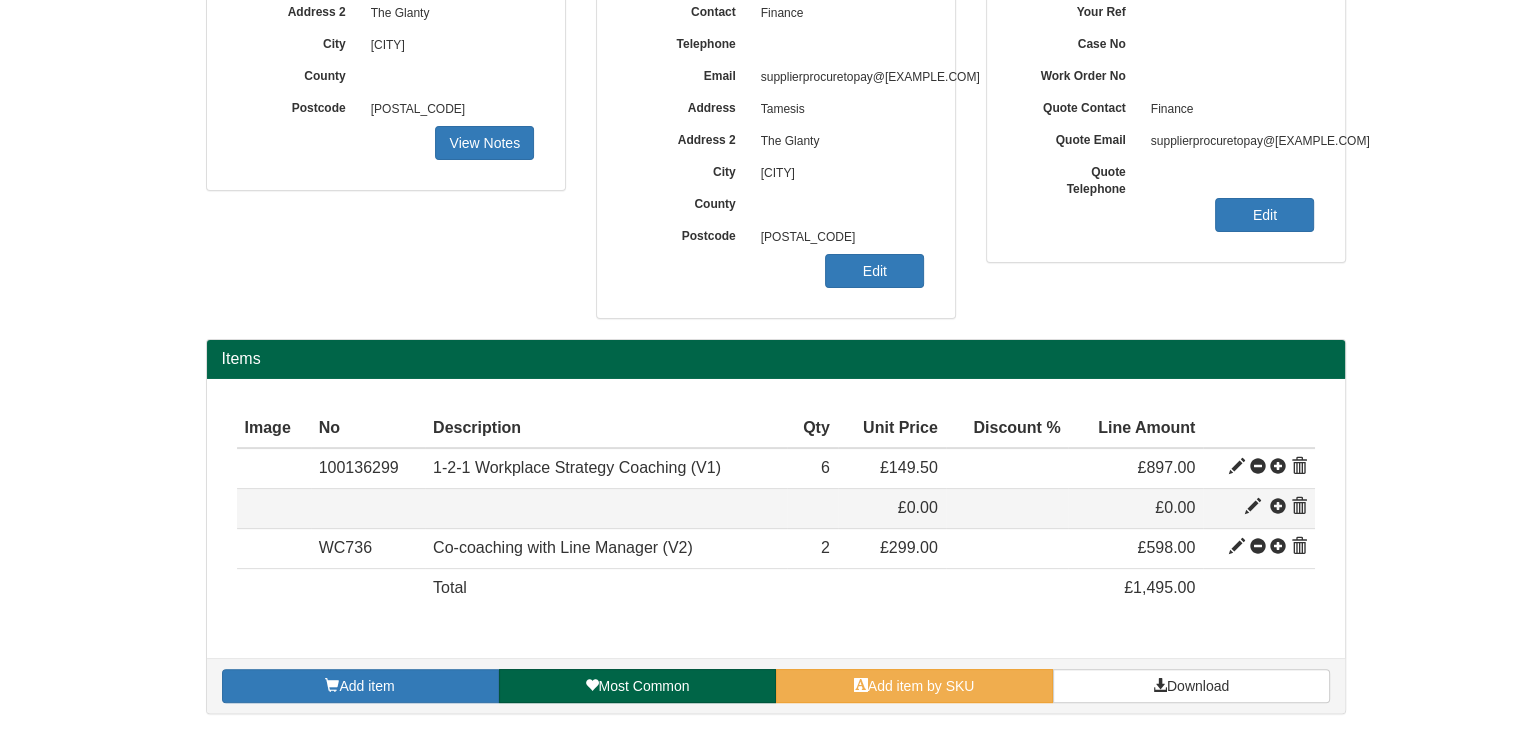click at bounding box center (1299, 507) 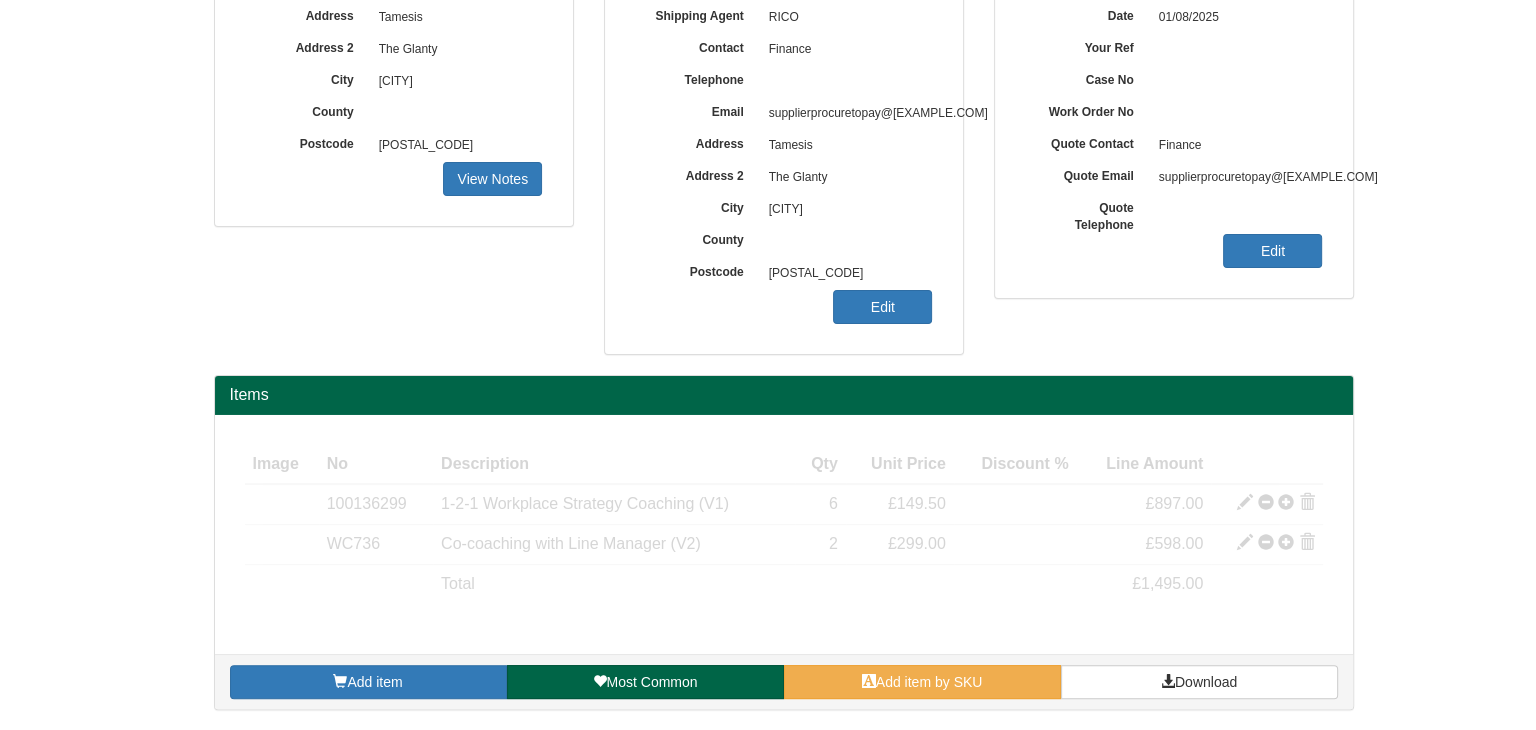 scroll, scrollTop: 320, scrollLeft: 0, axis: vertical 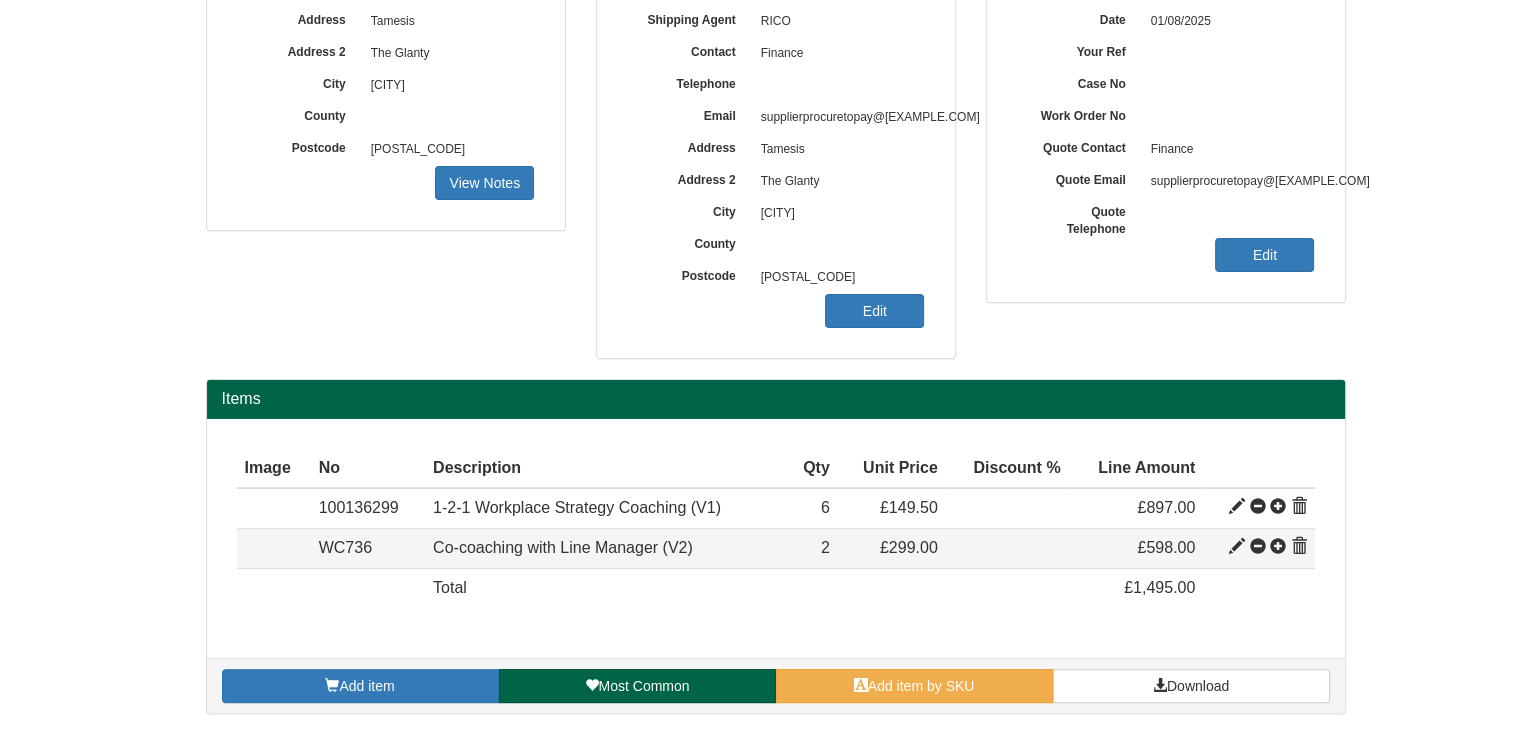 click at bounding box center [1267, 547] 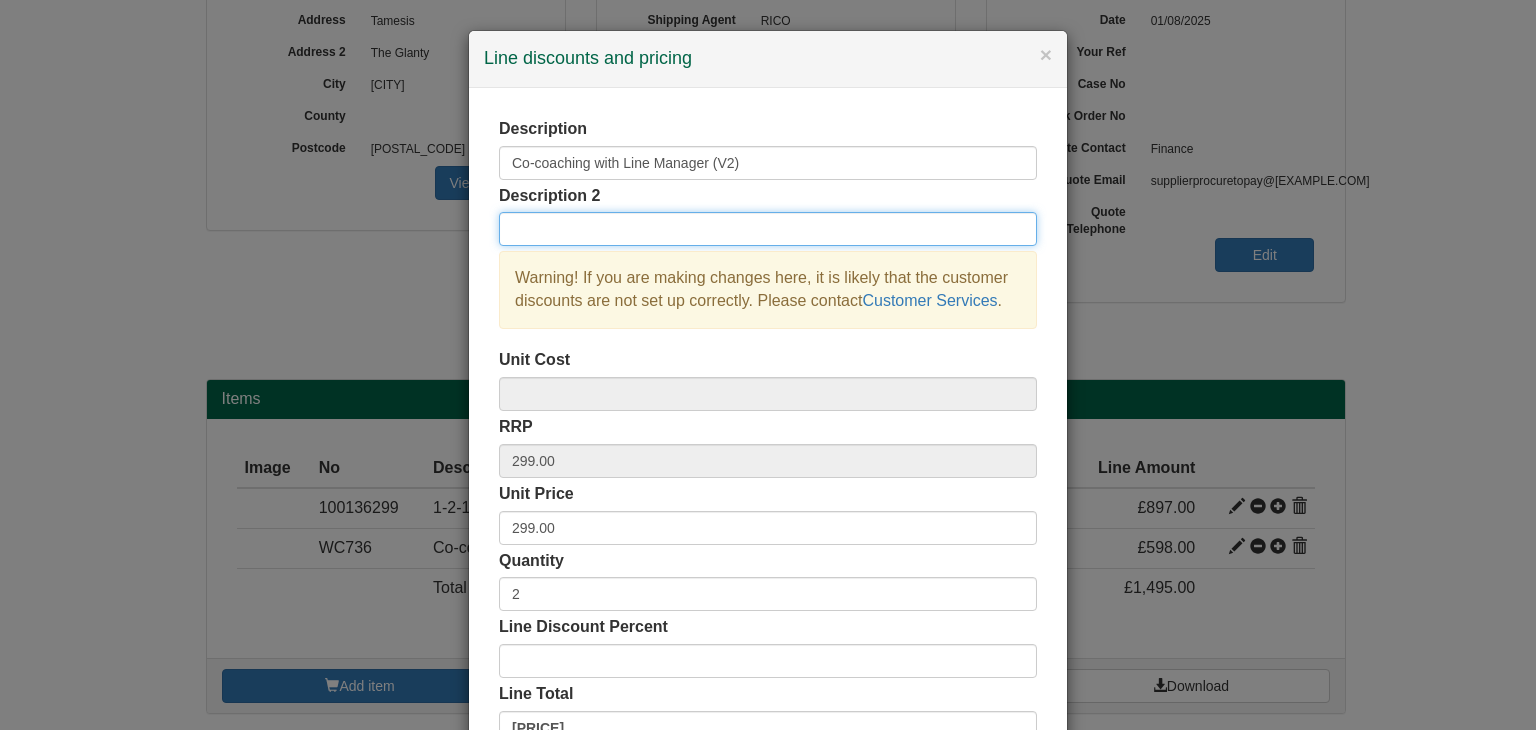 click at bounding box center [768, 229] 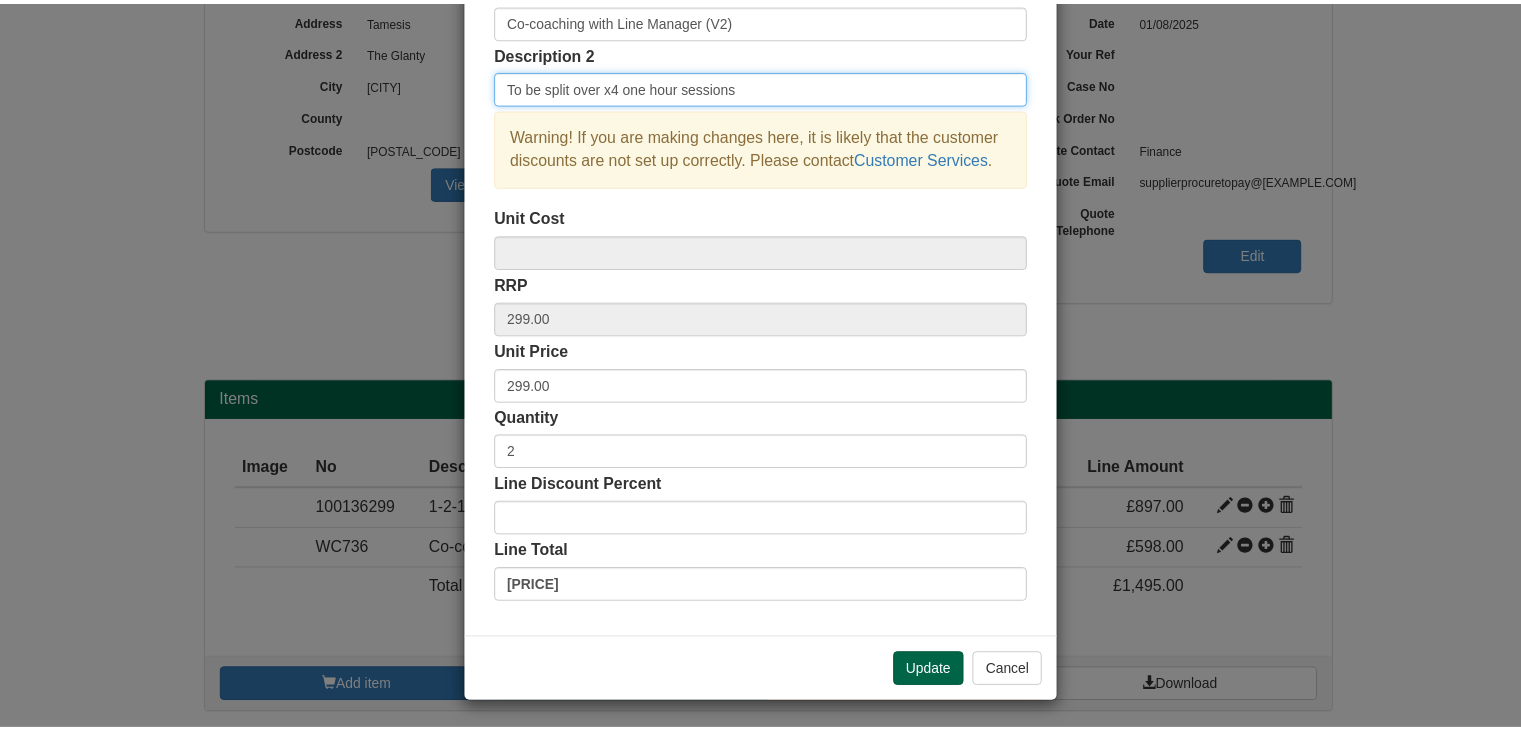 scroll, scrollTop: 144, scrollLeft: 0, axis: vertical 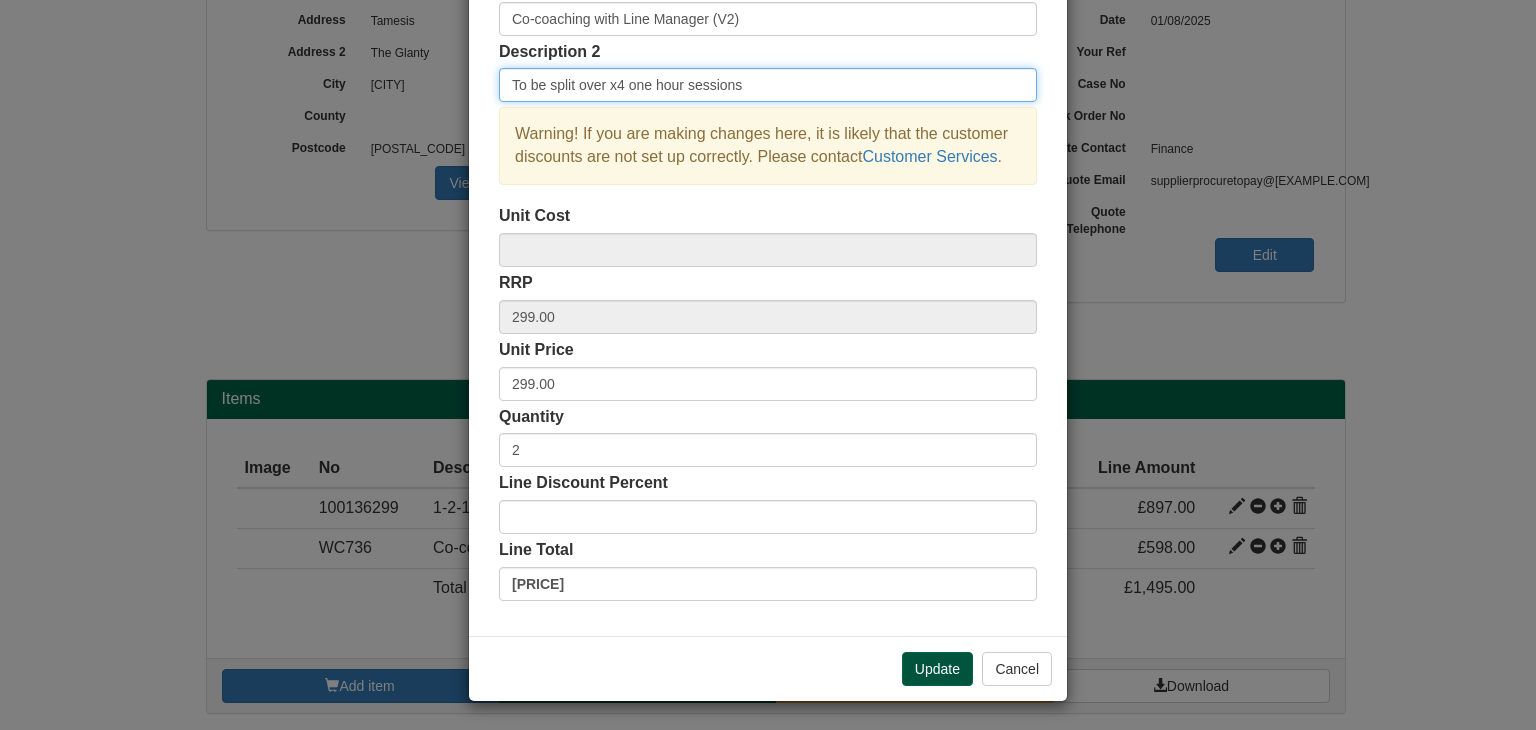 type on "To be split over x4 one hour sessions" 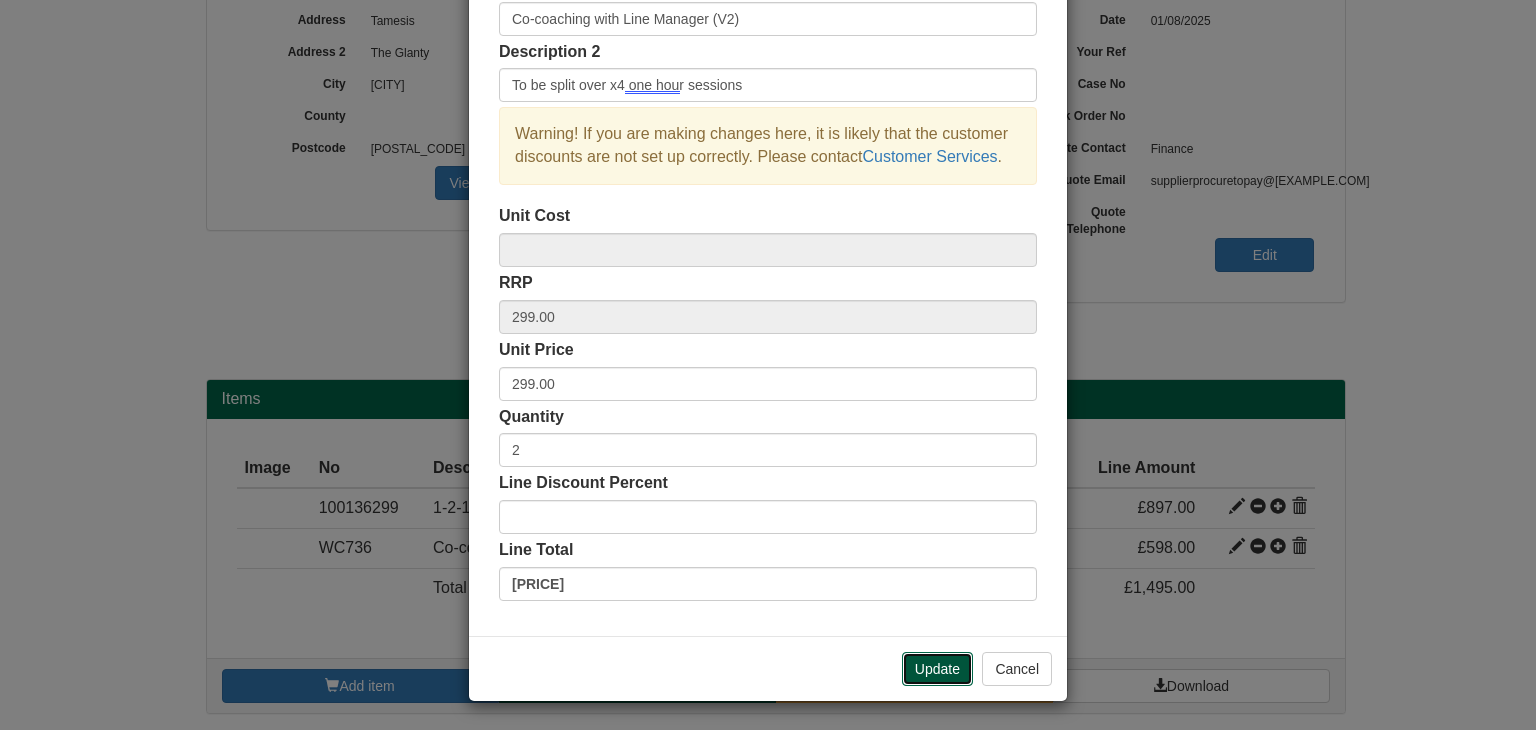 click on "Update" at bounding box center [937, 669] 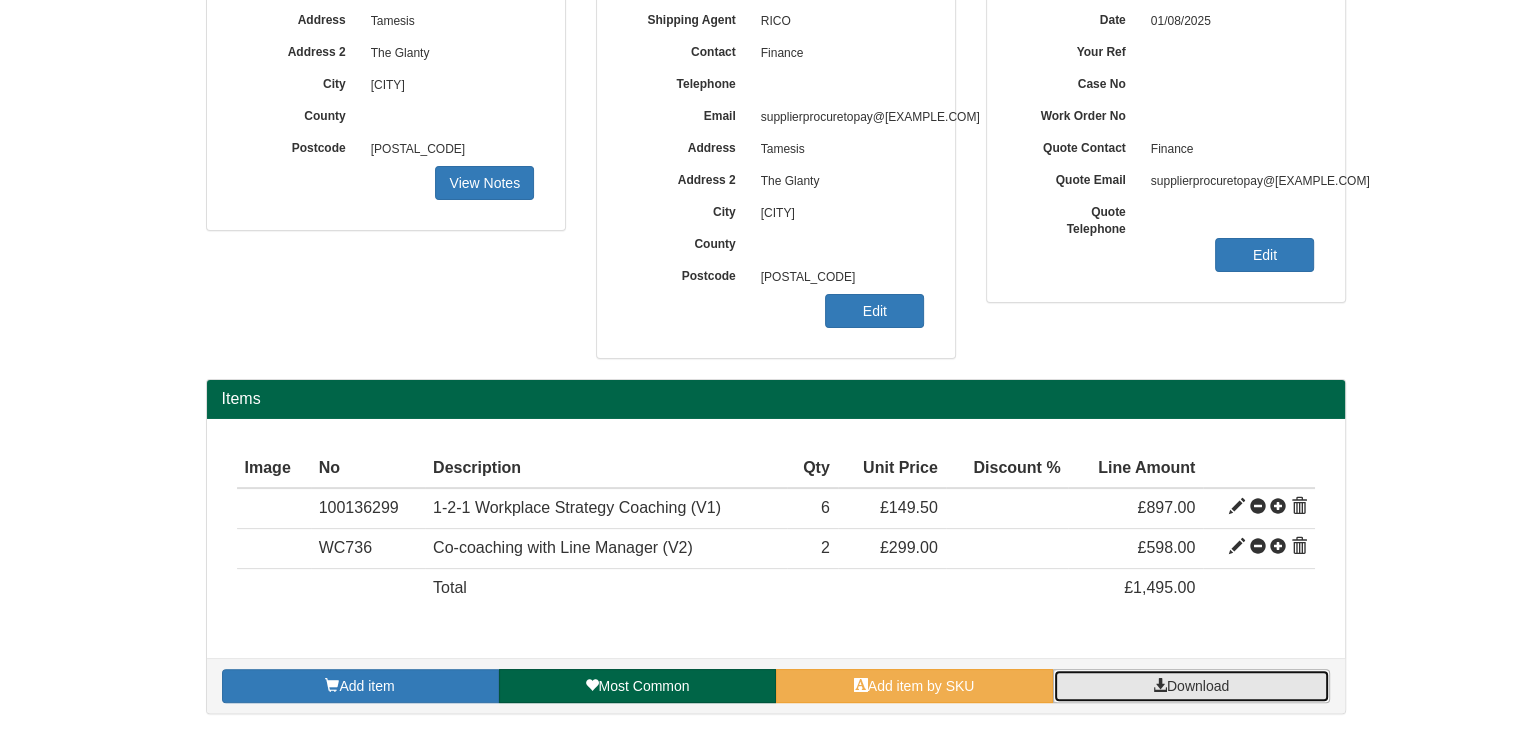 click on "Download" at bounding box center (1198, 686) 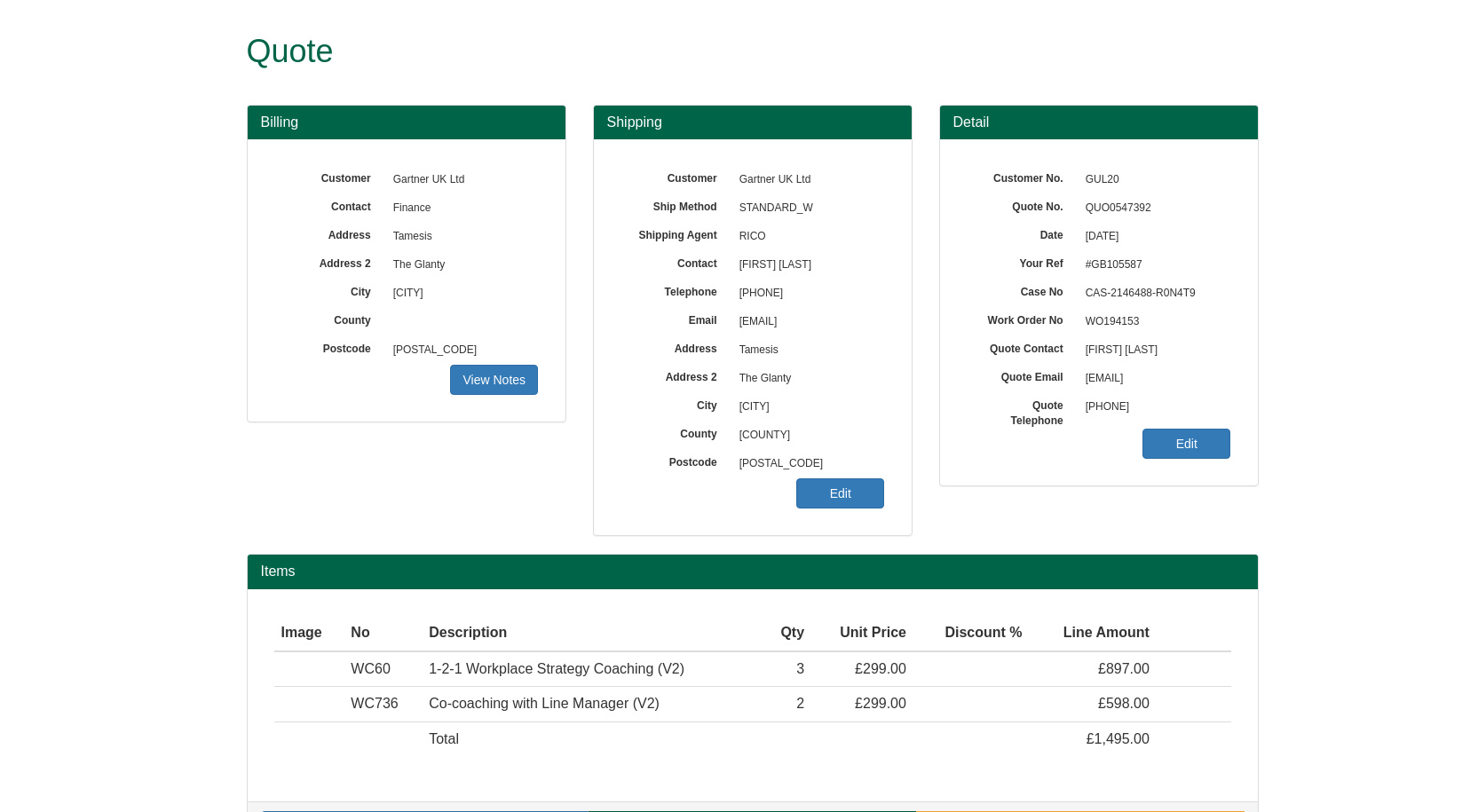 scroll, scrollTop: 57, scrollLeft: 0, axis: vertical 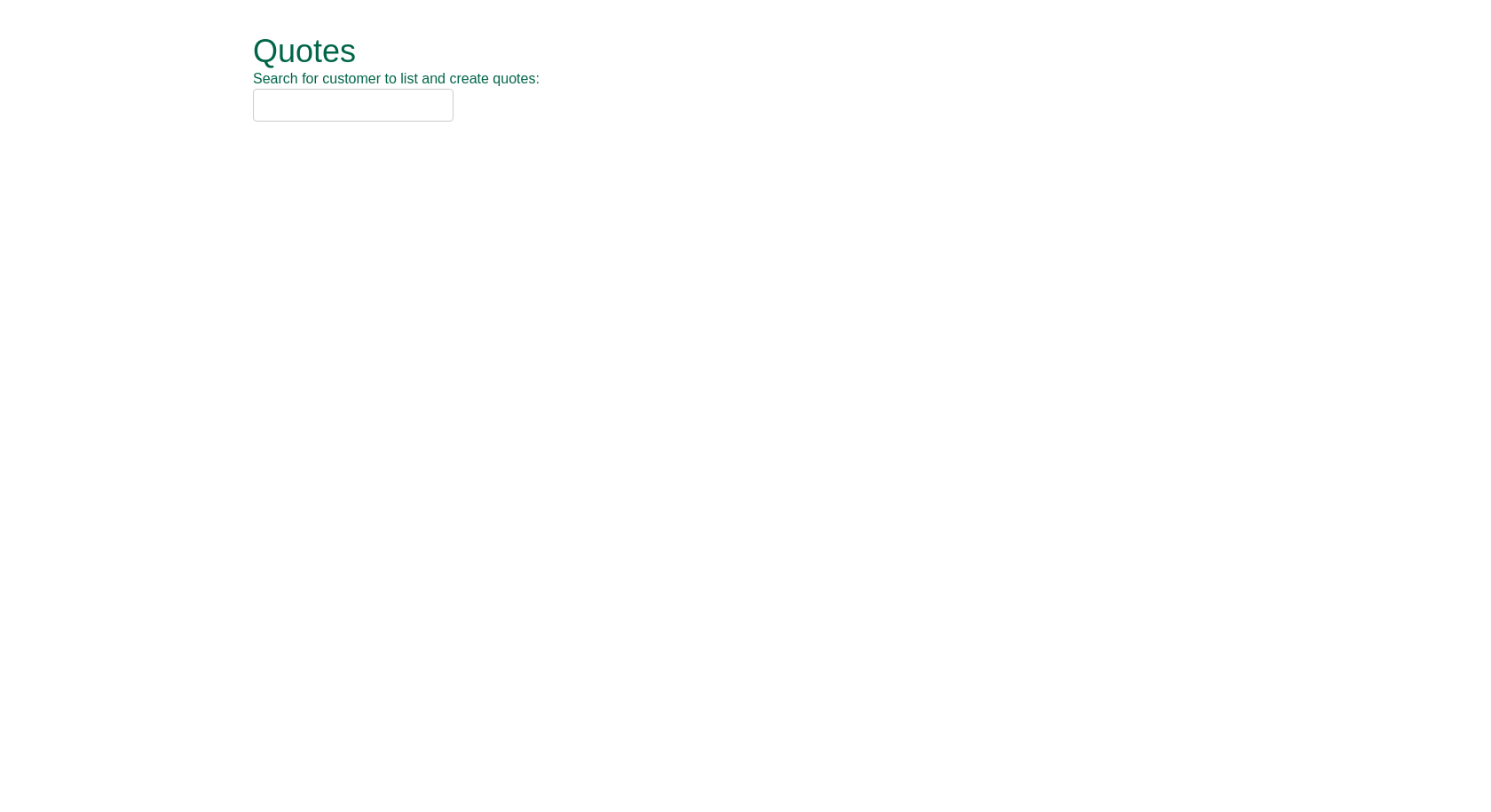 click at bounding box center (353, 105) 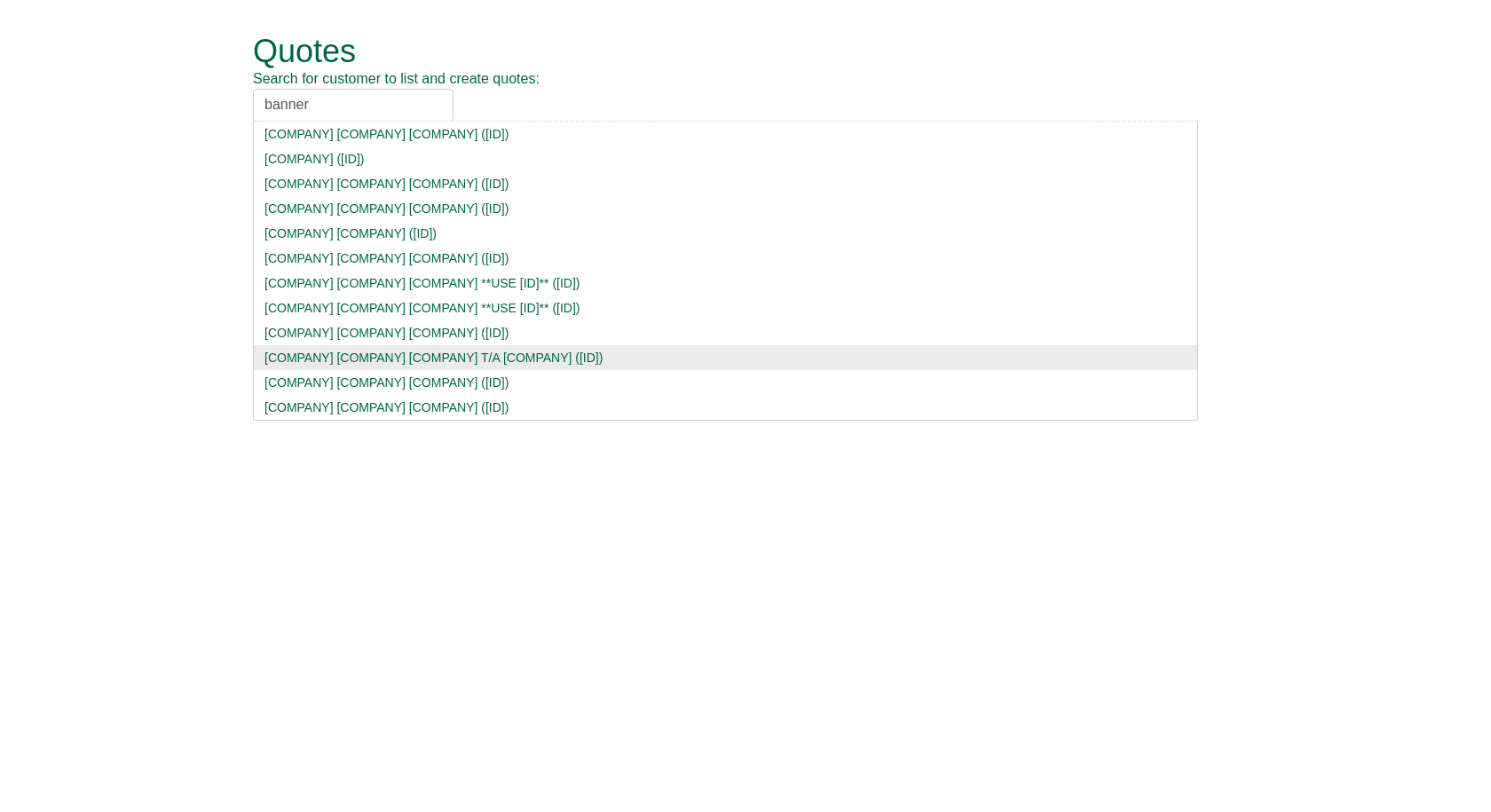 type on "banner" 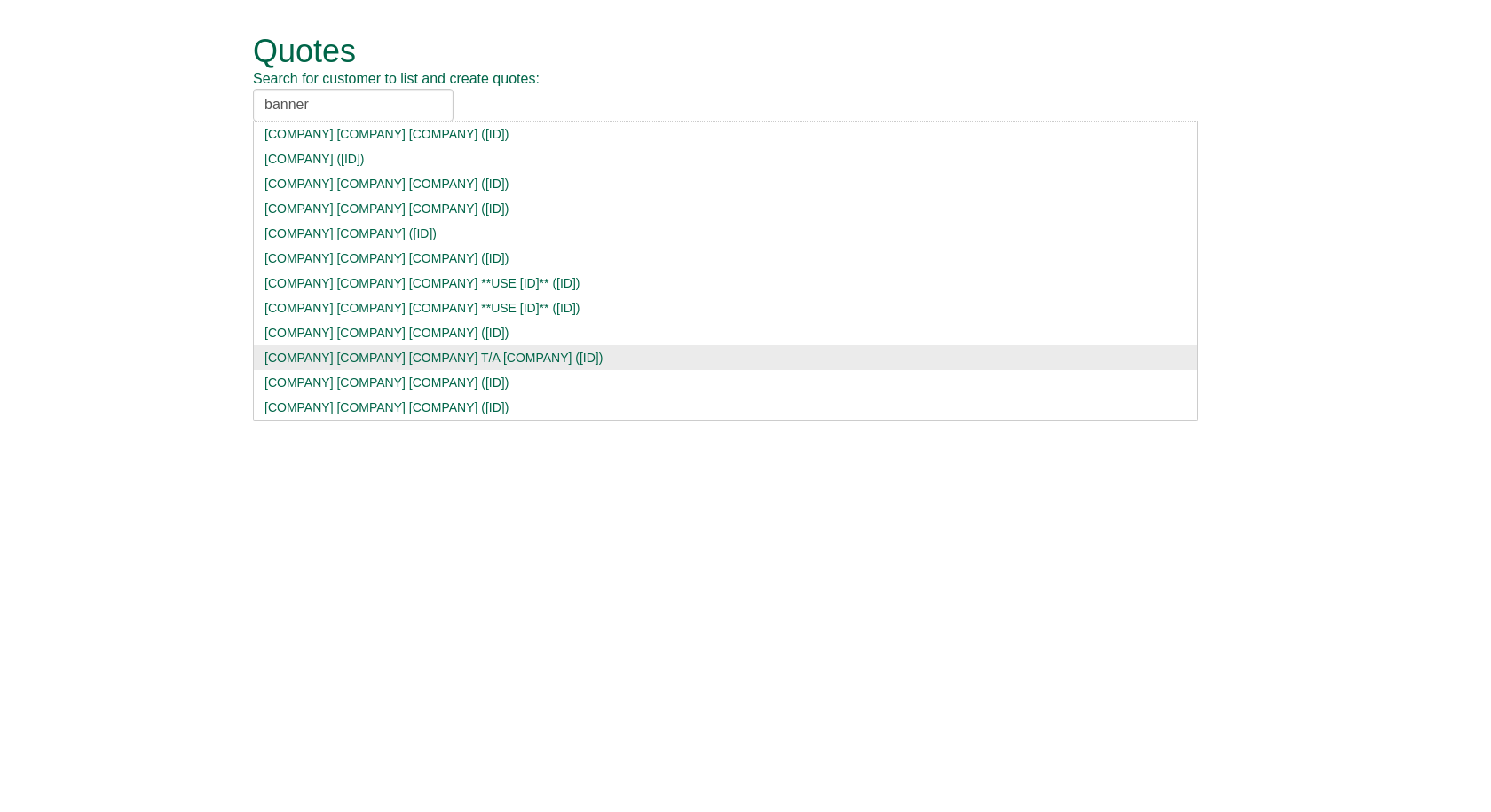 click on "Banner Business Solutions Ltd T/A Complete (BANN001)" at bounding box center [725, 358] 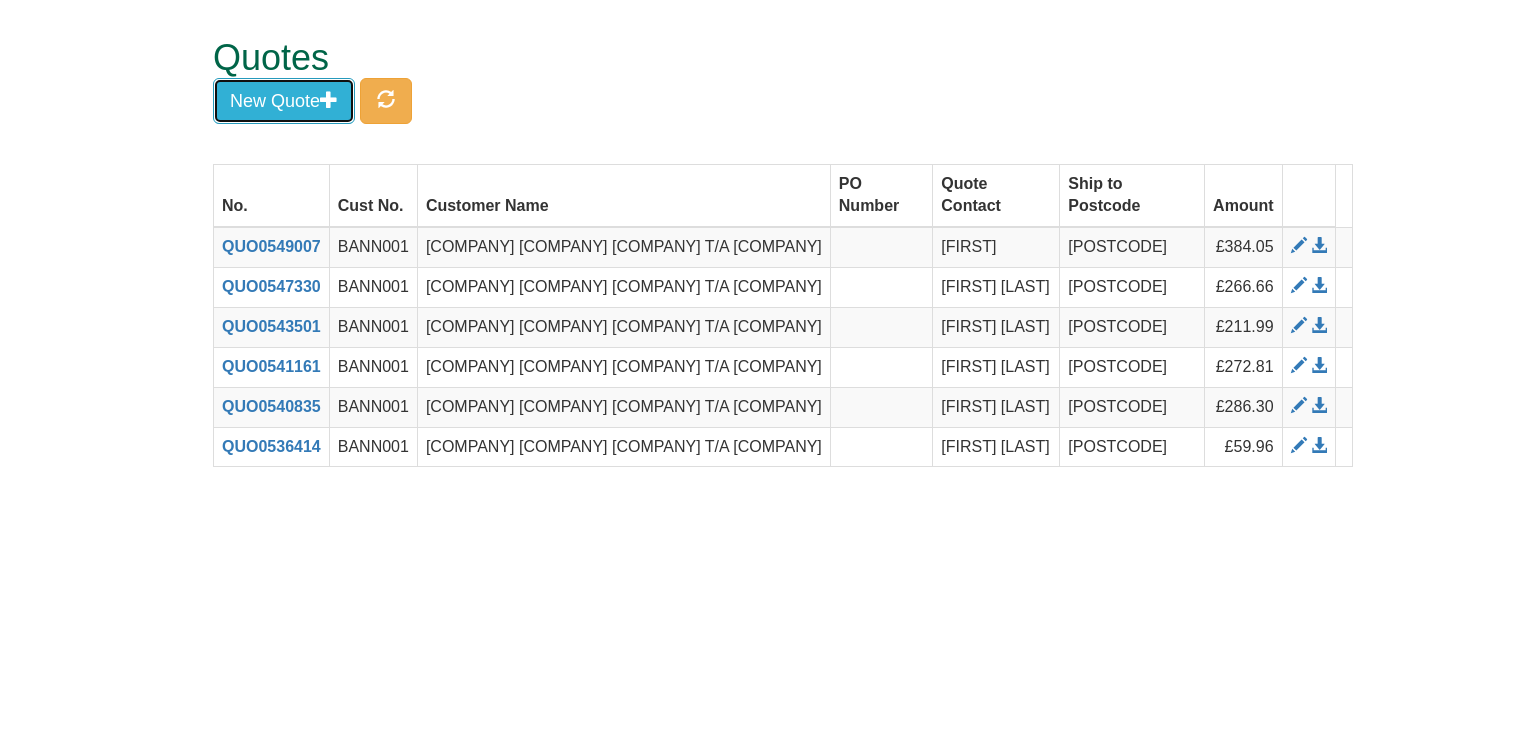 click on "New Quote" at bounding box center (284, 101) 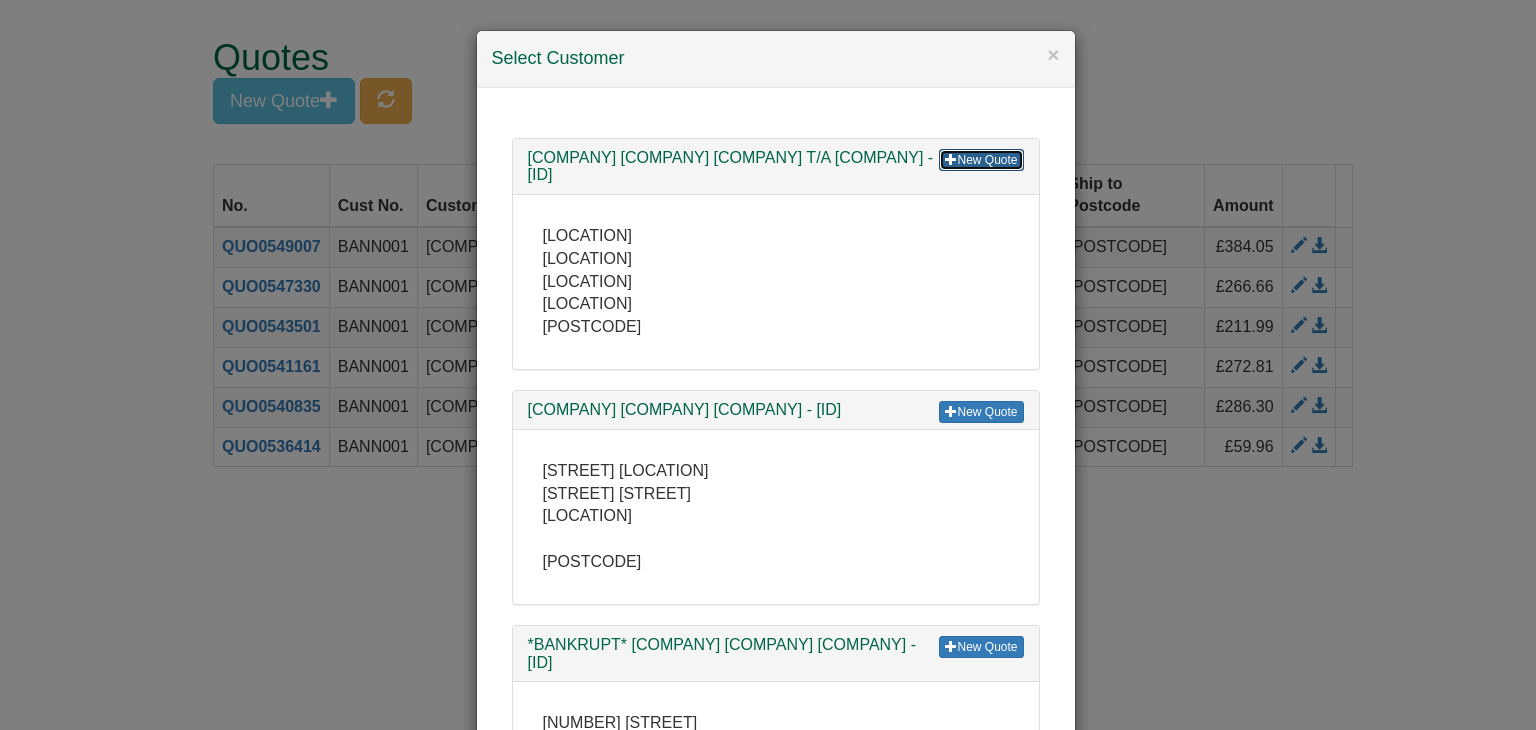 click on "New Quote" at bounding box center (981, 160) 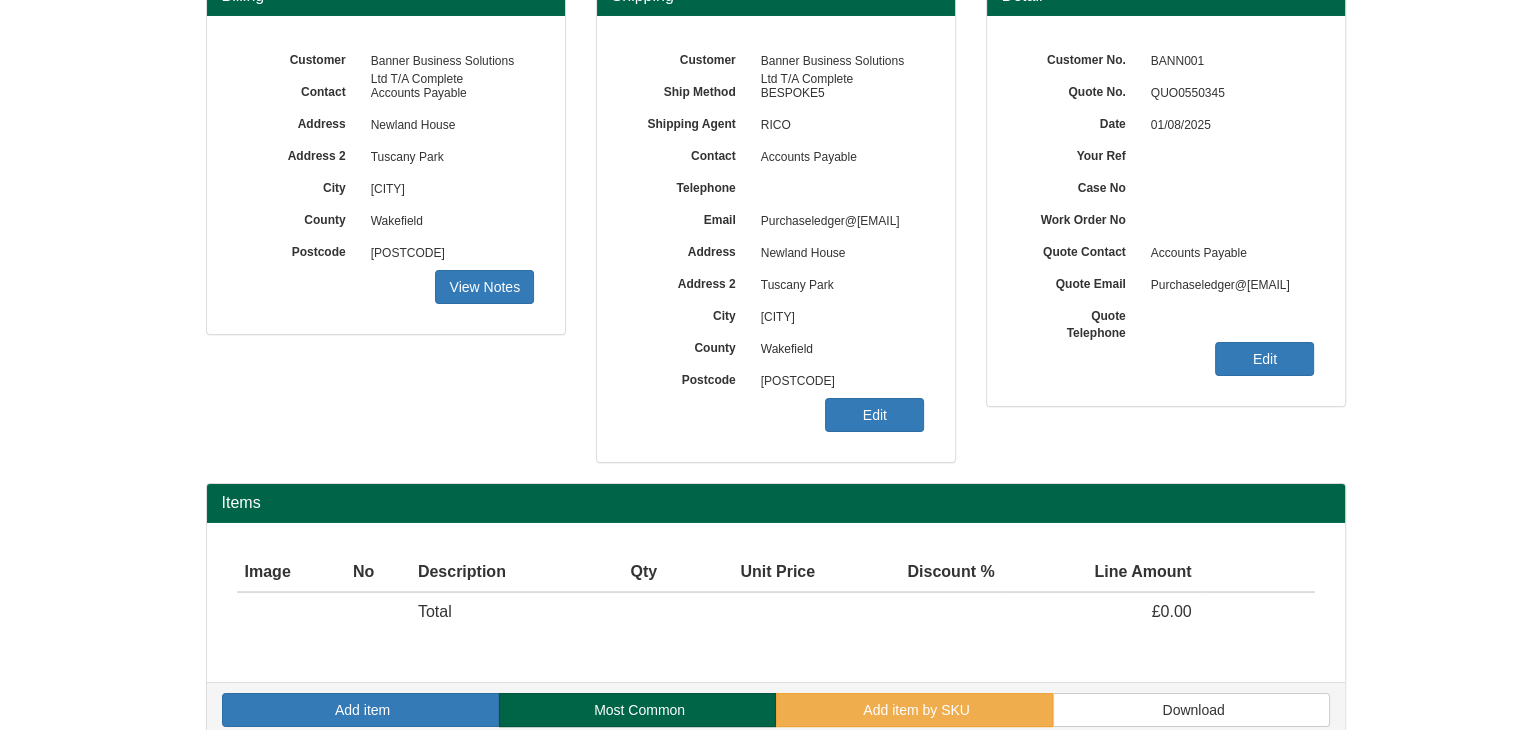 scroll, scrollTop: 241, scrollLeft: 0, axis: vertical 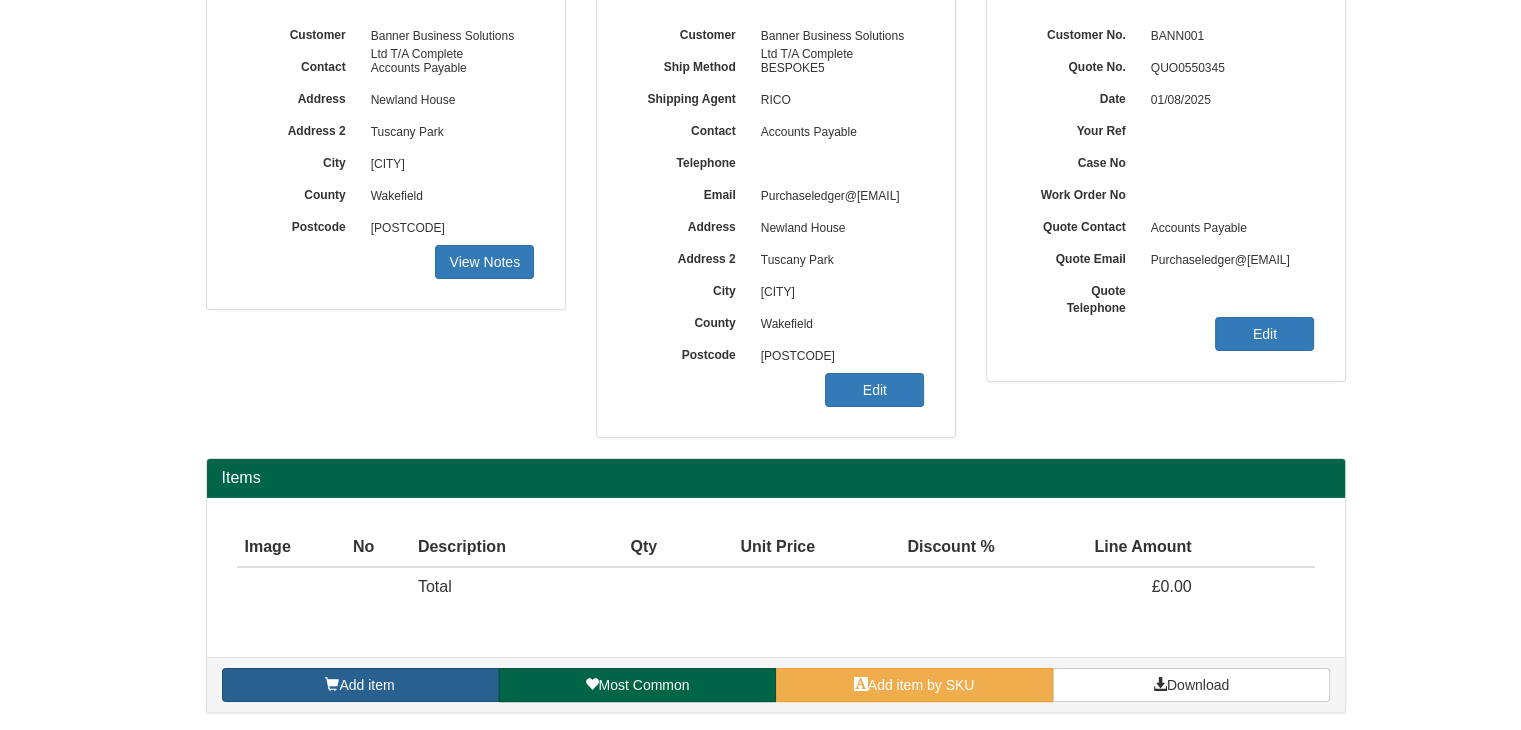click on "Add item" at bounding box center [360, 685] 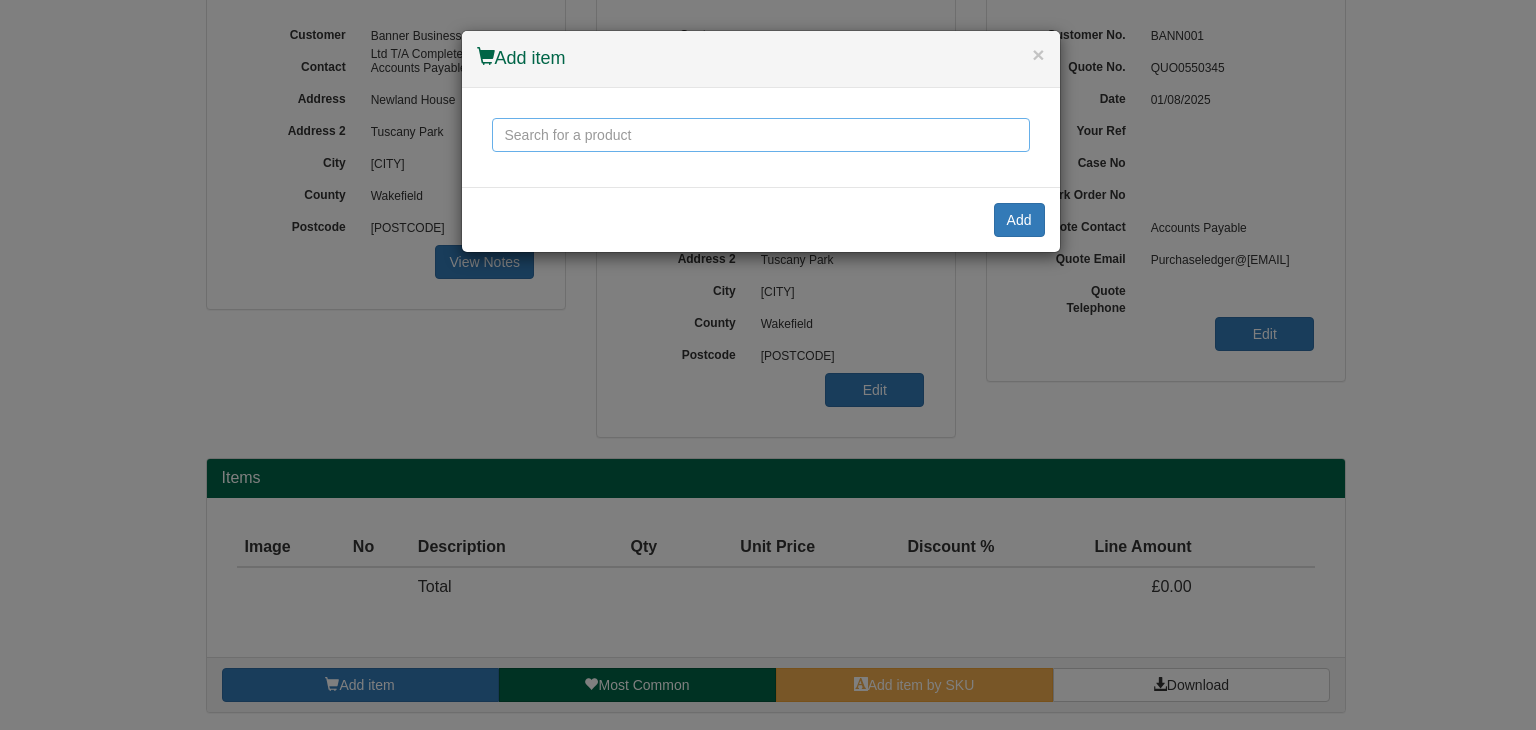click at bounding box center (761, 135) 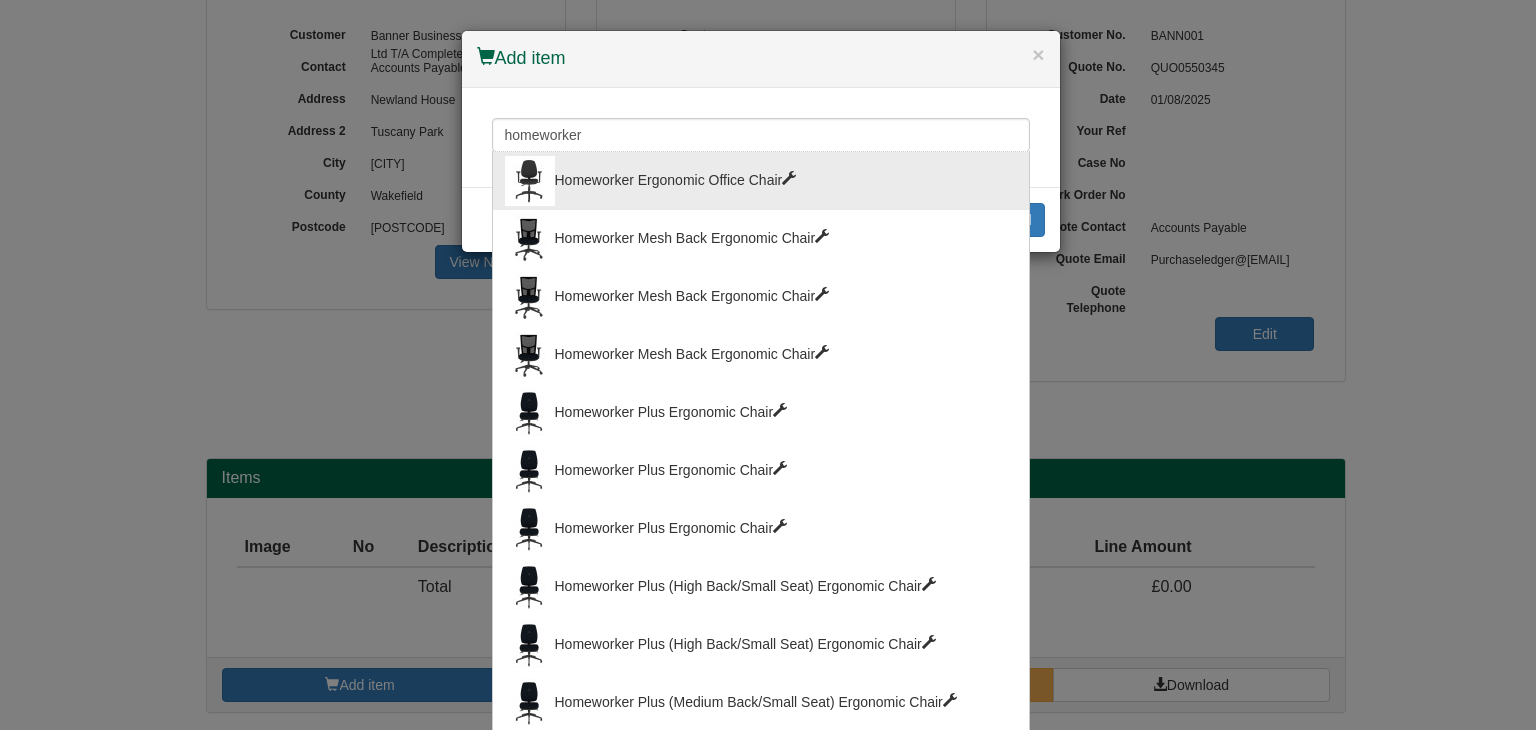 click on "Homeworker Ergonomic Office Chair" at bounding box center [761, 181] 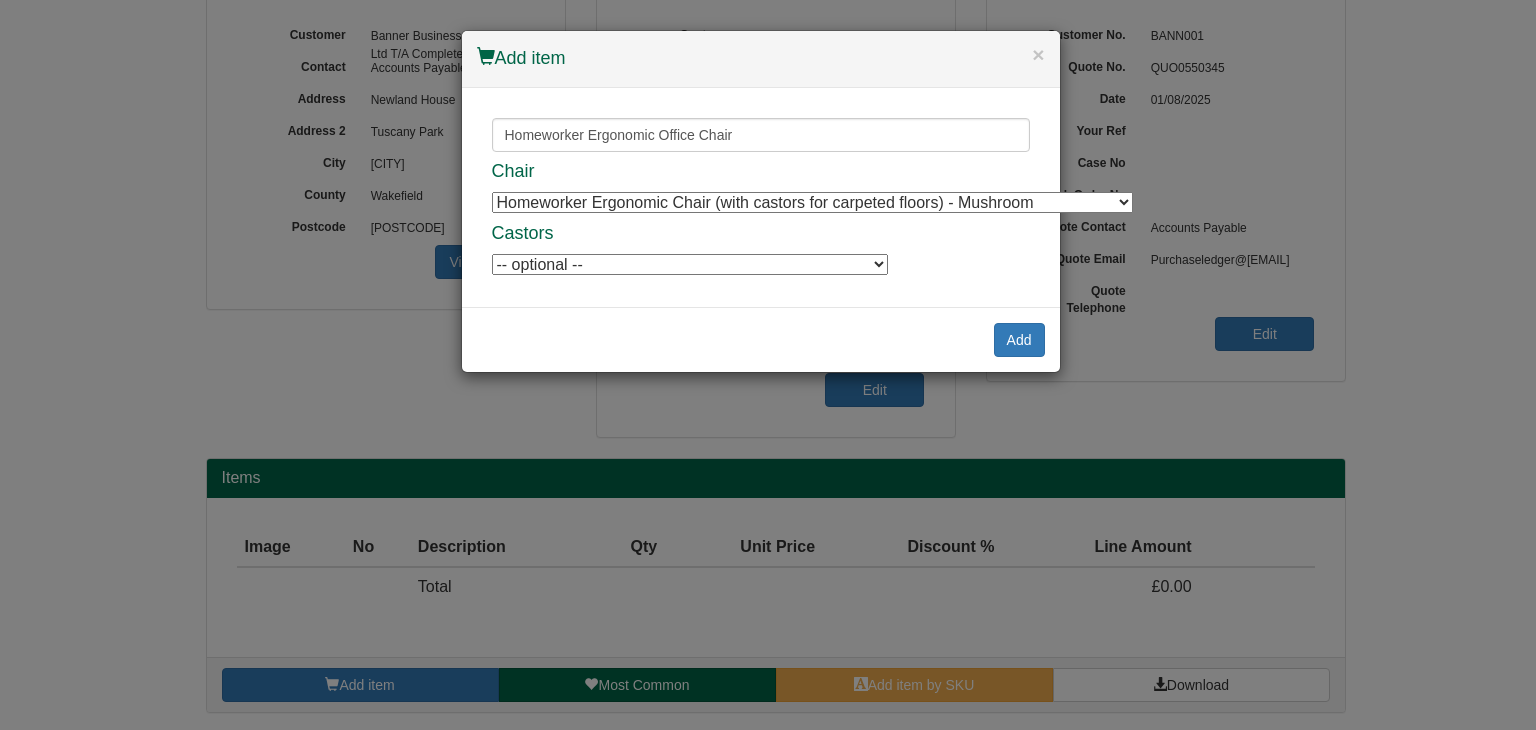 click on "Homeworker Ergonomic Chair (with castors for carpeted floors) - Mushroom Homeworker Ergonomic Chair (with castors for carpeted floors) - Mushroom Homeworker Ergonomic Chair (with armrests & castors for carpeted floors) - Mushroom Homeworker Ergonomic Chair (with armrests & castors for carpeted floors) - Mushroom Homeworker Ergonomic Chair (with castors for carpeted floors) - Grey Homeworker Ergonomic Chair (with castors for carpeted floors) - Grey Homeworker Ergonomic Chair (with armrests & castors for carpeted floors) - Grey Homeworker Ergonomic Chair (with armrests & castors for carpeted floors) - Grey Homeworker Ergonomic Chair (with armrests & castors for carpeted floors) - Black Homeworker Ergonomic Chair (with armrests & castors for carpeted floors) - Black Homeworker Ergonomic Chair (with castors for carpeted floors) - Black Homeworker Ergonomic Chair (with castors for carpeted floors) - Black" at bounding box center (812, 202) 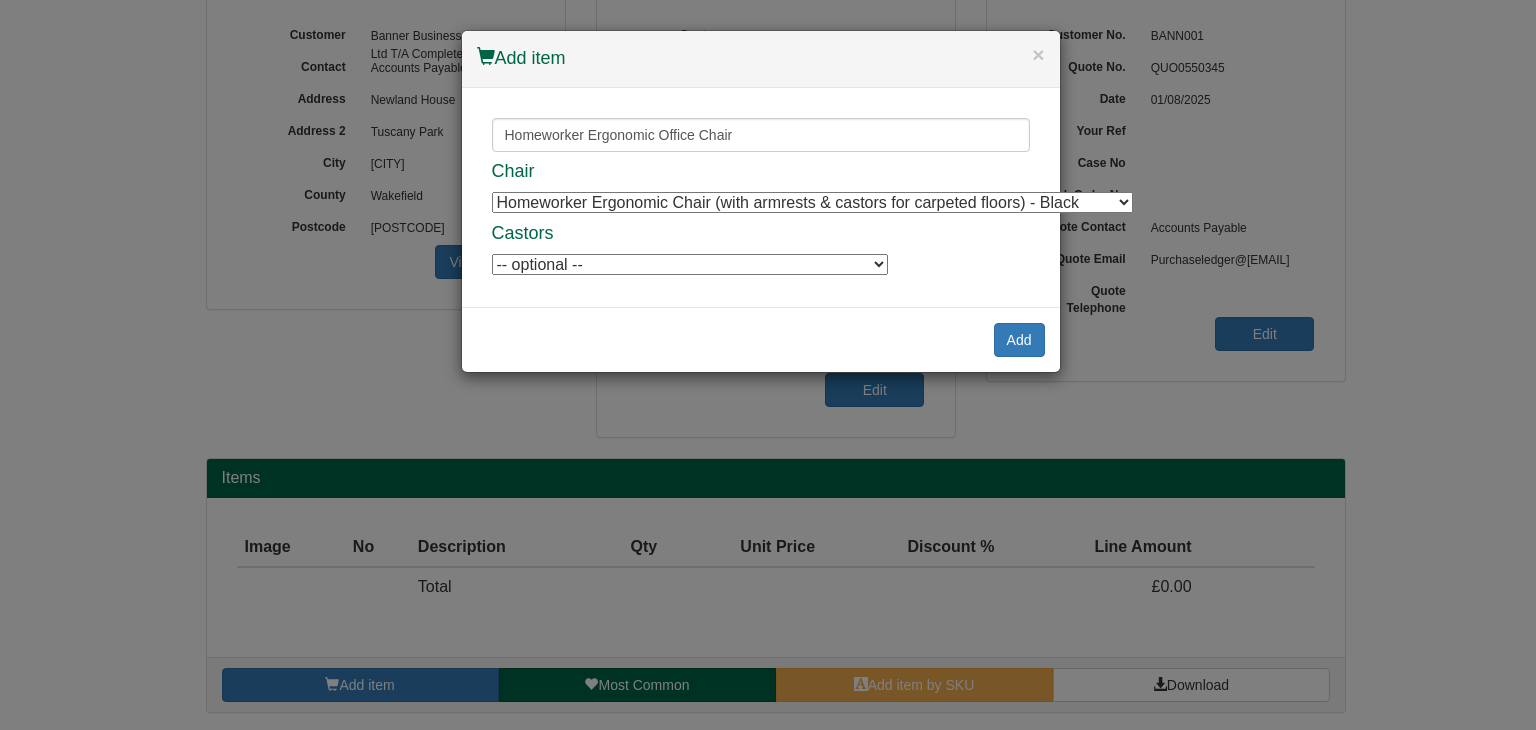 click on "Homeworker Ergonomic Chair (with castors for carpeted floors) - Mushroom Homeworker Ergonomic Chair (with castors for carpeted floors) - Mushroom Homeworker Ergonomic Chair (with armrests & castors for carpeted floors) - Mushroom Homeworker Ergonomic Chair (with armrests & castors for carpeted floors) - Mushroom Homeworker Ergonomic Chair (with castors for carpeted floors) - Grey Homeworker Ergonomic Chair (with castors for carpeted floors) - Grey Homeworker Ergonomic Chair (with armrests & castors for carpeted floors) - Grey Homeworker Ergonomic Chair (with armrests & castors for carpeted floors) - Grey Homeworker Ergonomic Chair (with armrests & castors for carpeted floors) - Black Homeworker Ergonomic Chair (with armrests & castors for carpeted floors) - Black Homeworker Ergonomic Chair (with castors for carpeted floors) - Black Homeworker Ergonomic Chair (with castors for carpeted floors) - Black" at bounding box center (812, 202) 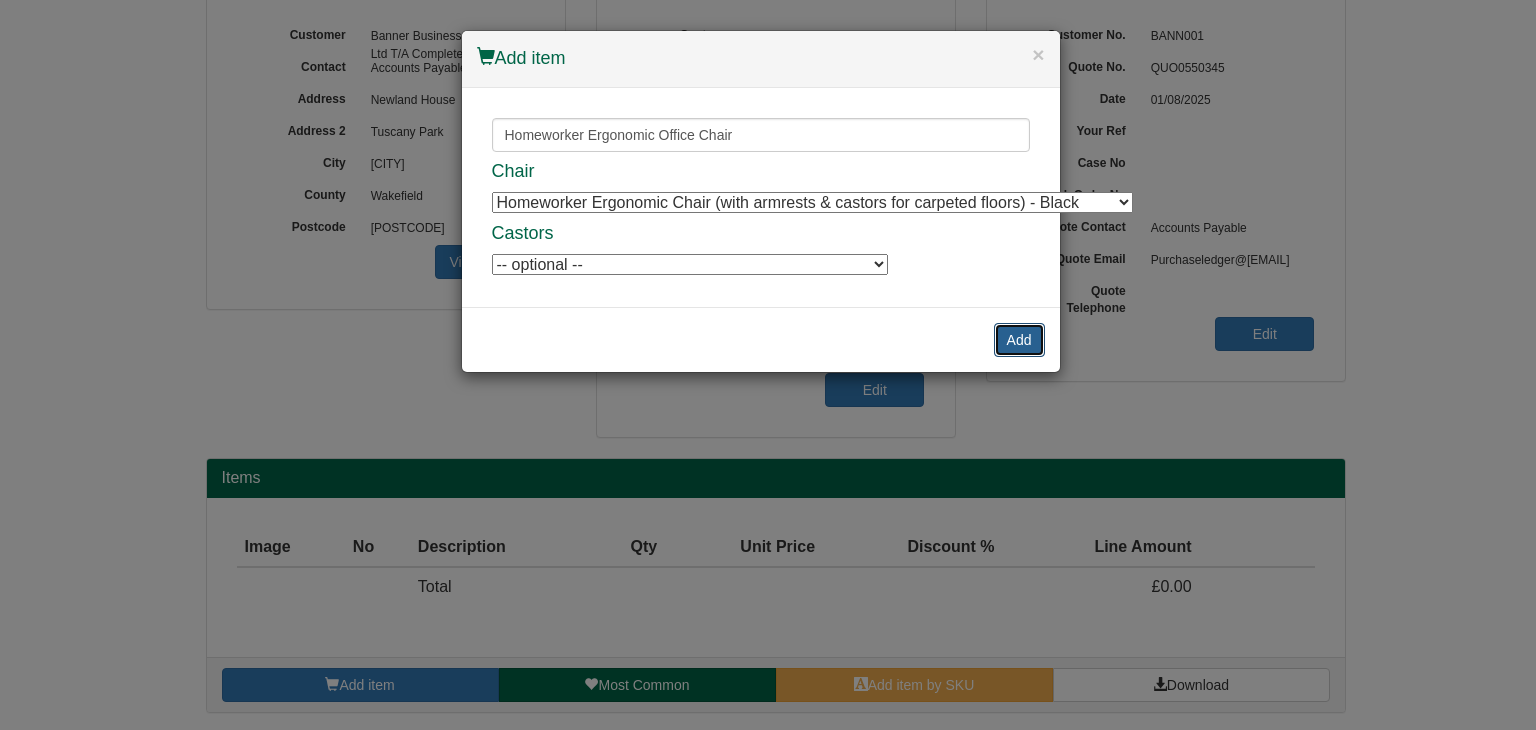 click on "Add" at bounding box center (1019, 340) 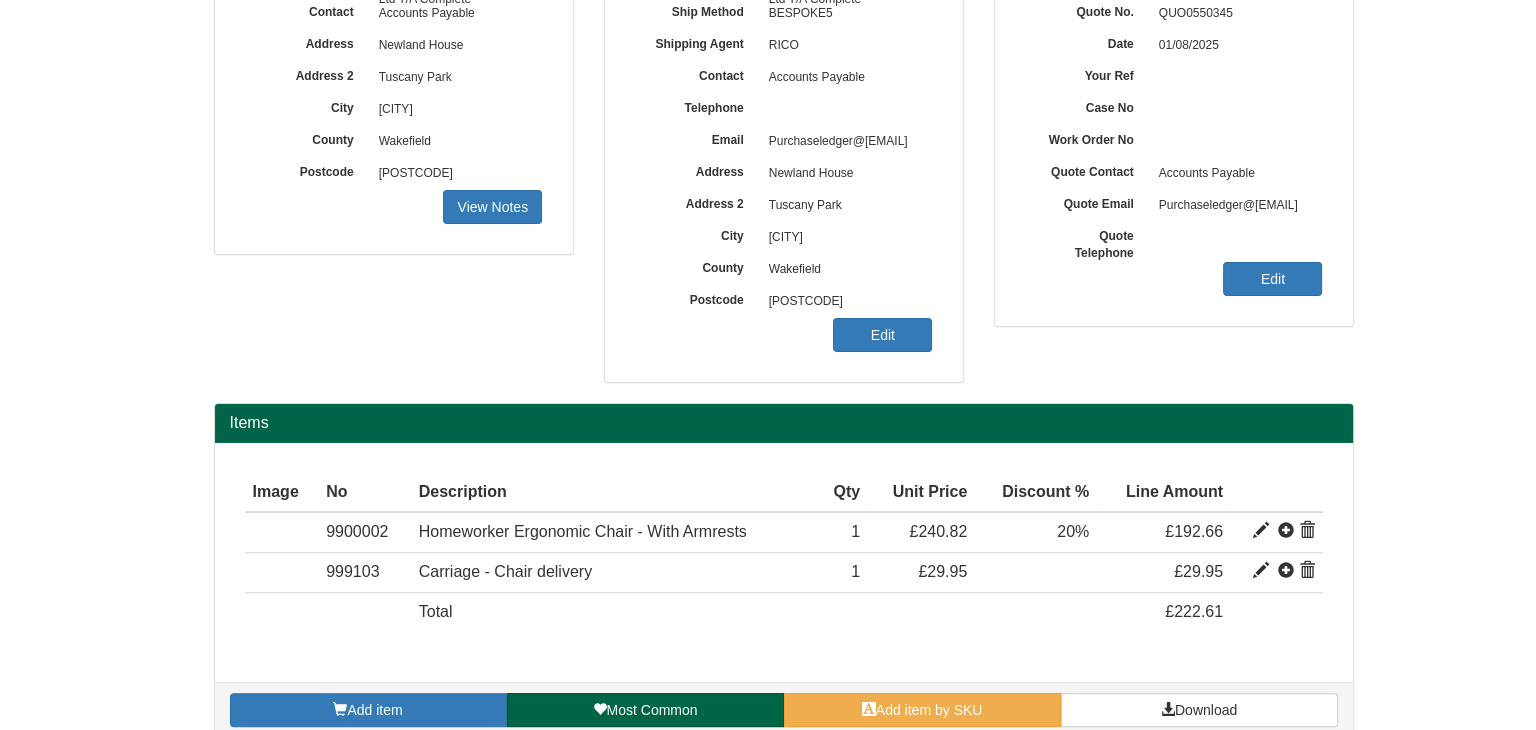 scroll, scrollTop: 320, scrollLeft: 0, axis: vertical 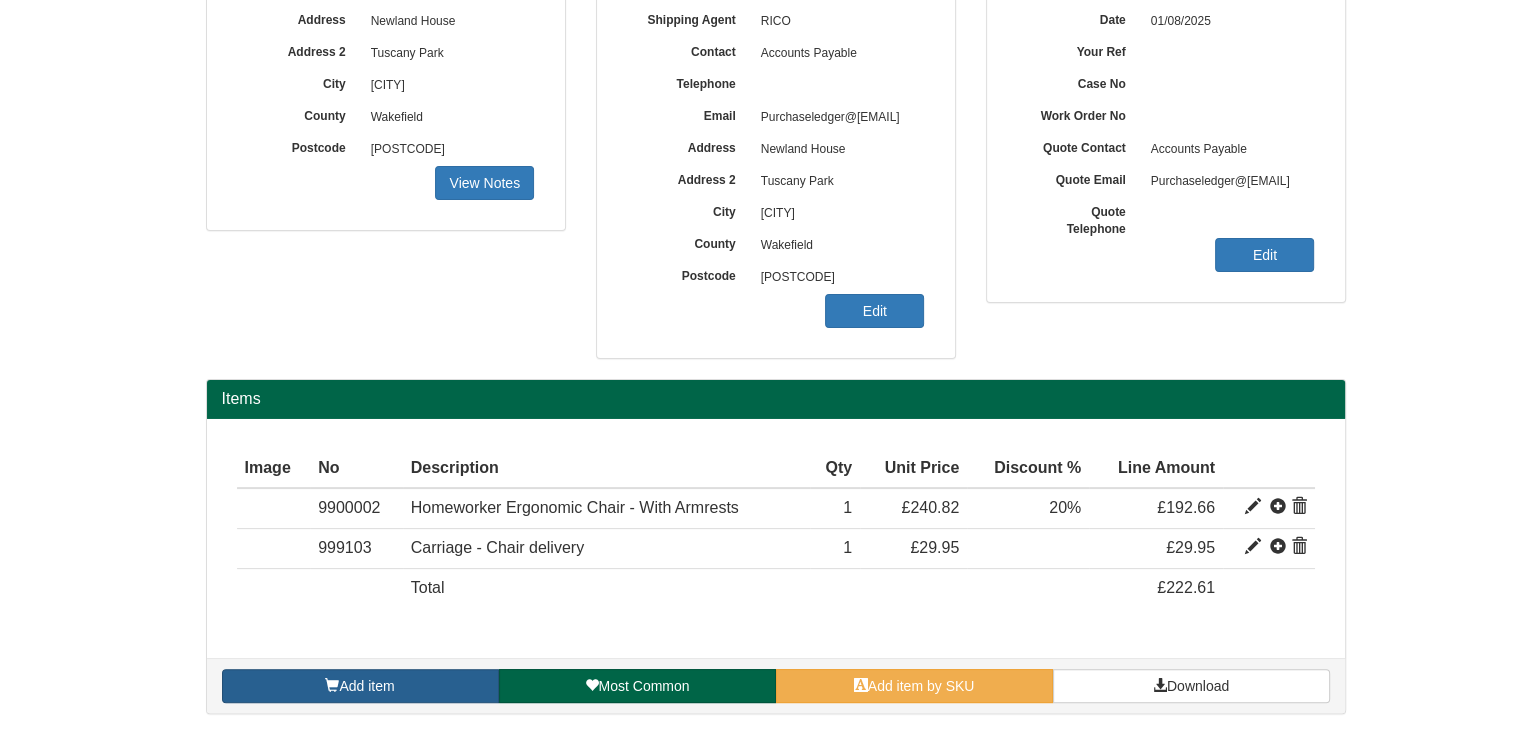 click on "Add item" at bounding box center (366, 686) 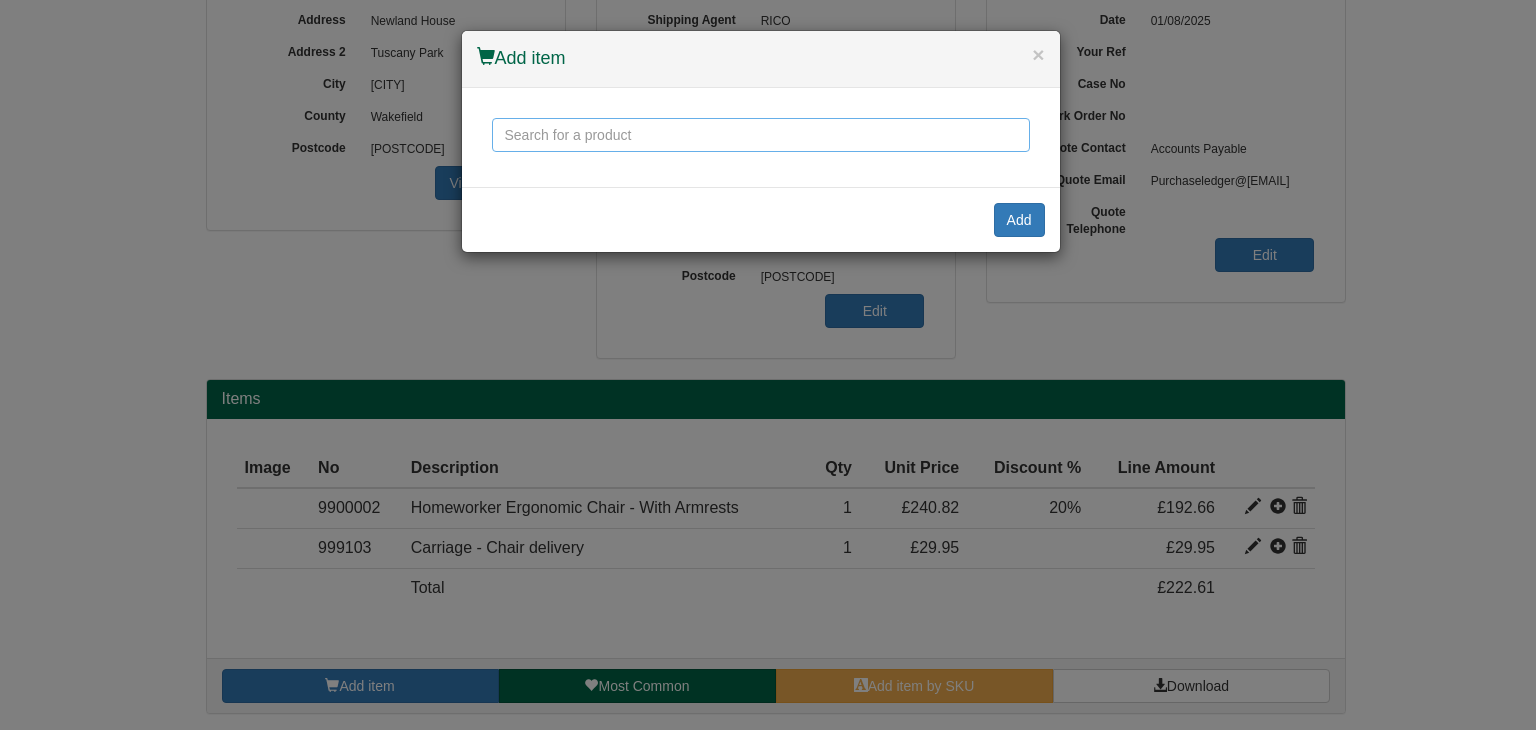 click at bounding box center (761, 135) 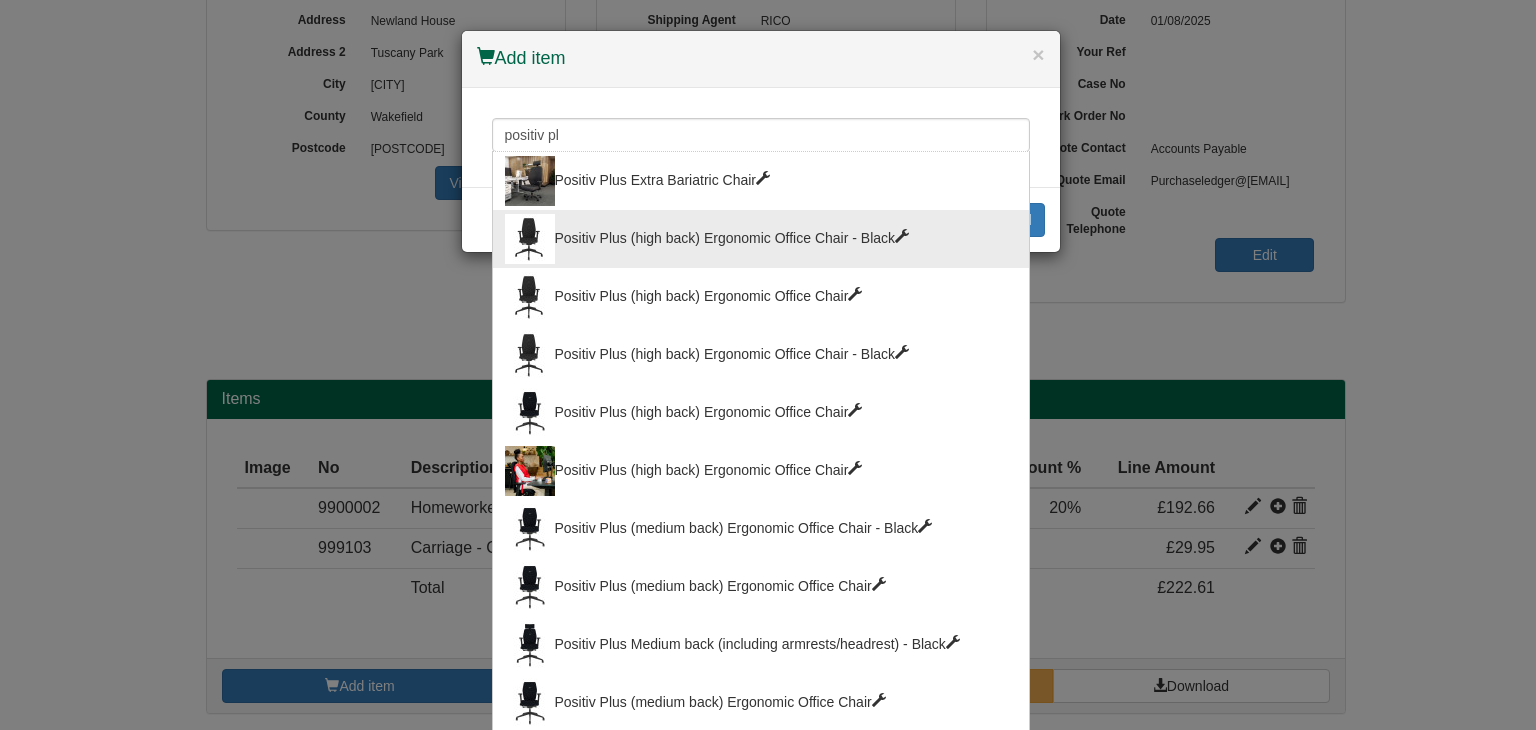 click on "Positiv Plus (high back) Ergonomic Office Chair - Black" at bounding box center [761, 239] 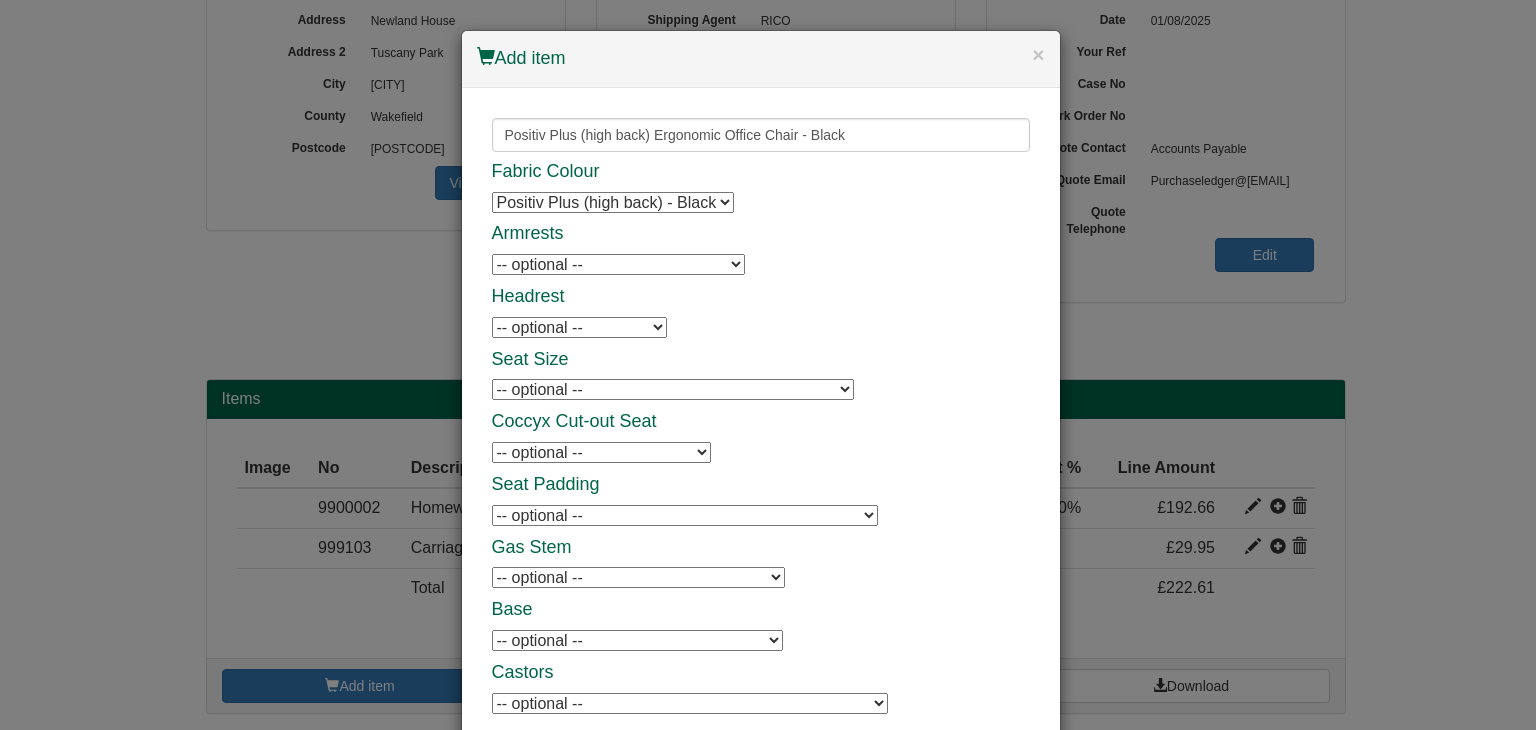 click on "-- optional -- Positiv Plus Adjustable Armrests Positiv Plus Adjustable Armrests" at bounding box center (618, 264) 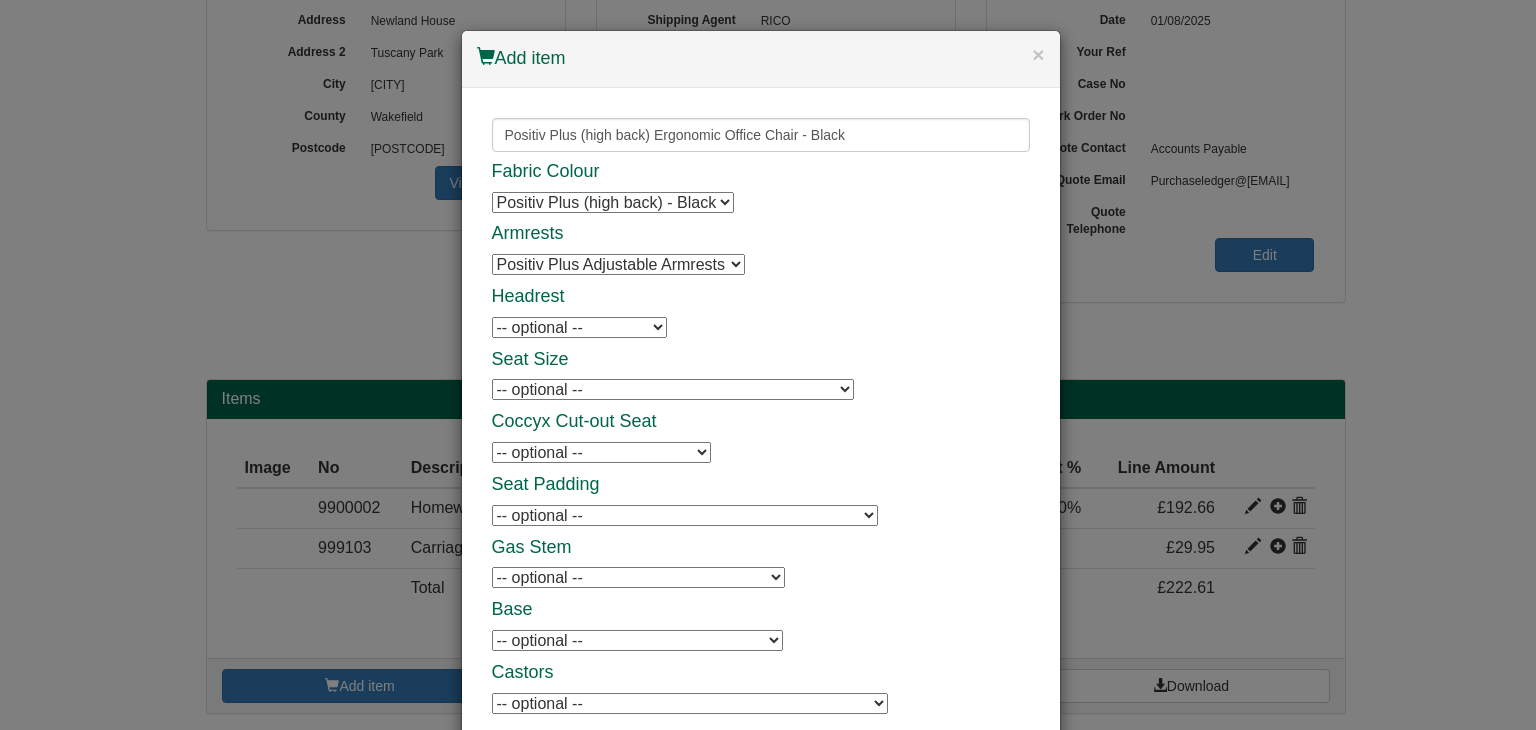 click on "-- optional -- Positiv Plus Headrest Positiv Plus Headrest Positiv Plus Headrest" at bounding box center [579, 327] 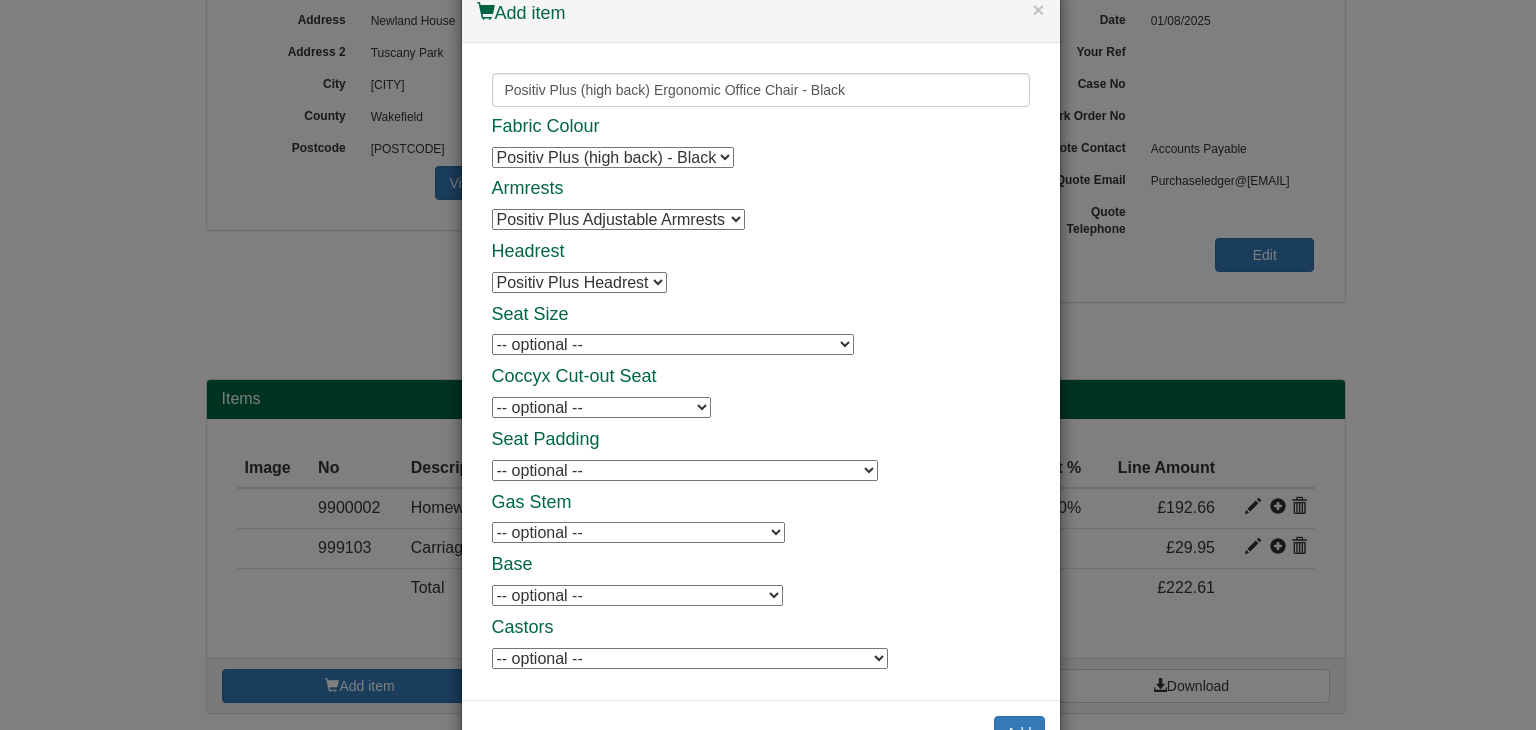 scroll, scrollTop: 110, scrollLeft: 0, axis: vertical 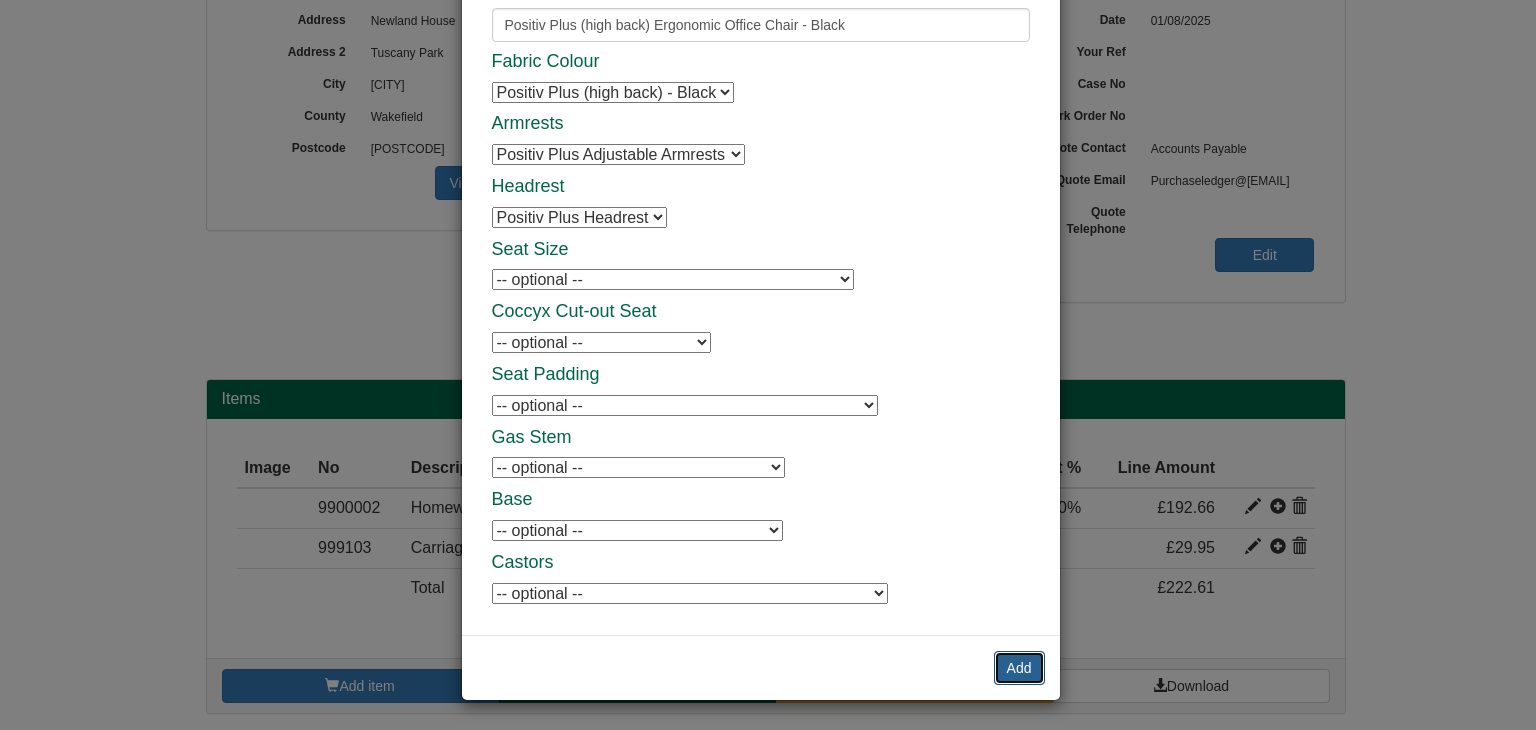 click on "Add" at bounding box center (1019, 668) 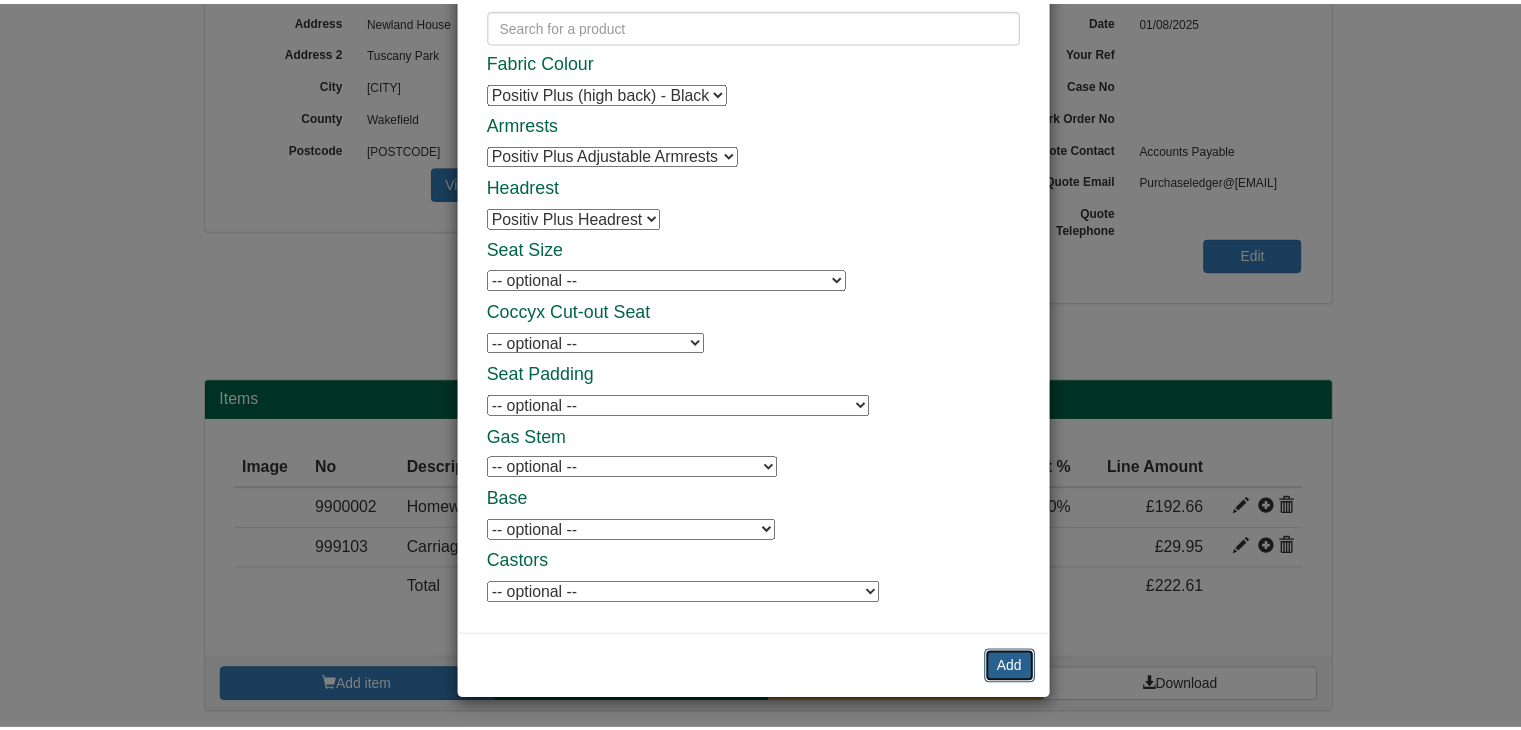 scroll, scrollTop: 0, scrollLeft: 0, axis: both 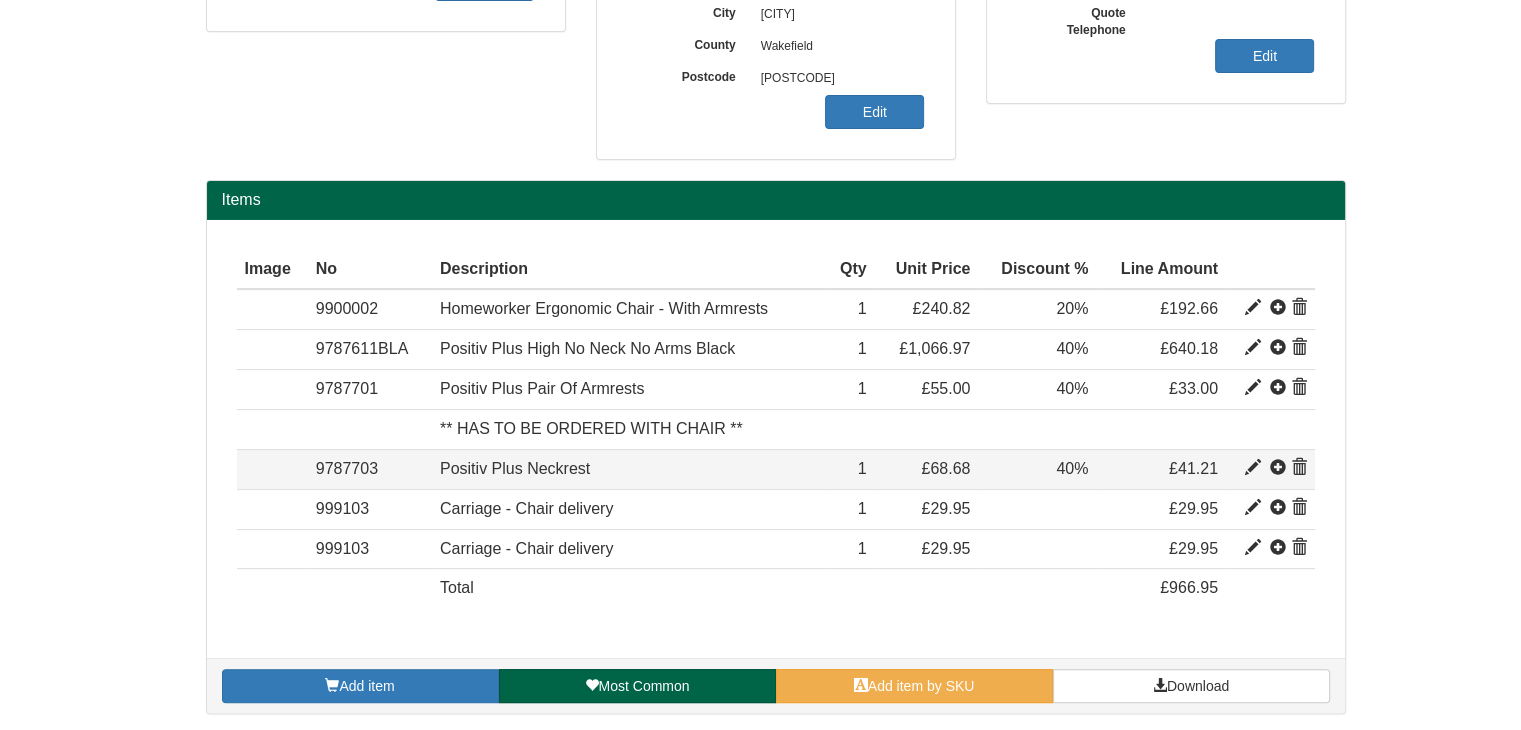 click at bounding box center [1299, 468] 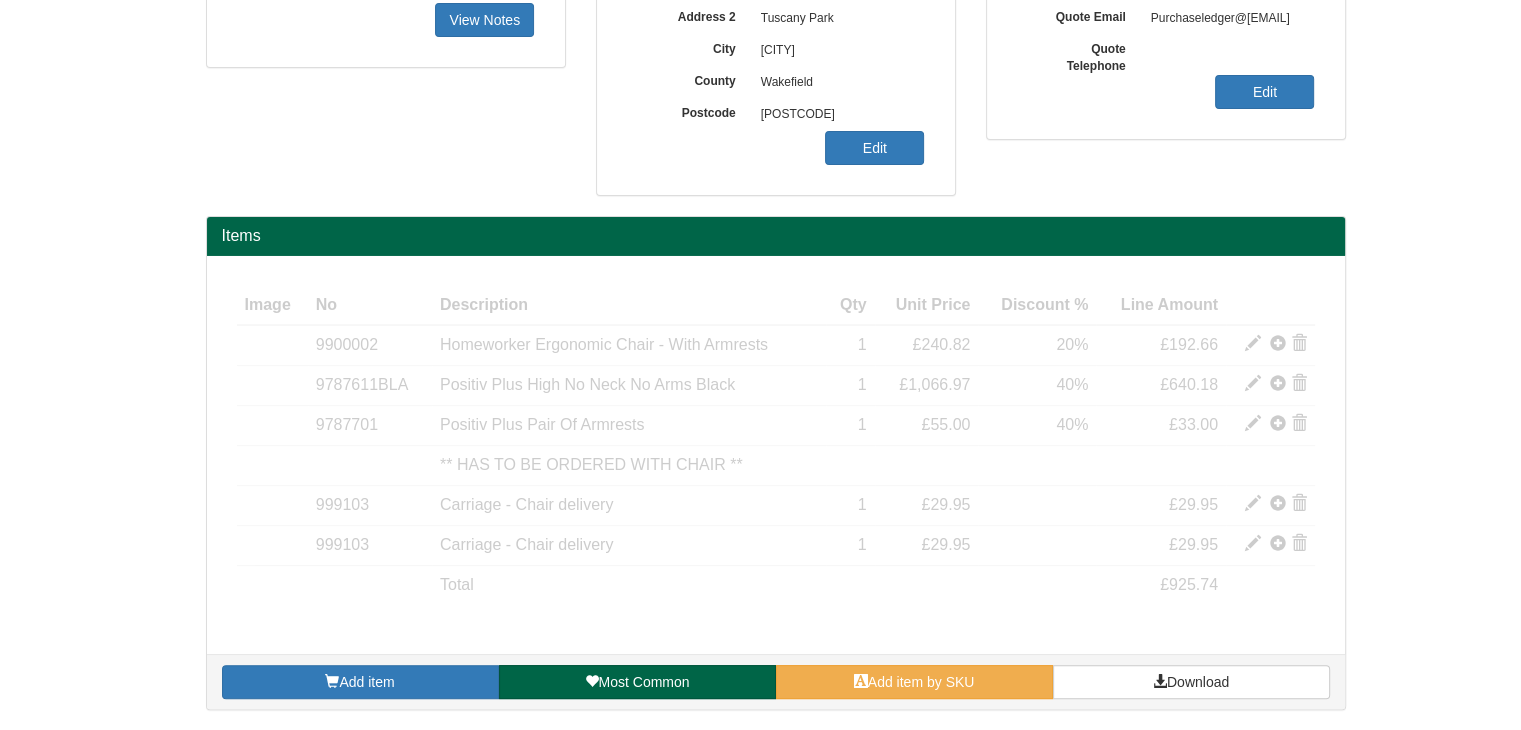 scroll, scrollTop: 480, scrollLeft: 0, axis: vertical 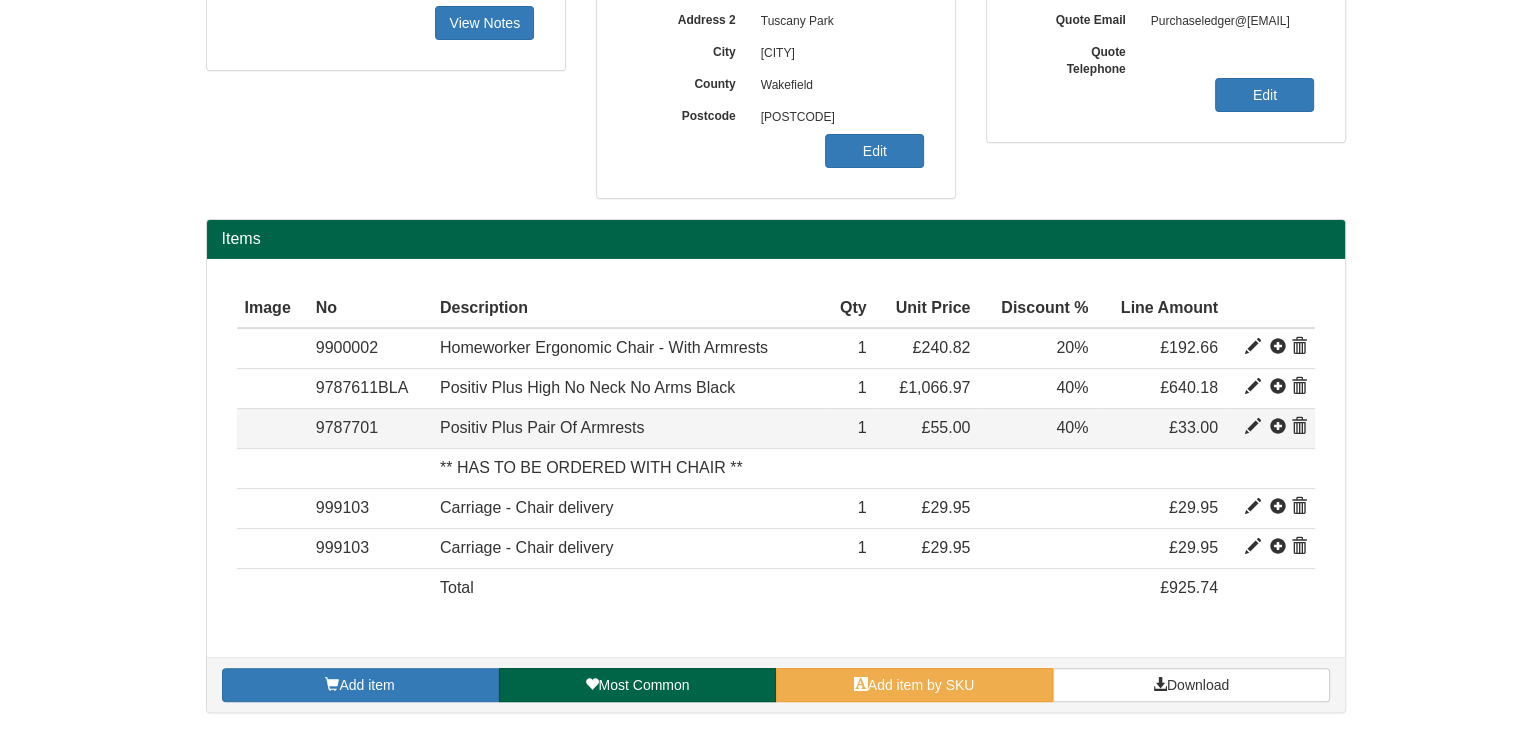 click at bounding box center (1299, 427) 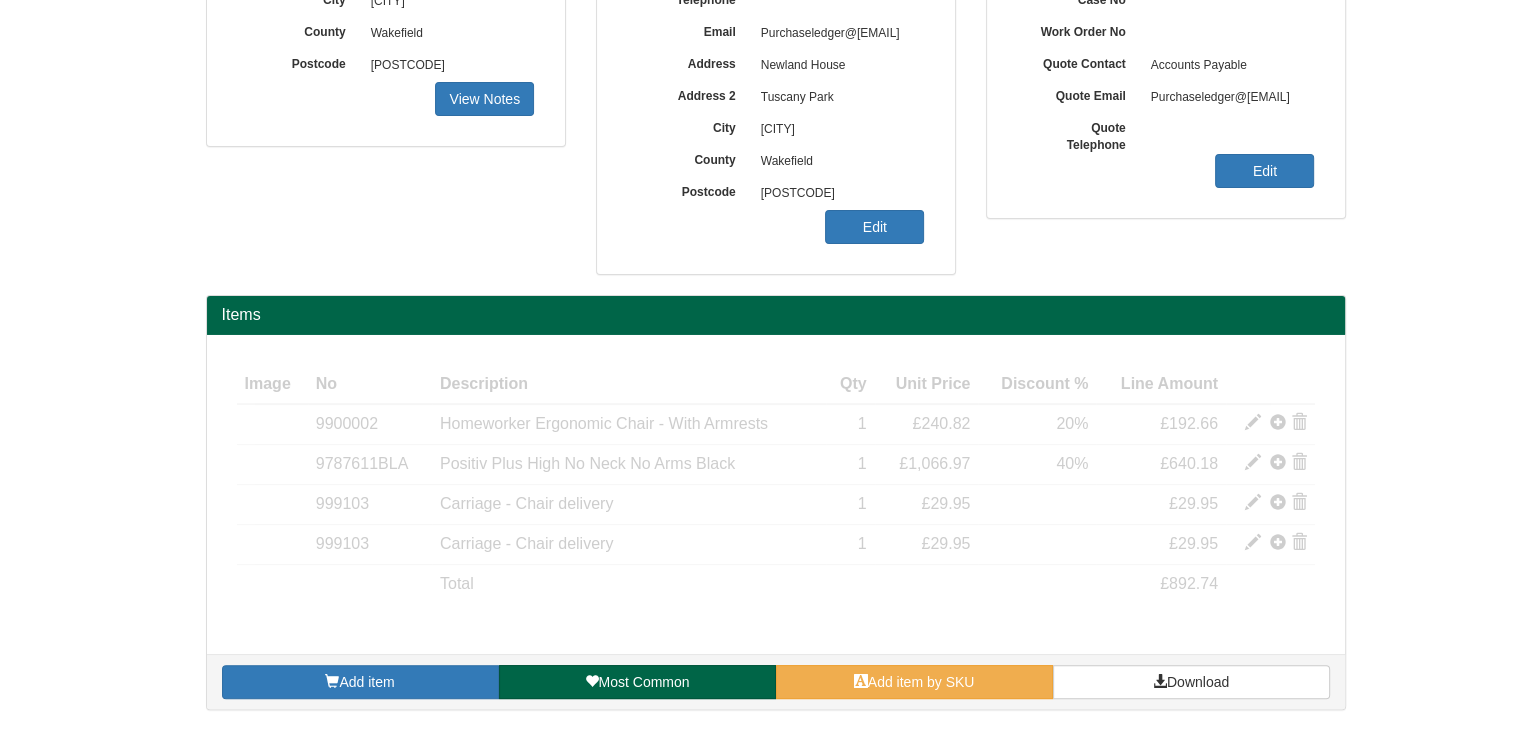 scroll, scrollTop: 400, scrollLeft: 0, axis: vertical 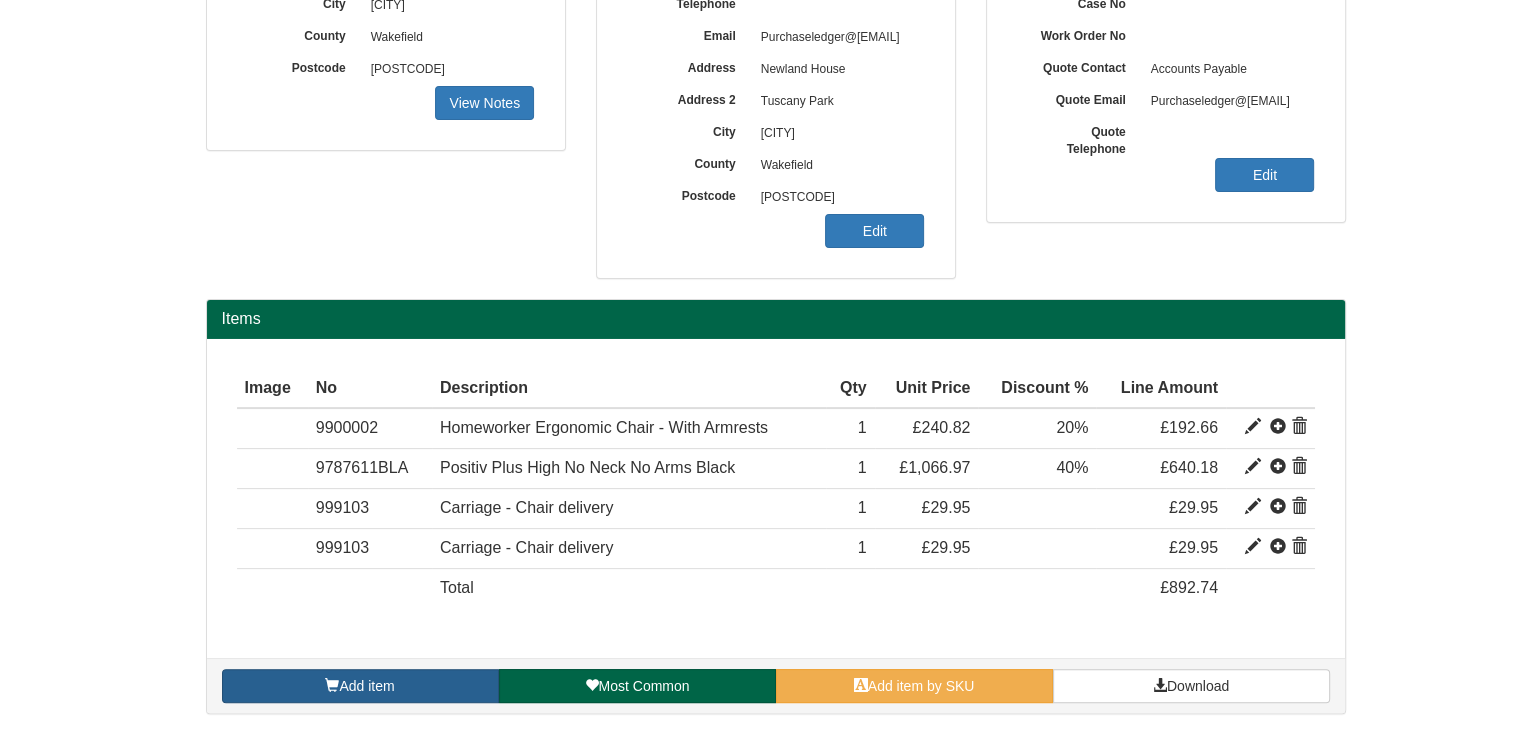 click on "Add item" at bounding box center [366, 686] 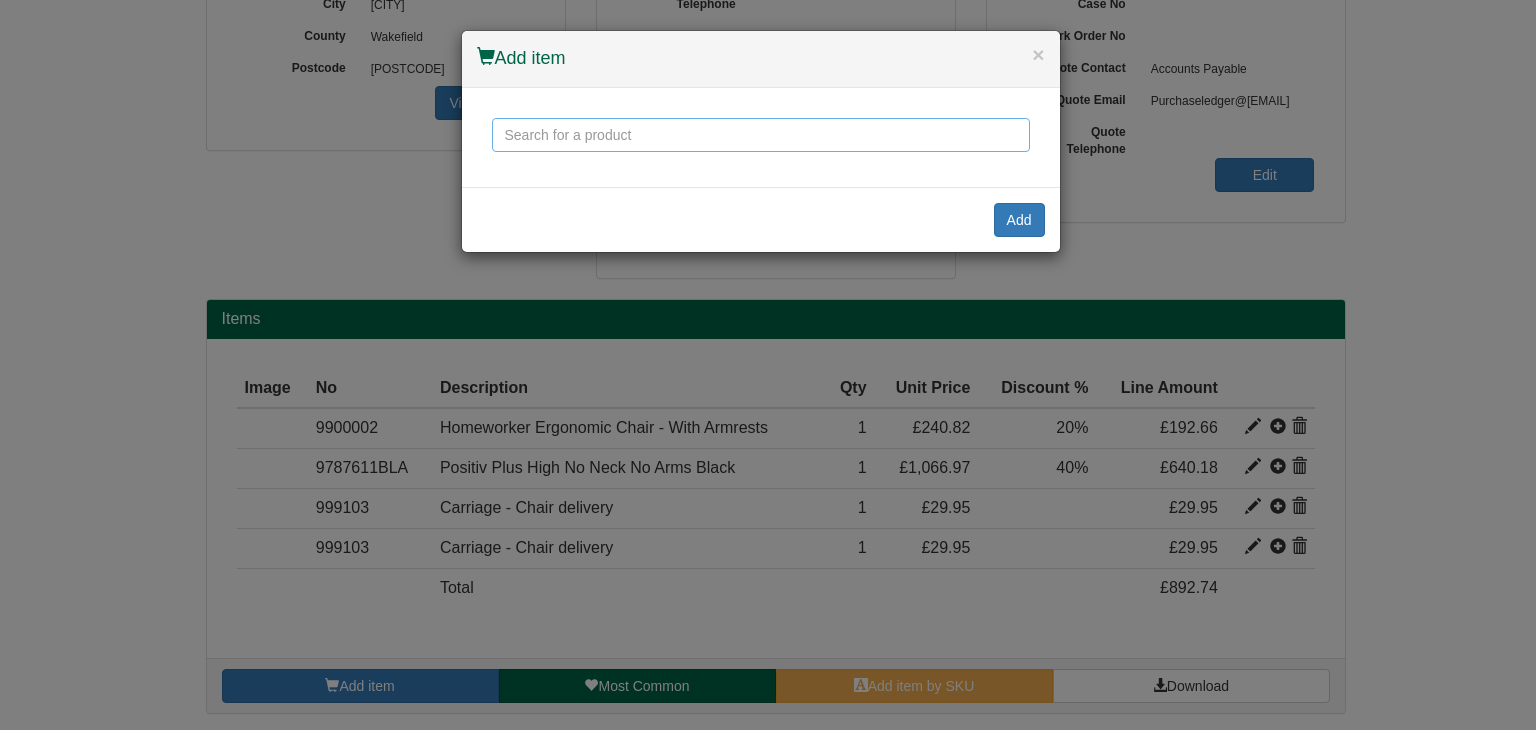 click at bounding box center (761, 135) 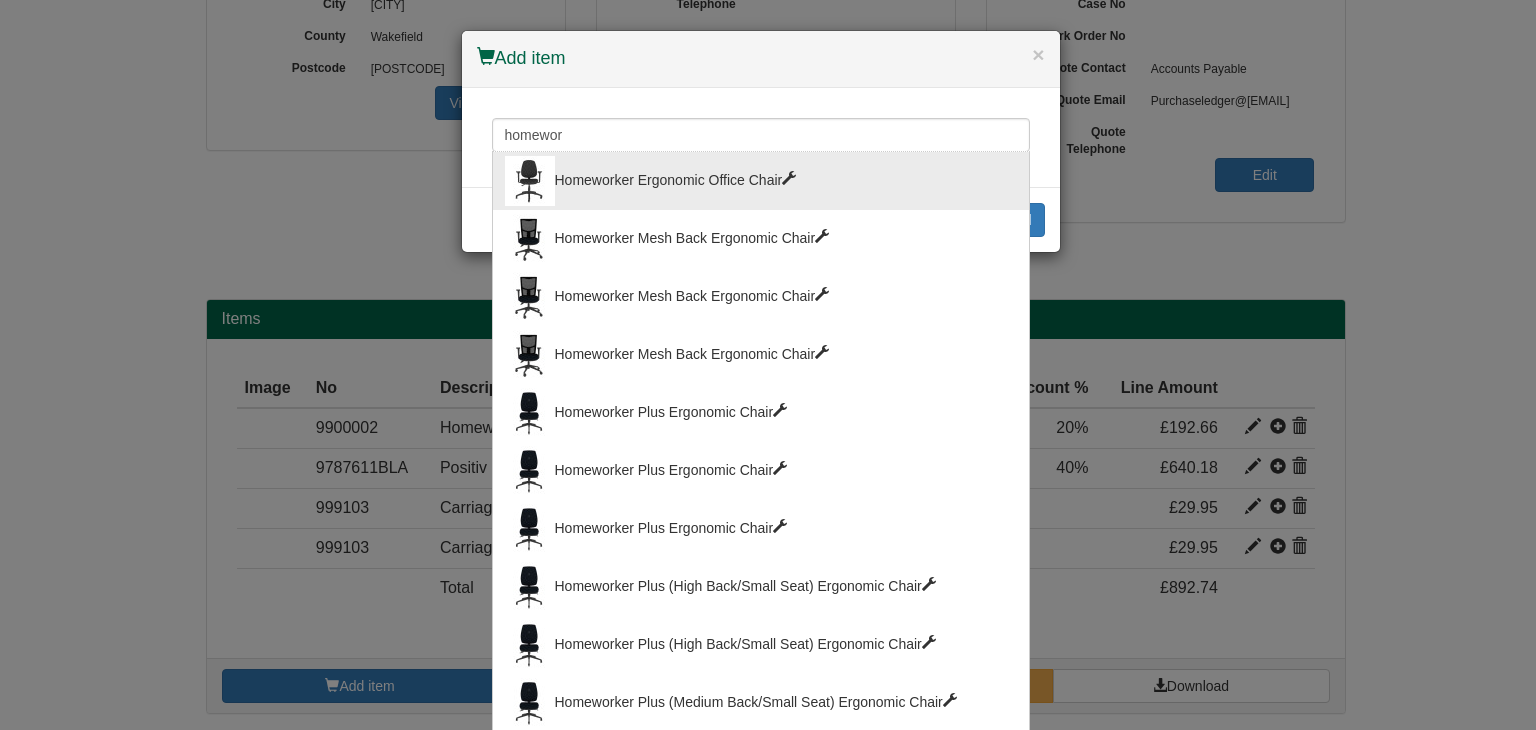 click on "Homeworker Ergonomic Office Chair" at bounding box center (761, 181) 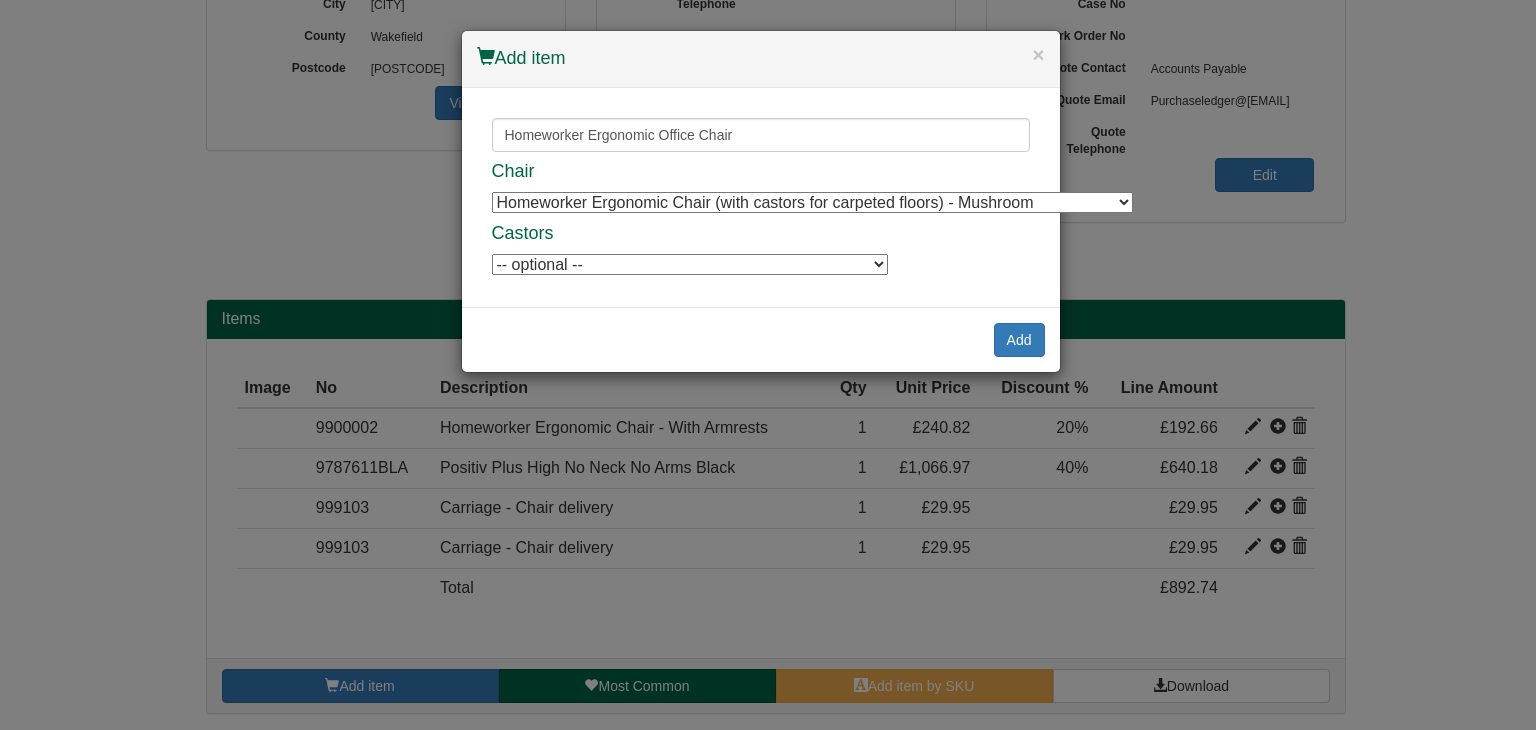 click on "Homeworker Ergonomic Chair (with castors for carpeted floors) - Mushroom Homeworker Ergonomic Chair (with castors for carpeted floors) - Mushroom Homeworker Ergonomic Chair (with armrests & castors for carpeted floors) - Mushroom Homeworker Ergonomic Chair (with armrests & castors for carpeted floors) - Mushroom Homeworker Ergonomic Chair (with castors for carpeted floors) - Grey Homeworker Ergonomic Chair (with castors for carpeted floors) - Grey Homeworker Ergonomic Chair (with armrests & castors for carpeted floors) - Grey Homeworker Ergonomic Chair (with armrests & castors for carpeted floors) - Grey Homeworker Ergonomic Chair (with armrests & castors for carpeted floors) - Black Homeworker Ergonomic Chair (with armrests & castors for carpeted floors) - Black Homeworker Ergonomic Chair (with castors for carpeted floors) - Black Homeworker Ergonomic Chair (with castors for carpeted floors) - Black" at bounding box center [812, 202] 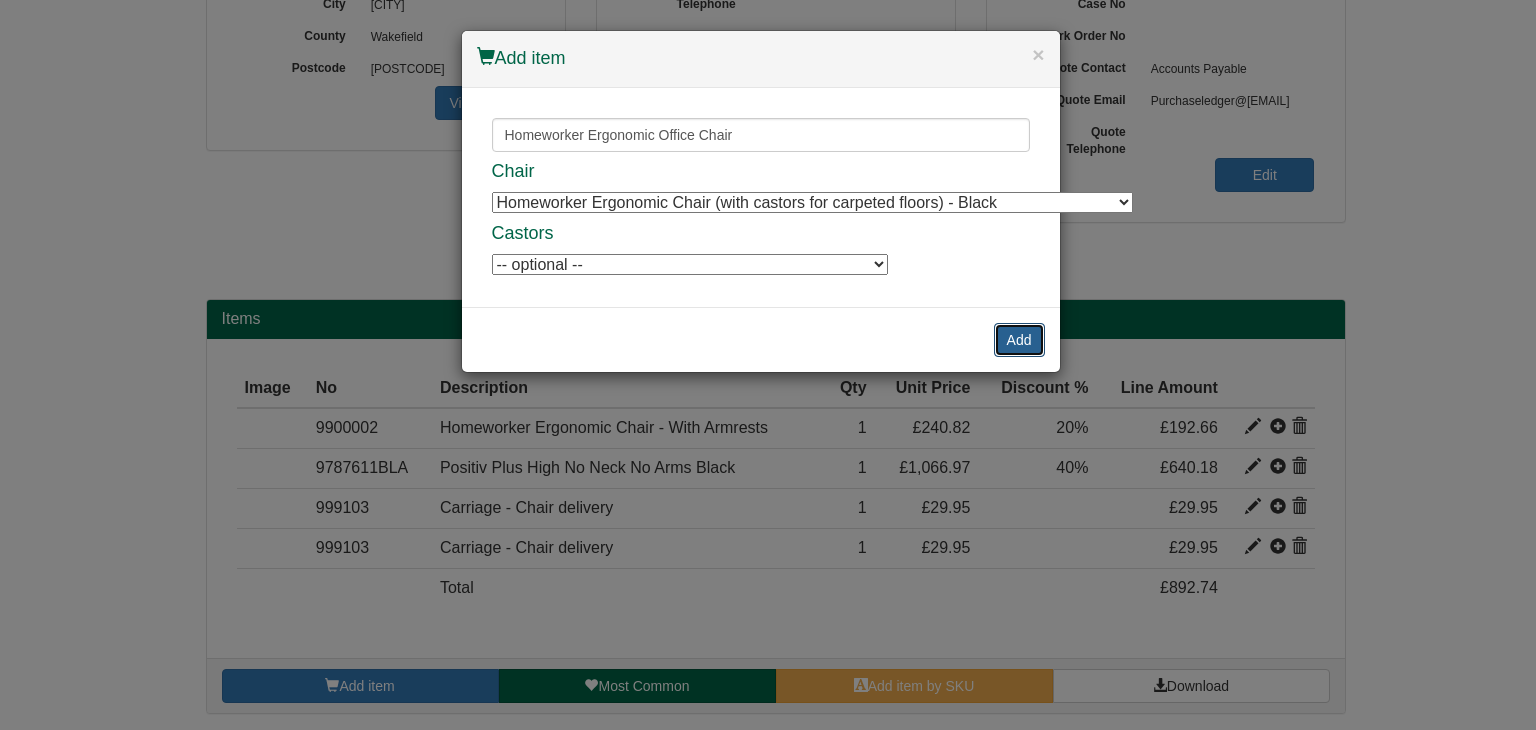 click on "Add" at bounding box center (1019, 340) 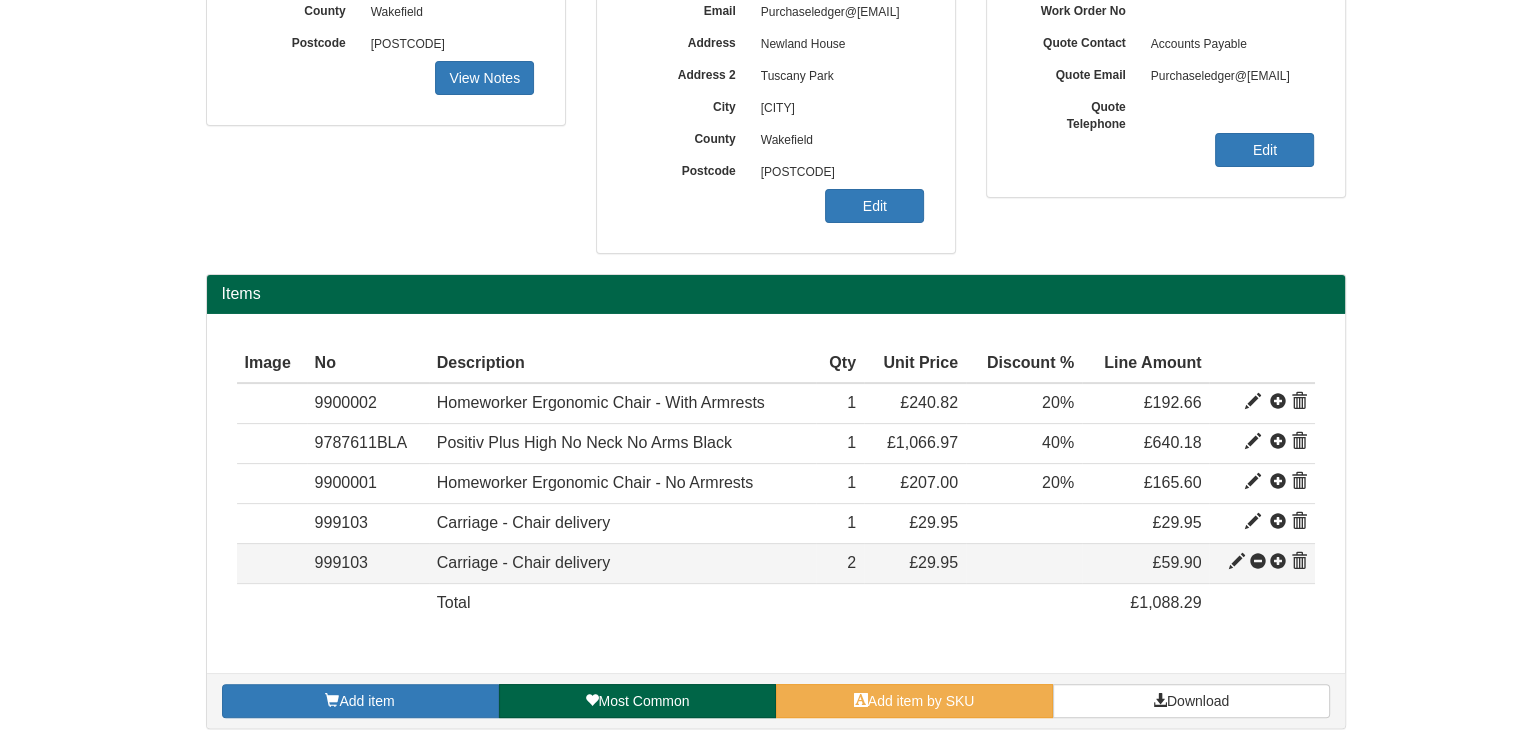 scroll, scrollTop: 440, scrollLeft: 0, axis: vertical 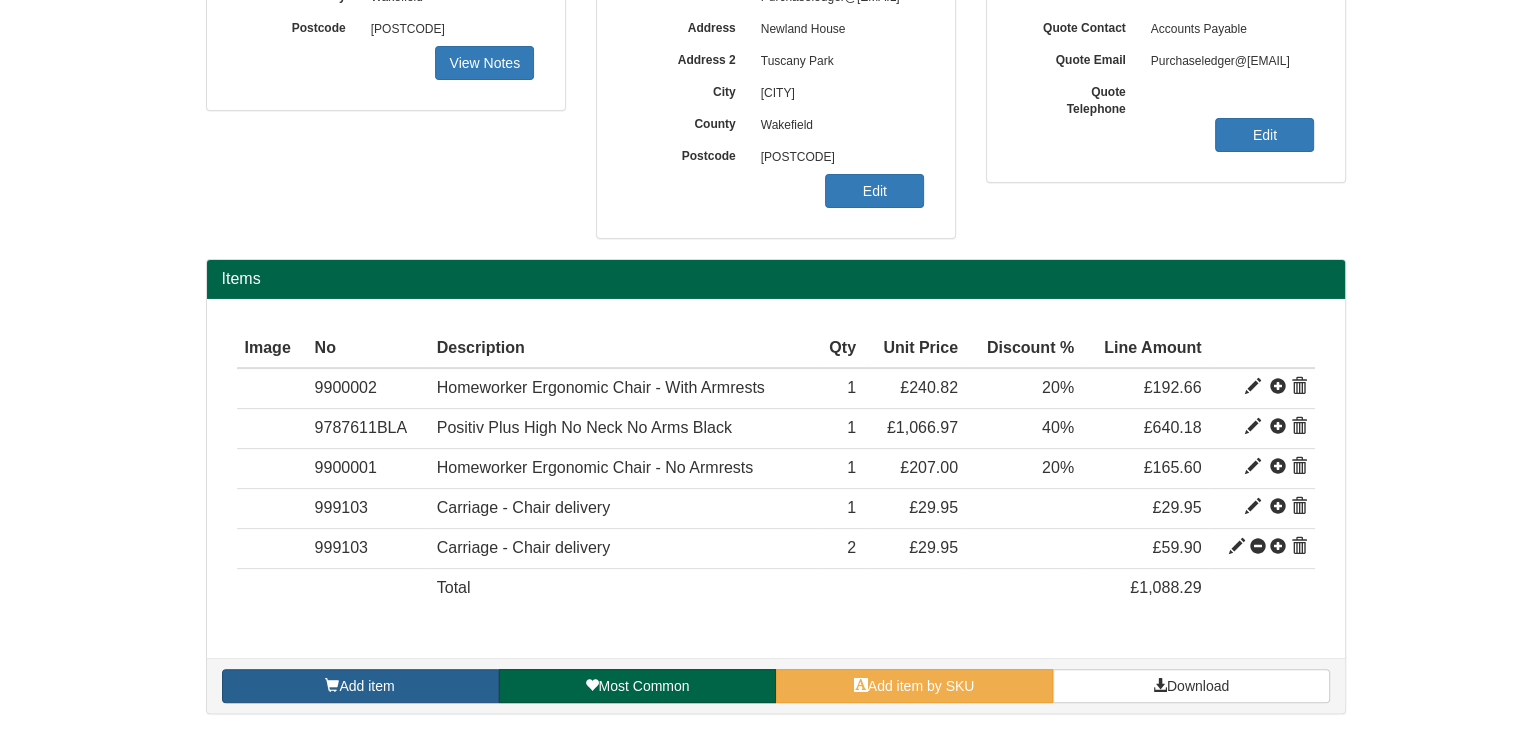 click on "Add item" at bounding box center [366, 686] 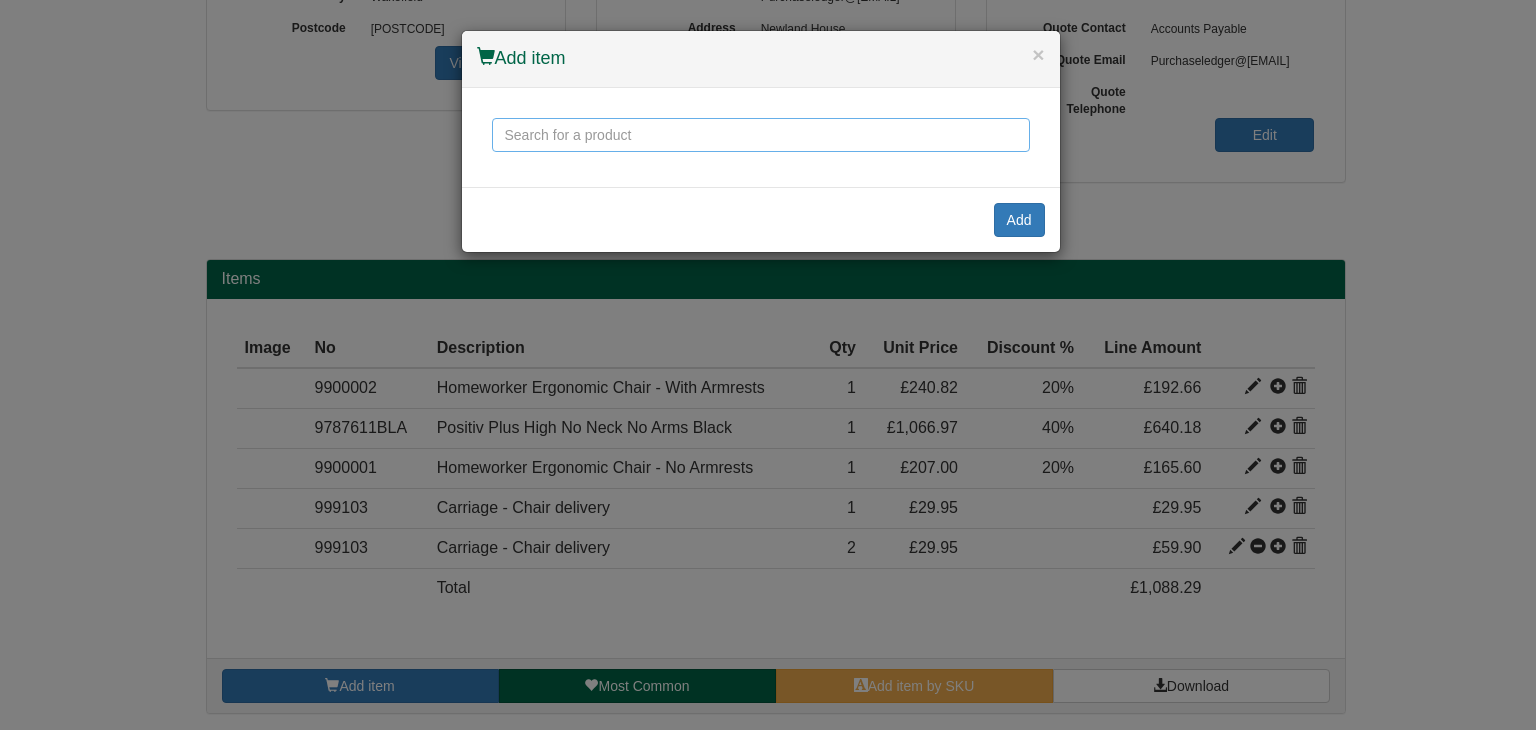 click at bounding box center [761, 135] 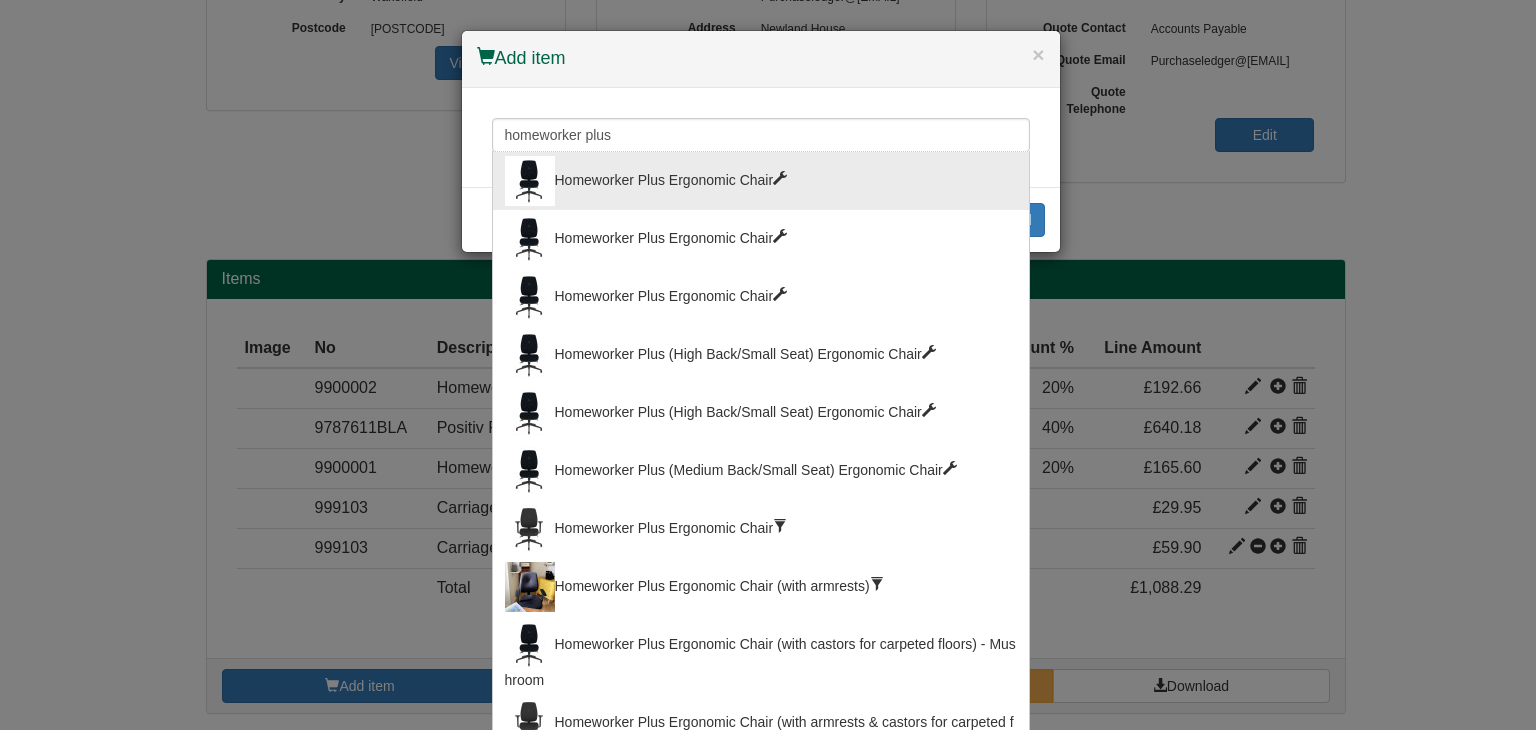 click on "Homeworker Plus Ergonomic Chair" at bounding box center [761, 181] 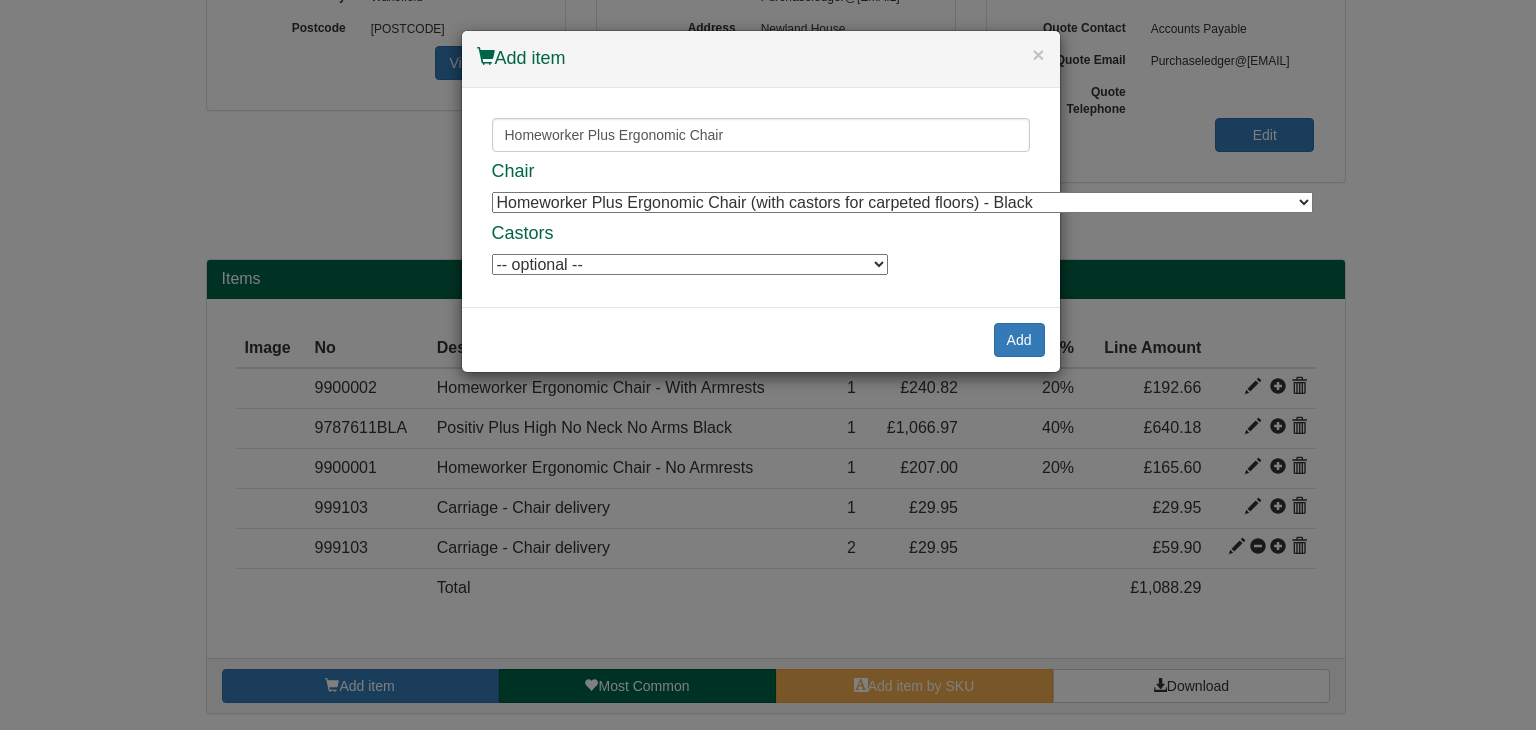 click on "Homeworker Plus Ergonomic Chair (with castors for carpeted floors) - Black Homeworker Plus Ergonomic Chair (with castors for carpeted floors) - Black Homeworker Plus Ergonomic Chair (with castors for carpeted floors) - Black Homeworker Plus Ergonomic Chair (with castors for carpeted floors) - Black Homeworker Plus Ergonomic Chair (with castors for carpeted floors) - Black Homeworker Plus Ergonomic Chair (with armrests & castors for carpeted floors) - Black Homeworker Plus Ergonomic Chair (with armrests & castors for carpeted floors) - Black Homeworker Plus Ergonomic Chair (with armrests & castors for carpeted floors) - Black Homeworker Plus Ergonomic Chair (with armrests & castors for carpeted floors) - Black Homeworker Plus Ergonomic Chair (with armrests & castors for carpeted floors) - Black Homeworker Plus Ergonomic Chair (high back/small seat, with castors for carpeted floors) - Black Homeworker Plus Ergonomic Chair (high back/small seat, with castors for carpeted floors) - Black" at bounding box center [902, 202] 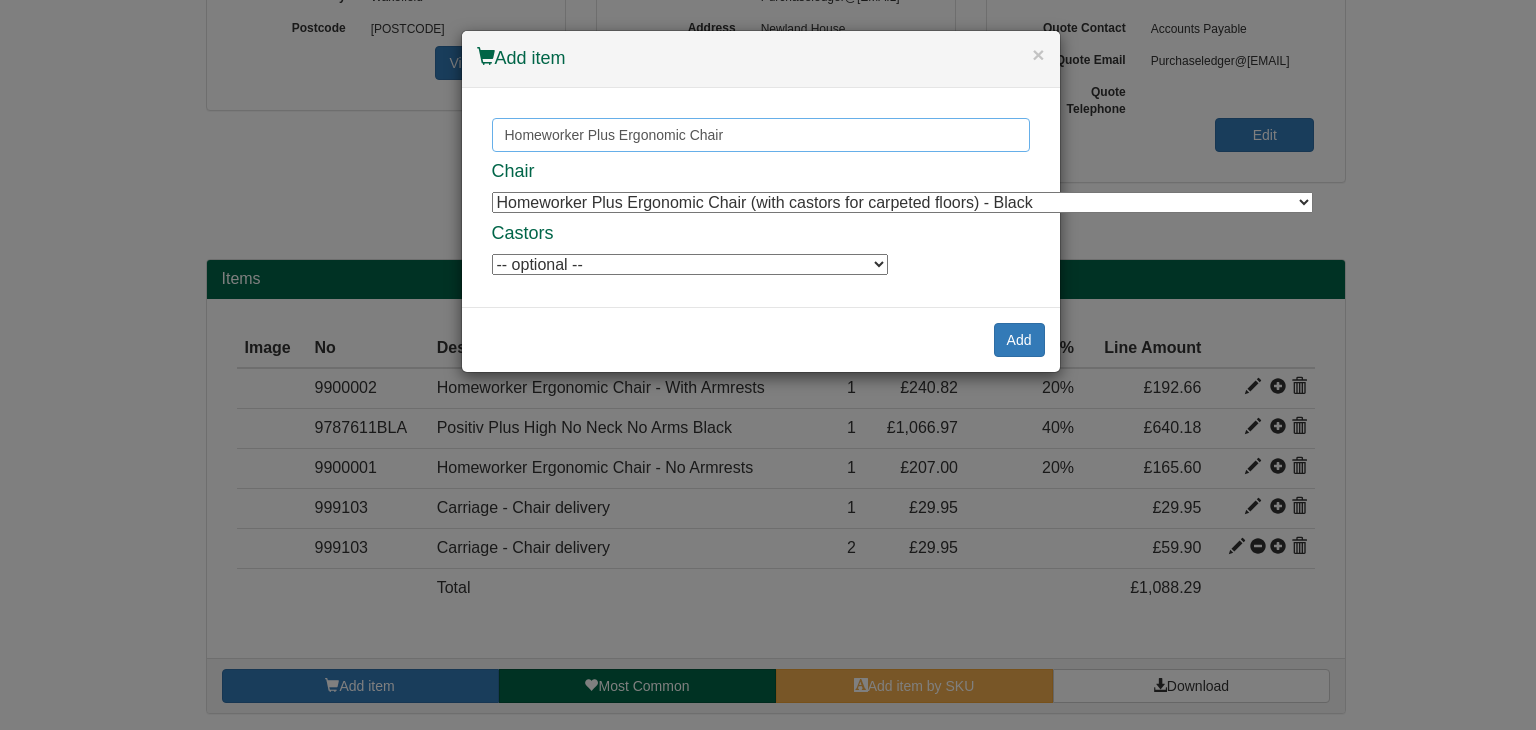 click on "Homeworker Plus Ergonomic Chair" at bounding box center (761, 135) 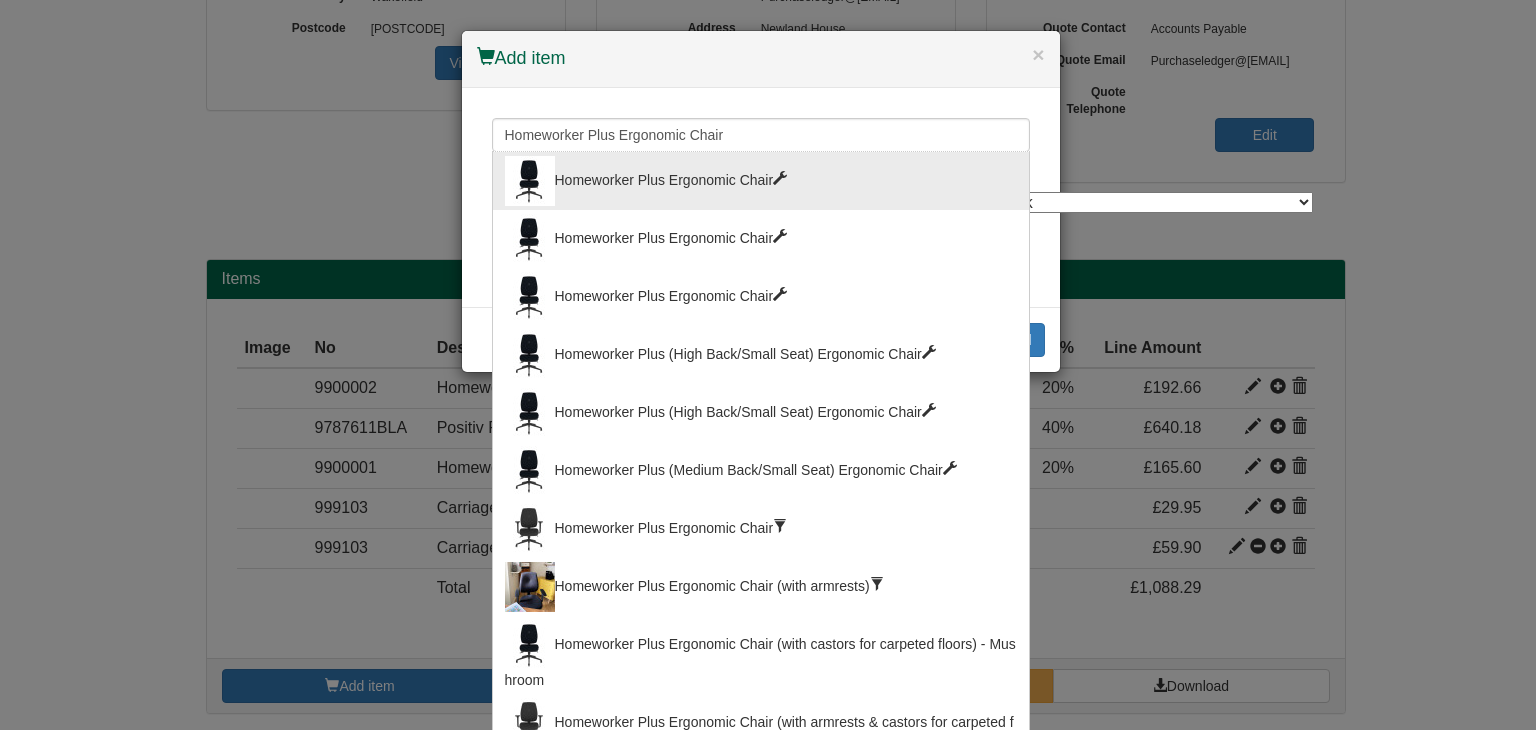 click on "Homeworker Plus Ergonomic Chair" at bounding box center (761, 239) 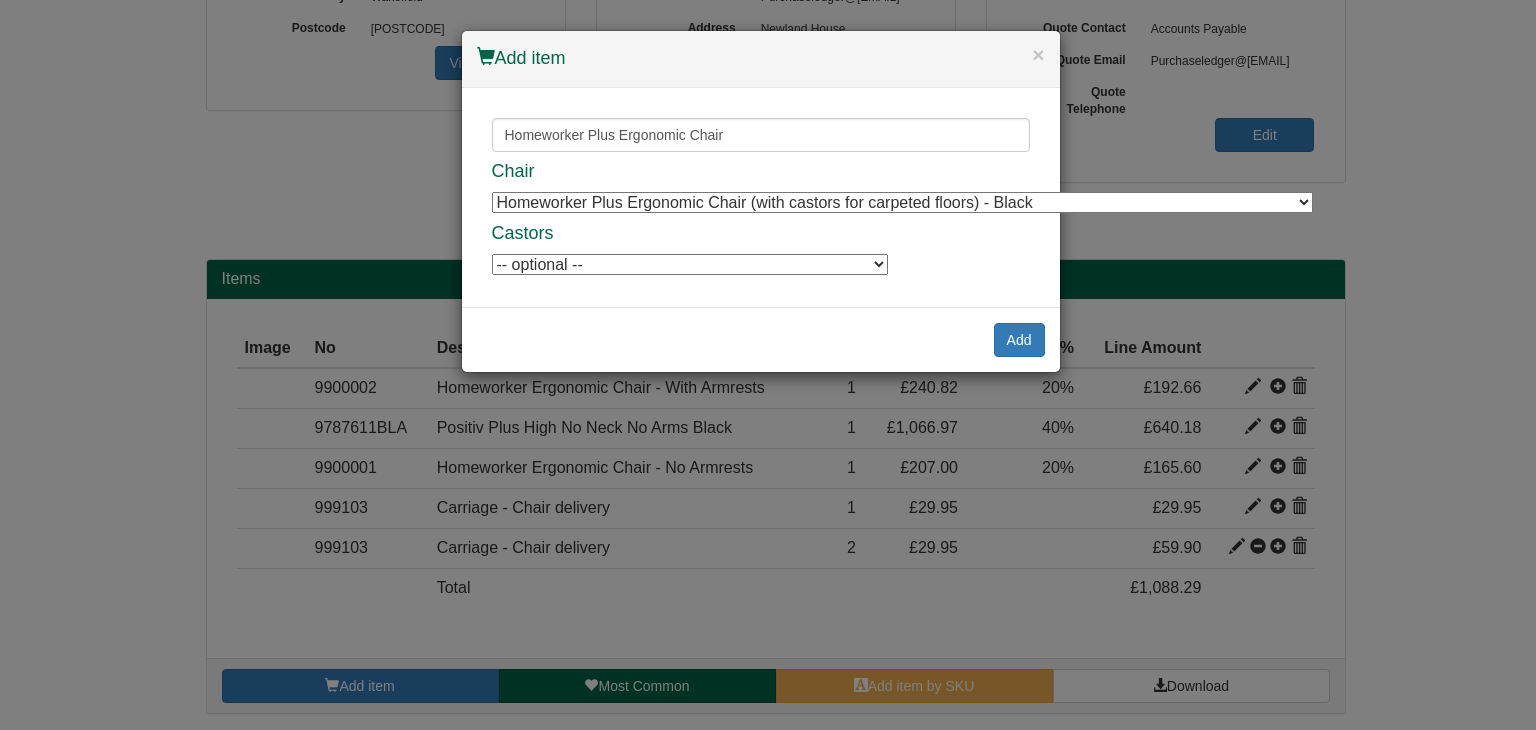 click on "Chair Homeworker Plus Ergonomic Chair (with castors for carpeted floors) - Black Homeworker Plus Ergonomic Chair (with castors for carpeted floors) - Black Homeworker Plus Ergonomic Chair (with castors for carpeted floors) - Black Homeworker Plus Ergonomic Chair (with castors for carpeted floors) - Black Homeworker Plus Ergonomic Chair (with castors for carpeted floors) - Black Homeworker Plus Ergonomic Chair (with armrests & castors for carpeted floors) - Black Homeworker Plus Ergonomic Chair (with armrests & castors for carpeted floors) - Black Homeworker Plus Ergonomic Chair (with armrests & castors for carpeted floors) - Black Homeworker Plus Ergonomic Chair (with armrests & castors for carpeted floors) - Black Homeworker Plus Ergonomic Chair (with armrests & castors for carpeted floors) - Black Homeworker Plus Ergonomic Chair (high back/small seat, with castors for carpeted floors) - Black Homeworker Plus Ergonomic Chair (high back/small seat, with castors for carpeted floors) - Black Castors" at bounding box center [761, 219] 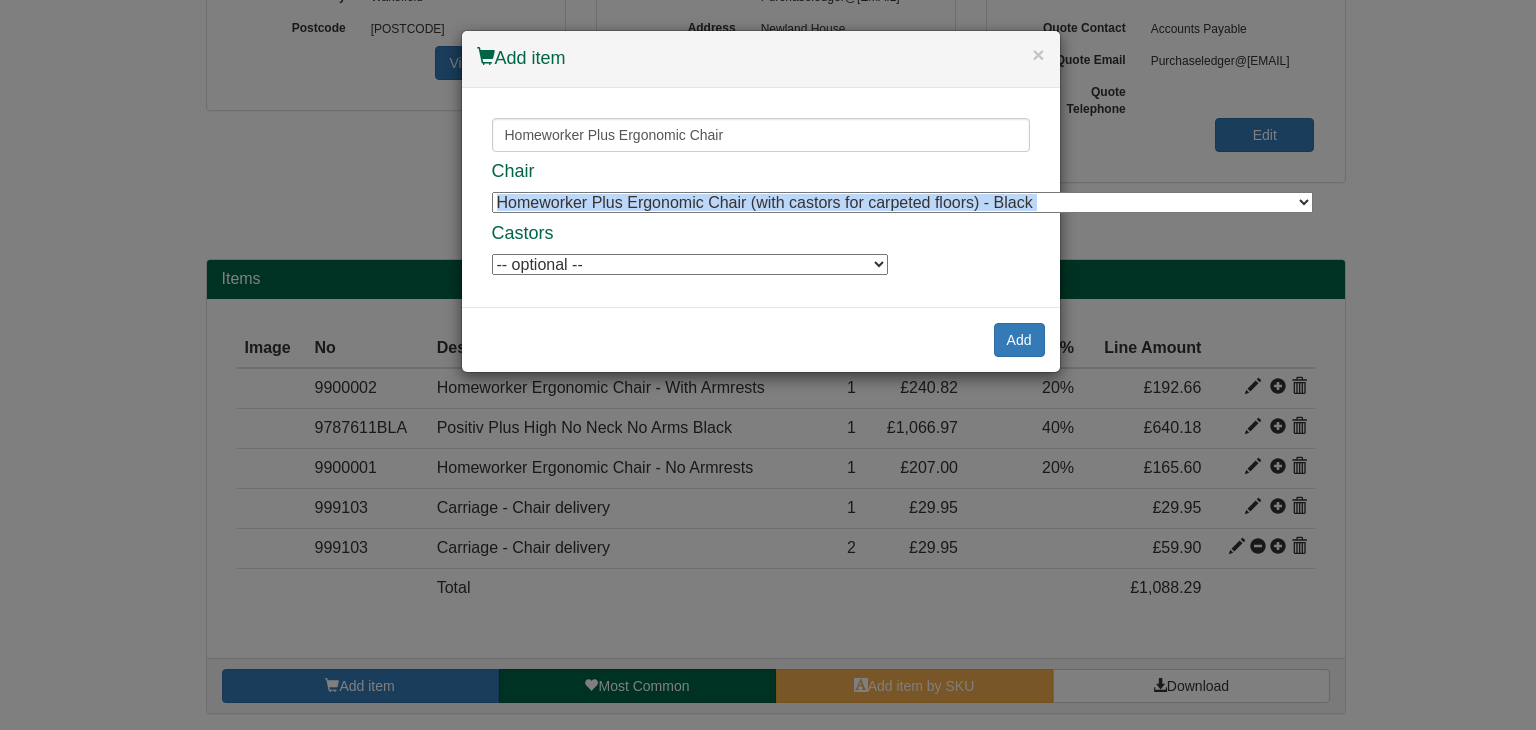 click on "Chair Homeworker Plus Ergonomic Chair (with castors for carpeted floors) - Black Homeworker Plus Ergonomic Chair (with castors for carpeted floors) - Black Homeworker Plus Ergonomic Chair (with castors for carpeted floors) - Black Homeworker Plus Ergonomic Chair (with castors for carpeted floors) - Black Homeworker Plus Ergonomic Chair (with castors for carpeted floors) - Black Homeworker Plus Ergonomic Chair (with armrests & castors for carpeted floors) - Black Homeworker Plus Ergonomic Chair (with armrests & castors for carpeted floors) - Black Homeworker Plus Ergonomic Chair (with armrests & castors for carpeted floors) - Black Homeworker Plus Ergonomic Chair (with armrests & castors for carpeted floors) - Black Homeworker Plus Ergonomic Chair (with armrests & castors for carpeted floors) - Black Homeworker Plus Ergonomic Chair (high back/small seat, with castors for carpeted floors) - Black Homeworker Plus Ergonomic Chair (high back/small seat, with castors for carpeted floors) - Black Castors" at bounding box center (761, 219) 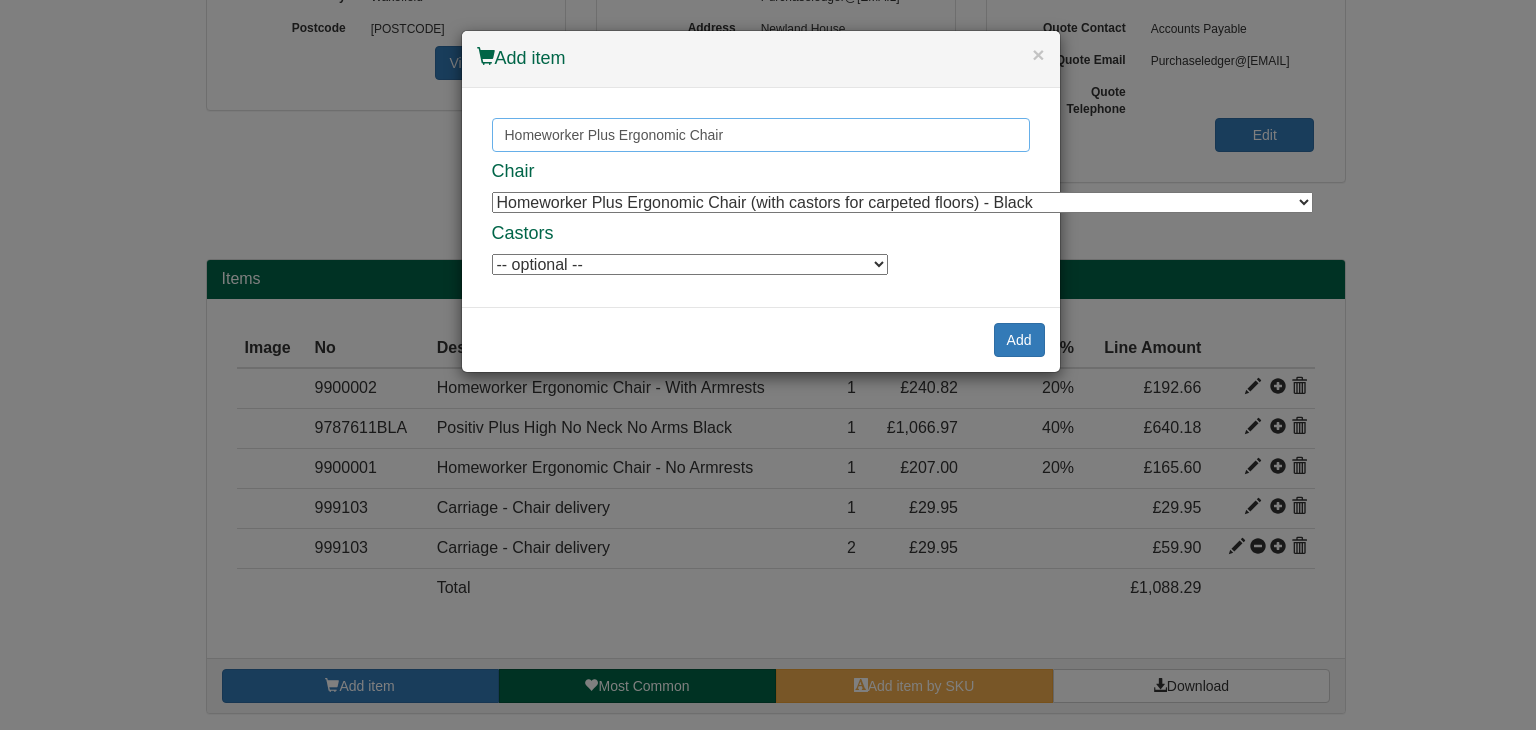 click on "Homeworker Plus Ergonomic Chair" at bounding box center (761, 135) 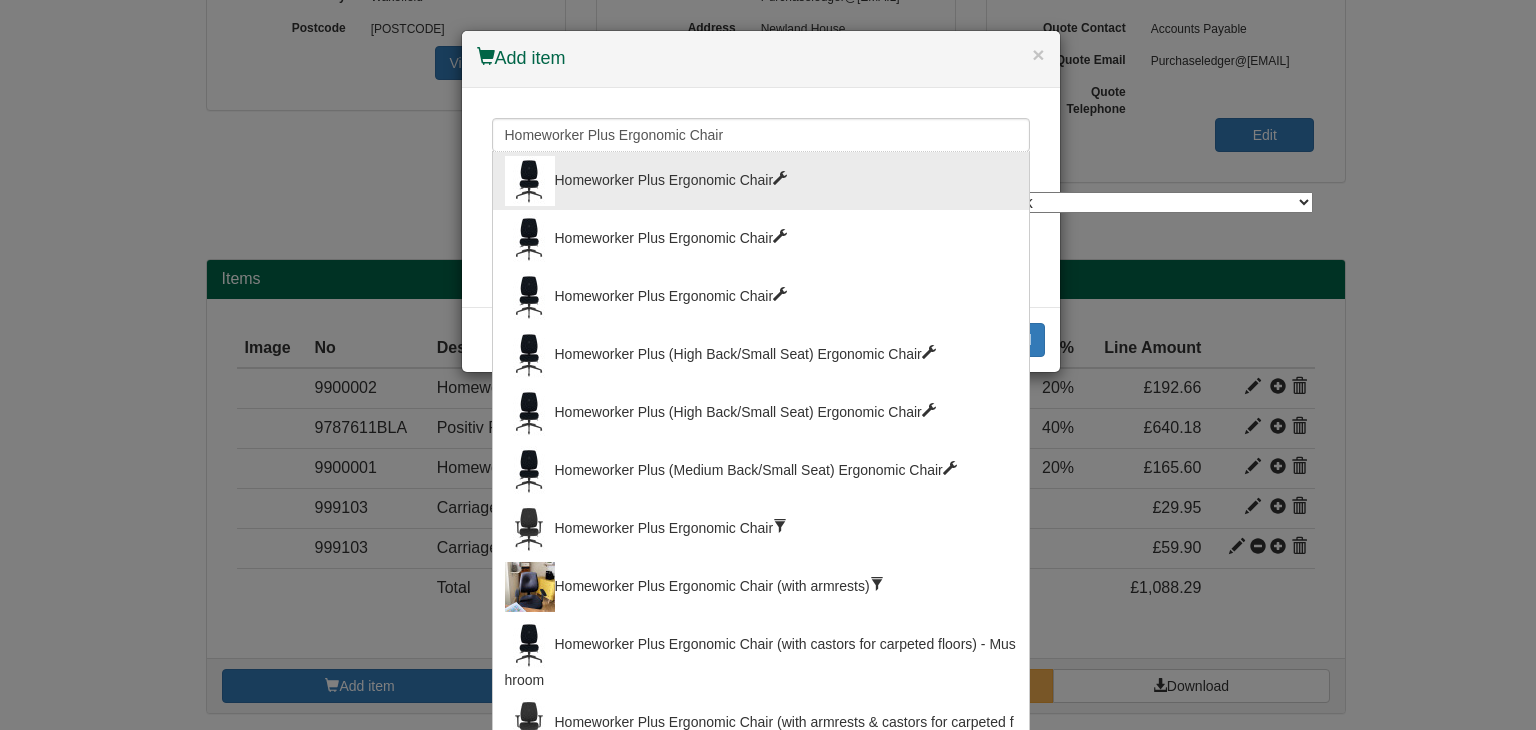 click on "Homeworker Plus Ergonomic Chair" at bounding box center (761, 297) 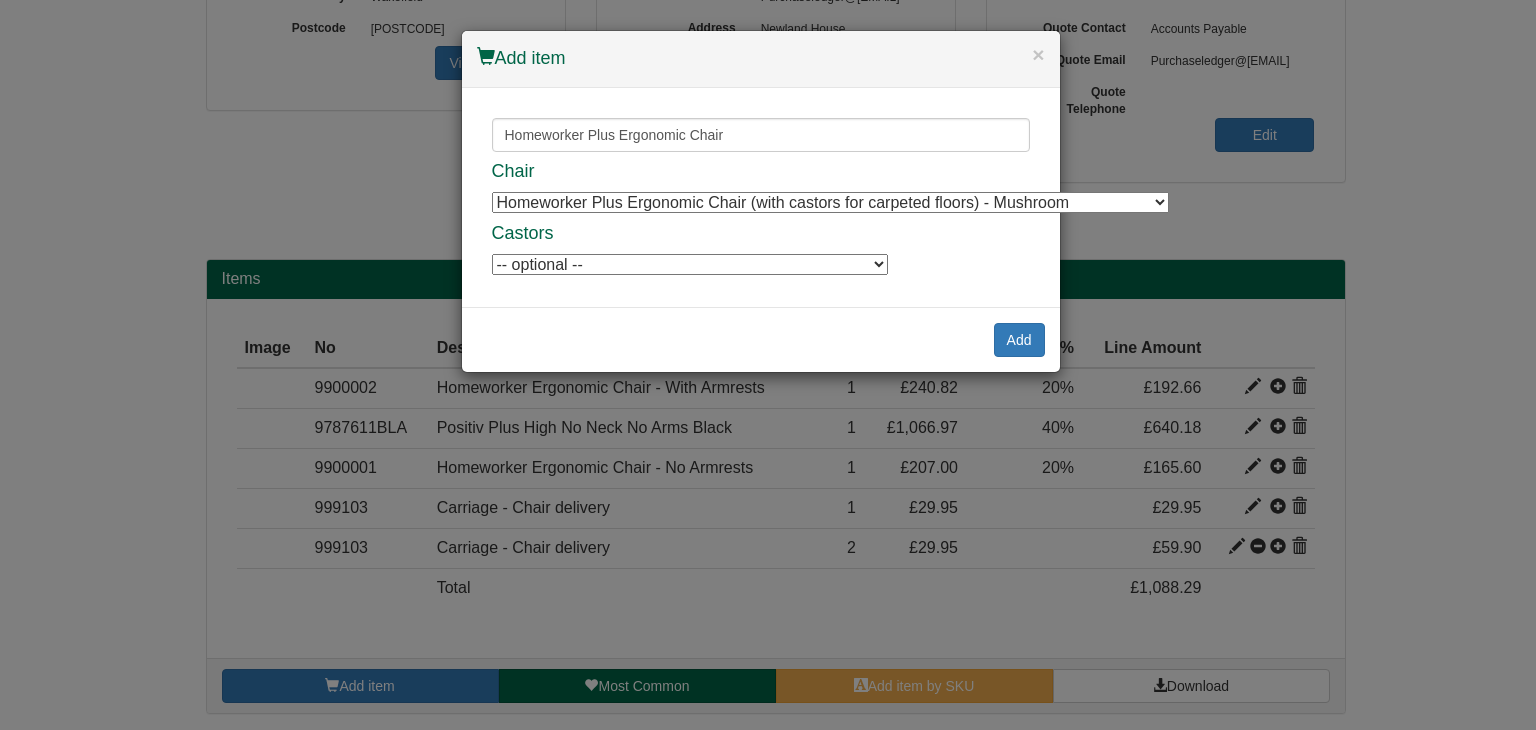 click on "Chair Homeworker Plus Ergonomic Chair (with castors for carpeted floors) - Mushroom Homeworker Plus Ergonomic Chair (with castors for carpeted floors) - Mushroom Homeworker Plus Ergonomic Chair (with armrests & castors for carpeted floors) - Mushroom Homeworker Plus Ergonomic Chair (with armrests & castors for carpeted floors) - Mushroom Homeworker Plus Ergonomic Chair (with castors for carpeted floors) - Grey Homeworker Plus Ergonomic Chair (with castors for carpeted floors) - Grey Homeworker Plus Ergonomic Chair (with armrests & castors for carpeted floors) - Grey Homeworker Plus Ergonomic Chair (with armrests & castors for carpeted floors) - Grey Homeworker Plus Ergonomic Chair (with castors for carpeted floors) - Black Homeworker Plus Ergonomic Chair (with castors for carpeted floors) - Black Homeworker Plus Ergonomic Chair (with armrests & castors for carpeted floors) - Black Homeworker Plus Ergonomic Chair (with armrests & castors for carpeted floors) - Black Castors -- optional --" at bounding box center [761, 219] 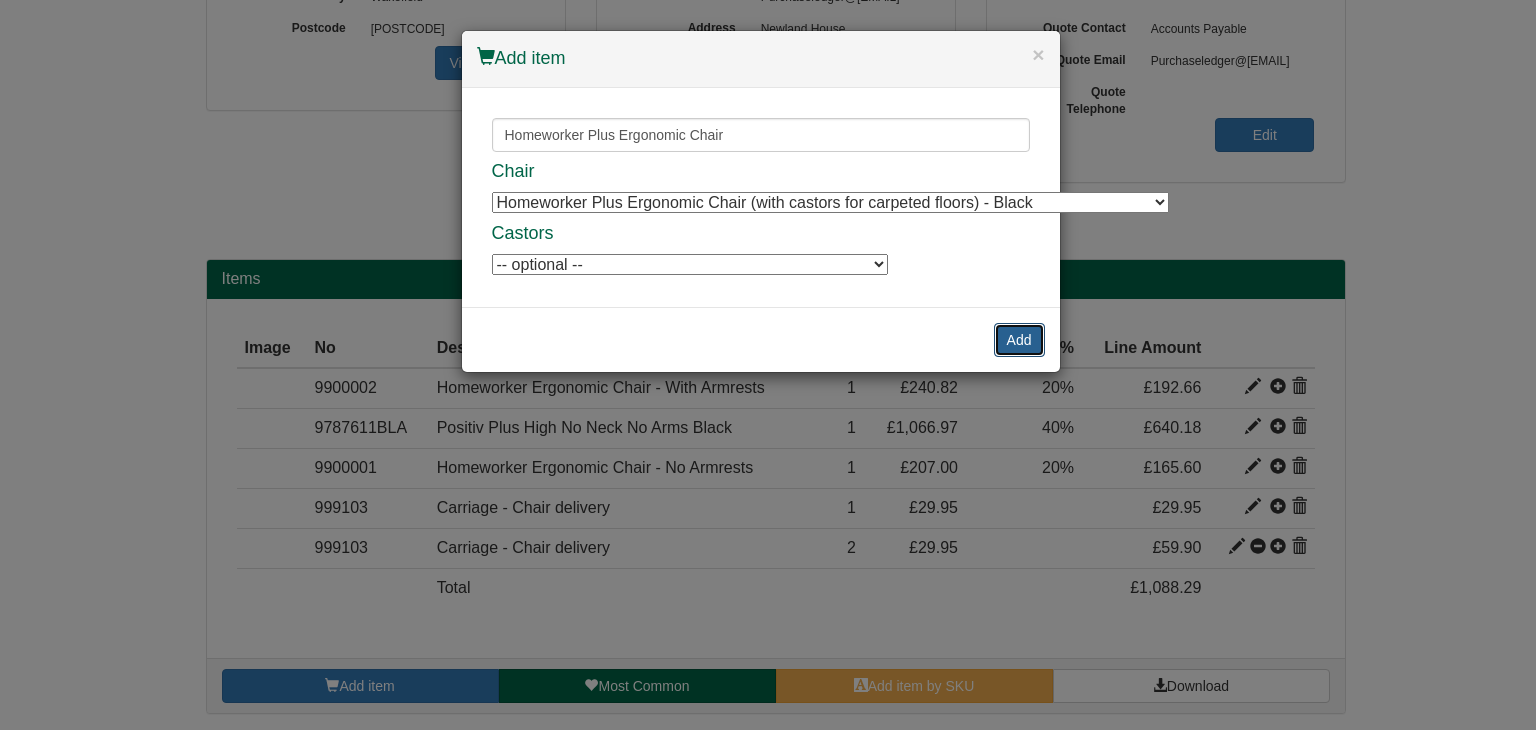 click on "Add" at bounding box center (1019, 340) 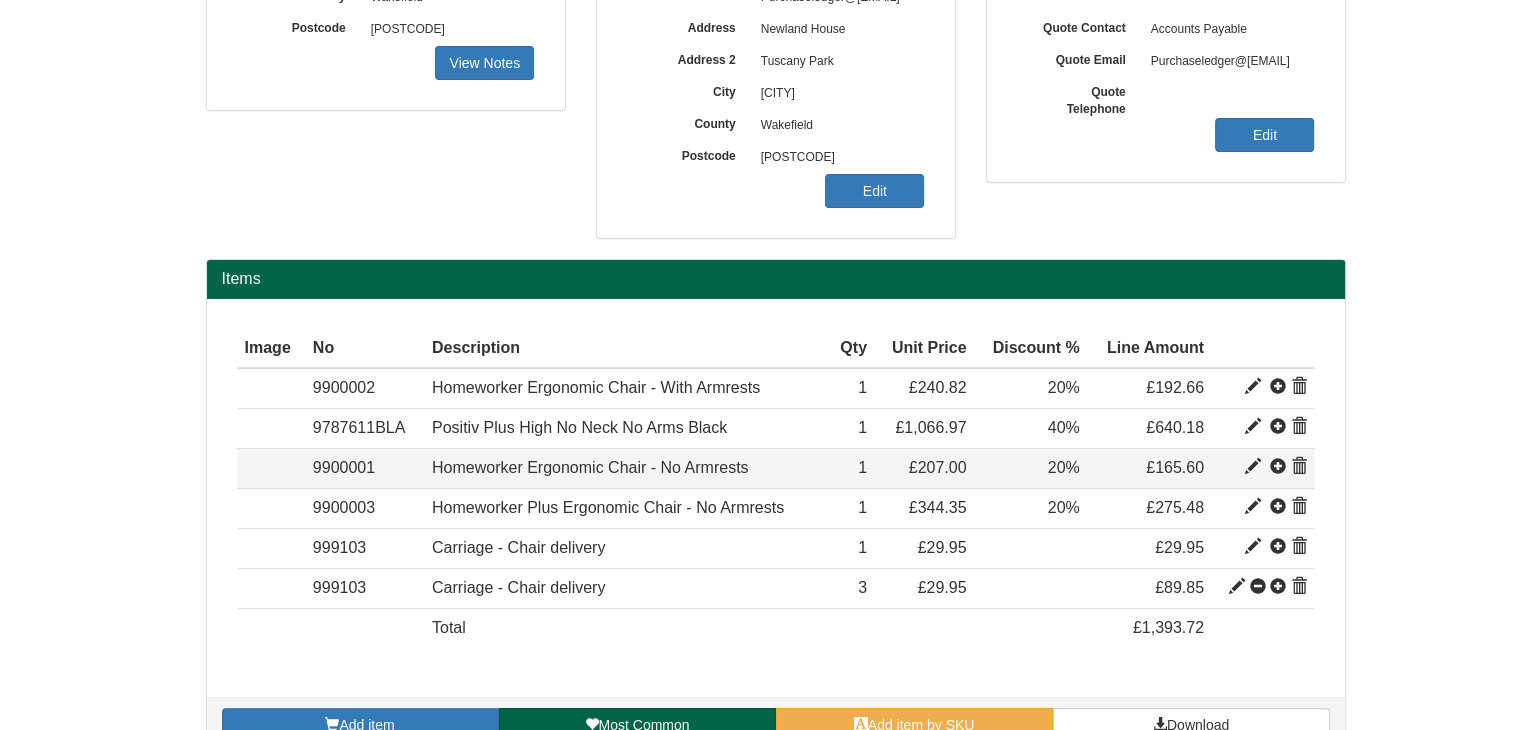 scroll, scrollTop: 480, scrollLeft: 0, axis: vertical 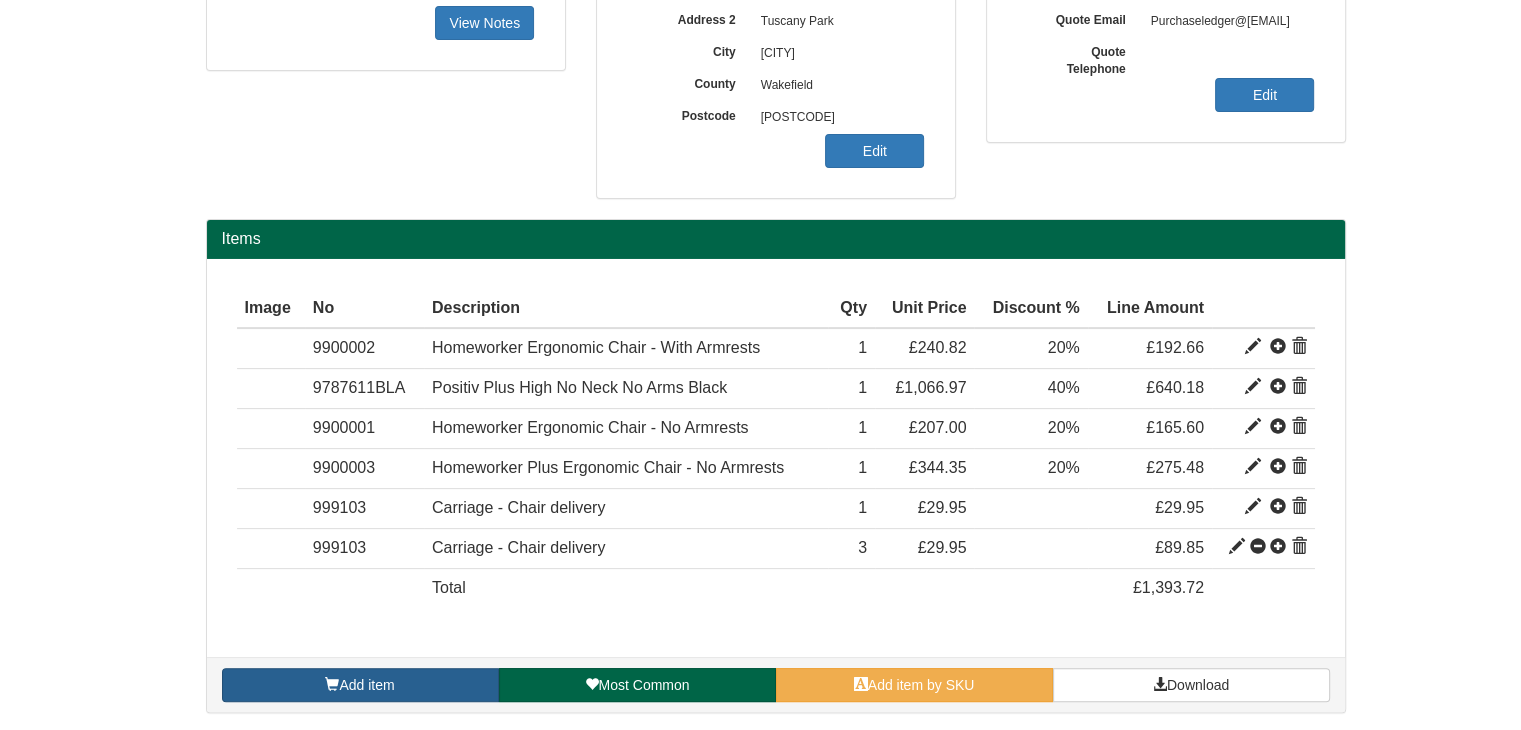 click on "Add item
Most Common
Add item by SKU
Download" at bounding box center [776, 684] 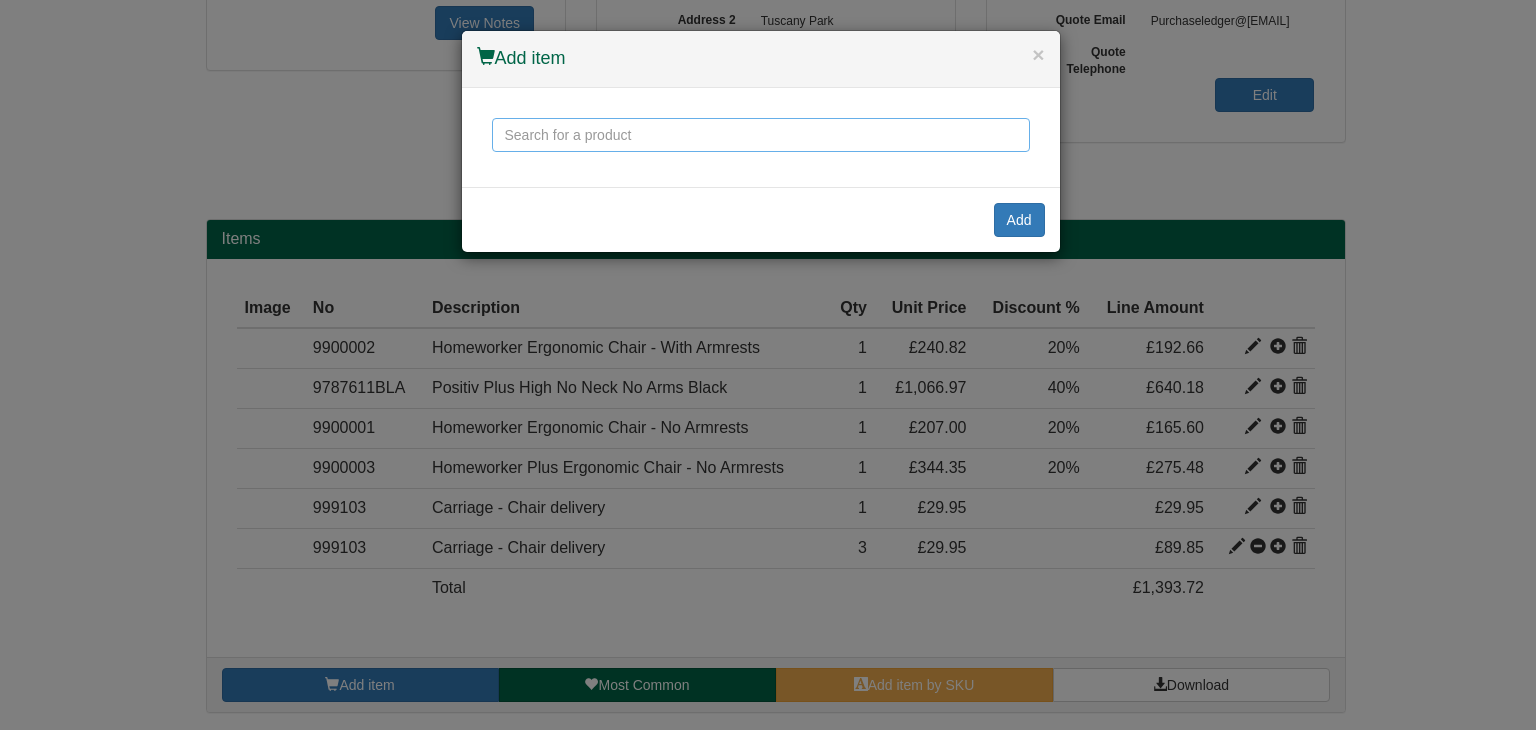click at bounding box center [761, 135] 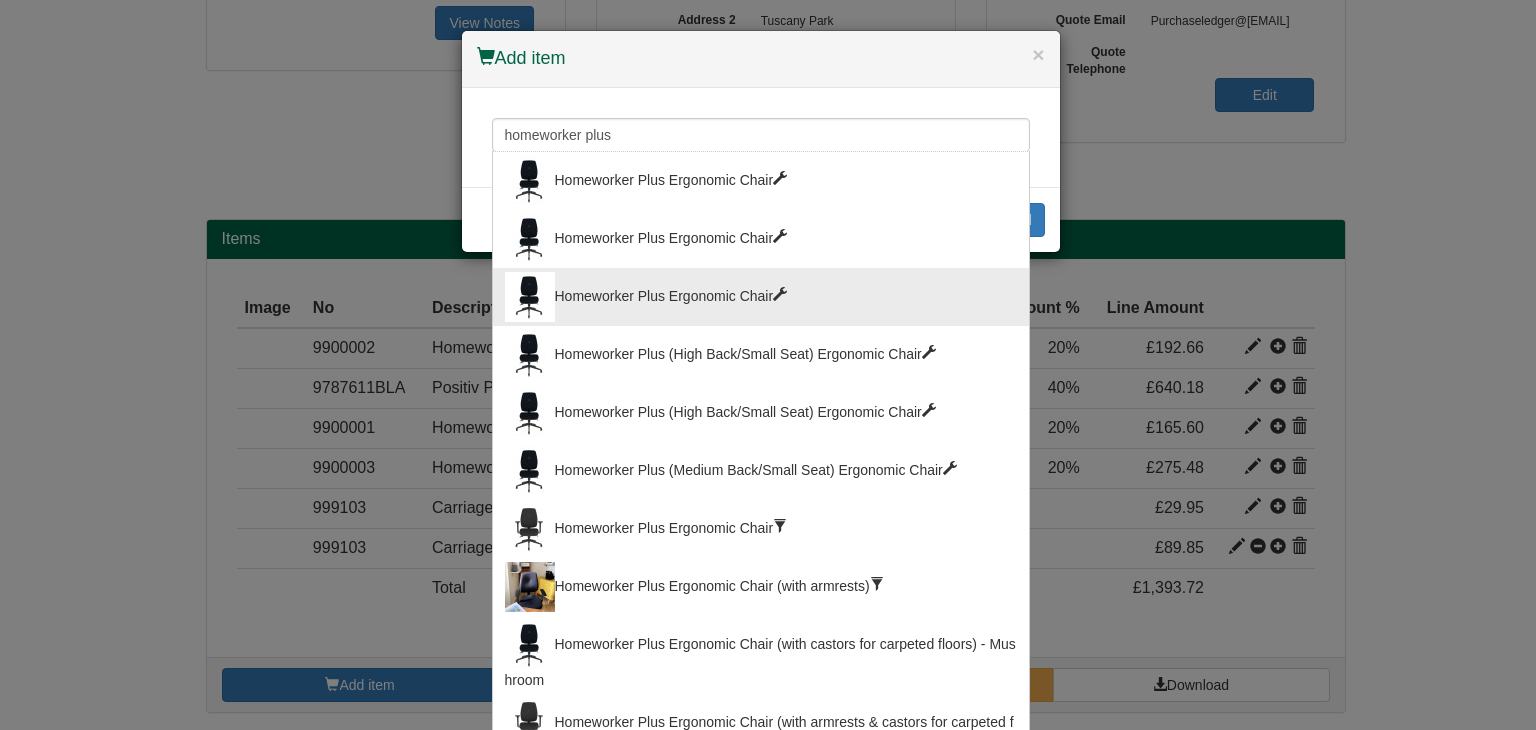 click on "Homeworker Plus Ergonomic Chair" at bounding box center (761, 297) 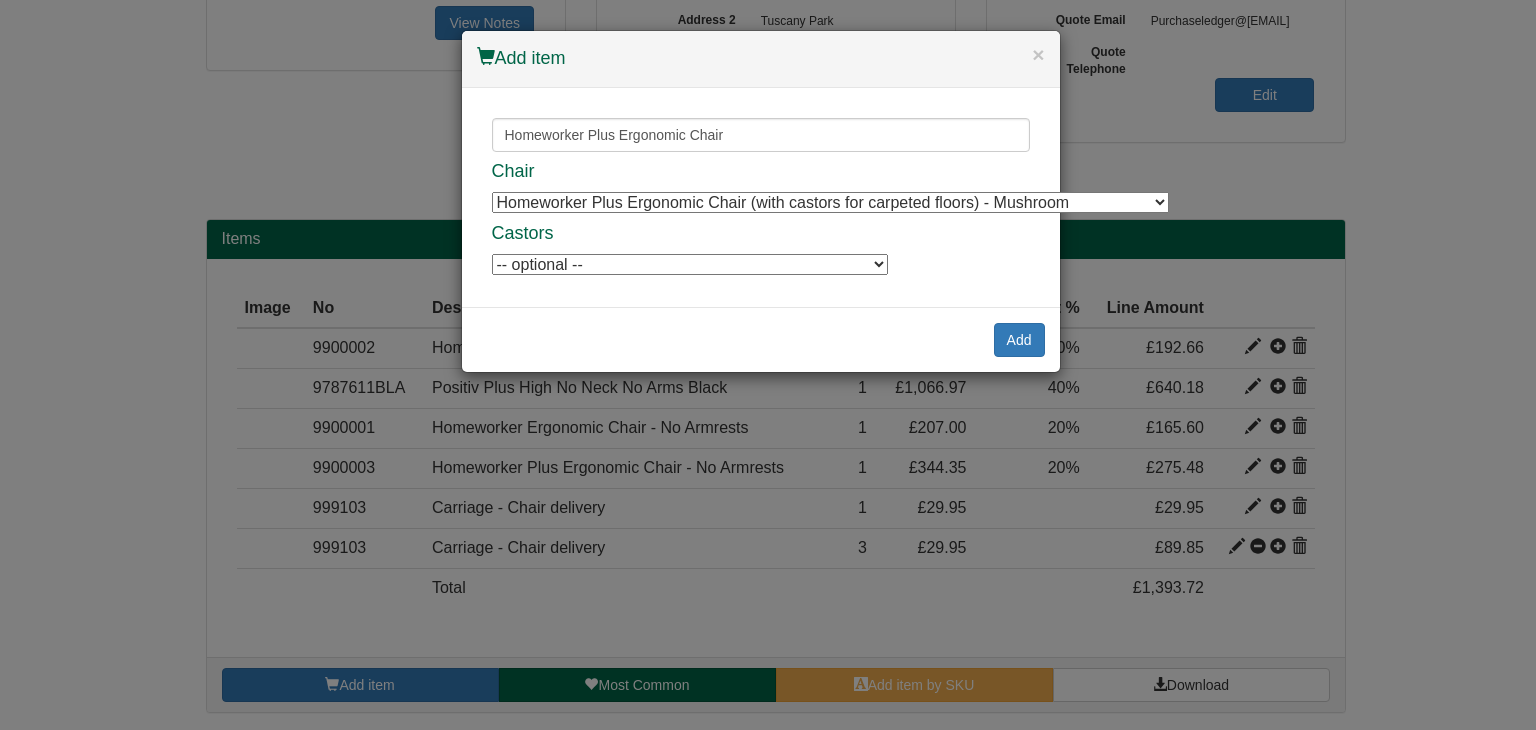 click on "Homeworker Plus Ergonomic Chair (with castors for carpeted floors) - Mushroom Homeworker Plus Ergonomic Chair (with castors for carpeted floors) - Mushroom Homeworker Plus Ergonomic Chair (with armrests & castors for carpeted floors) - Mushroom Homeworker Plus Ergonomic Chair (with armrests & castors for carpeted floors) - Mushroom Homeworker Plus Ergonomic Chair (with castors for carpeted floors) - Grey Homeworker Plus Ergonomic Chair (with castors for carpeted floors) - Grey Homeworker Plus Ergonomic Chair (with armrests & castors for carpeted floors) - Grey Homeworker Plus Ergonomic Chair (with armrests & castors for carpeted floors) - Grey Homeworker Plus Ergonomic Chair (with castors for carpeted floors) - Black Homeworker Plus Ergonomic Chair (with castors for carpeted floors) - Black Homeworker Plus Ergonomic Chair (with armrests & castors for carpeted floors) - Black Homeworker Plus Ergonomic Chair (with armrests & castors for carpeted floors) - Black" at bounding box center (830, 202) 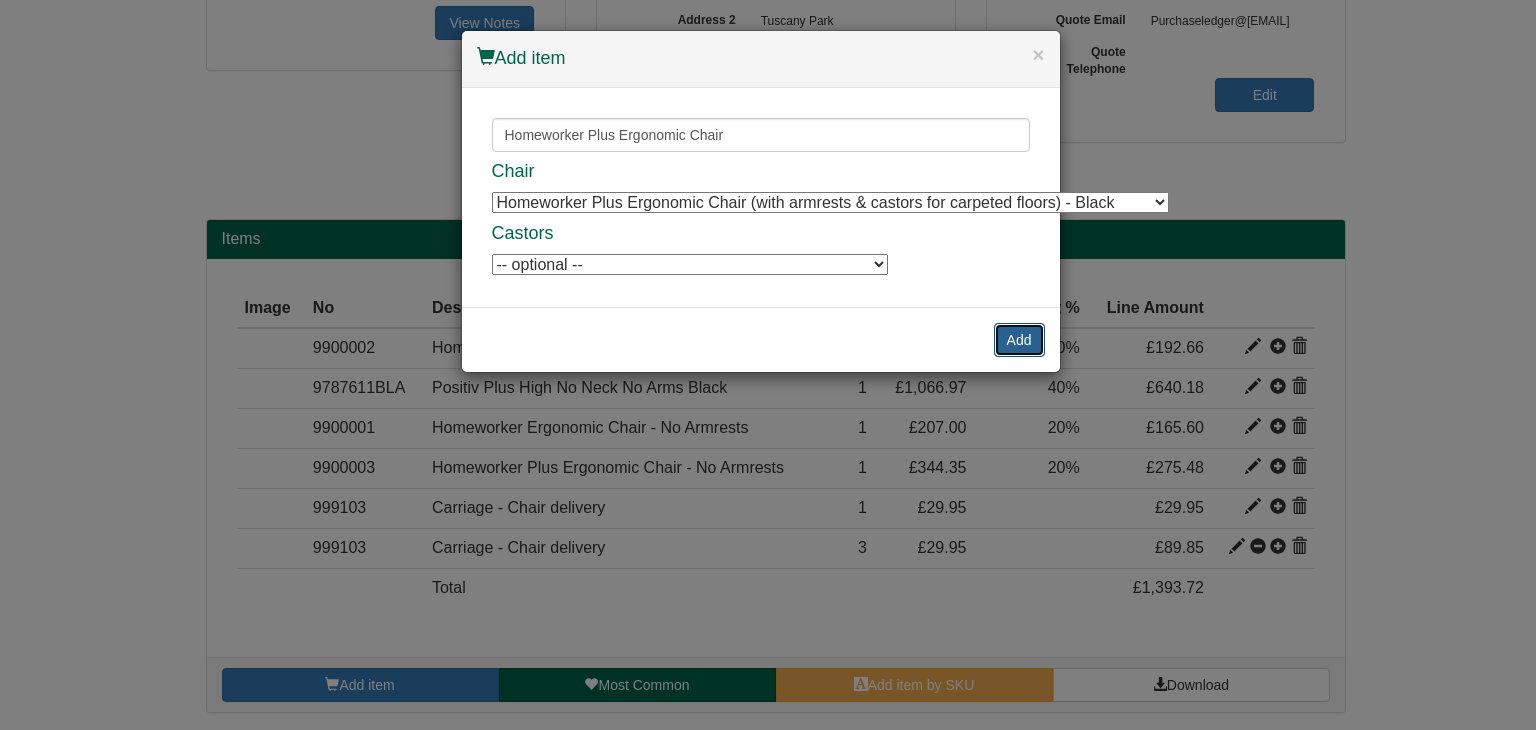 click on "Add" at bounding box center [1019, 340] 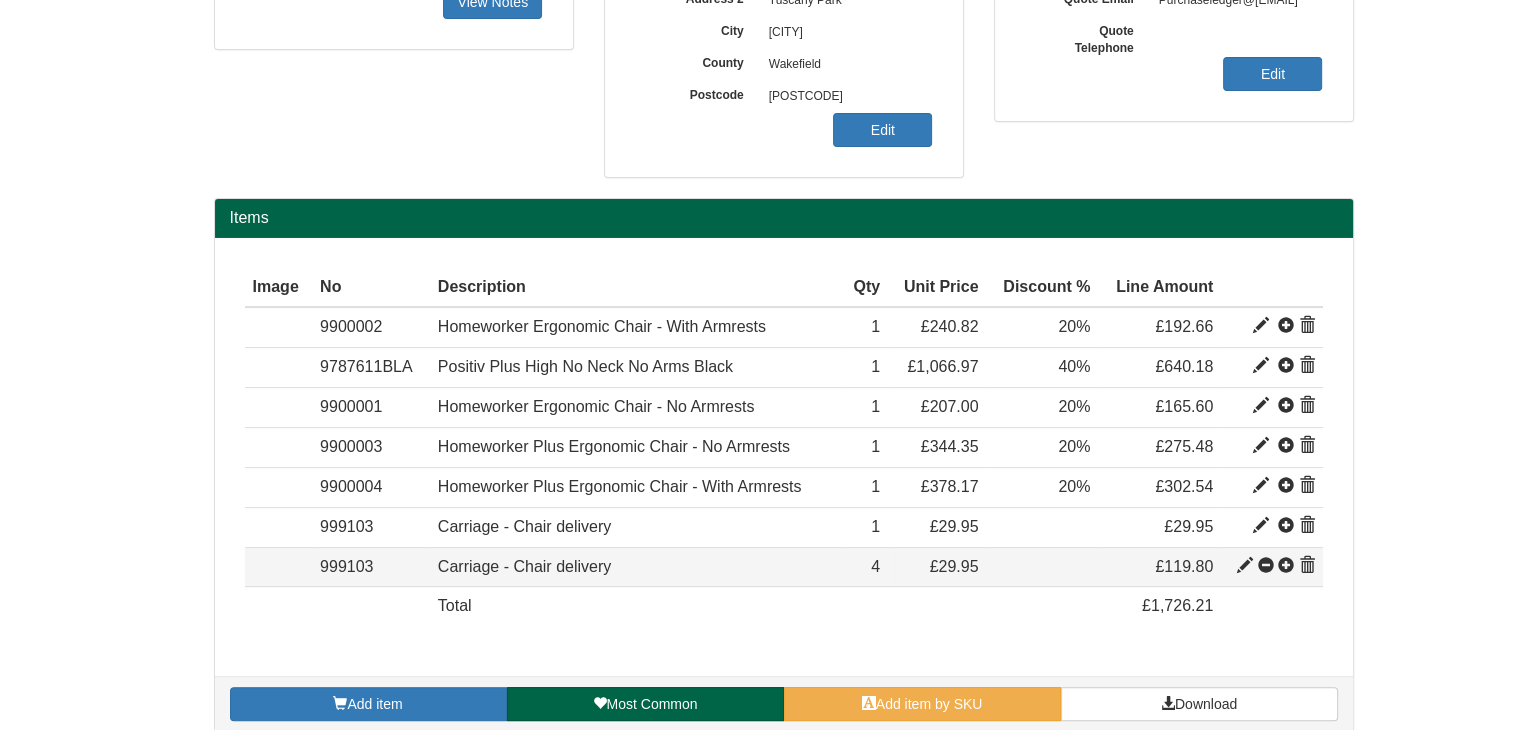 scroll, scrollTop: 519, scrollLeft: 0, axis: vertical 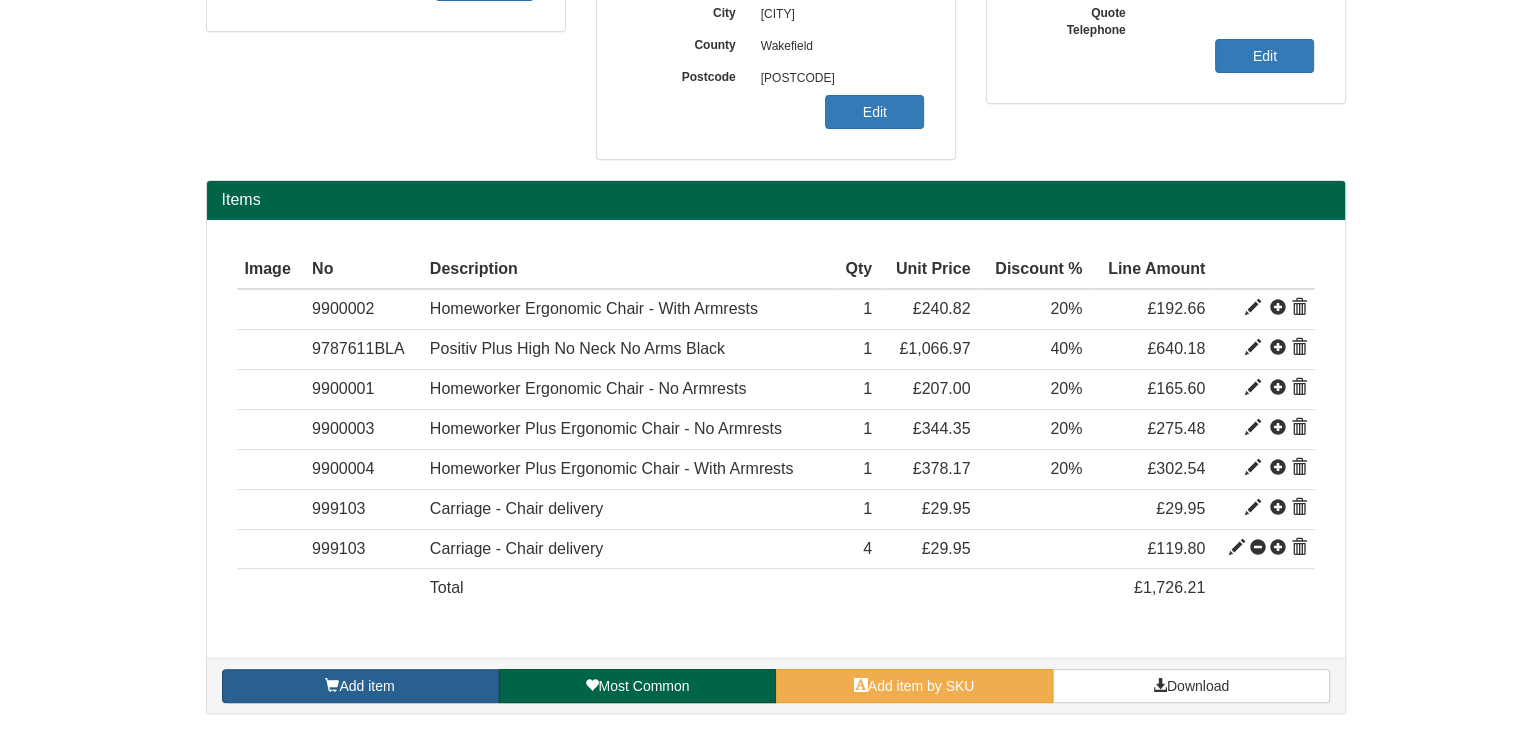 click on "Add item" at bounding box center (366, 686) 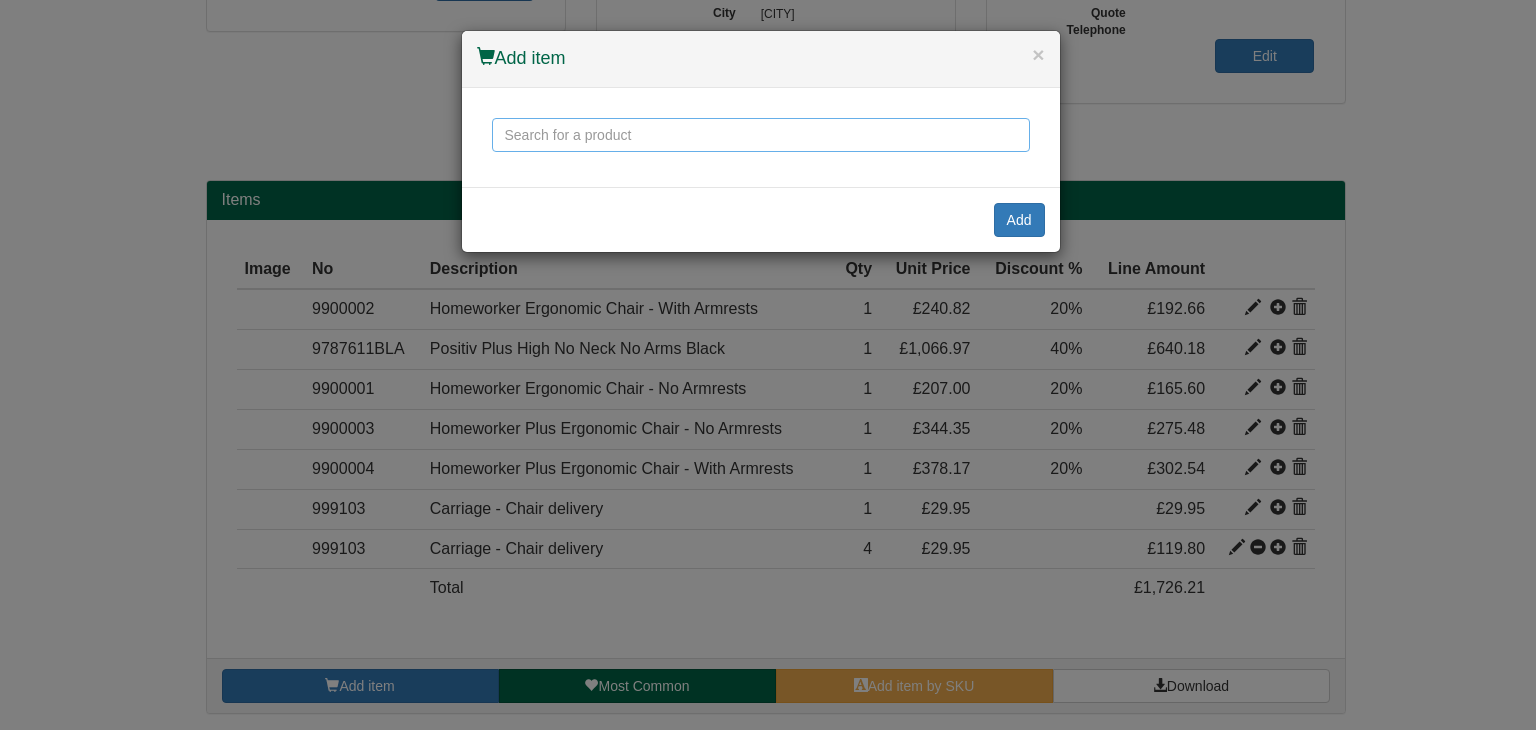 click at bounding box center [761, 135] 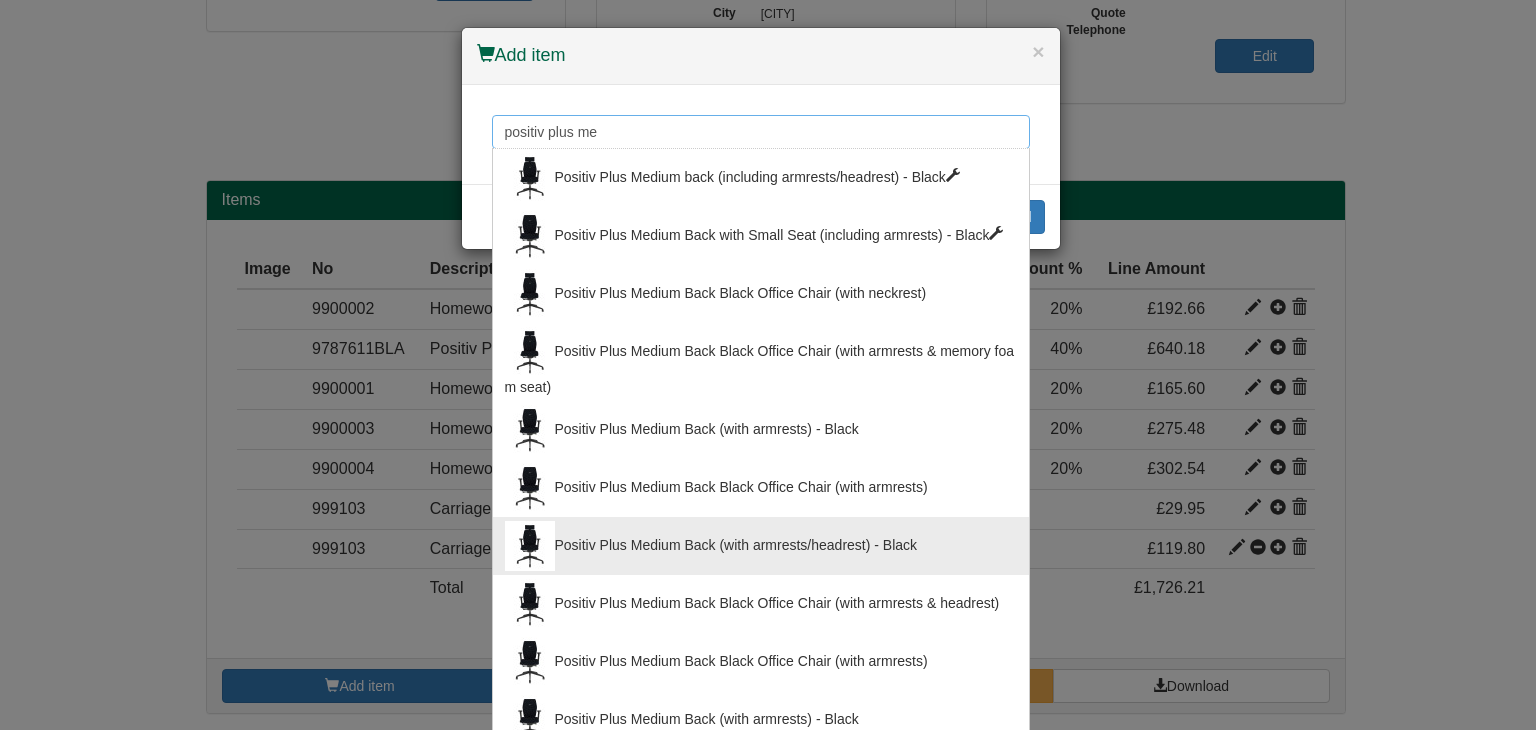 scroll, scrollTop: 0, scrollLeft: 0, axis: both 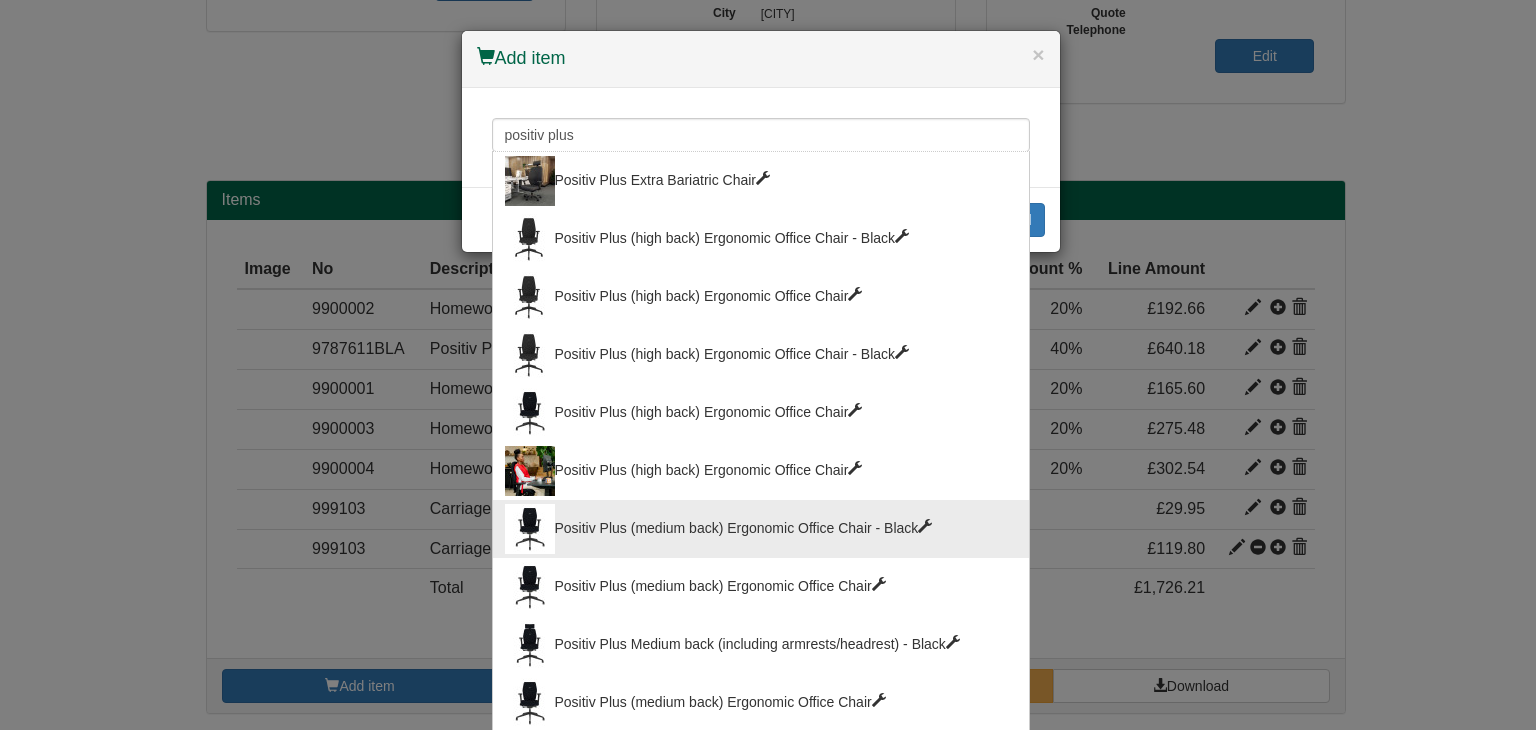 click on "Positiv Plus (medium back) Ergonomic Office Chair - Black" at bounding box center [761, 529] 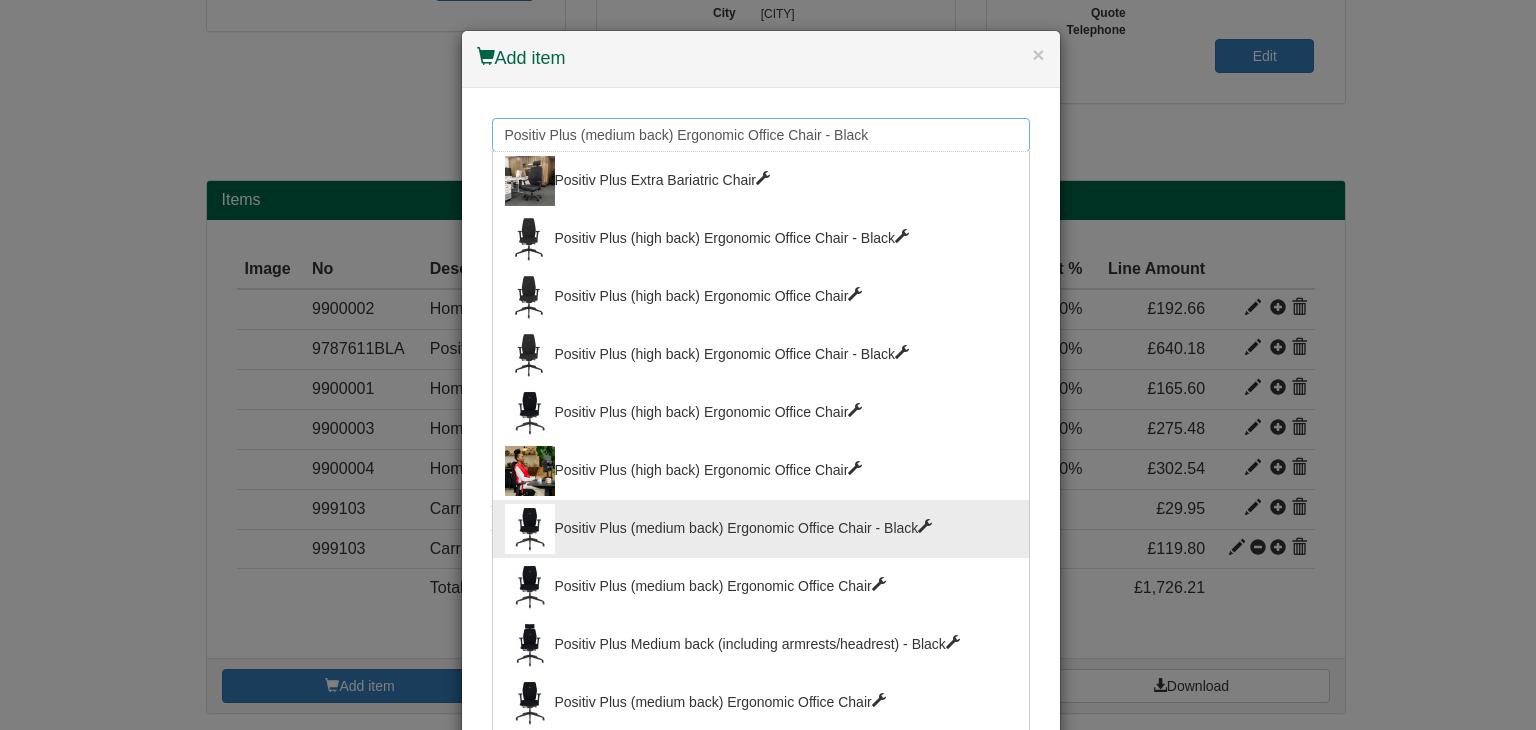 click on "Positiv Plus (medium back) Ergonomic Office Chair - Black" at bounding box center (761, 135) 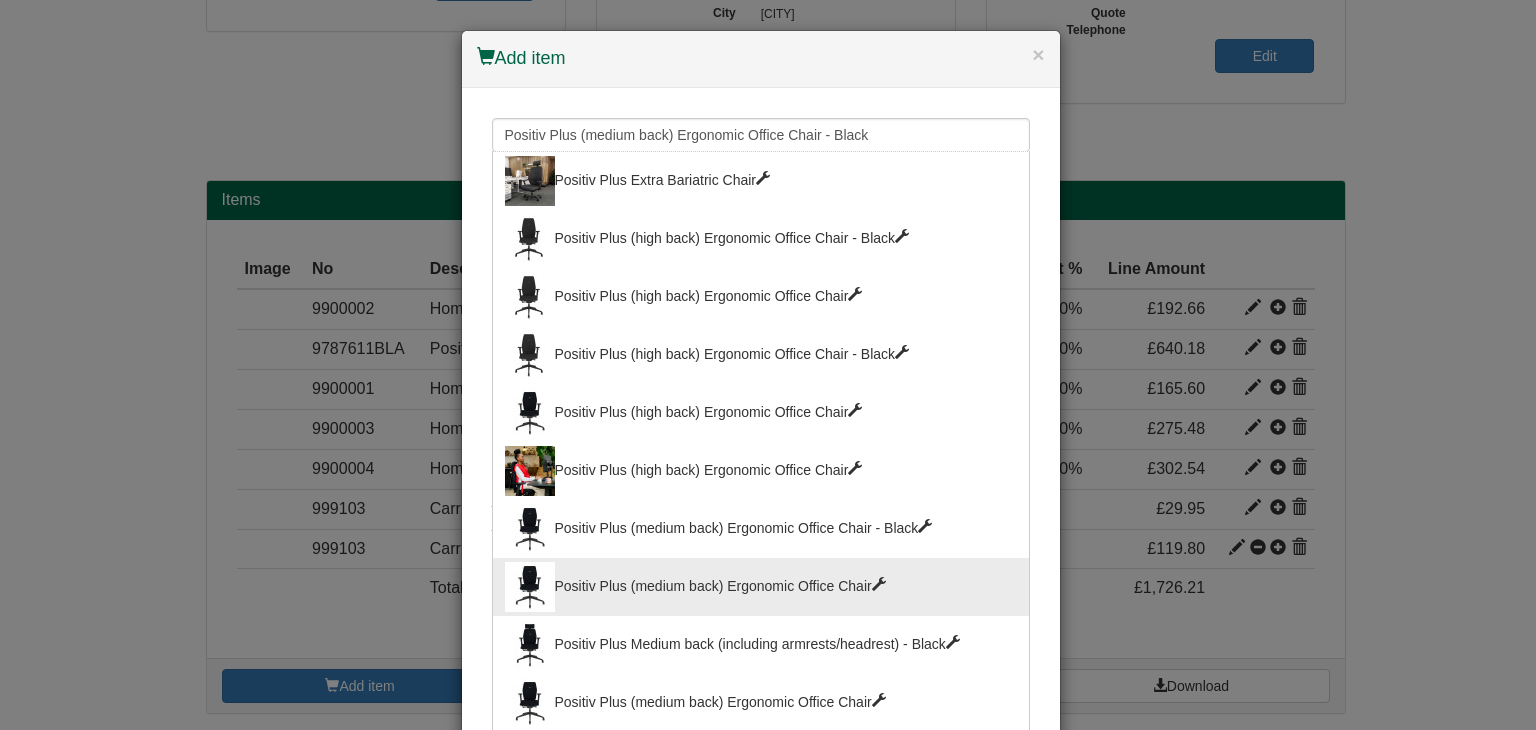 click on "Positiv Plus (medium back) Ergonomic Office Chair" at bounding box center (761, 587) 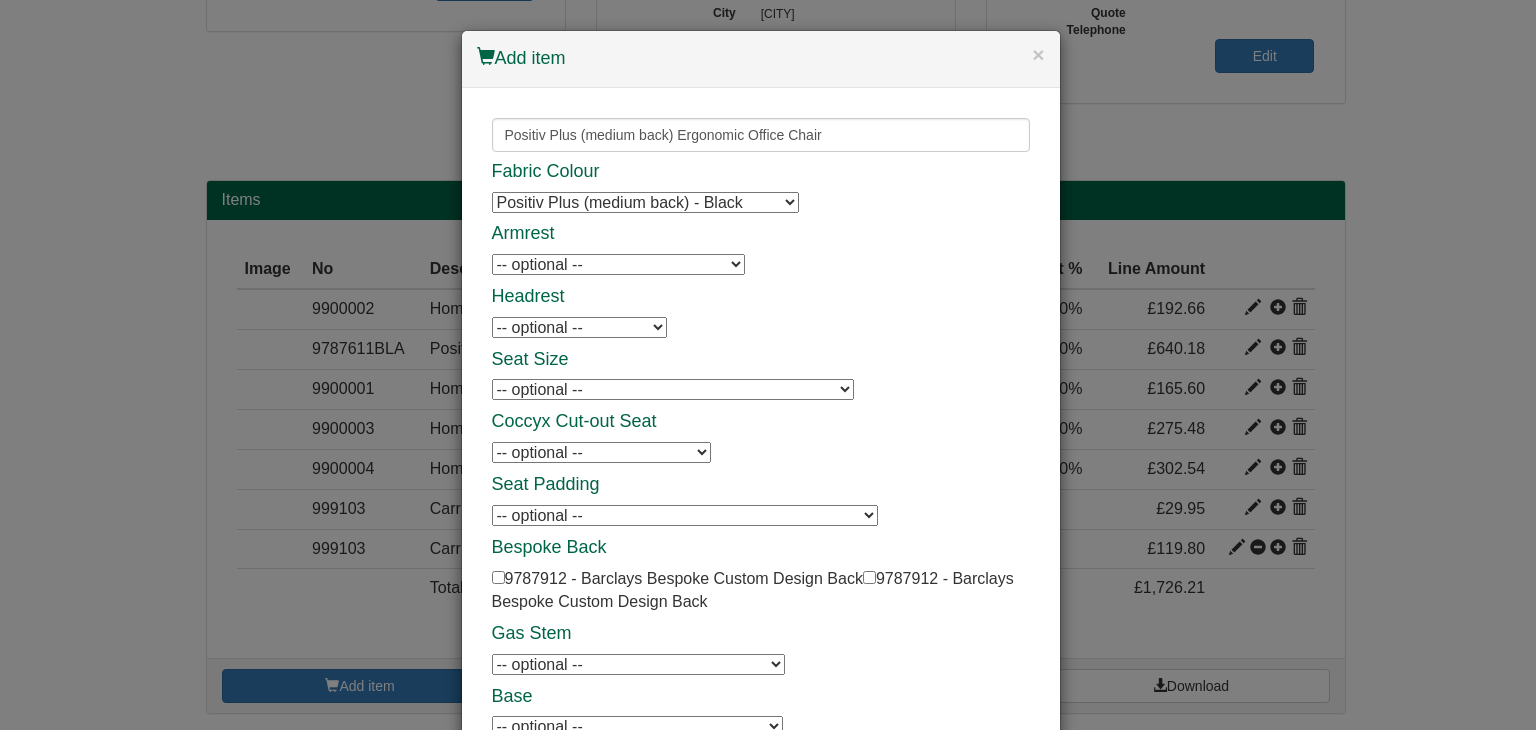 click on "-- optional -- Positiv Plus Adjustable Armrests Positiv Plus Adjustable Armrests Positiv Plus Adjustable Armrests" at bounding box center (618, 264) 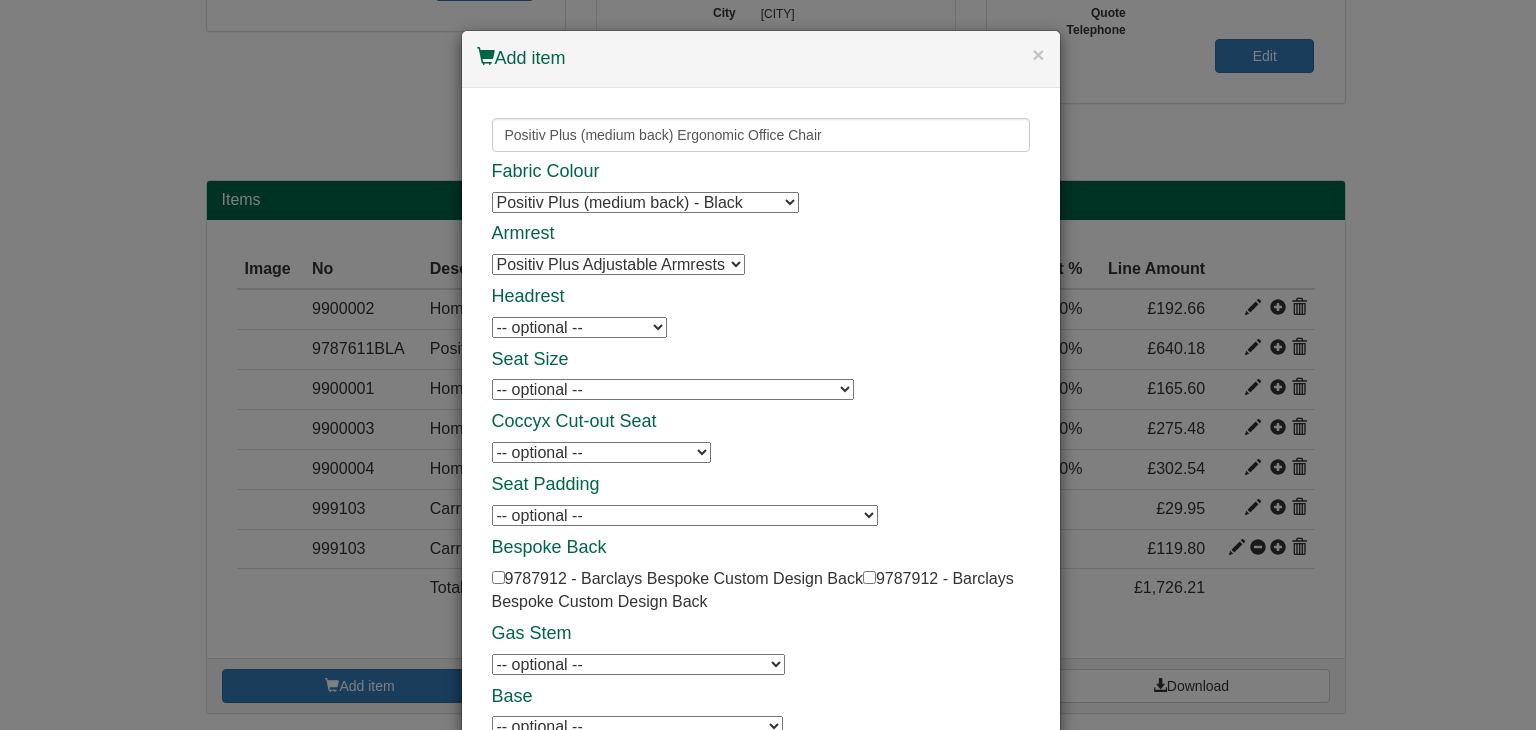 click on "-- optional -- Positiv Plus Adjustable Armrests Positiv Plus Adjustable Armrests Positiv Plus Adjustable Armrests" at bounding box center (618, 264) 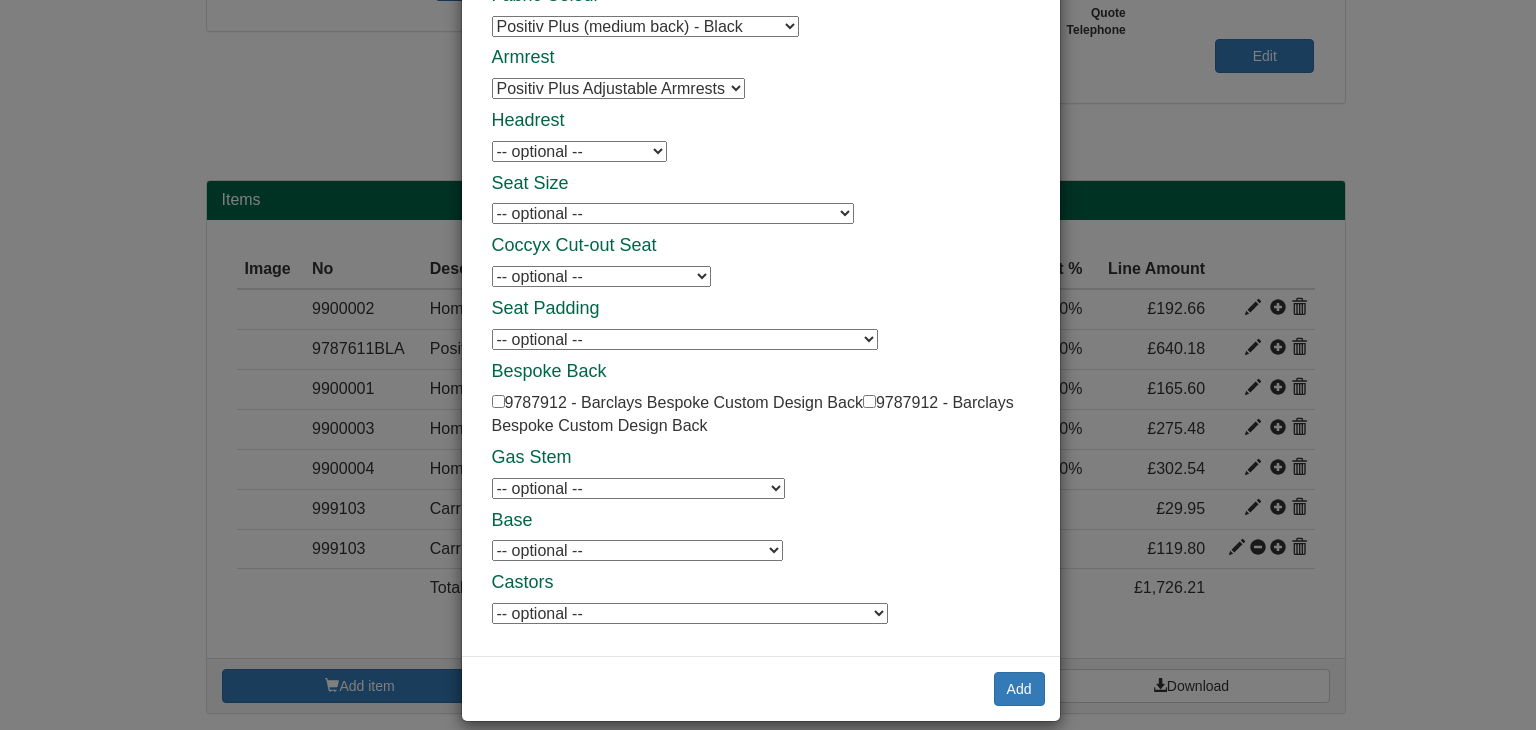 scroll, scrollTop: 196, scrollLeft: 0, axis: vertical 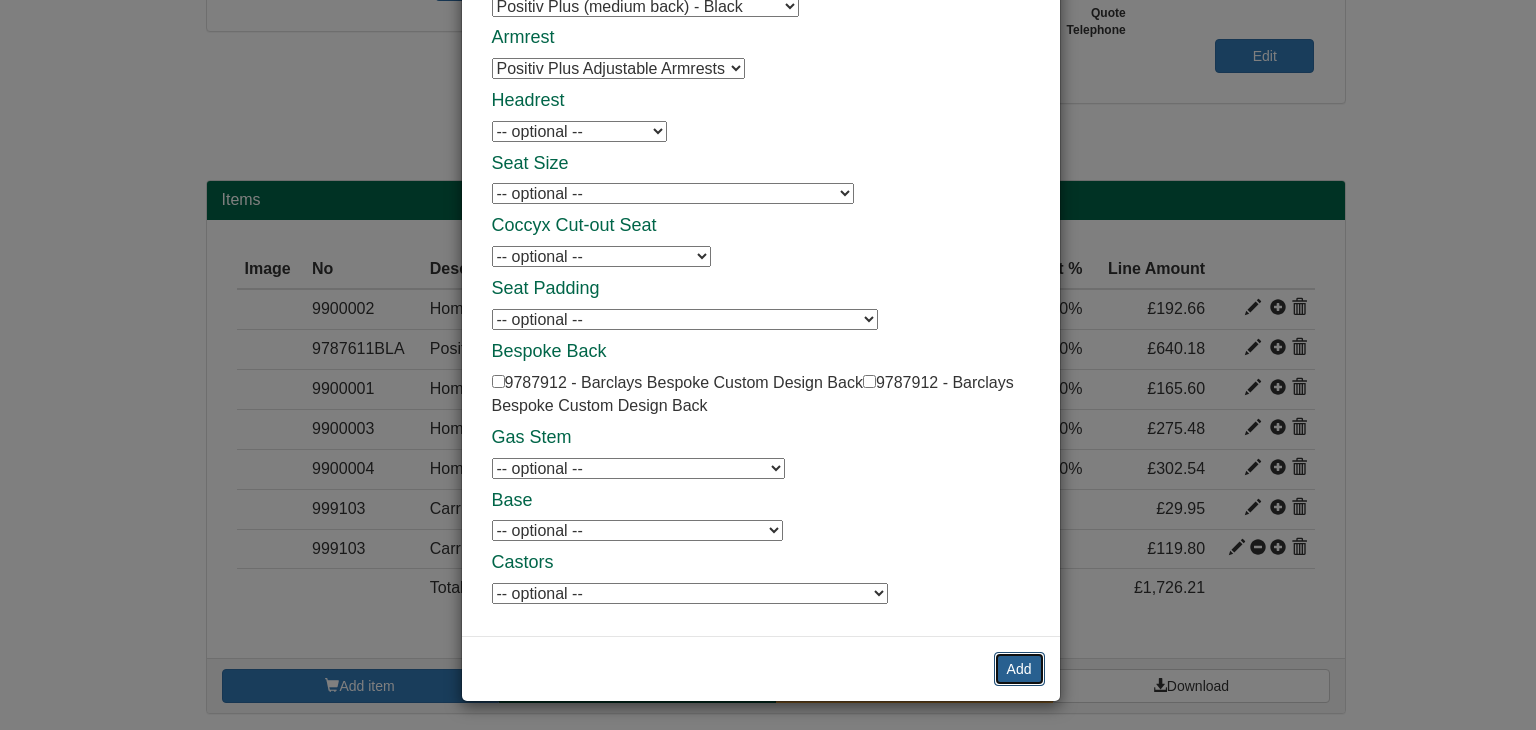 click on "Add" at bounding box center [1019, 669] 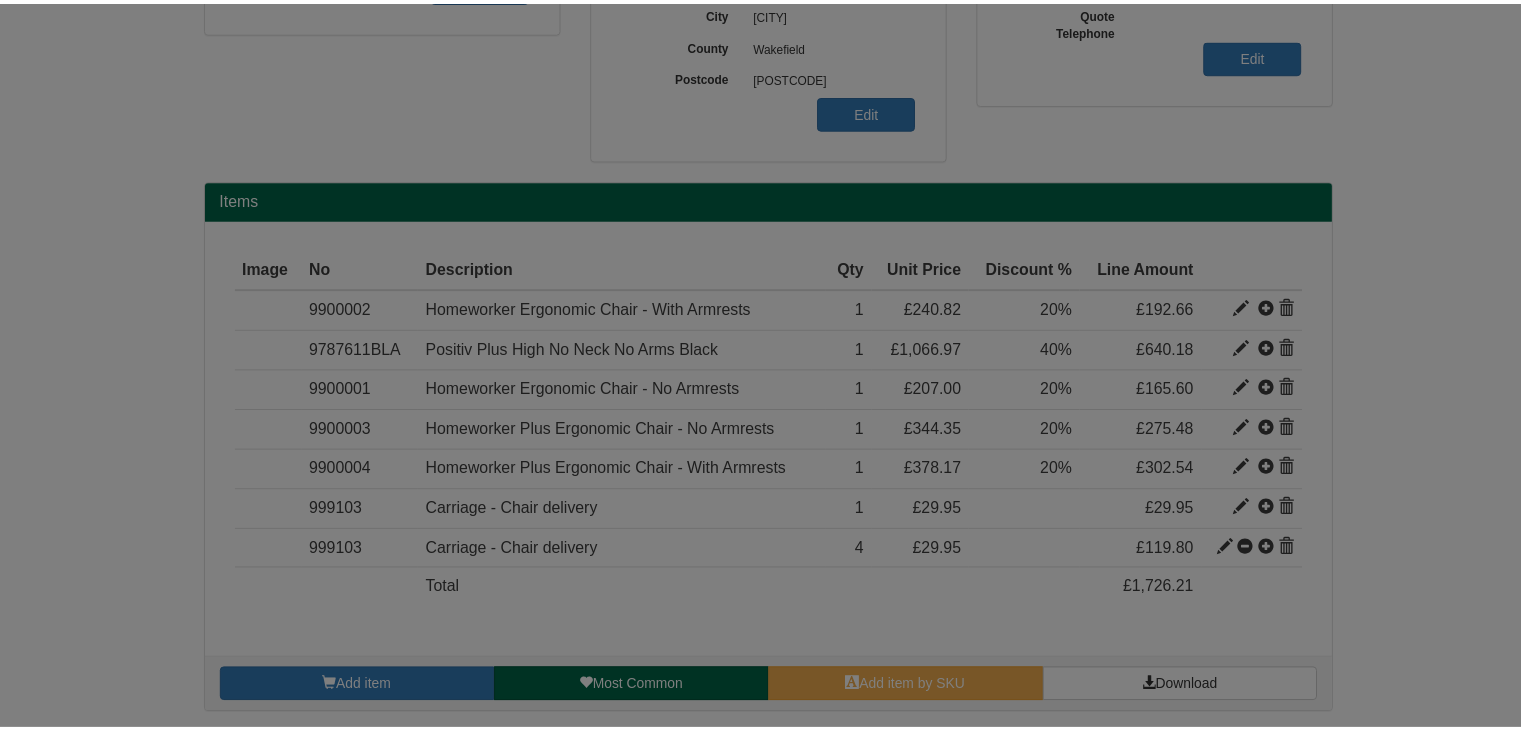 scroll, scrollTop: 0, scrollLeft: 0, axis: both 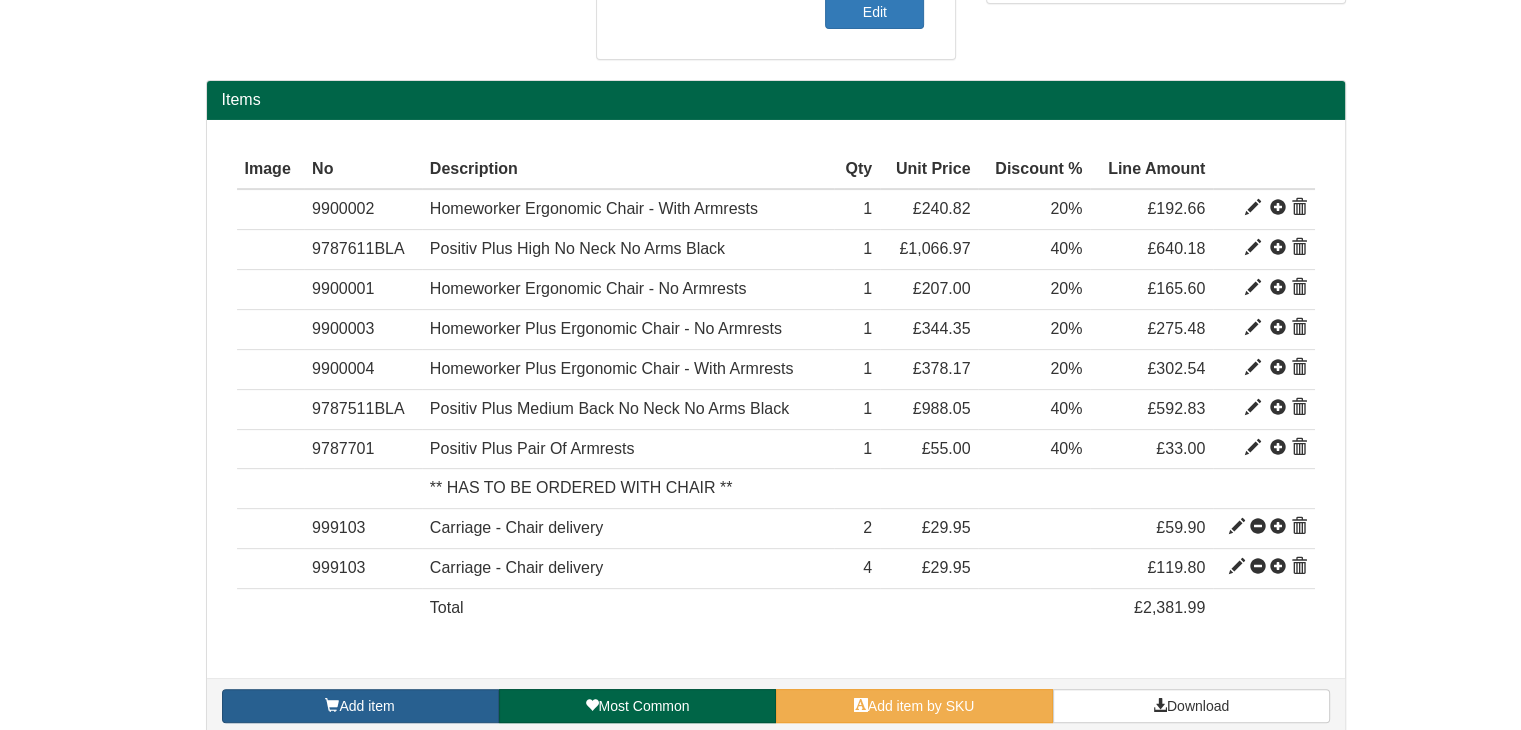 click on "Add item" at bounding box center [366, 706] 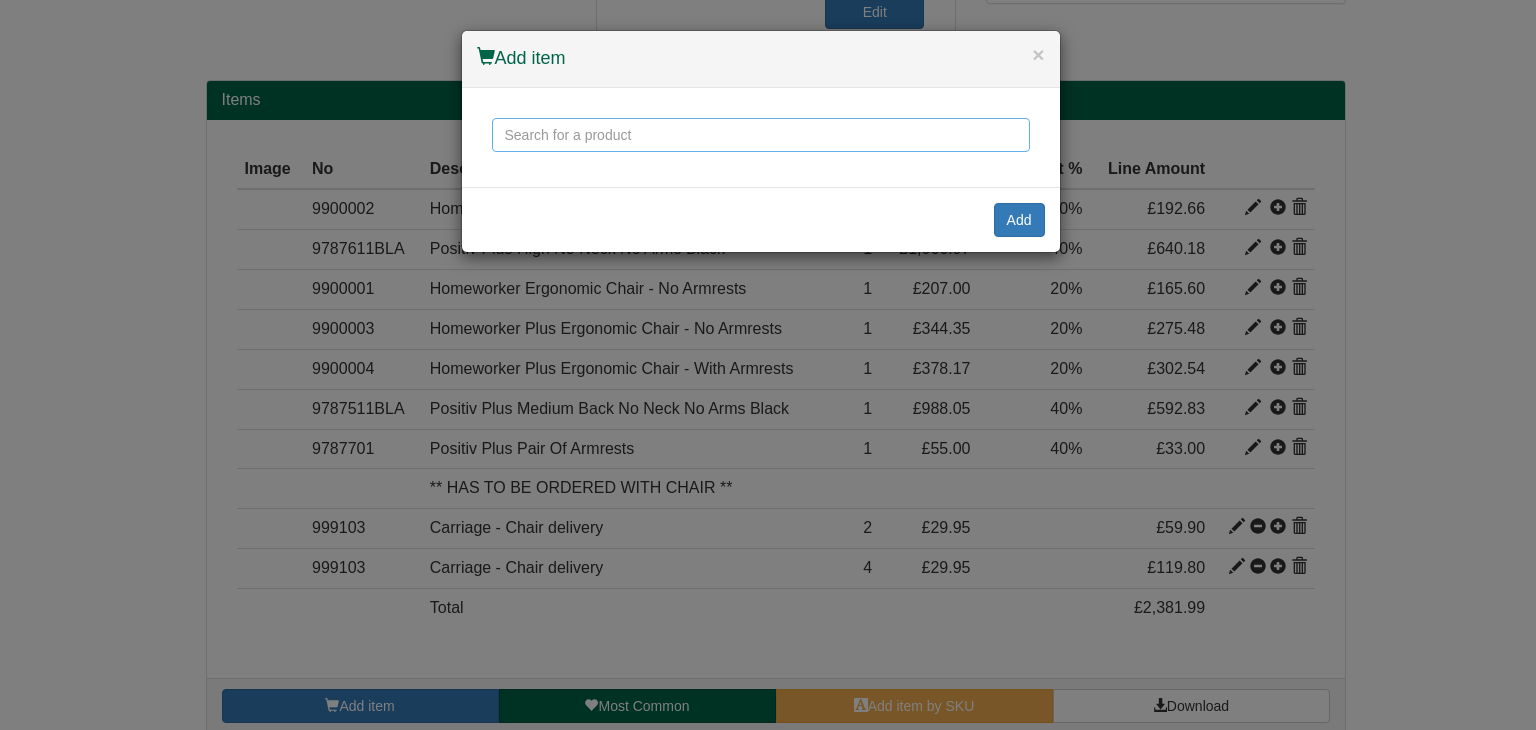 click at bounding box center [761, 135] 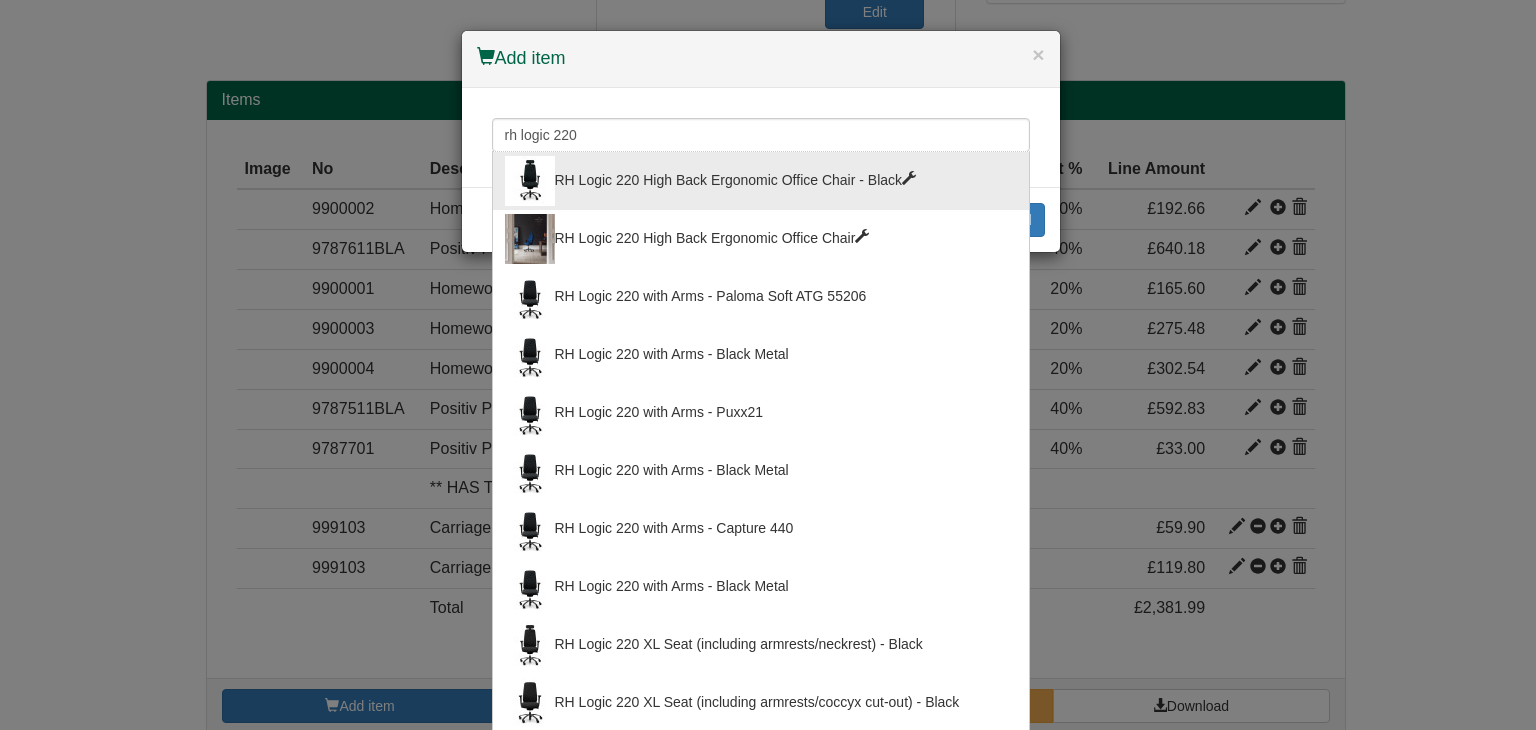 click on "RH Logic 220 High Back Ergonomic Office Chair - Black" at bounding box center [761, 181] 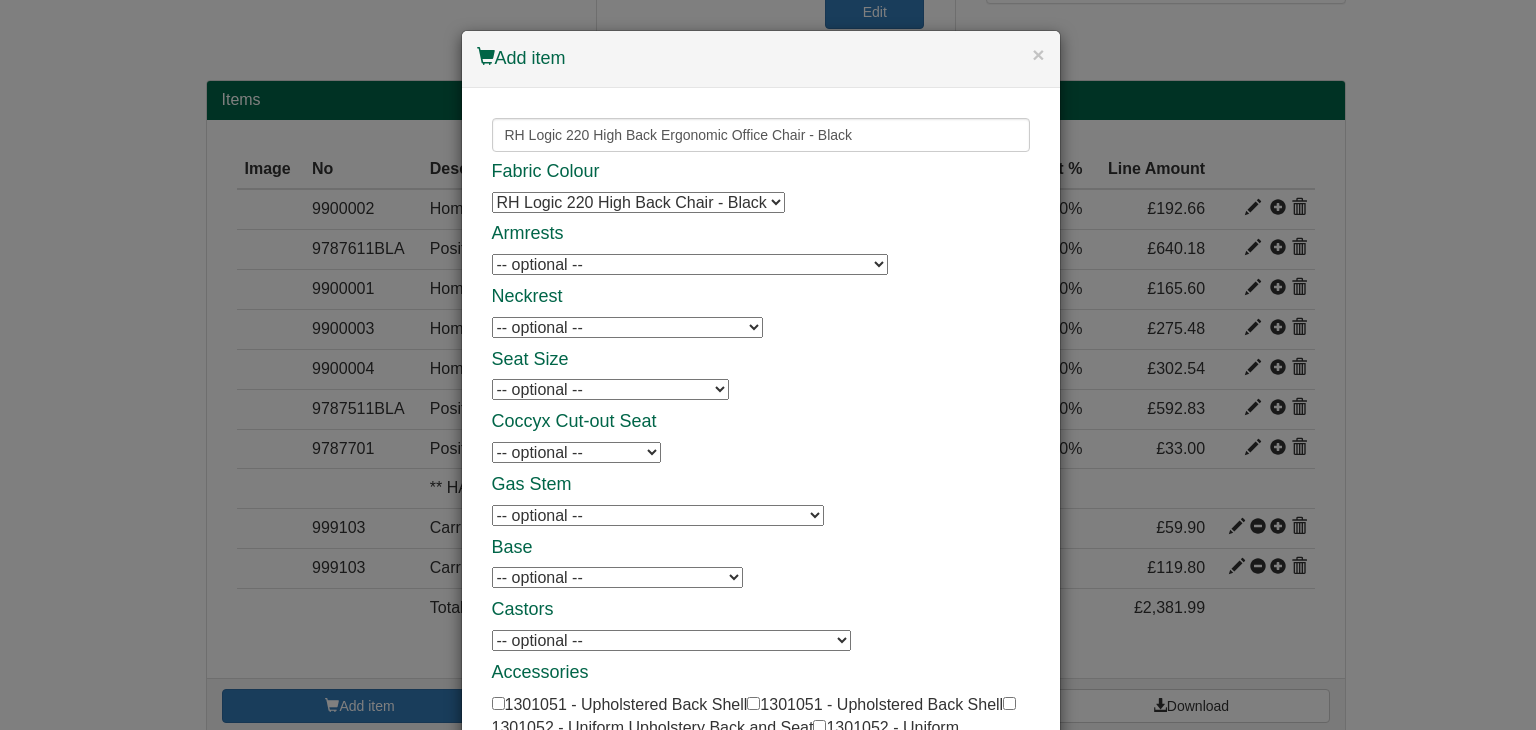 click on "-- optional -- 8L Armrests - Black - Black Frame 8L Armrests - Black - Black Frame 8L Armrests with Leather Tops - Black - Black Frame 8L Armrests with Leather Tops - Black - Black Frame" at bounding box center [690, 264] 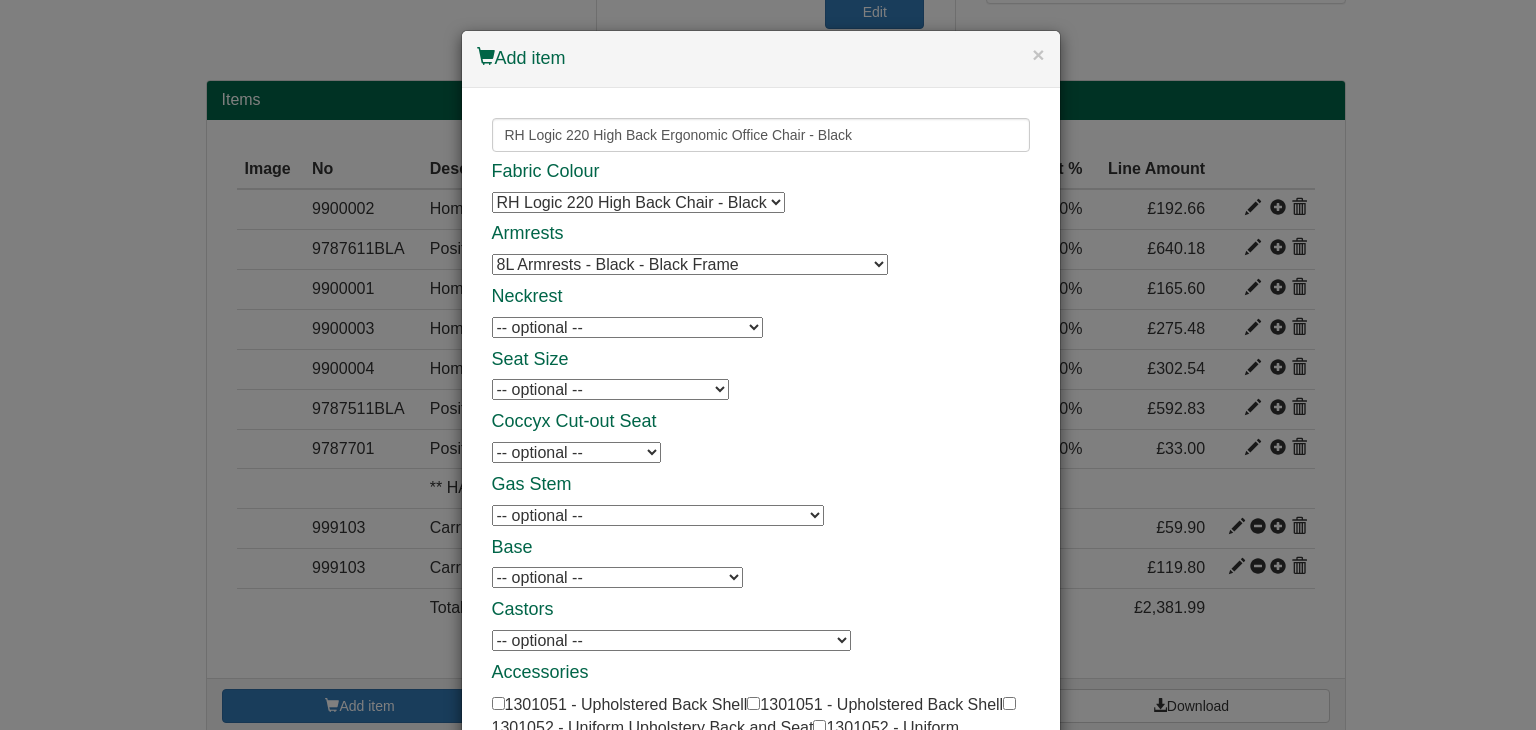 scroll, scrollTop: 328, scrollLeft: 0, axis: vertical 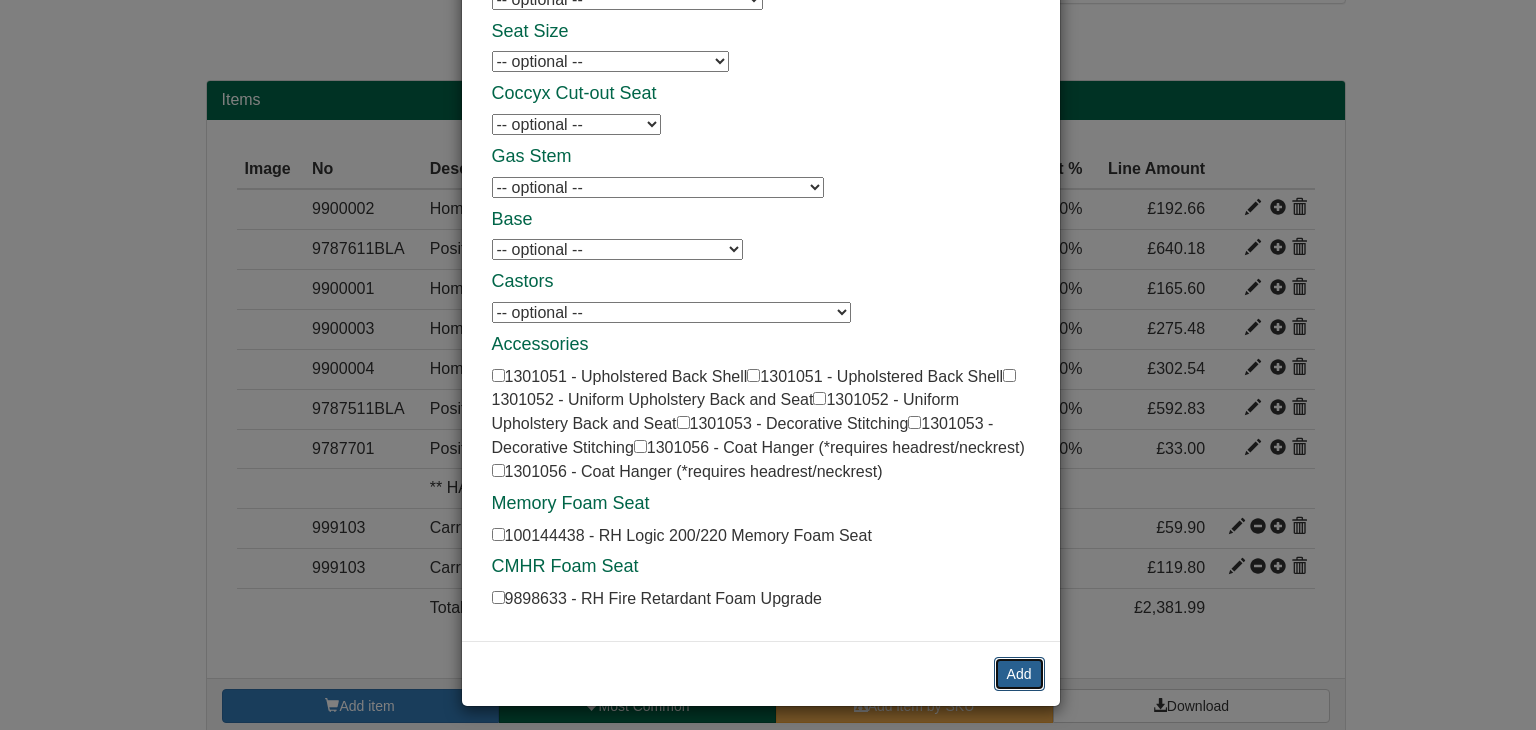 click on "Add" at bounding box center (1019, 674) 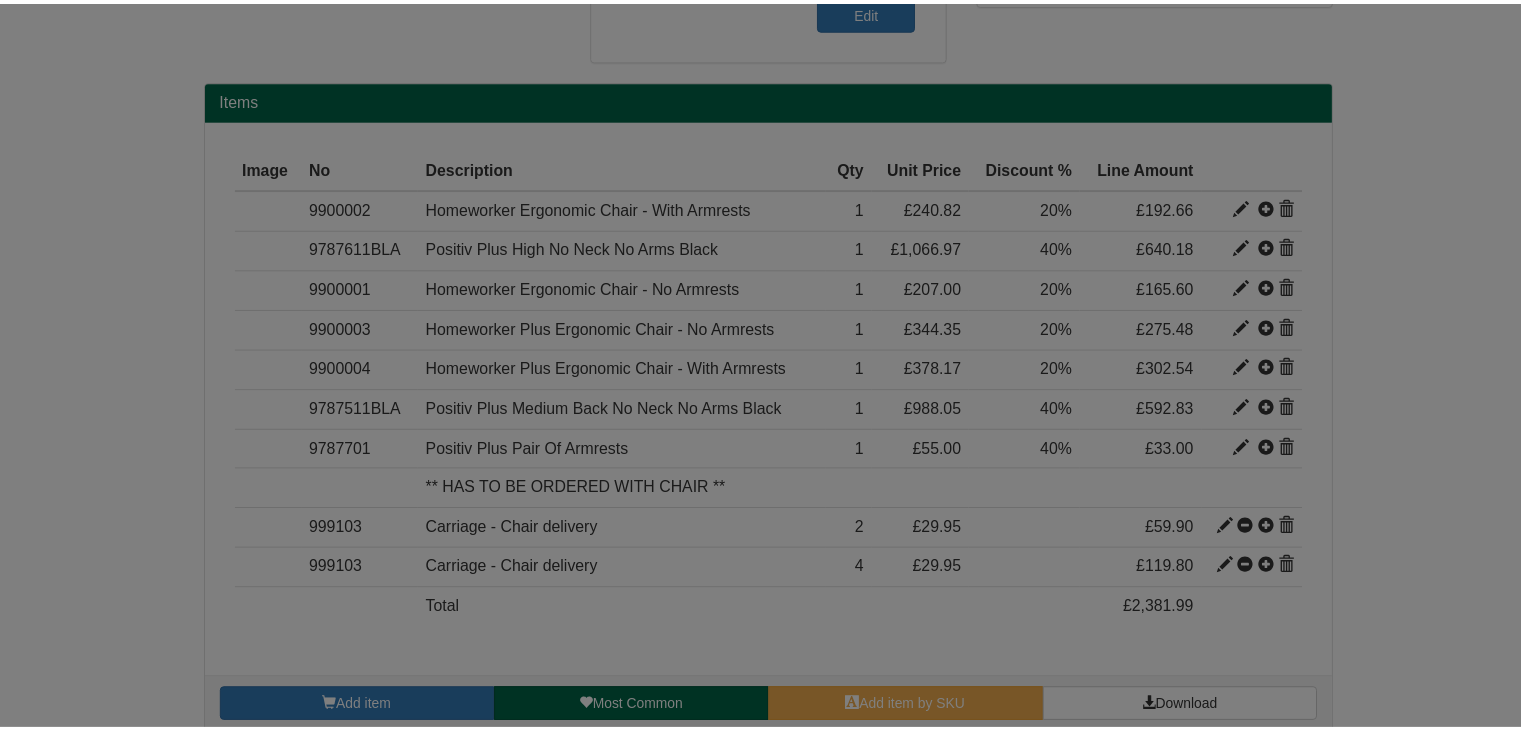 scroll, scrollTop: 0, scrollLeft: 0, axis: both 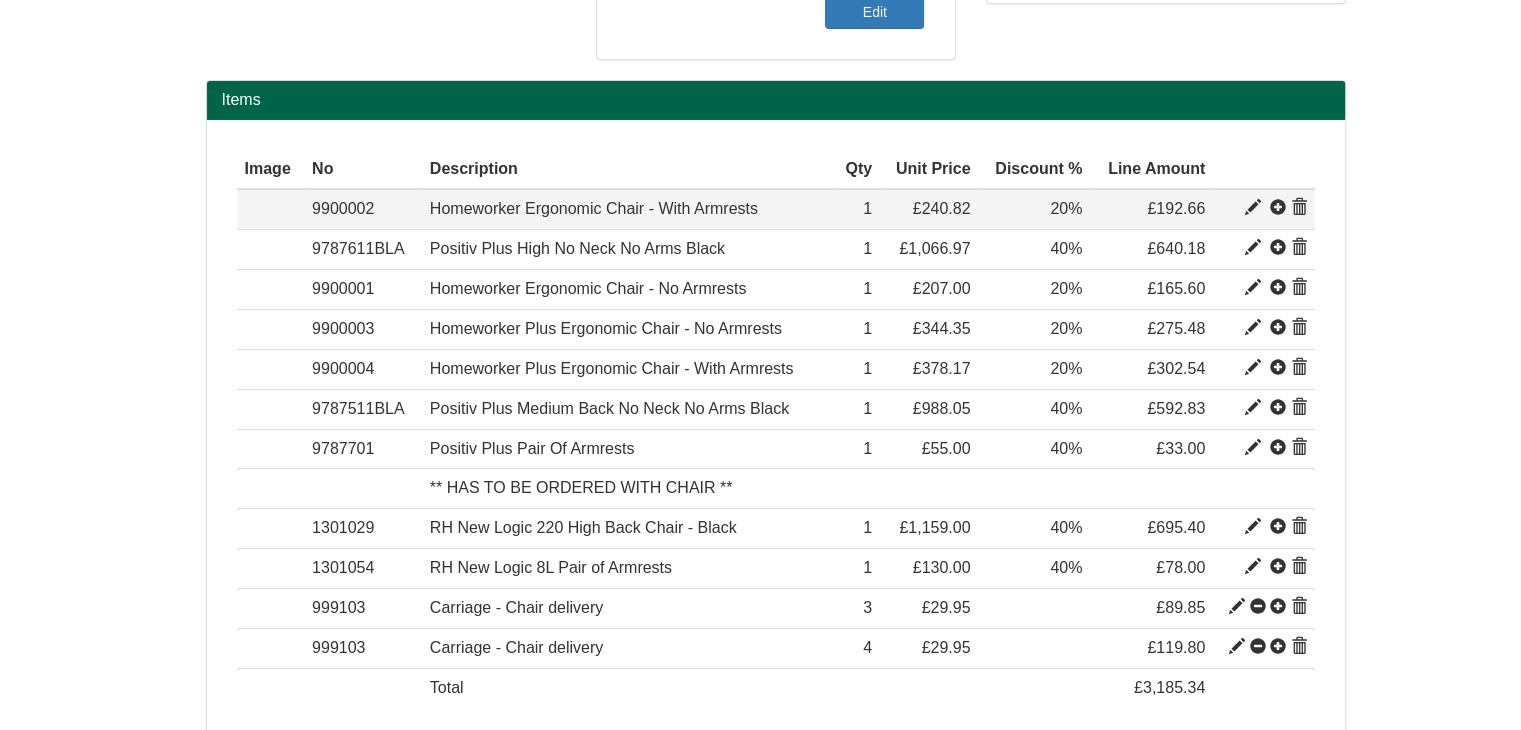 click at bounding box center [1299, 208] 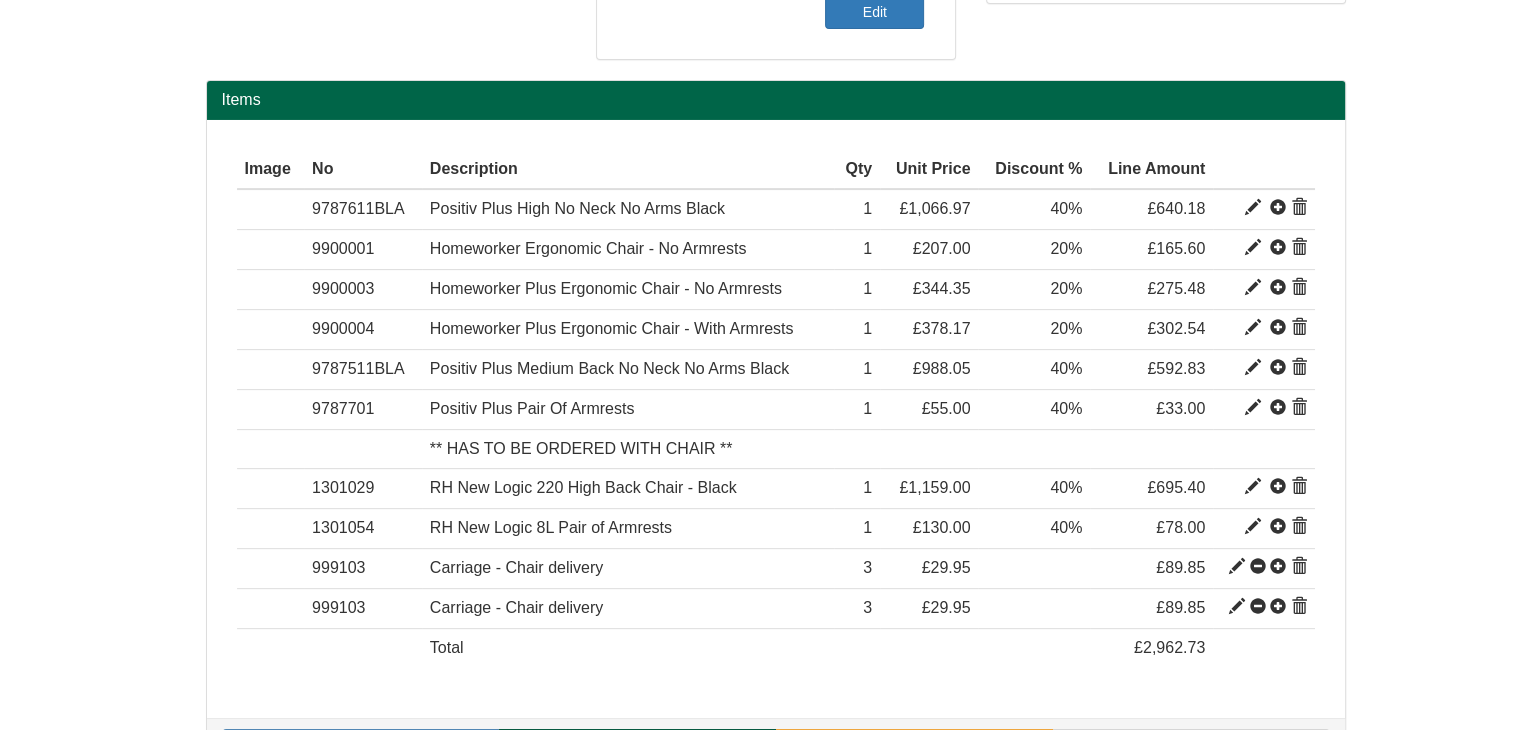 click at bounding box center [1299, 208] 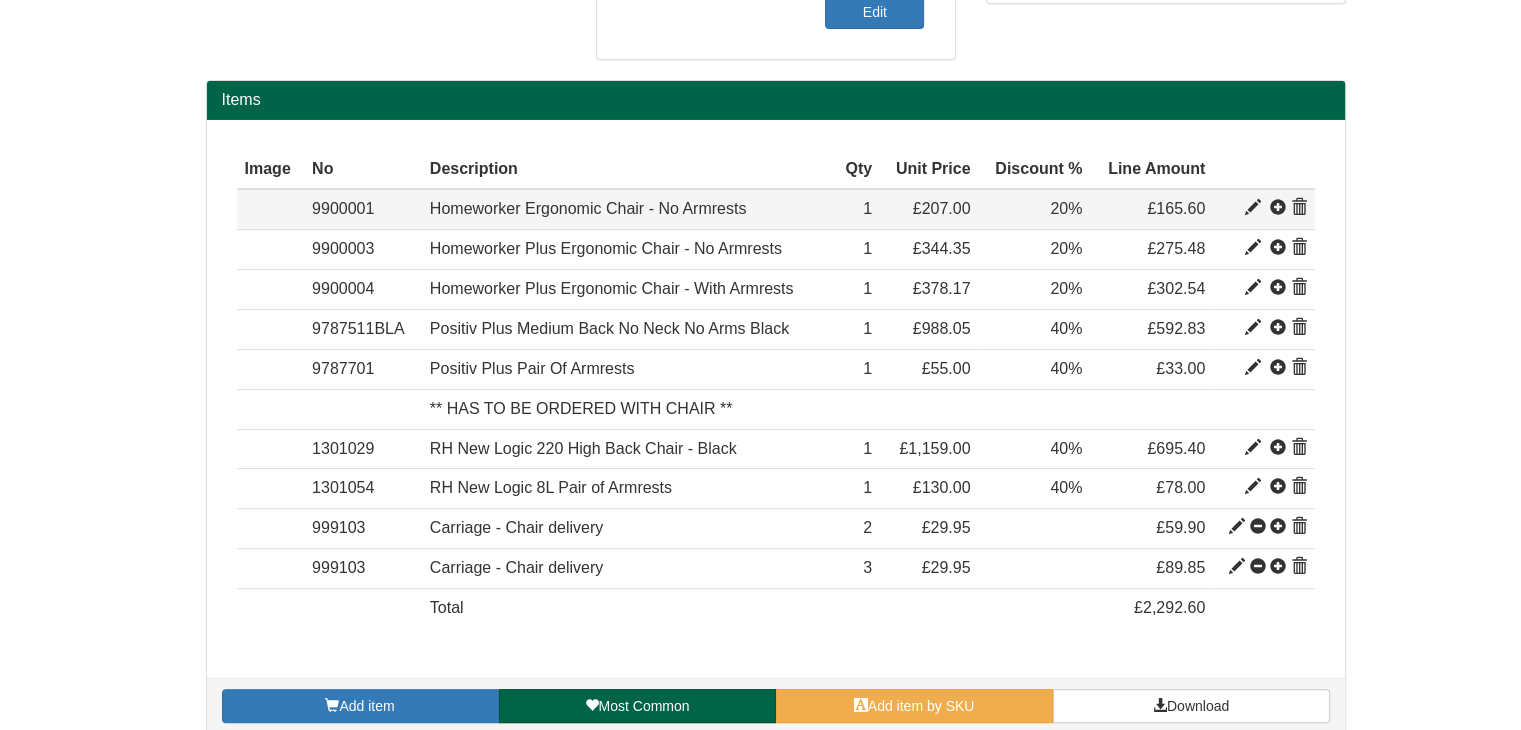 click at bounding box center [1299, 208] 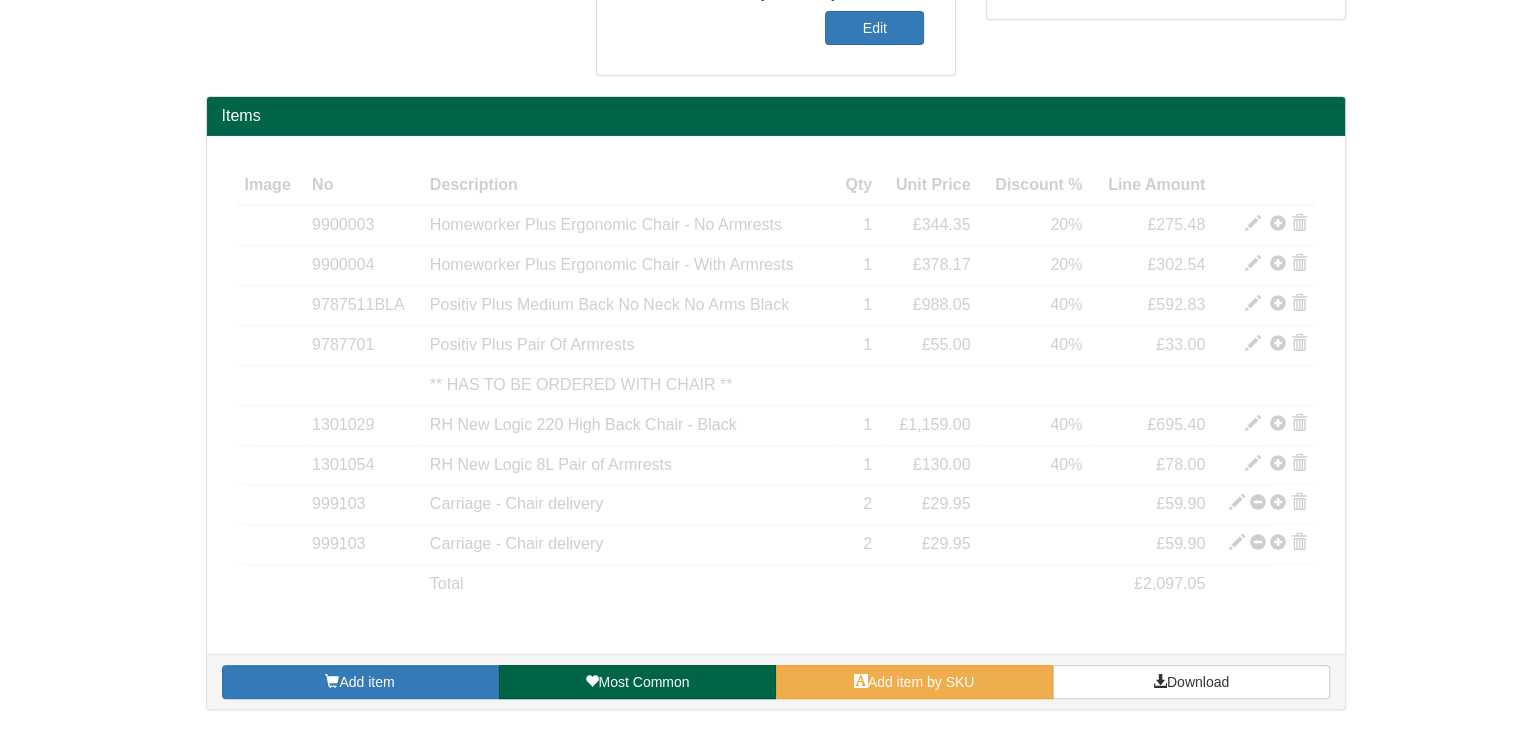 scroll, scrollTop: 598, scrollLeft: 0, axis: vertical 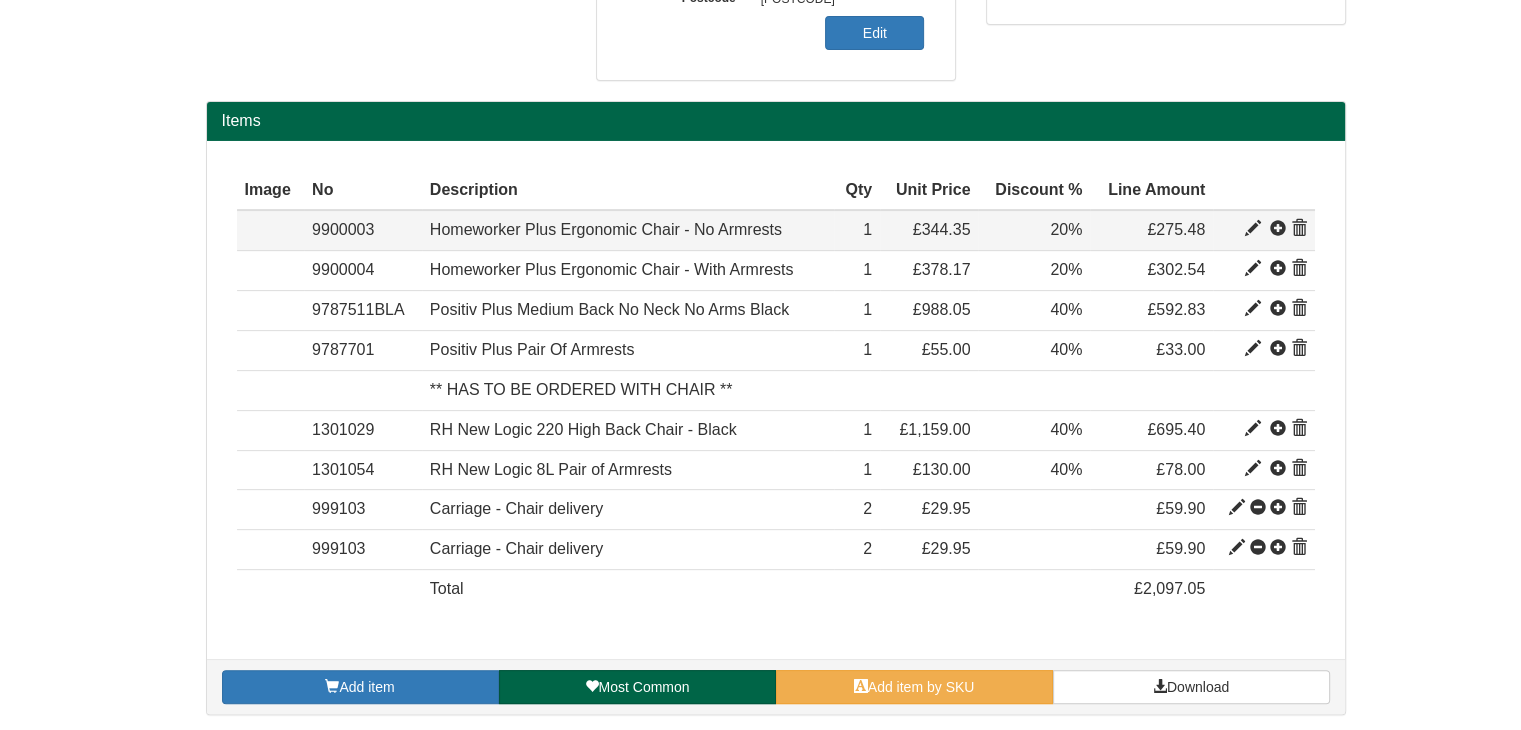 click at bounding box center [1299, 229] 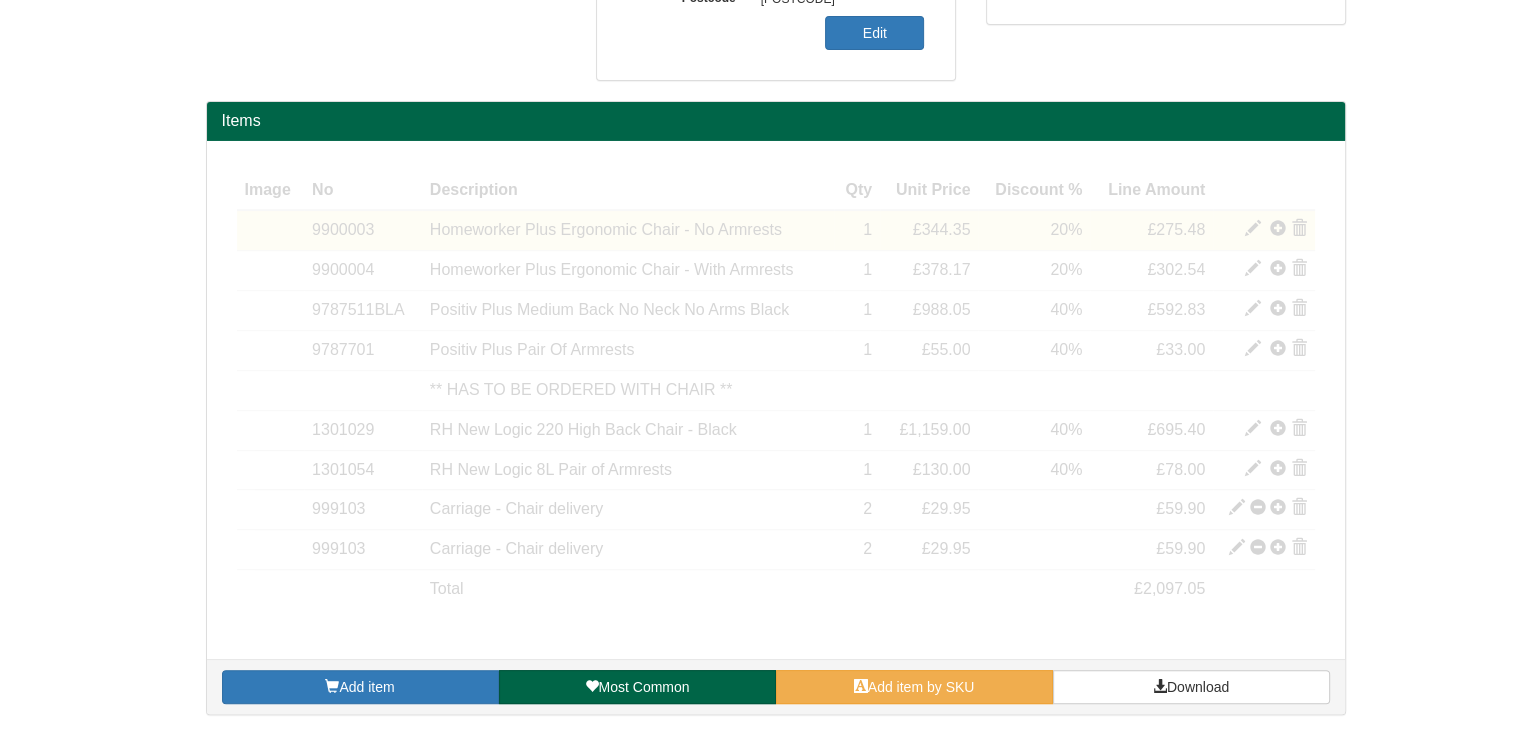scroll, scrollTop: 559, scrollLeft: 0, axis: vertical 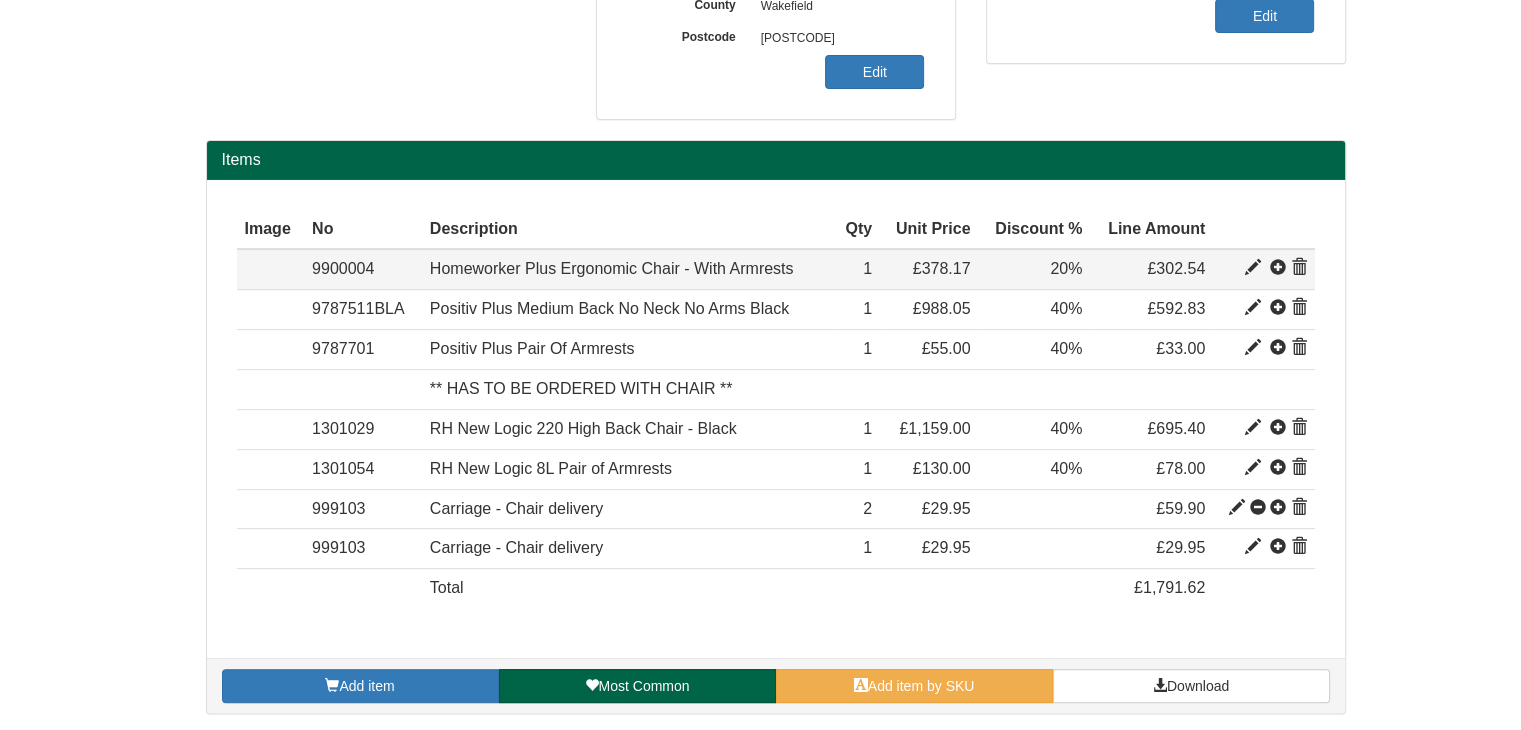 click at bounding box center [1299, 268] 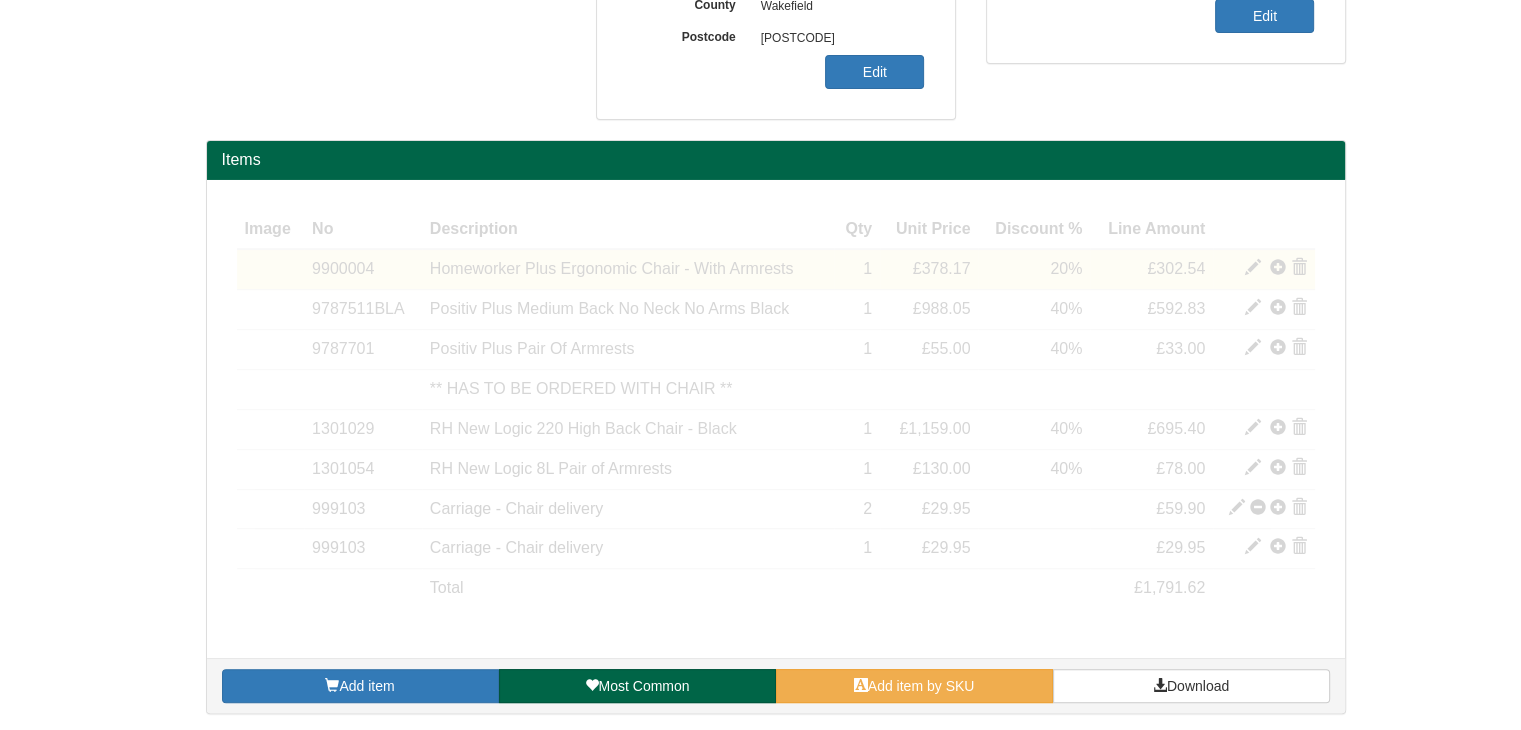 scroll, scrollTop: 480, scrollLeft: 0, axis: vertical 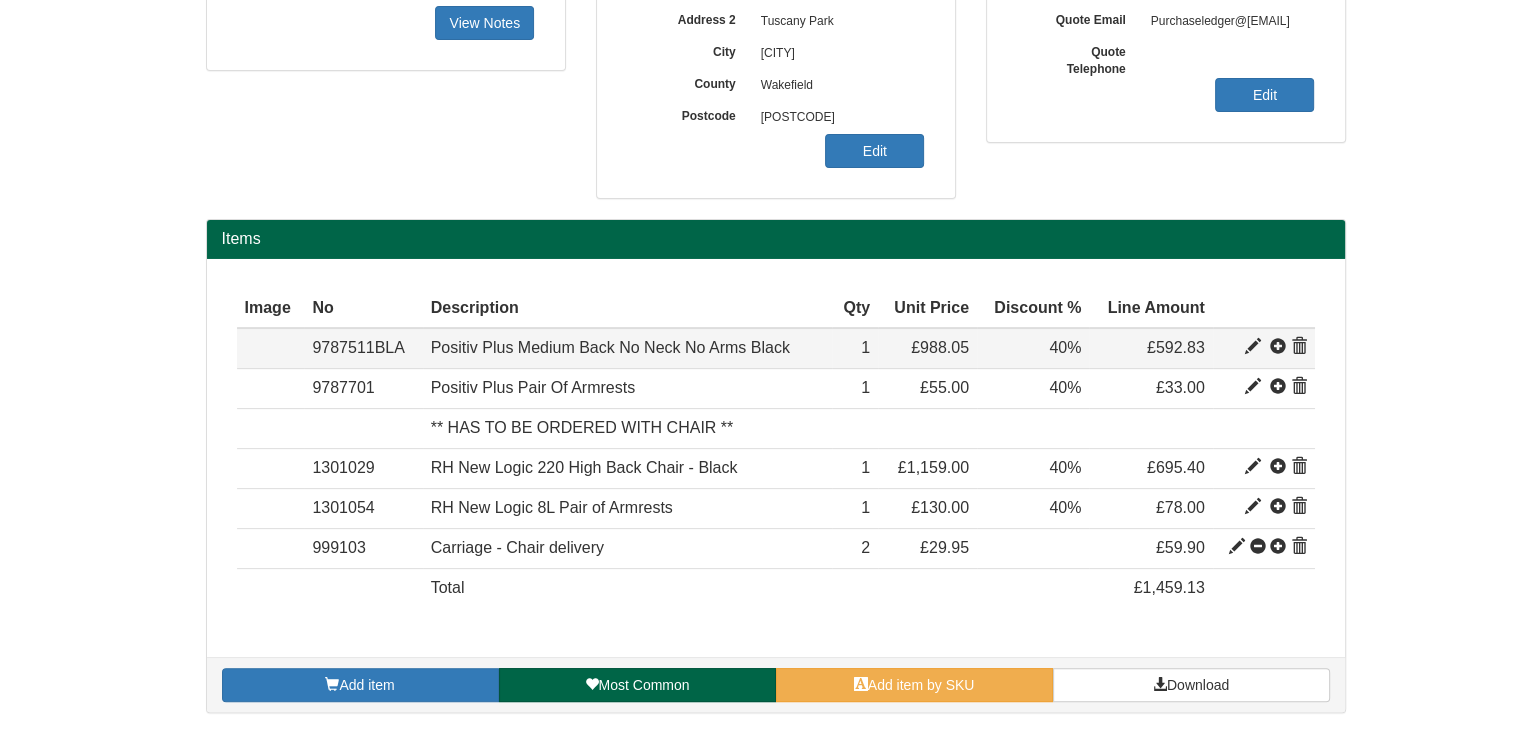 click at bounding box center [1299, 347] 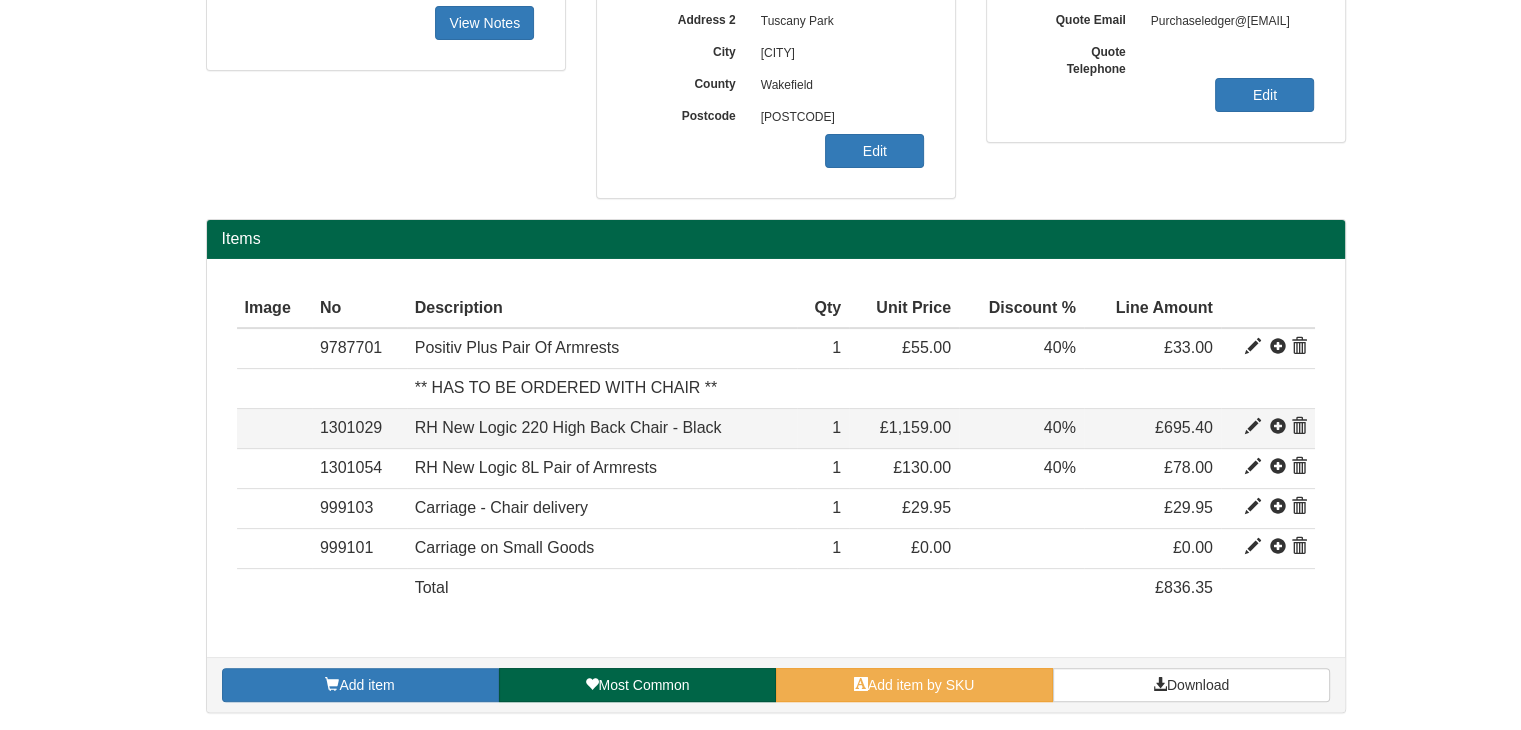 click at bounding box center (1299, 427) 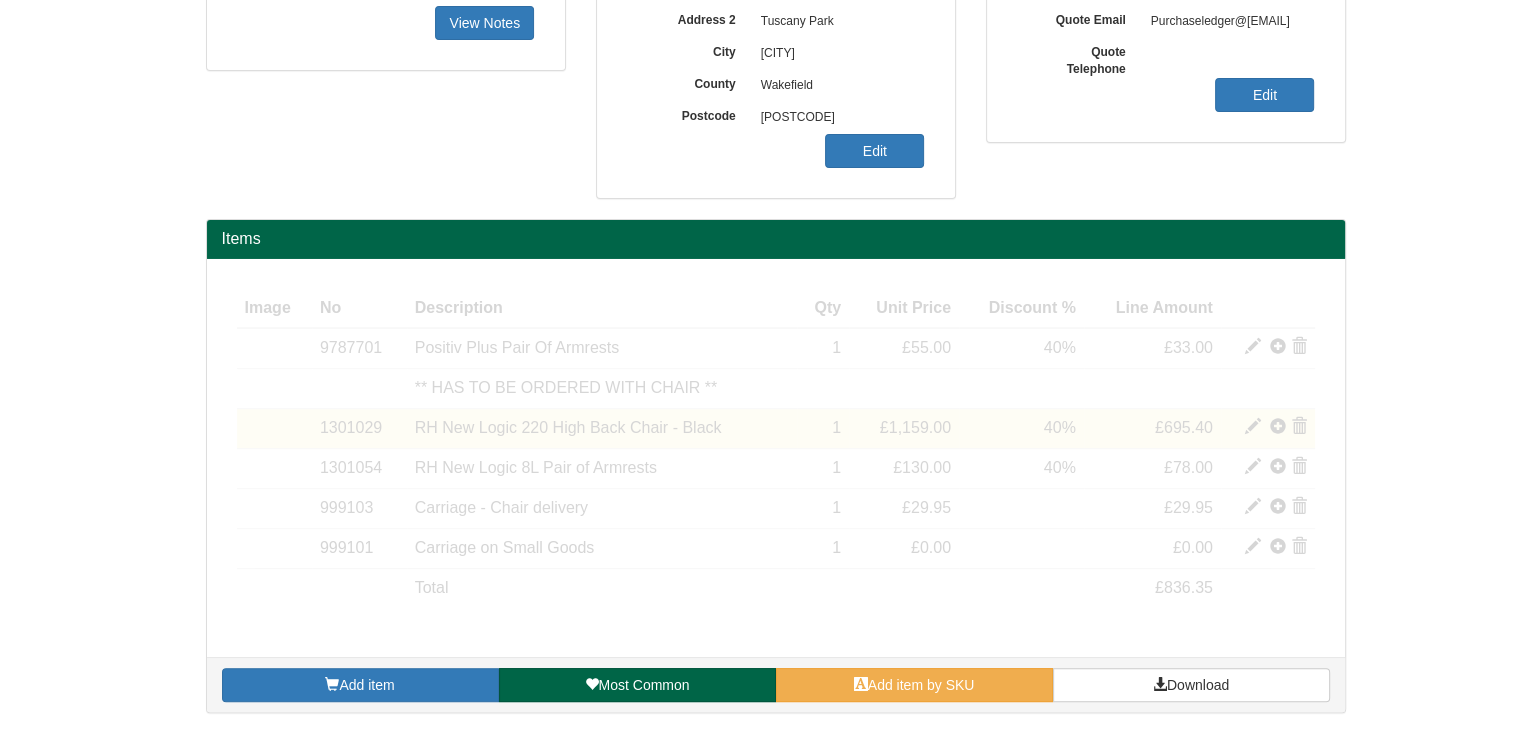 scroll, scrollTop: 400, scrollLeft: 0, axis: vertical 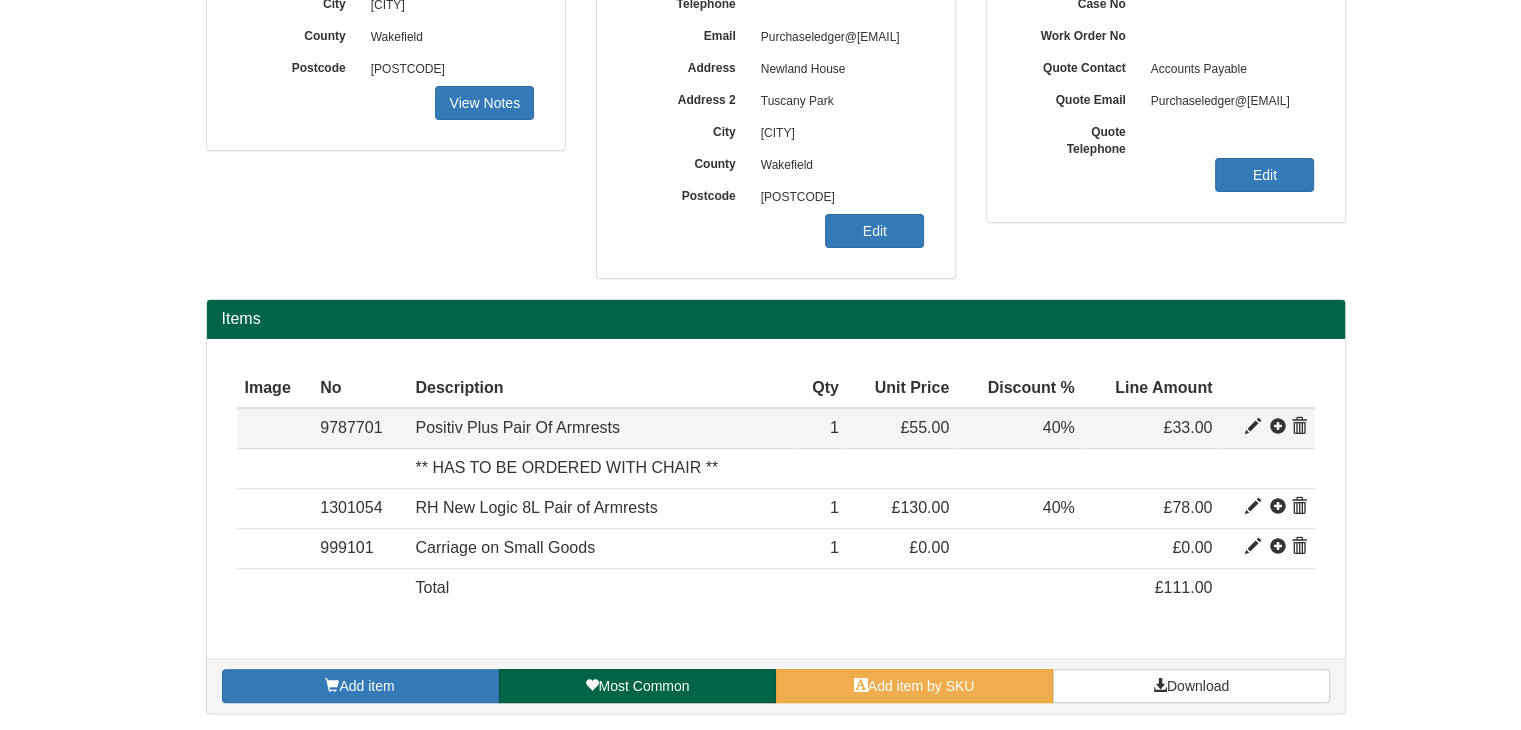 click at bounding box center (1299, 427) 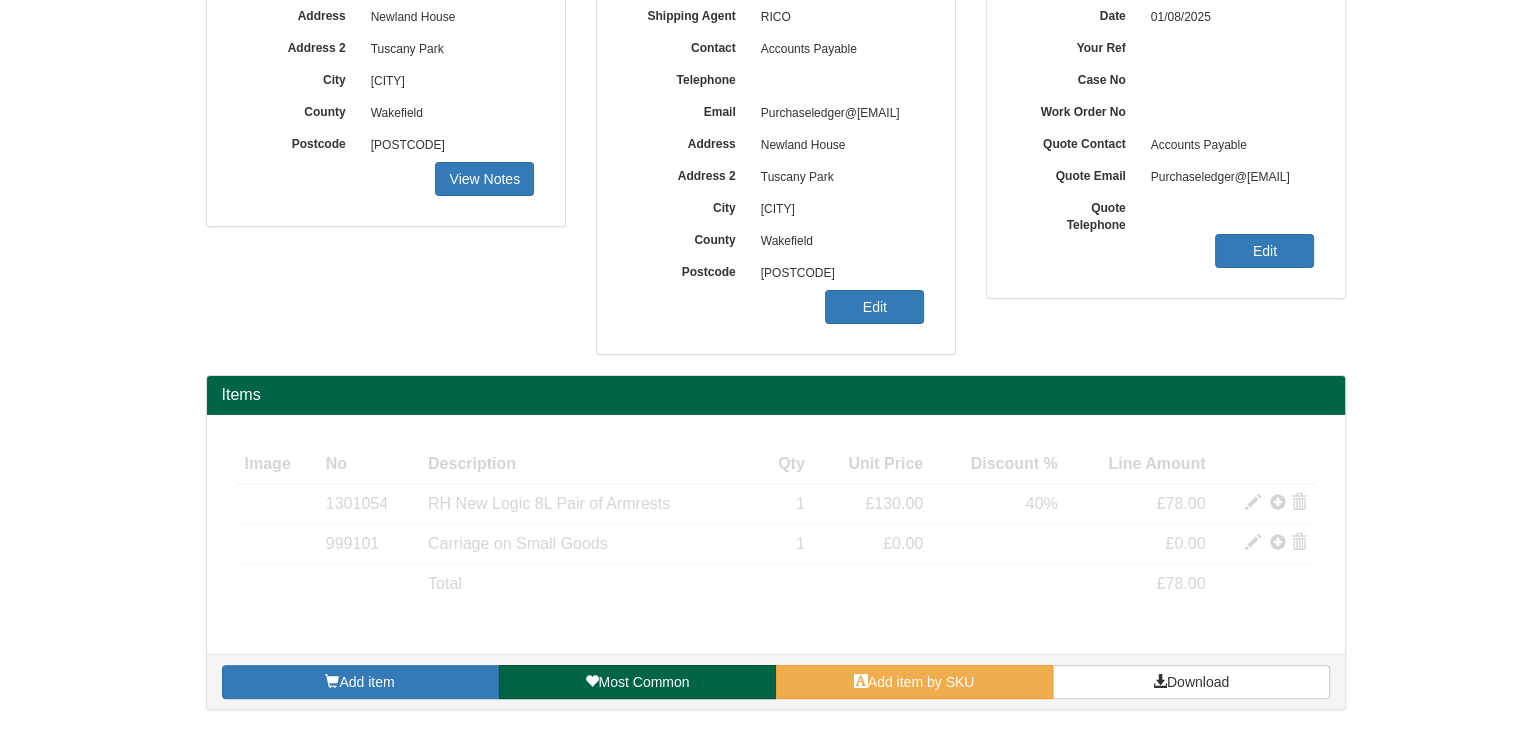 scroll, scrollTop: 320, scrollLeft: 0, axis: vertical 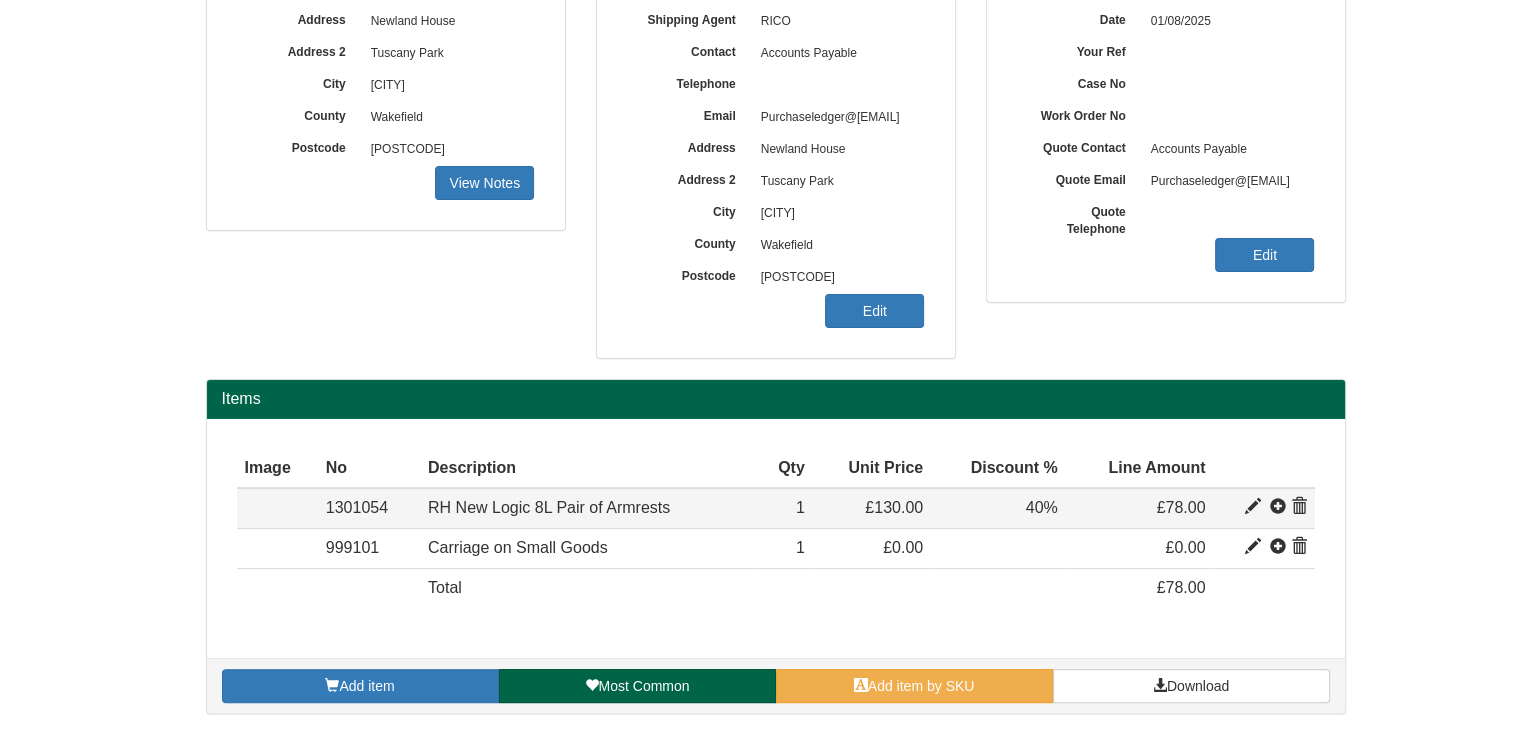 click at bounding box center (1299, 507) 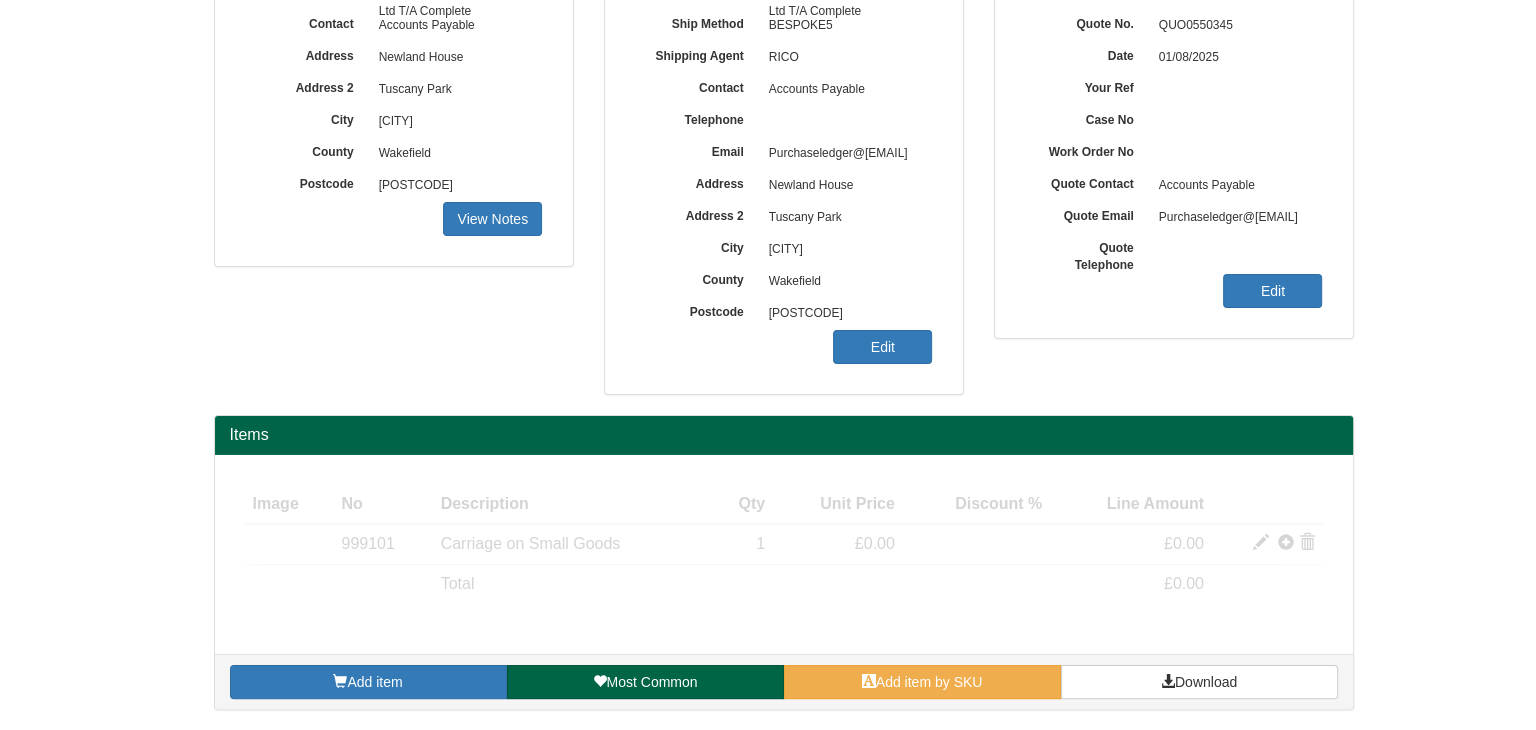 scroll, scrollTop: 281, scrollLeft: 0, axis: vertical 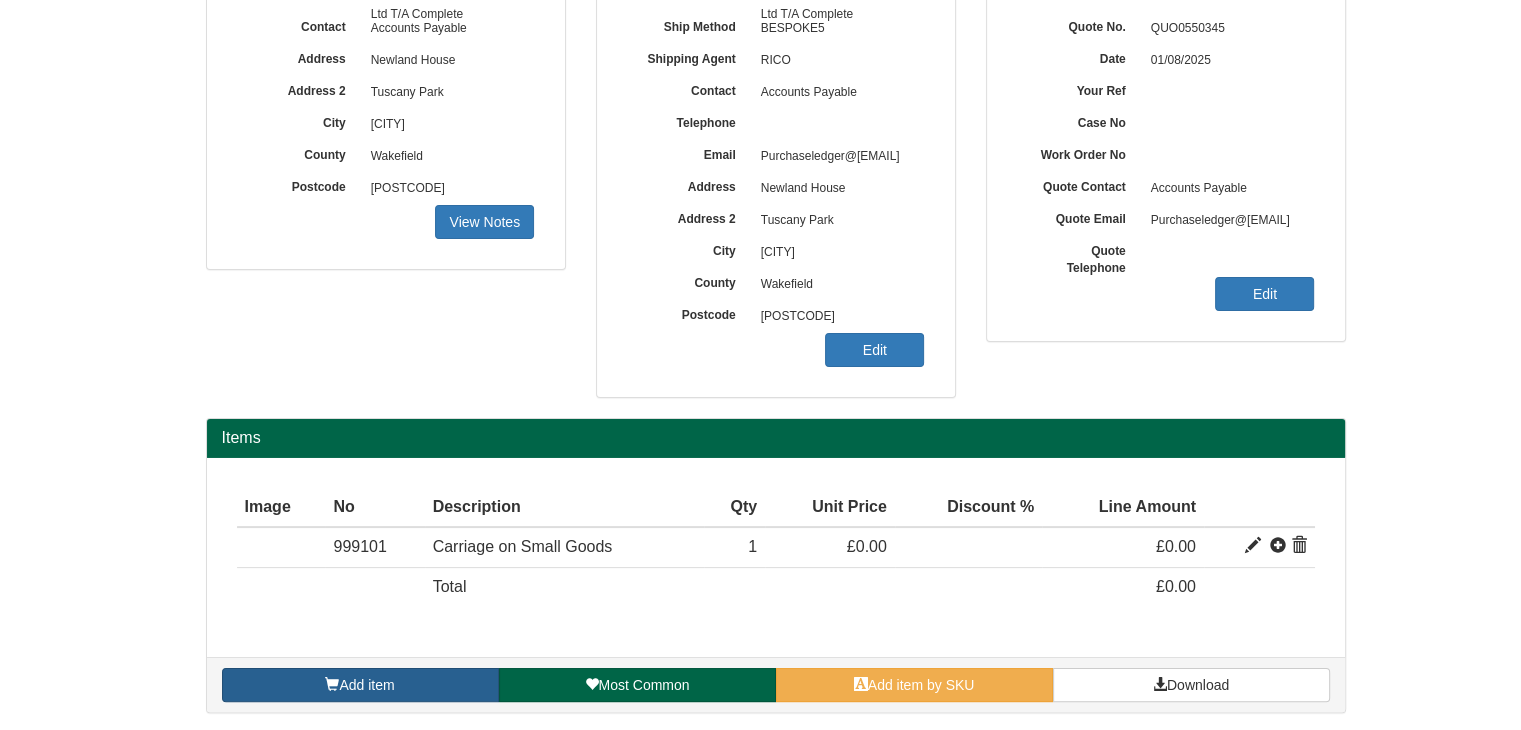 click on "Add item" at bounding box center (366, 685) 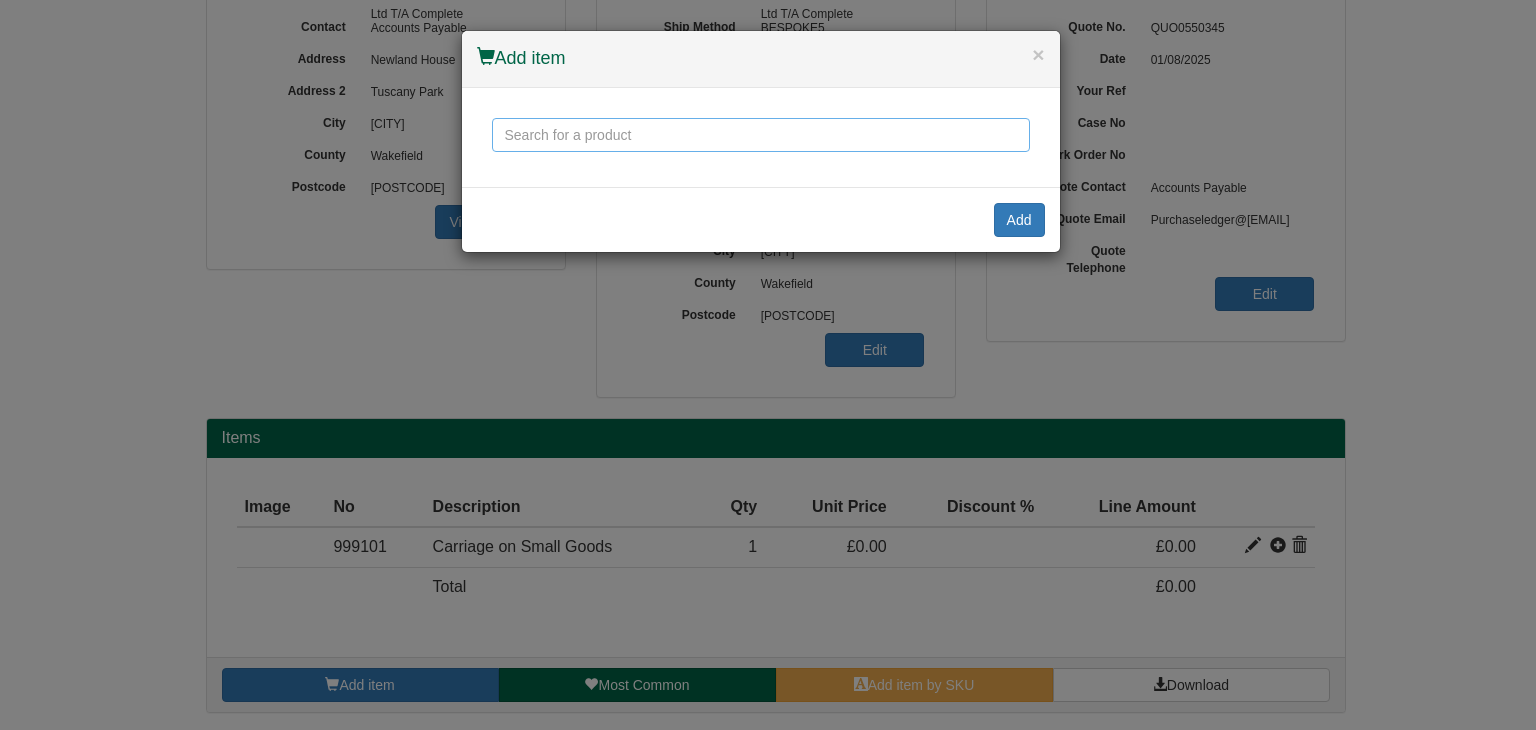 click at bounding box center [761, 135] 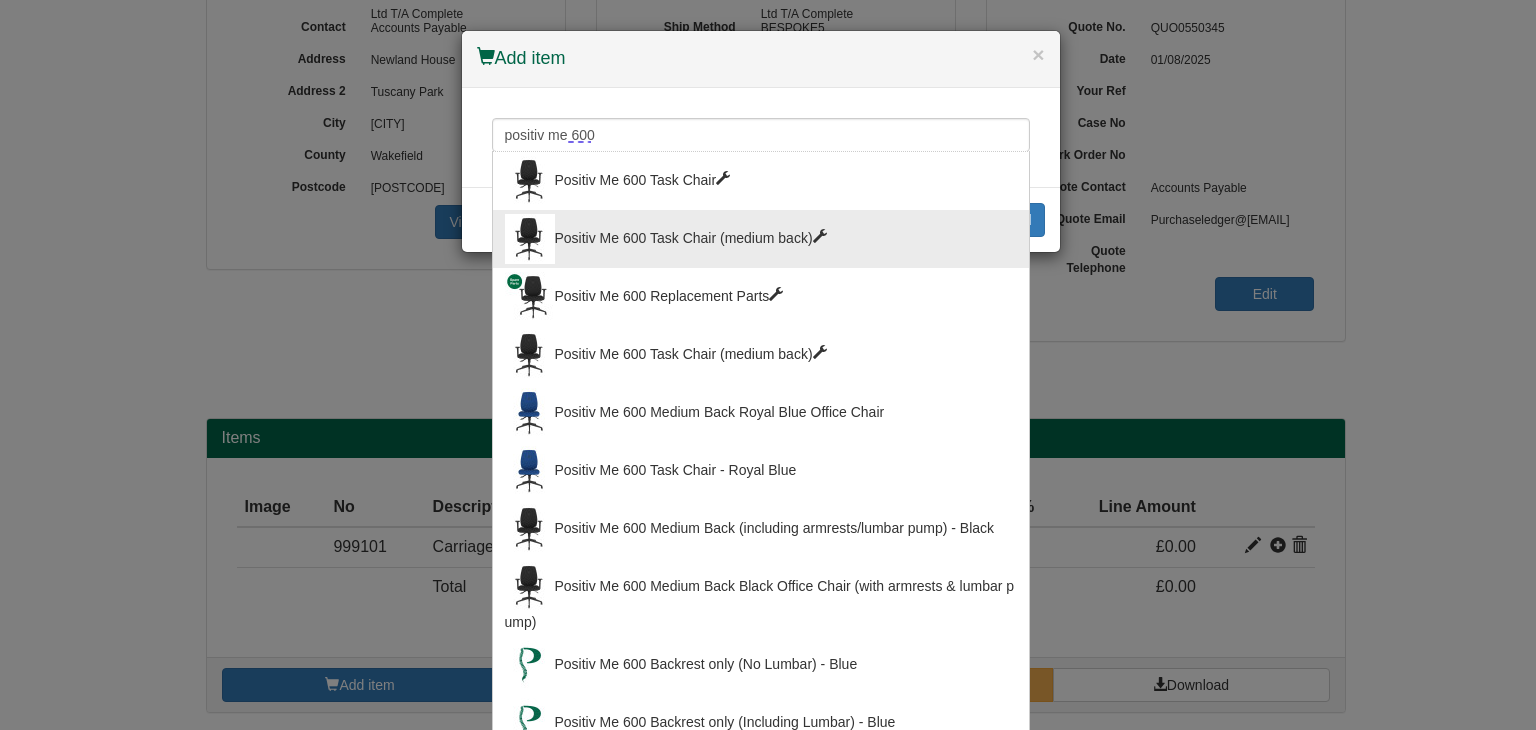 click on "Positiv Me 600 Task Chair (medium back)" at bounding box center [761, 239] 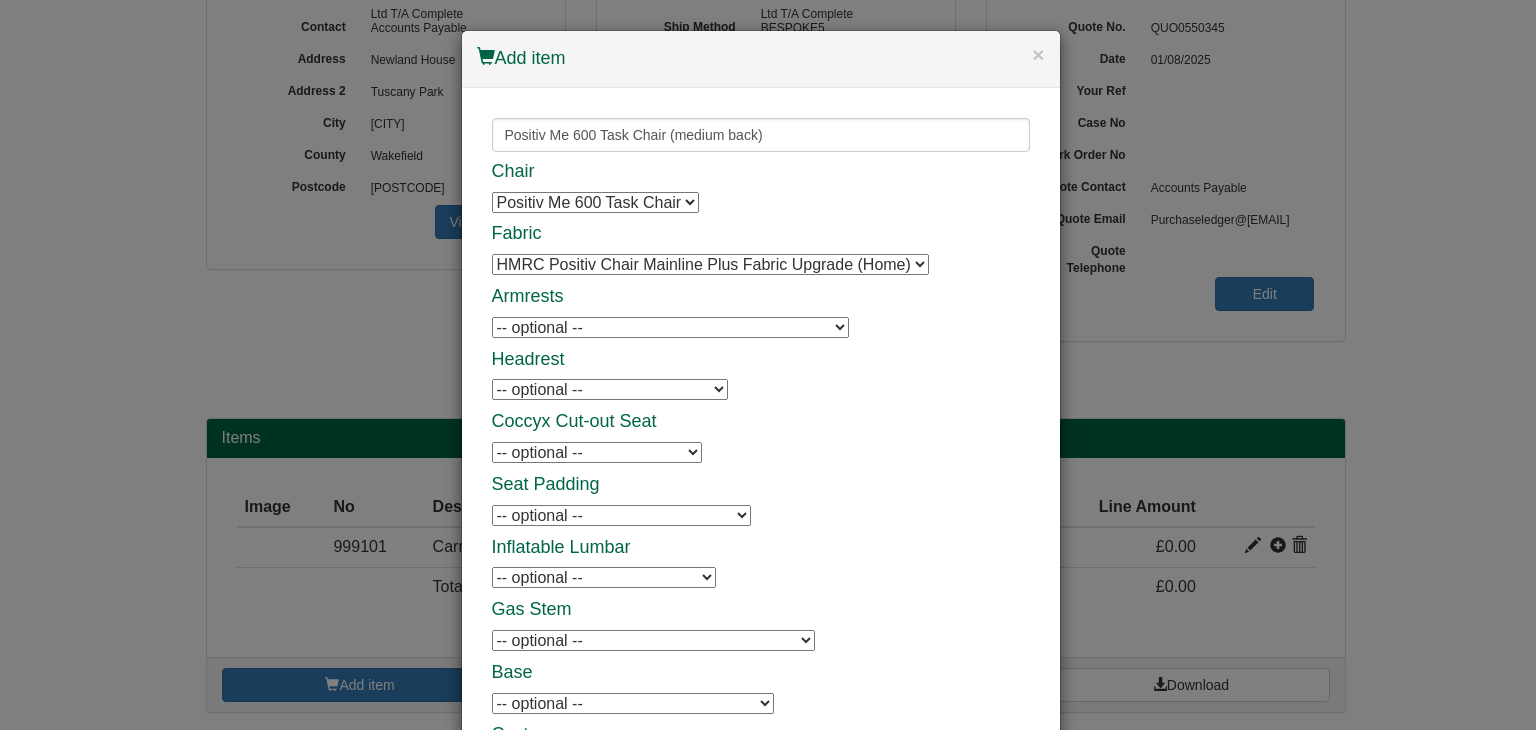click on "HMRC Positiv Chair Mainline Plus Fabric Upgrade (Home) HMRC Positiv Chair Mainline Plus Fabric Upgrade (Home) HMRC Positiv Chair Urban Fabric Upgrade (Office) HMRC Positiv Chair Urban Fabric Upgrade (Office)" at bounding box center (710, 264) 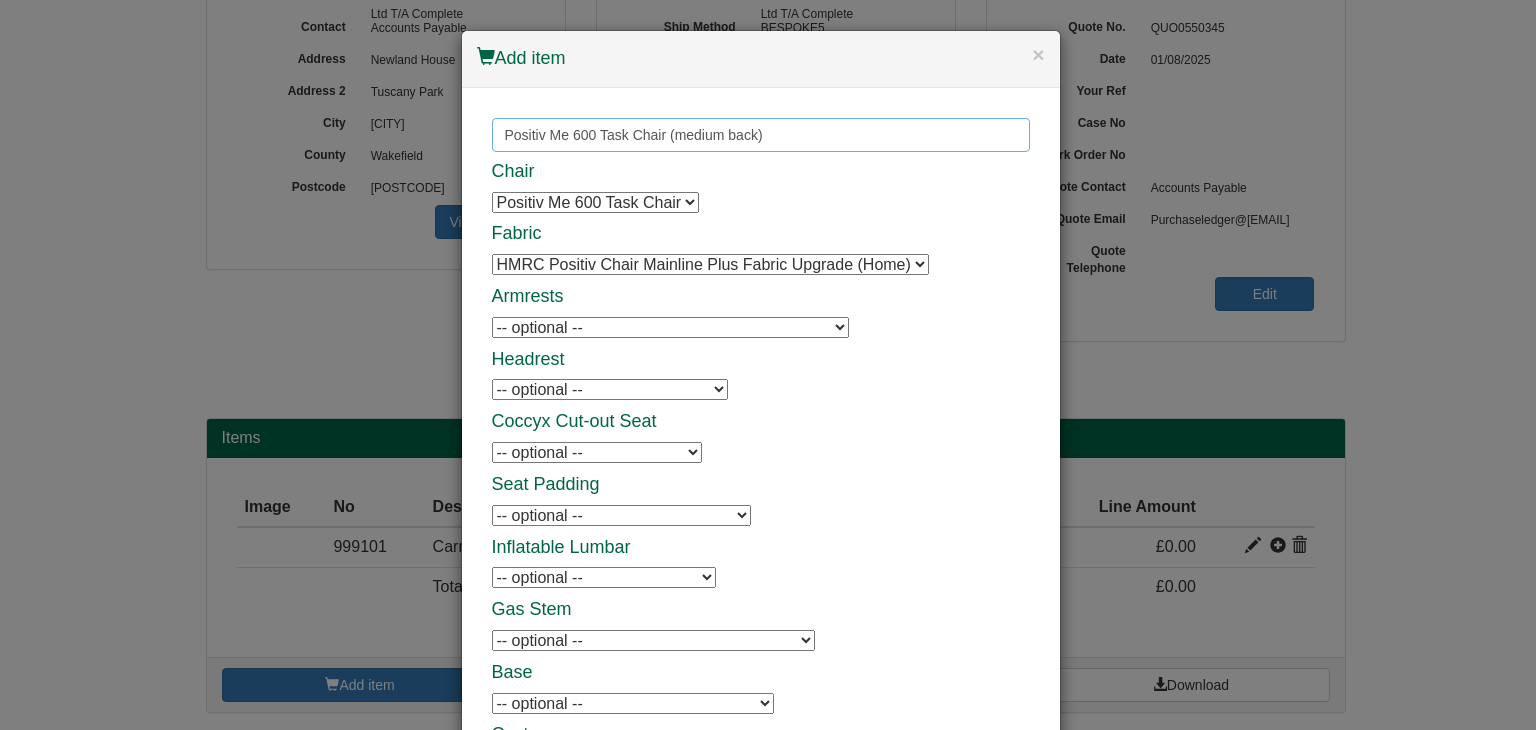 click on "Positiv Me 600 Task Chair (medium back)" at bounding box center [761, 135] 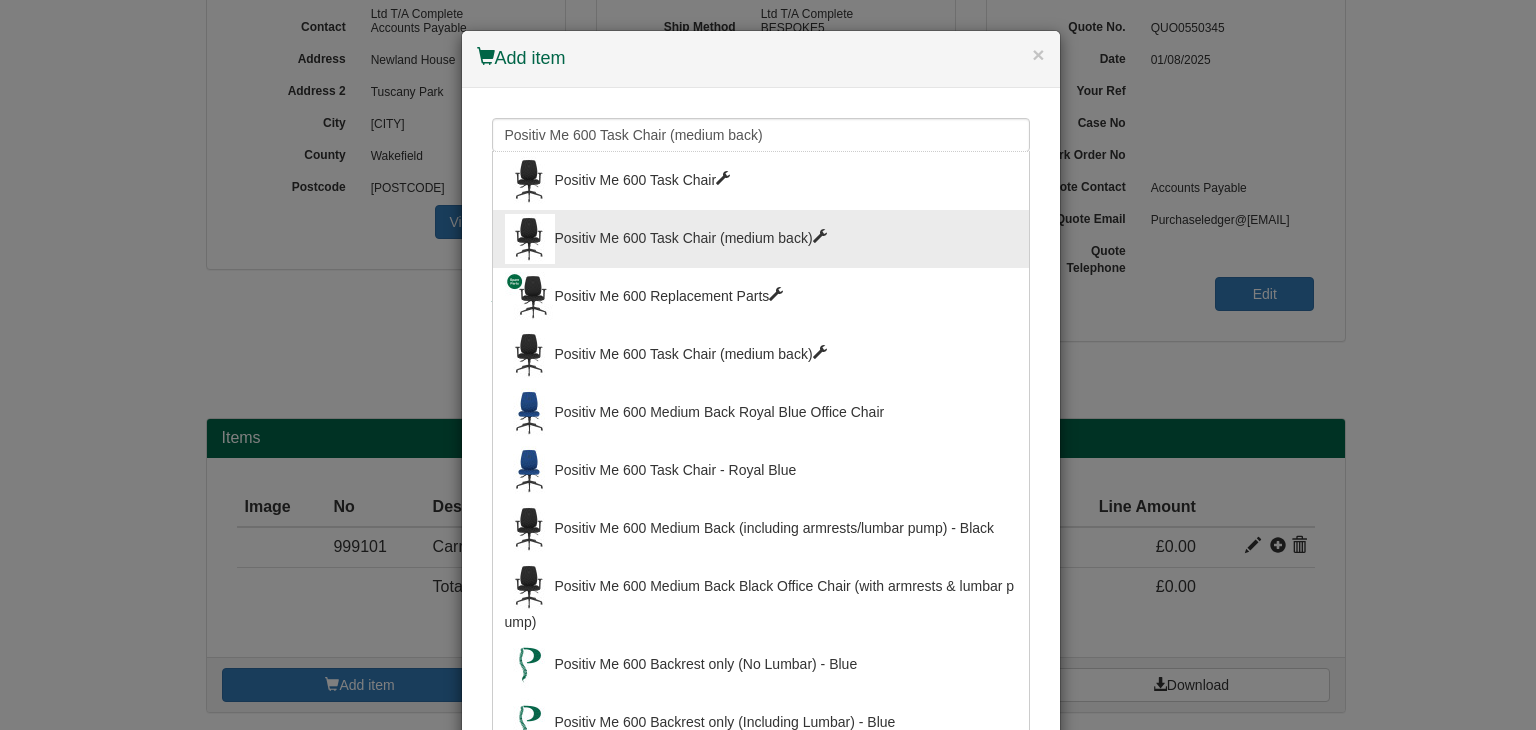click on "Positiv Me 600 Task Chair (medium back)" at bounding box center (761, 355) 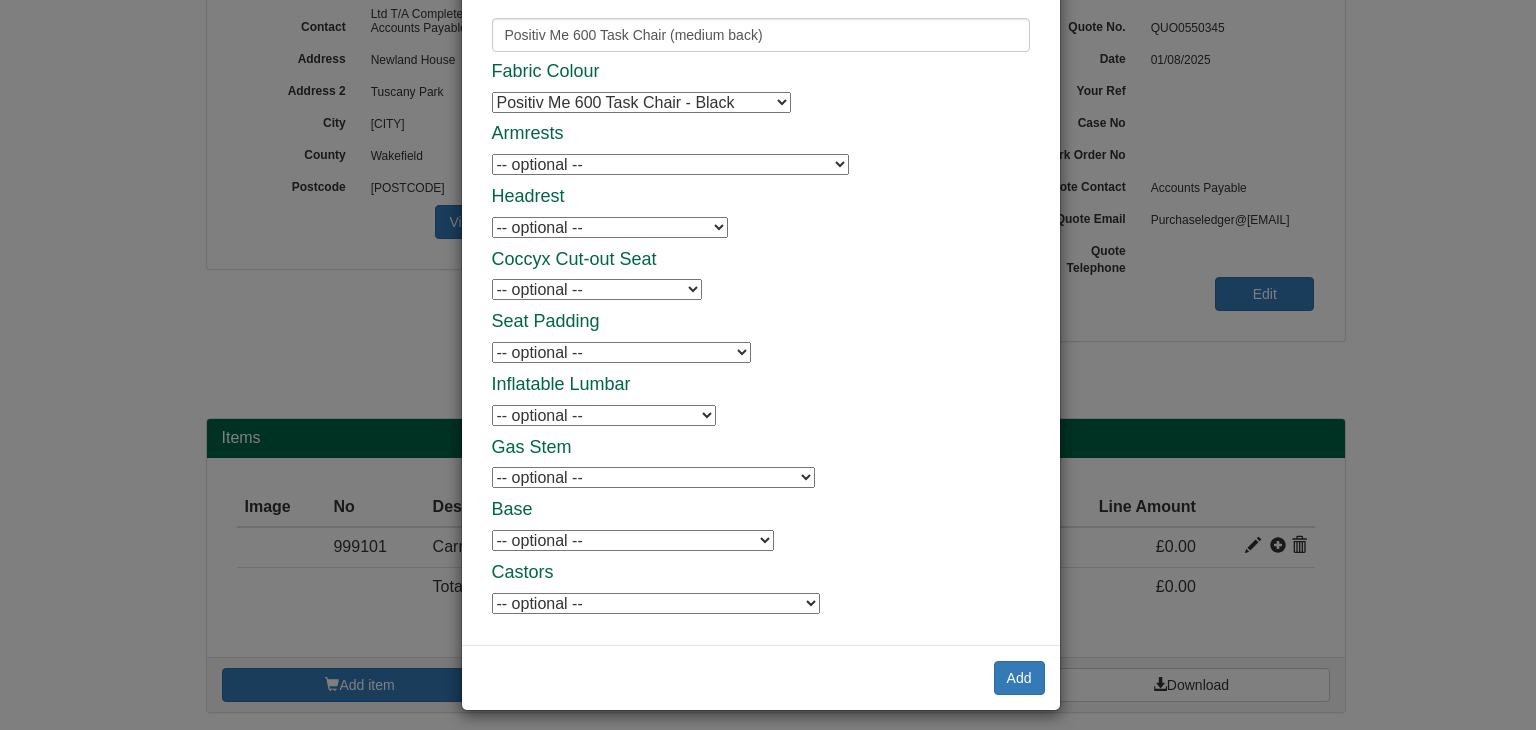 scroll, scrollTop: 110, scrollLeft: 0, axis: vertical 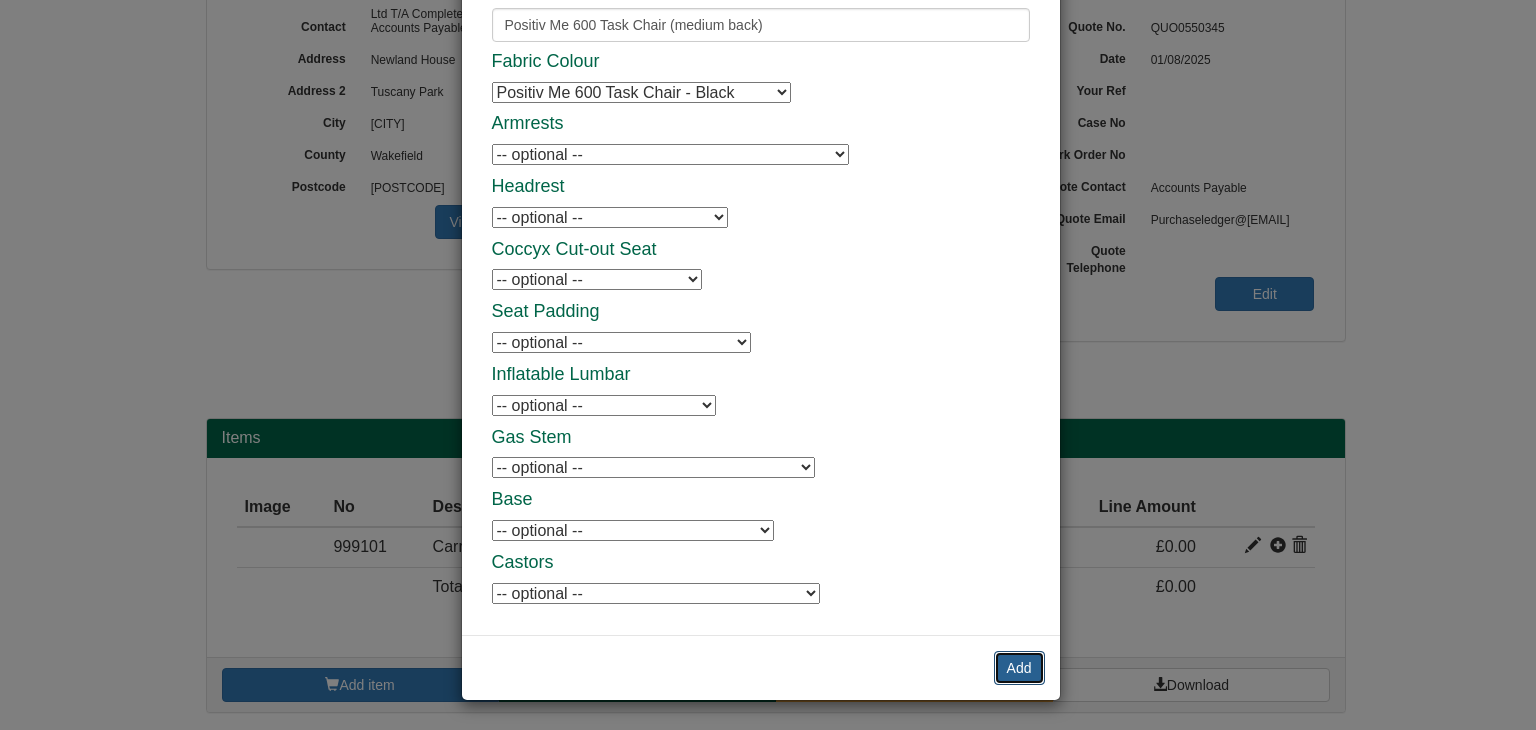 click on "Add" at bounding box center [1019, 668] 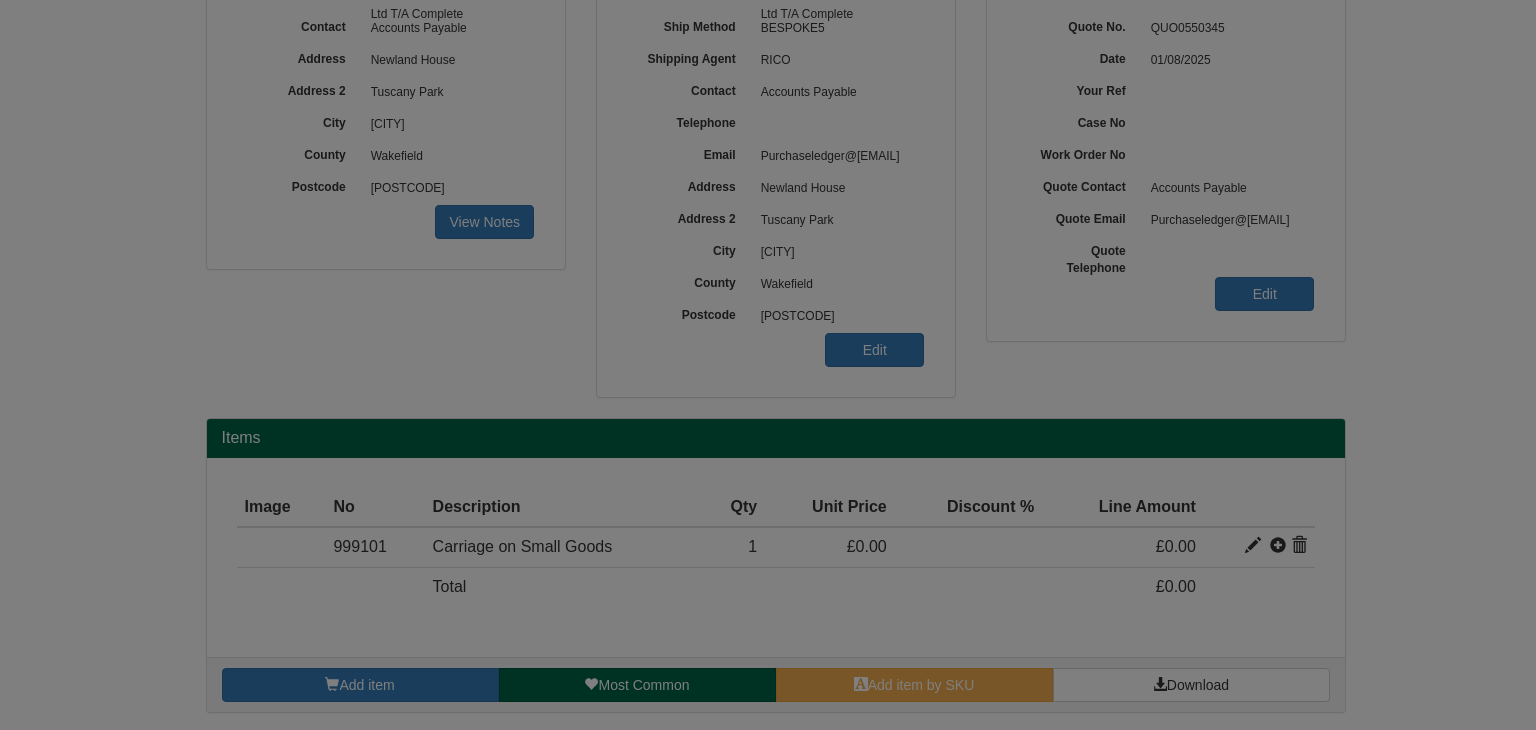scroll, scrollTop: 0, scrollLeft: 0, axis: both 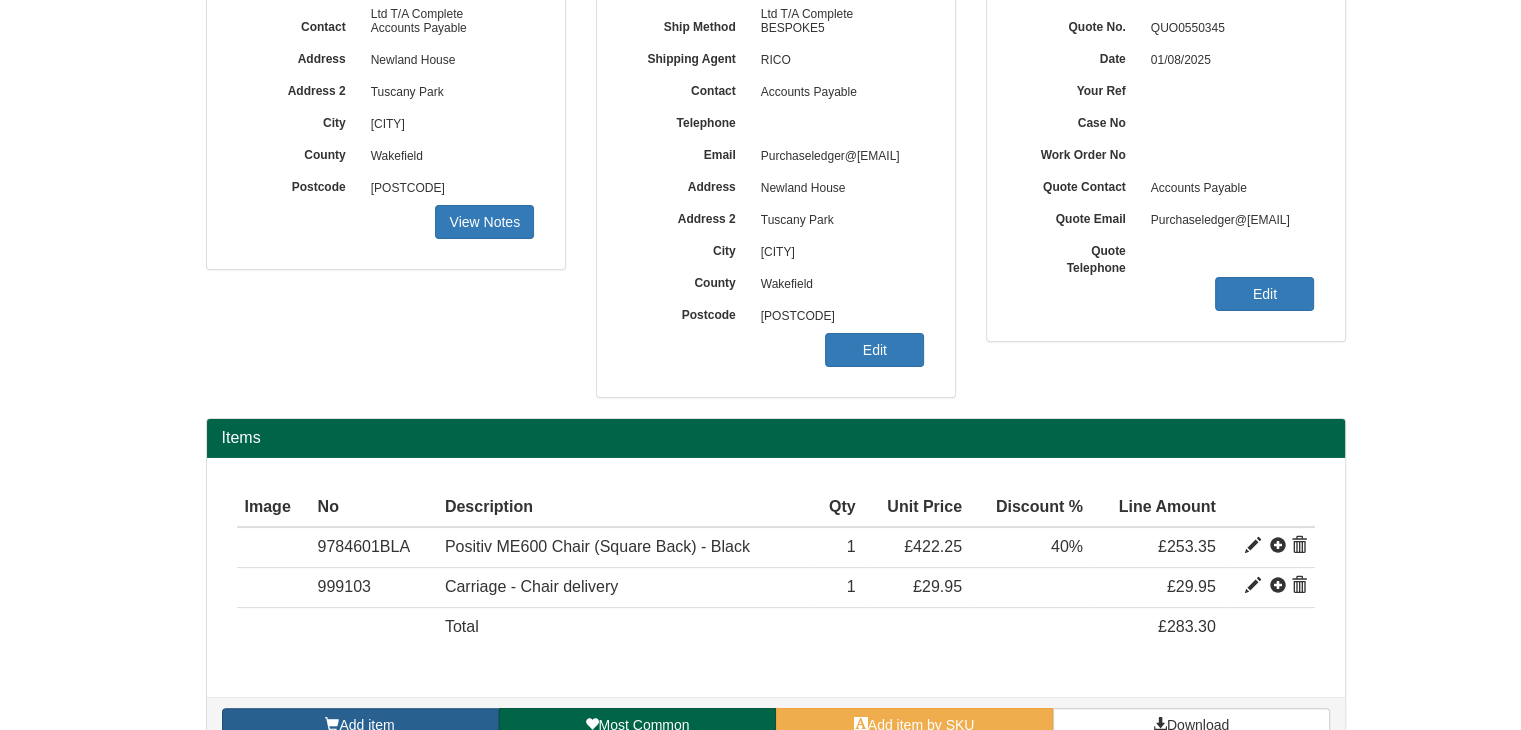 click at bounding box center (332, 724) 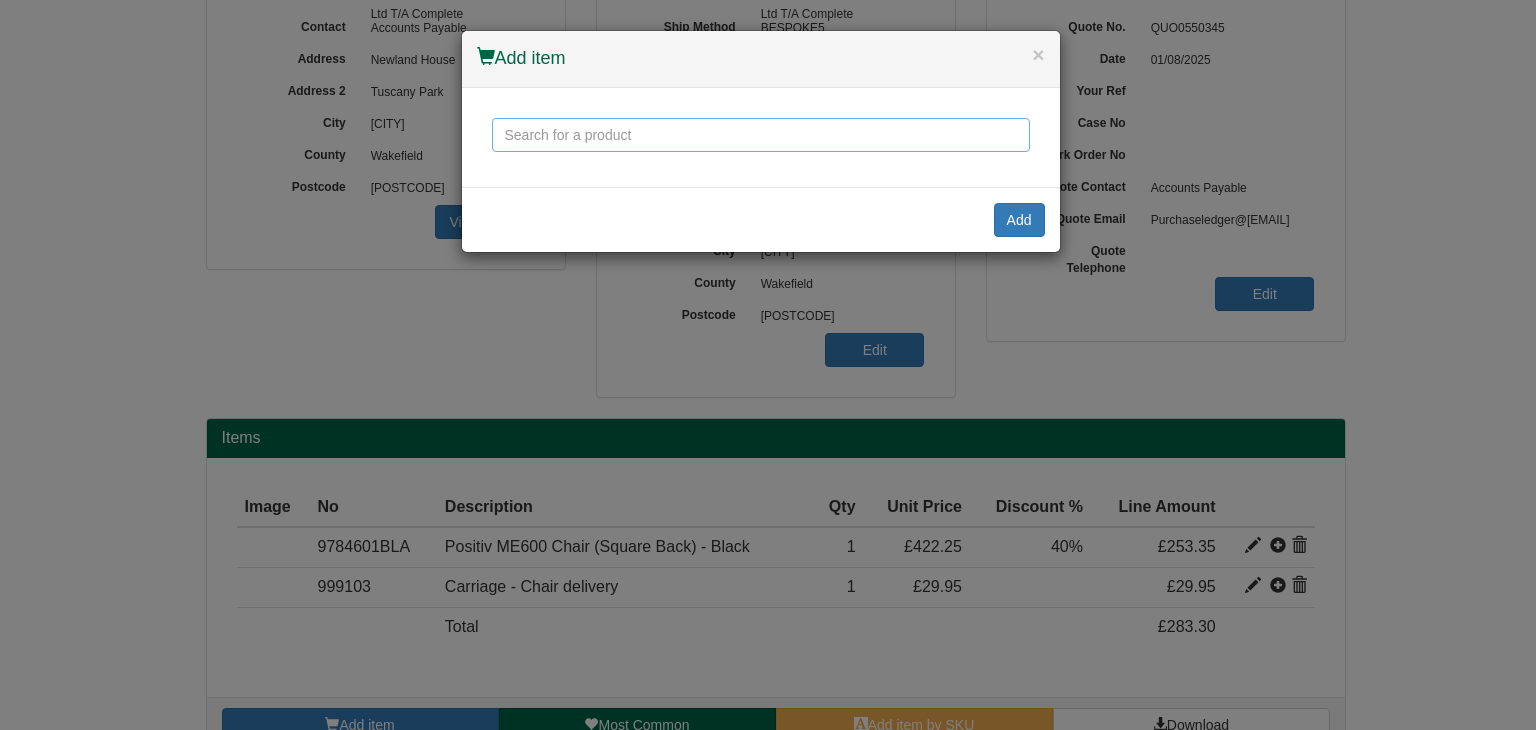 click at bounding box center (761, 135) 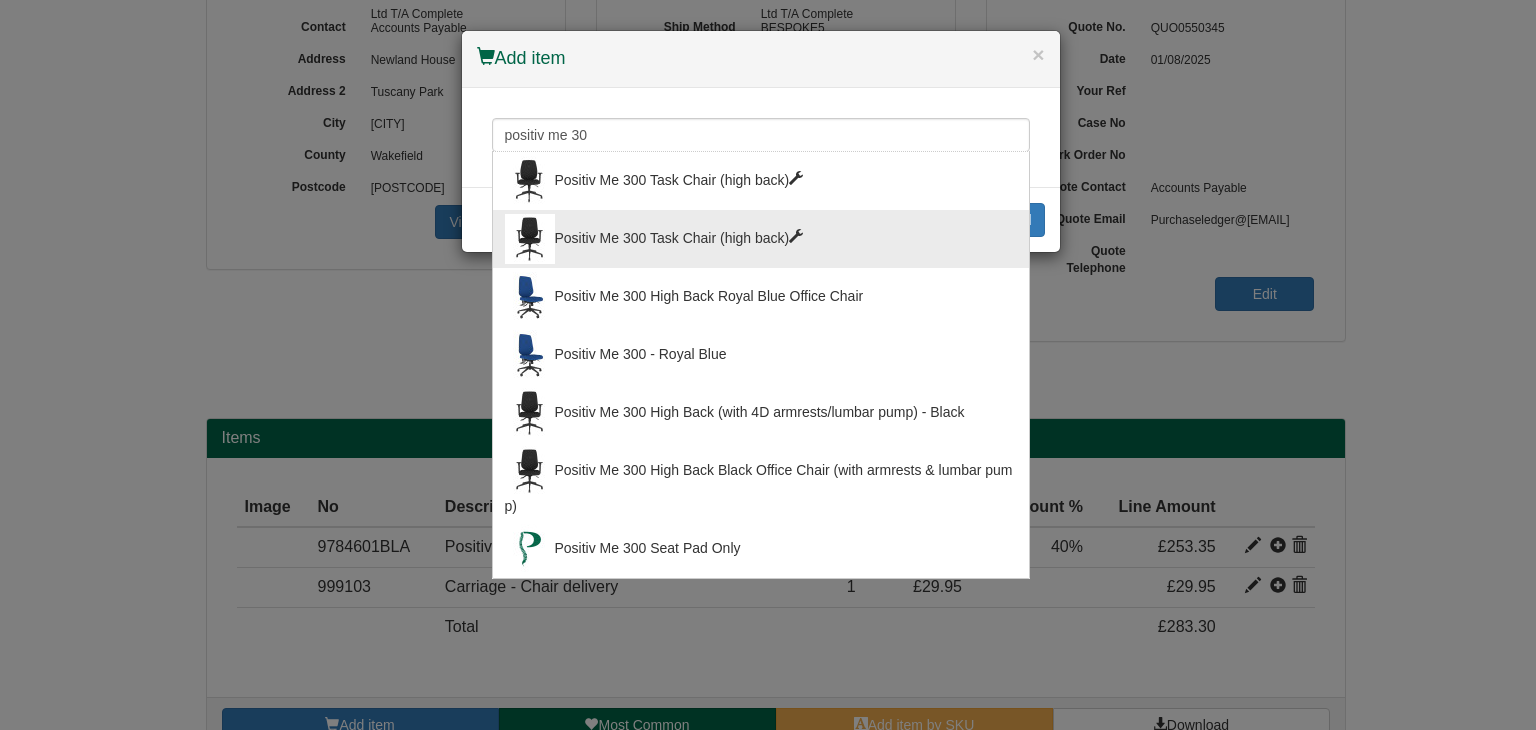 click on "Positiv Me 300 Task Chair (high back)" at bounding box center (761, 239) 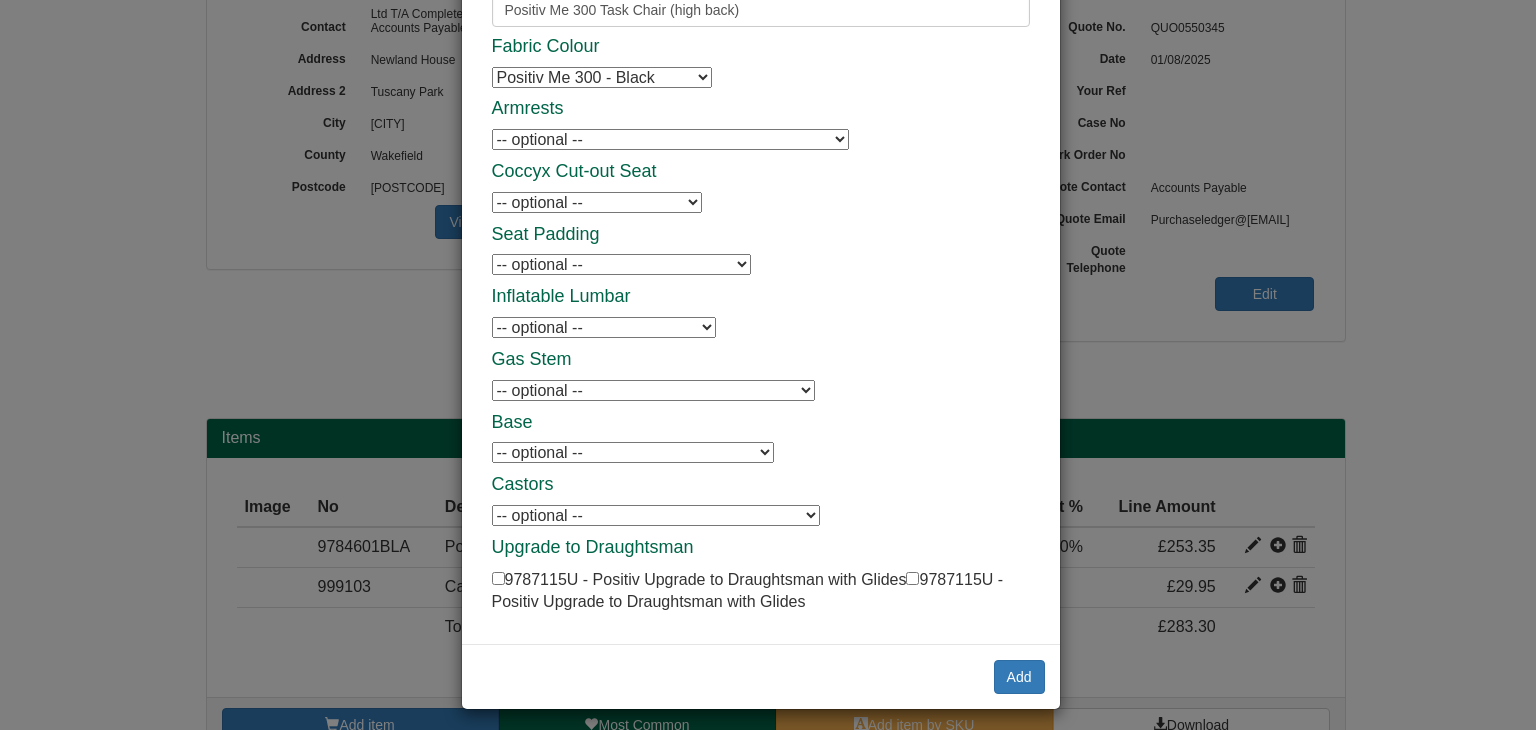 scroll, scrollTop: 133, scrollLeft: 0, axis: vertical 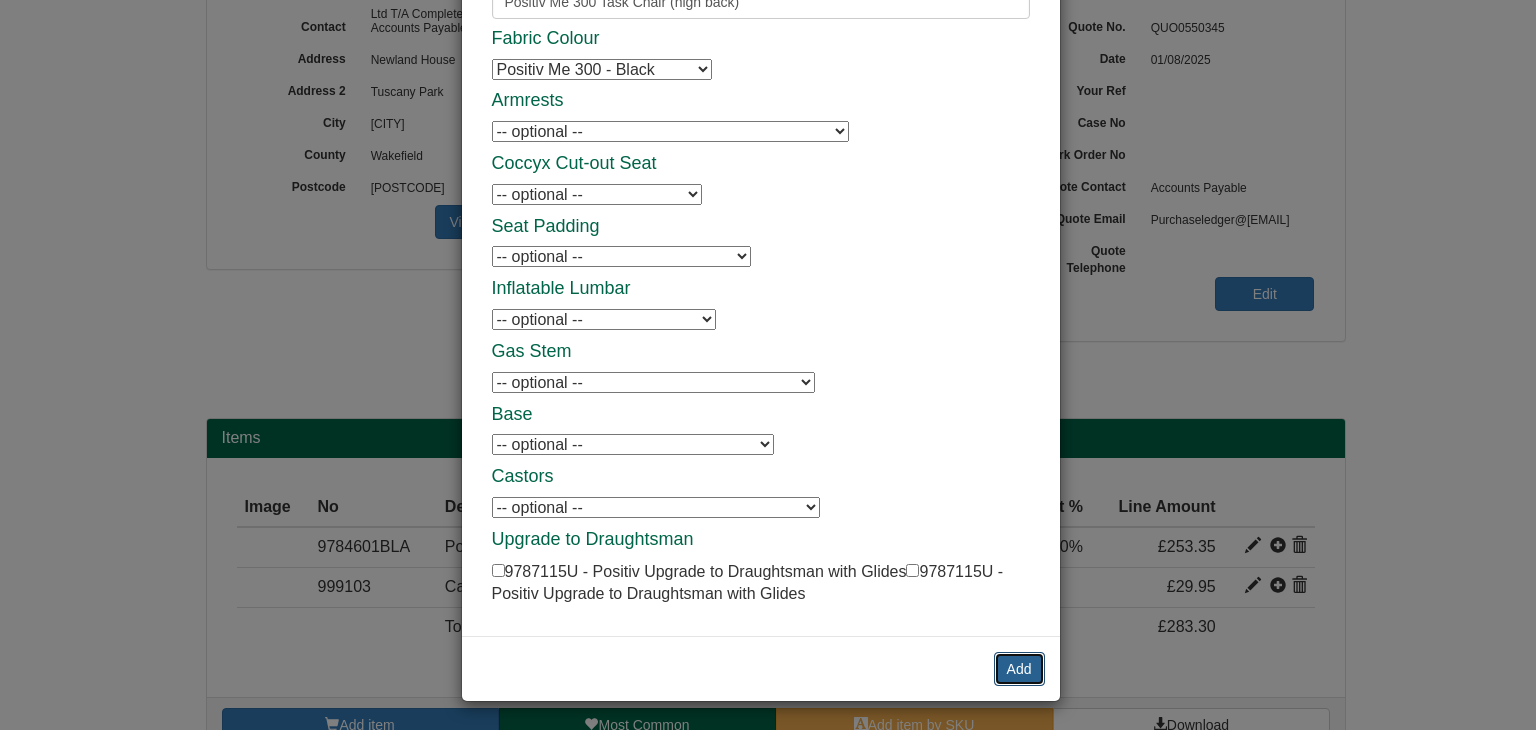 click on "Add" at bounding box center (1019, 669) 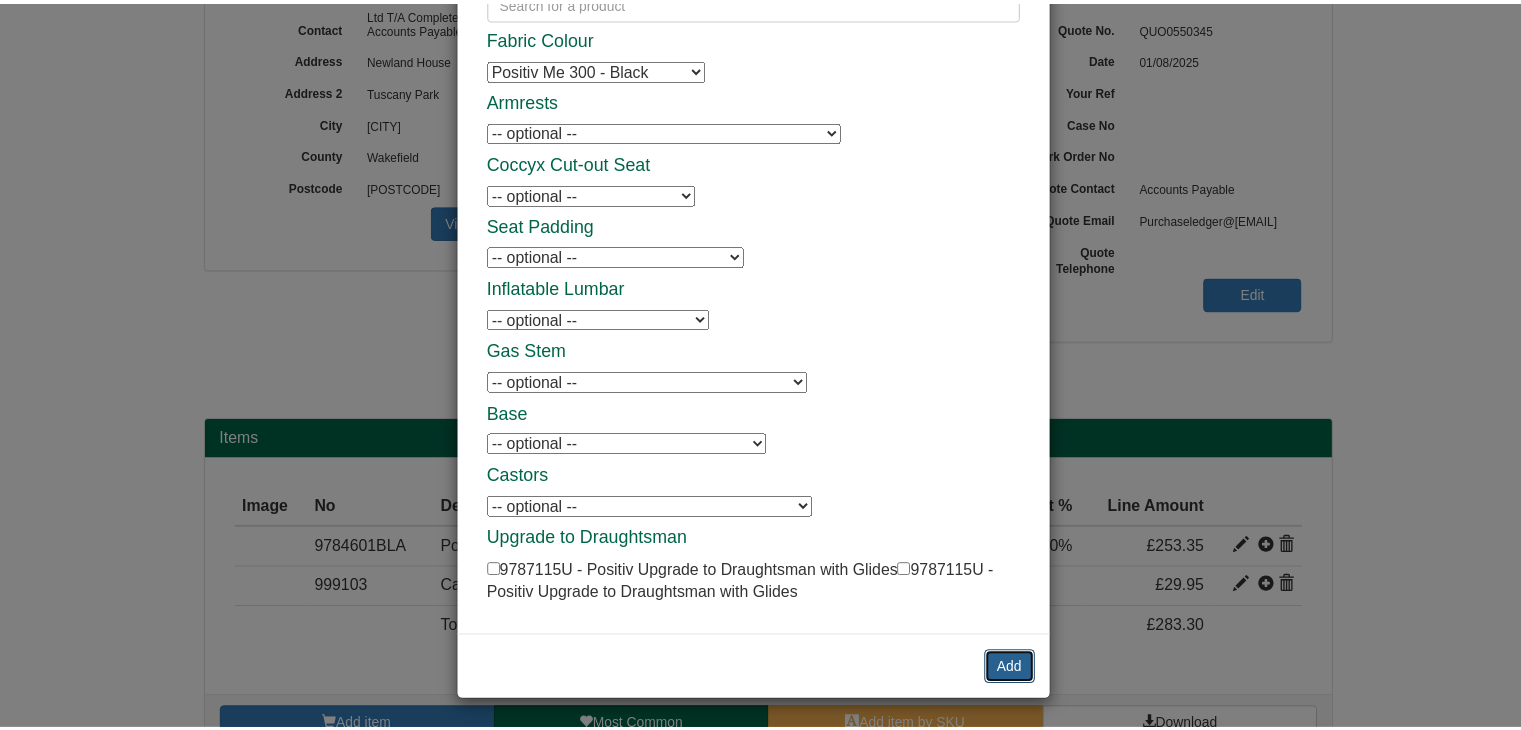scroll, scrollTop: 0, scrollLeft: 0, axis: both 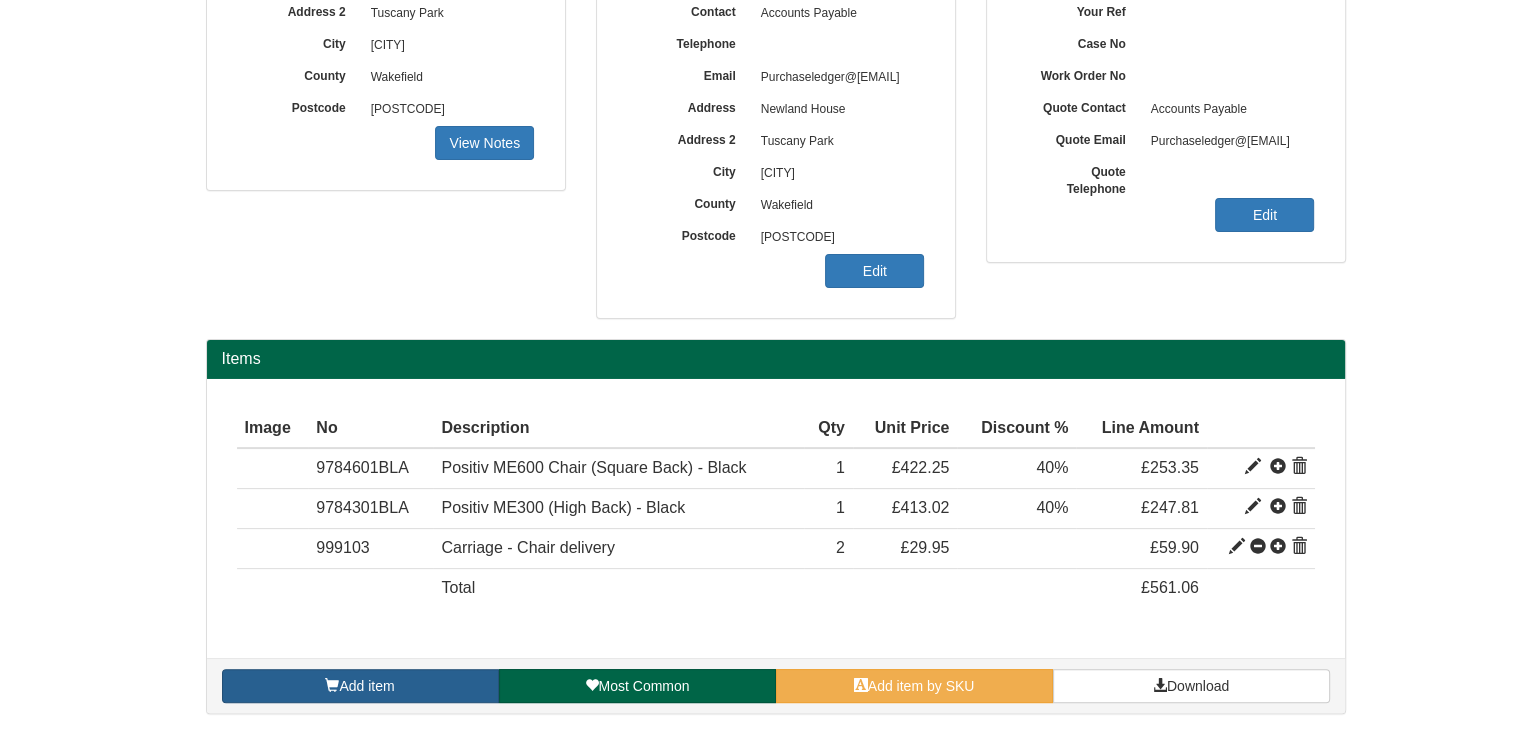 click on "Add item" at bounding box center (360, 686) 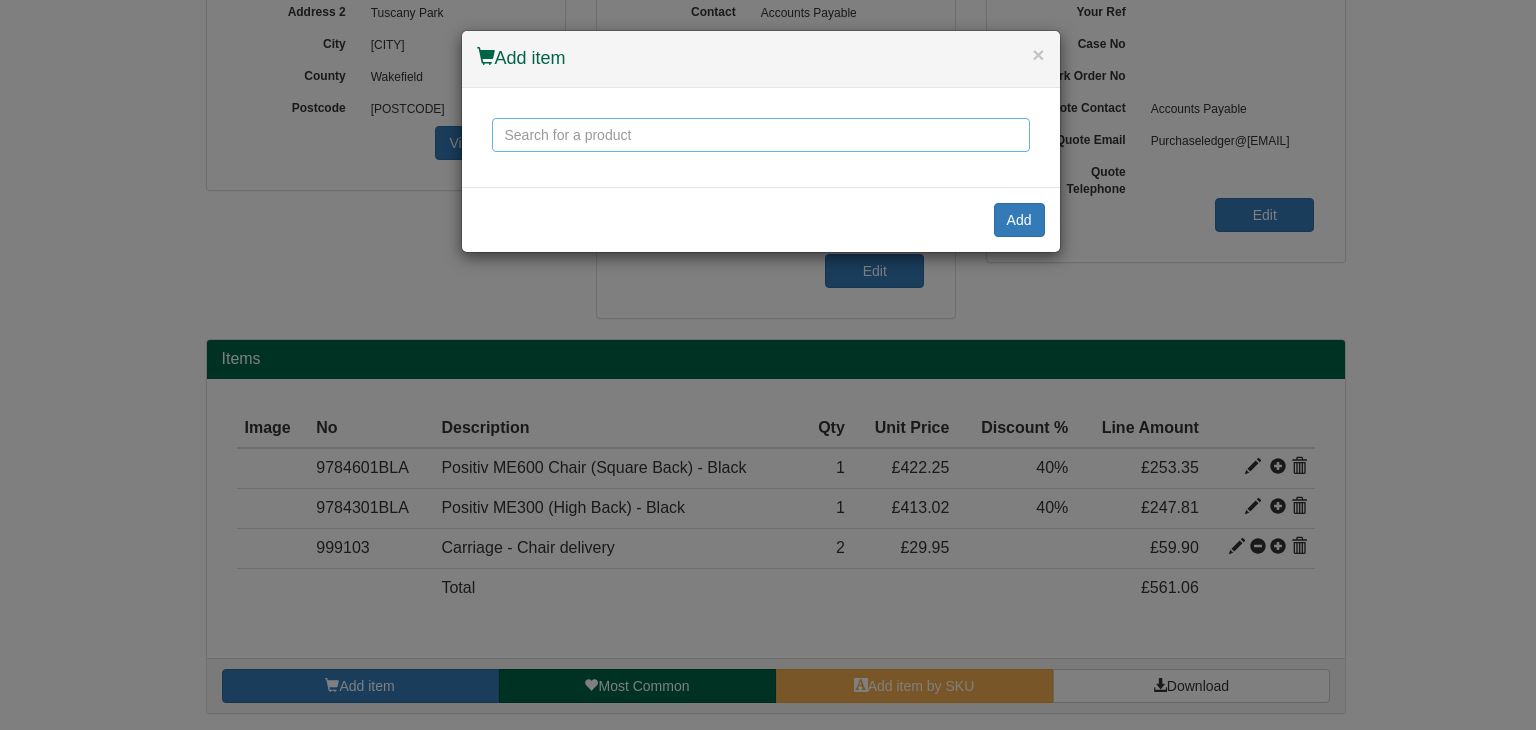 click at bounding box center [761, 135] 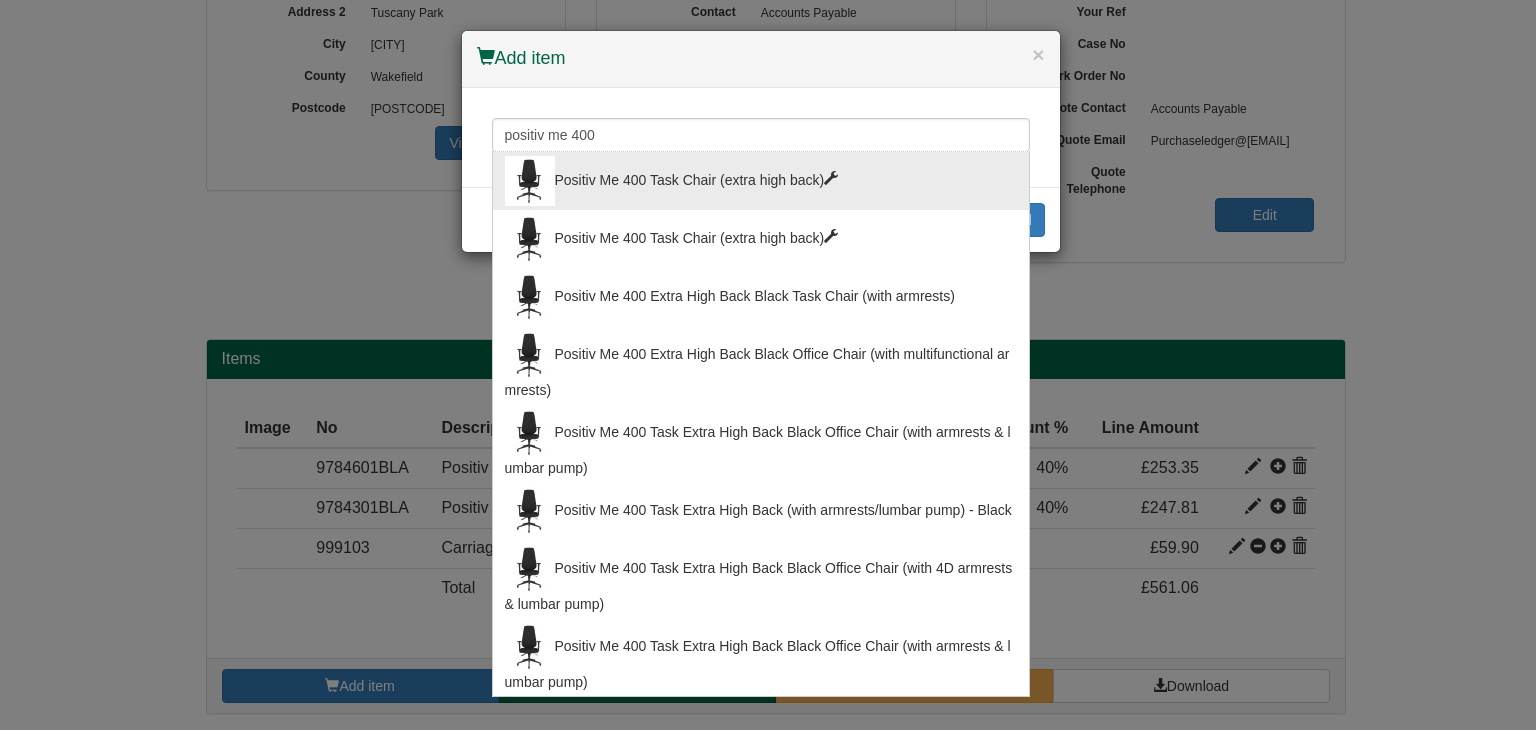 click on "Positiv Me 400 Task Chair (extra high back)" at bounding box center [761, 181] 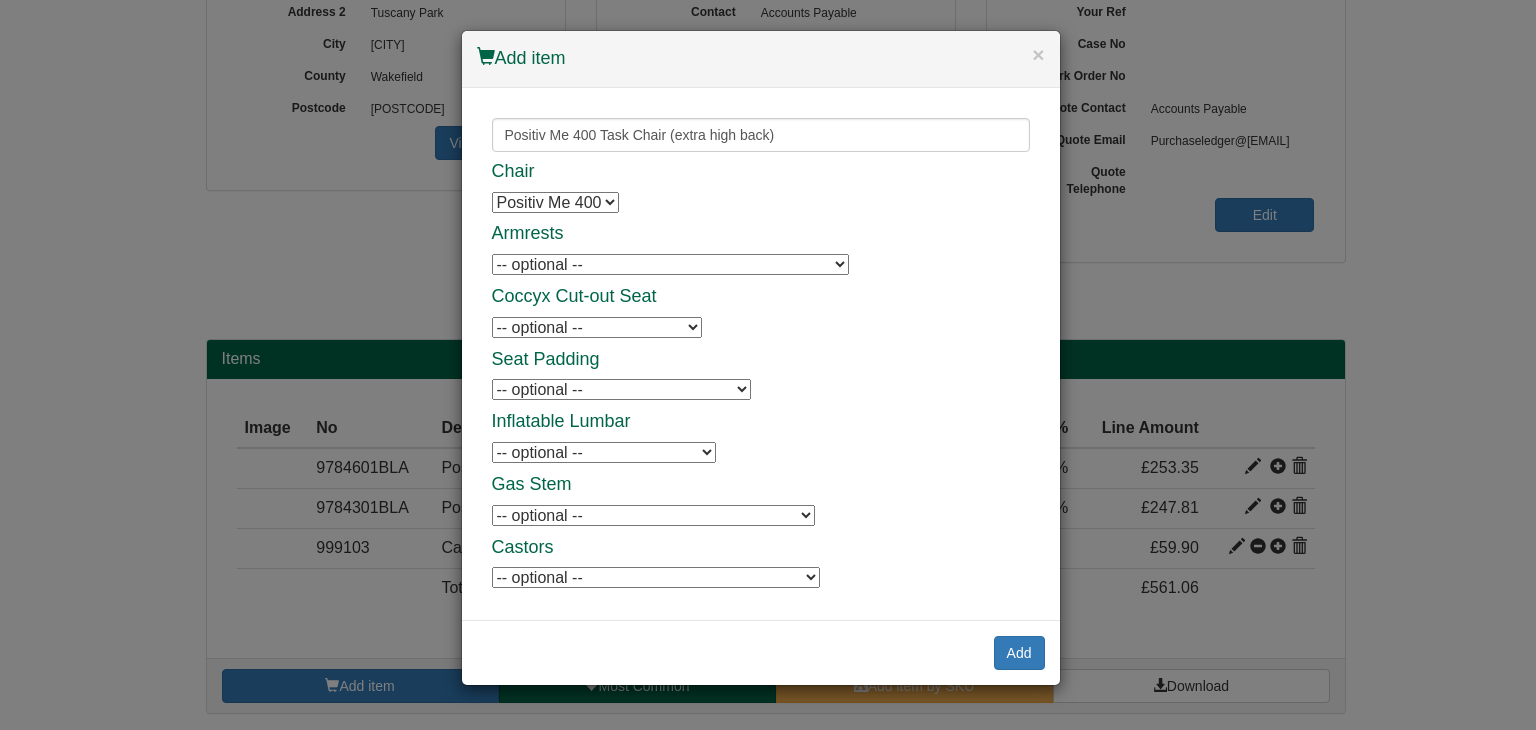 click on "-- optional -- Positiv Me 4D Armrests Positiv Me 4D Armrests Positiv Me Foldaway Armrests Positiv Me Foldaway Armrests Positiv Me Height & Depth Adjustable Armrests Positiv Me Height & Depth Adjustable Armrests" at bounding box center (670, 264) 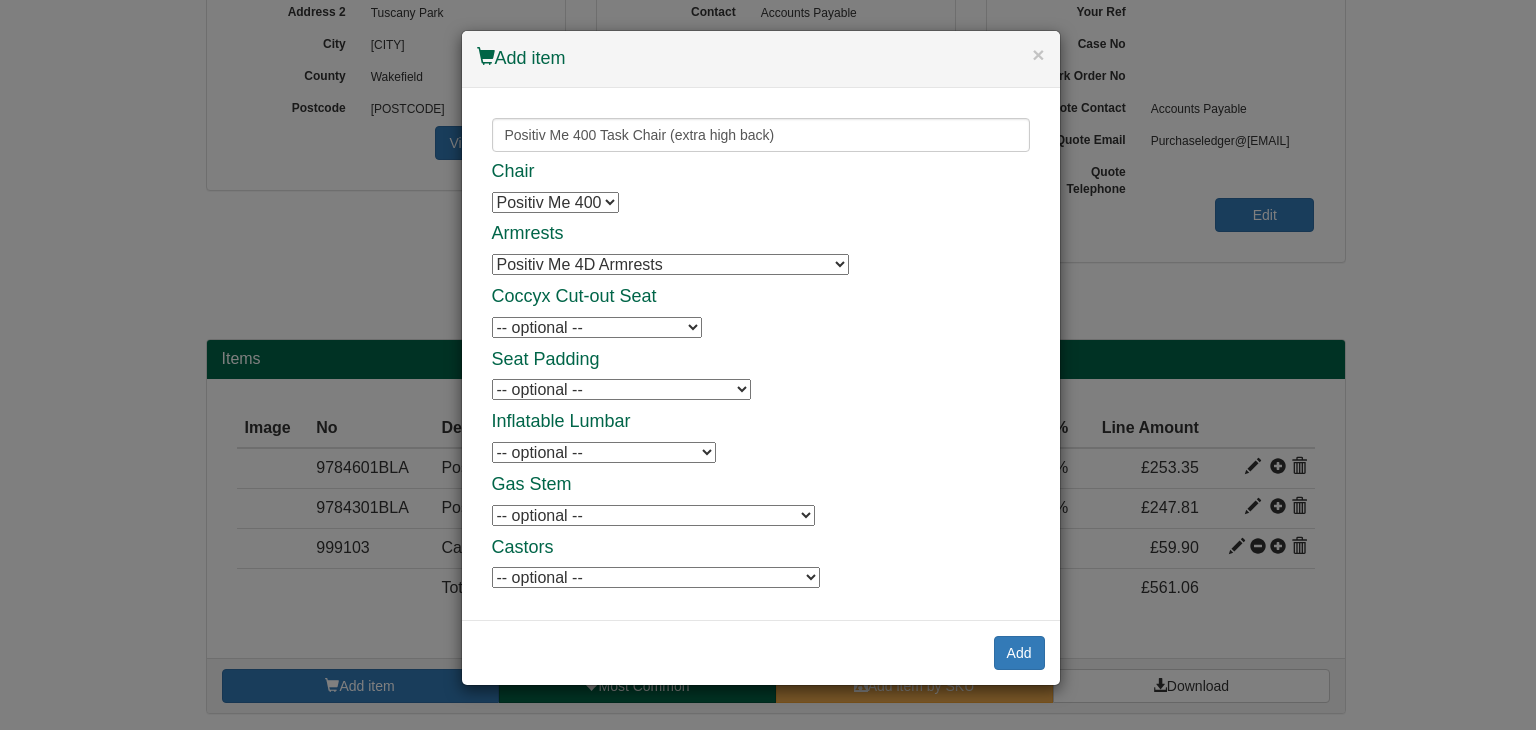 click on "-- optional -- Positiv Me 4D Armrests Positiv Me 4D Armrests Positiv Me Foldaway Armrests Positiv Me Foldaway Armrests Positiv Me Height & Depth Adjustable Armrests Positiv Me Height & Depth Adjustable Armrests" at bounding box center [670, 264] 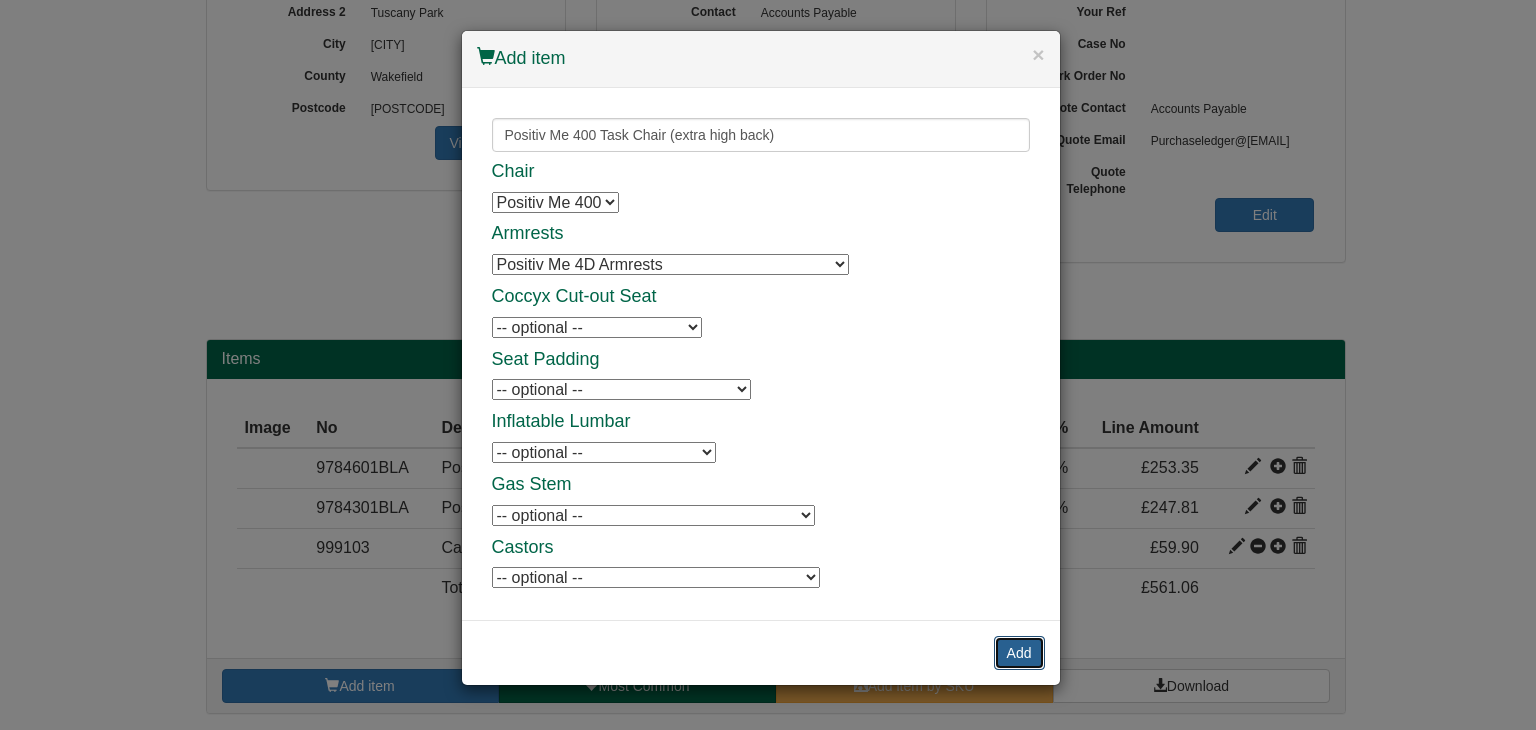click on "Add" at bounding box center (1019, 653) 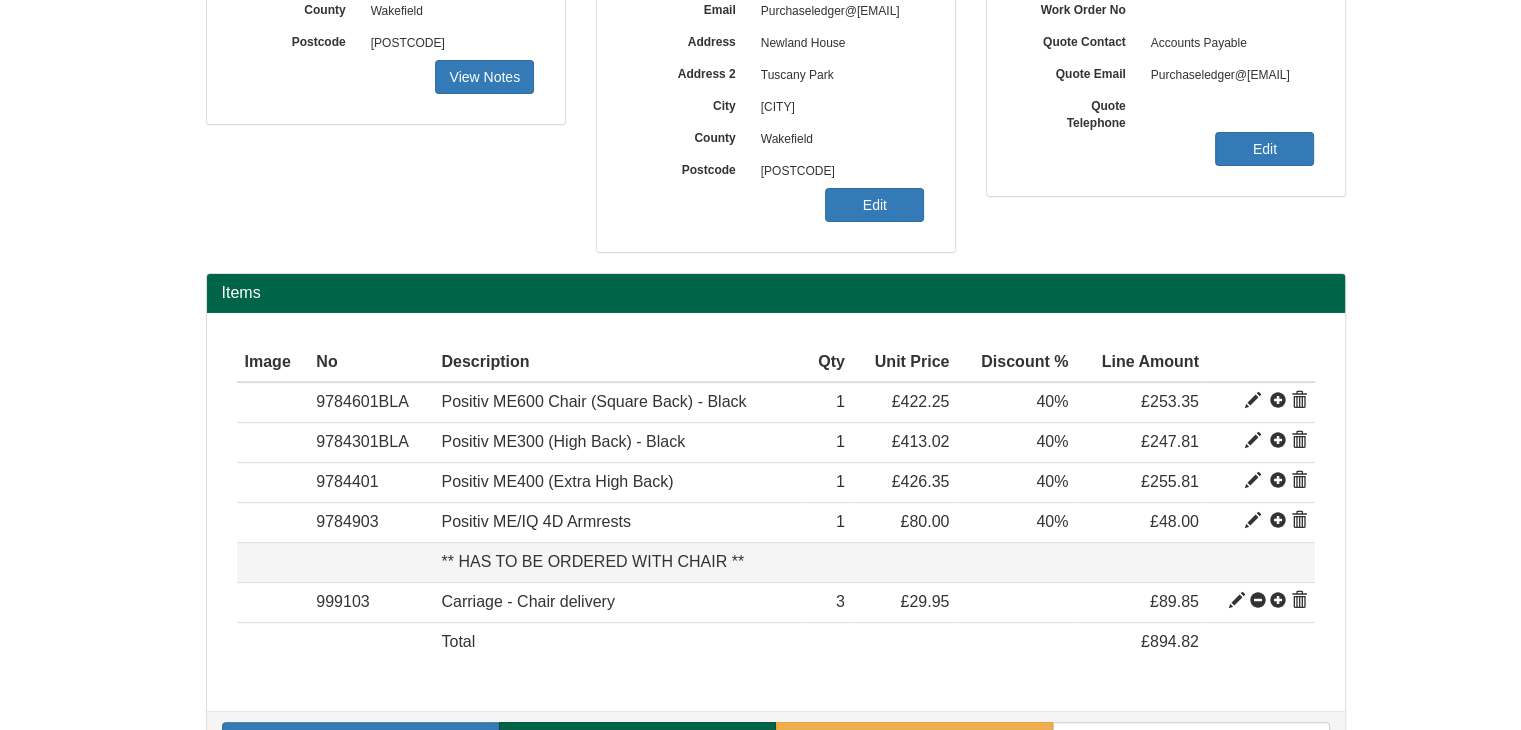 scroll, scrollTop: 460, scrollLeft: 0, axis: vertical 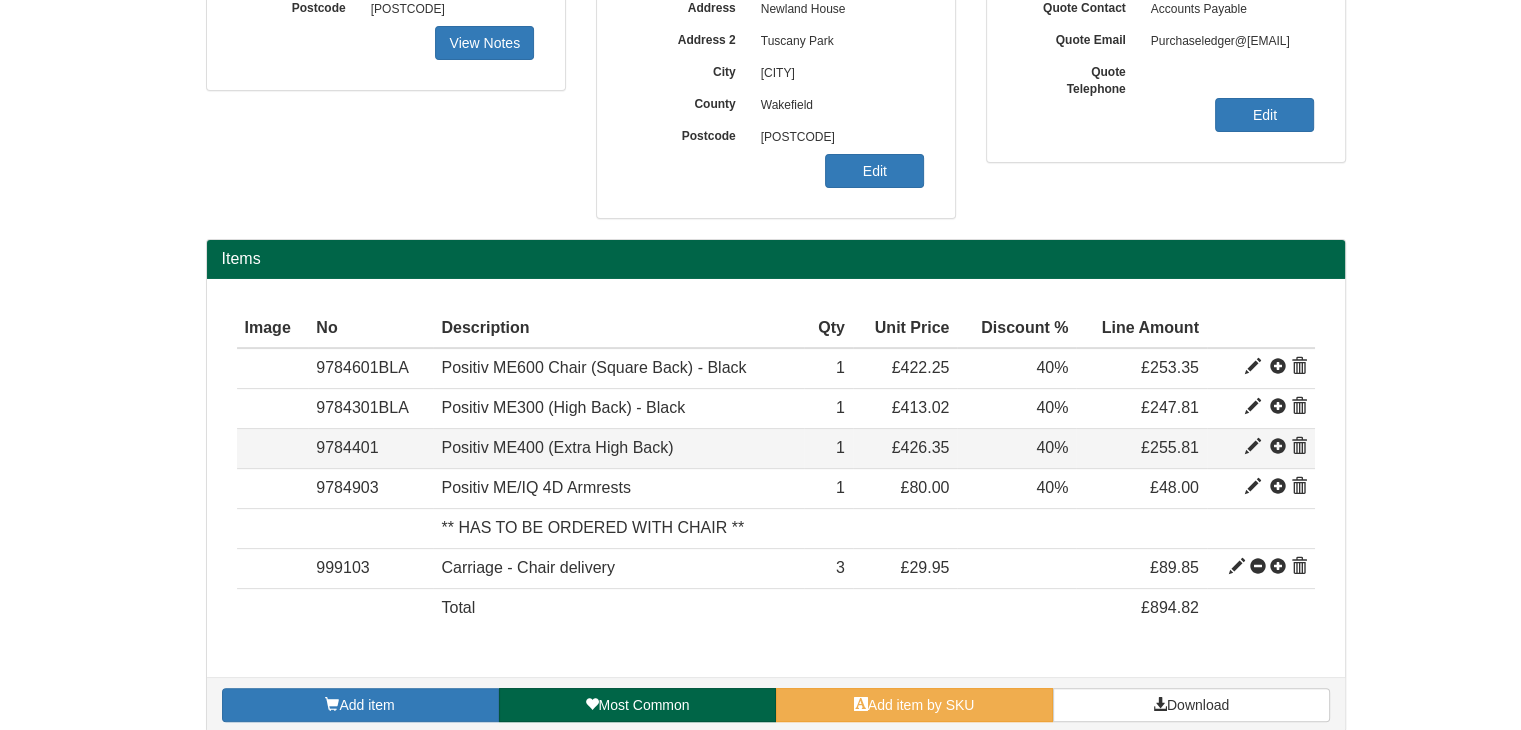 click at bounding box center [1299, 447] 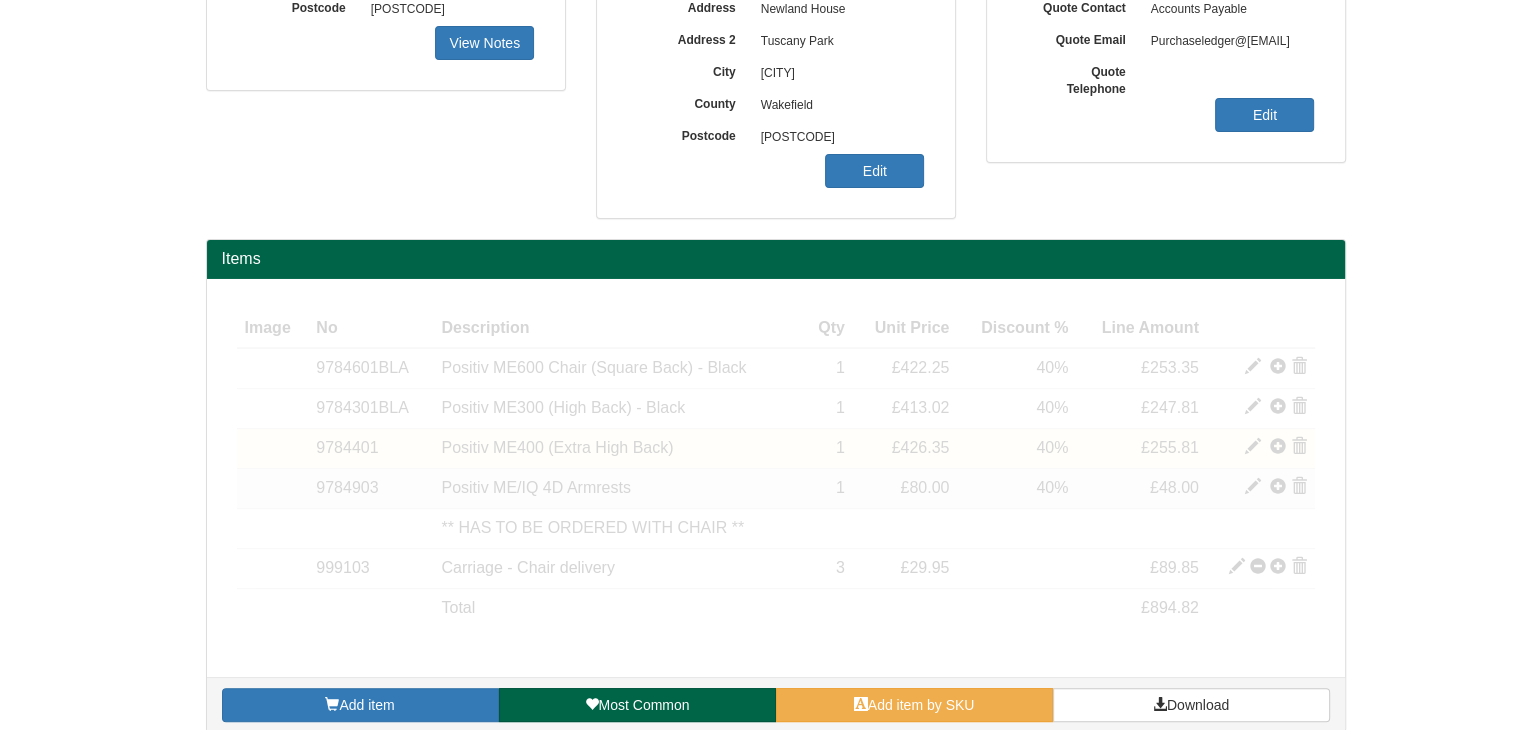 scroll, scrollTop: 440, scrollLeft: 0, axis: vertical 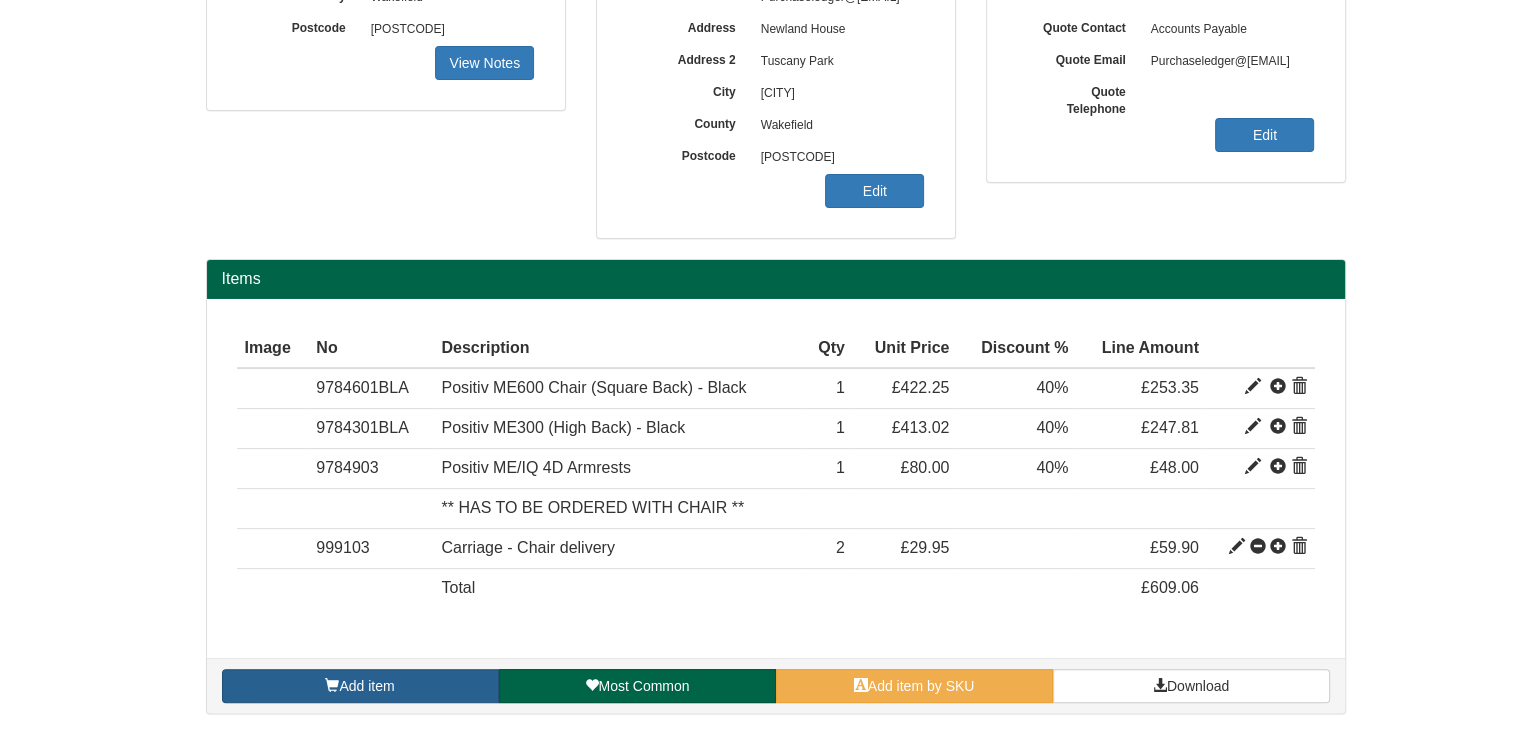 click on "Add item" at bounding box center [360, 686] 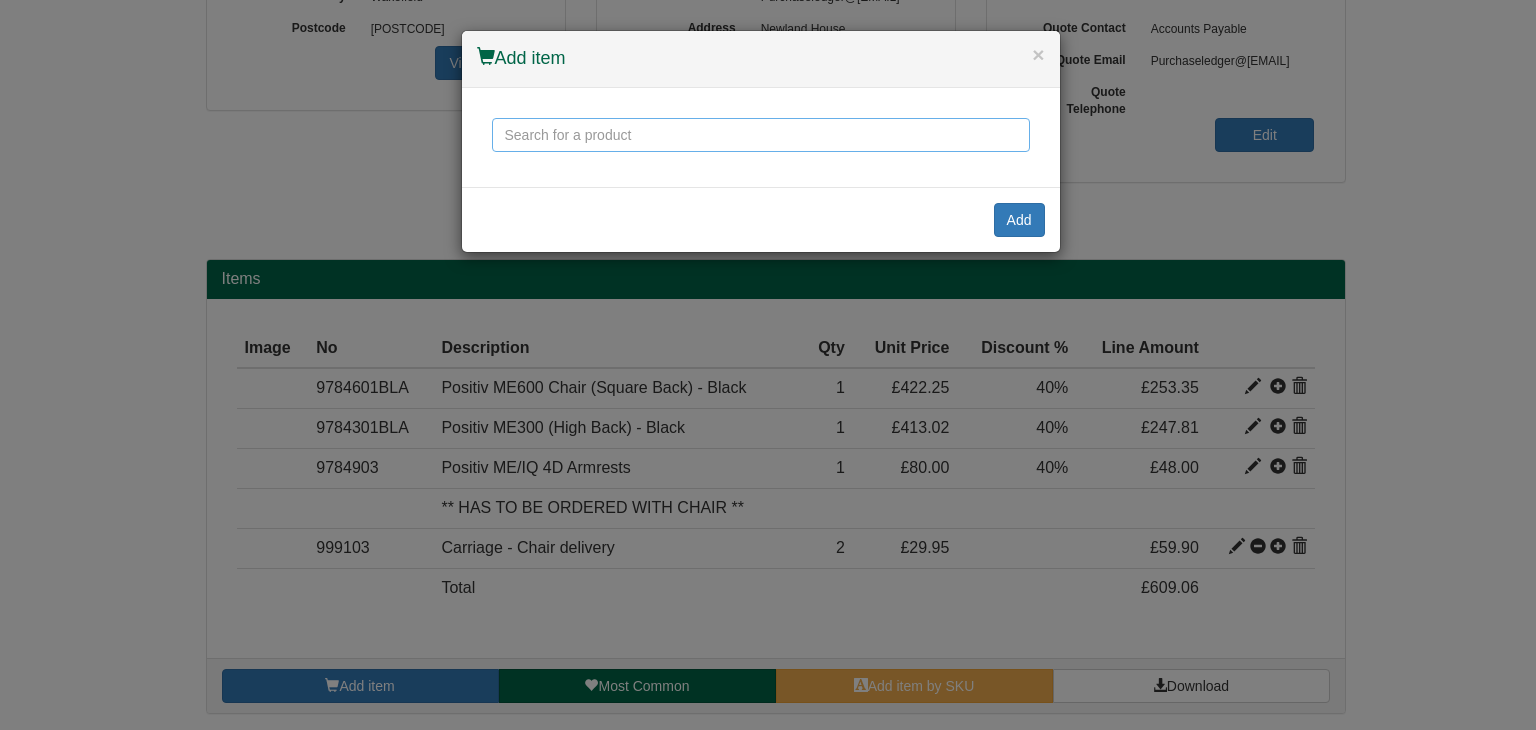 click at bounding box center [761, 135] 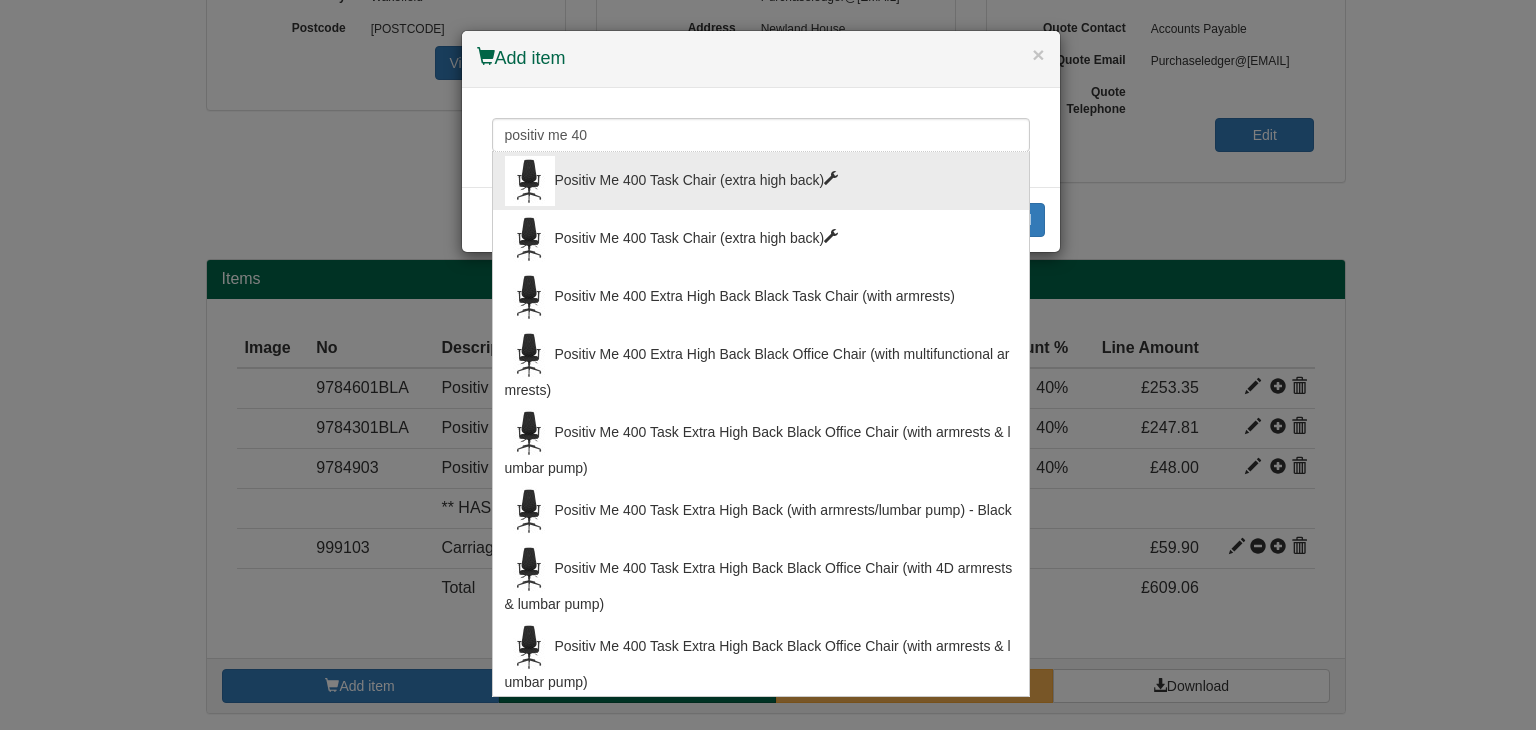 click on "Positiv Me 400 Task Chair (extra high back)" at bounding box center (761, 181) 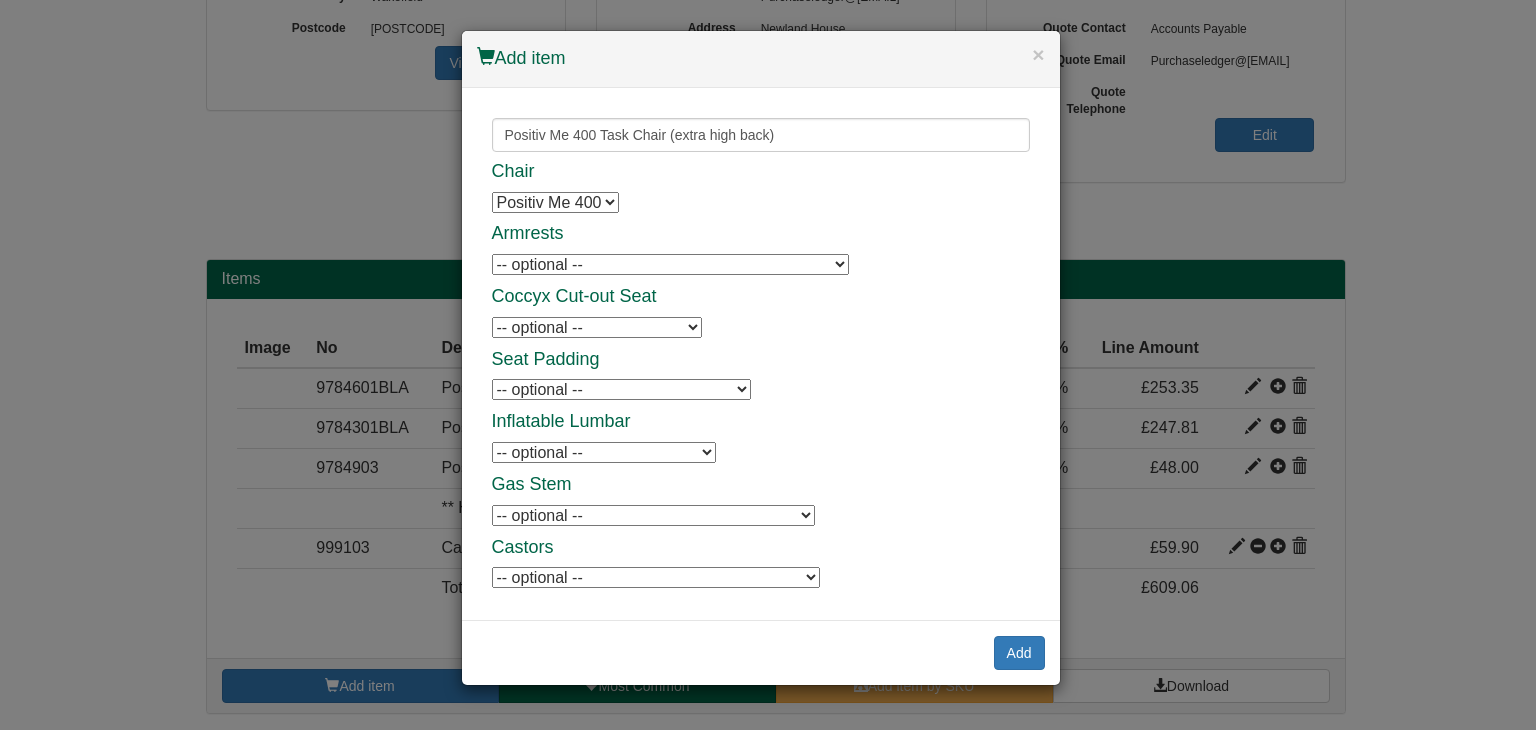 click on "-- optional -- Positiv Me Inflatable Lumbar Positiv Me Inflatable Lumbar" at bounding box center (604, 452) 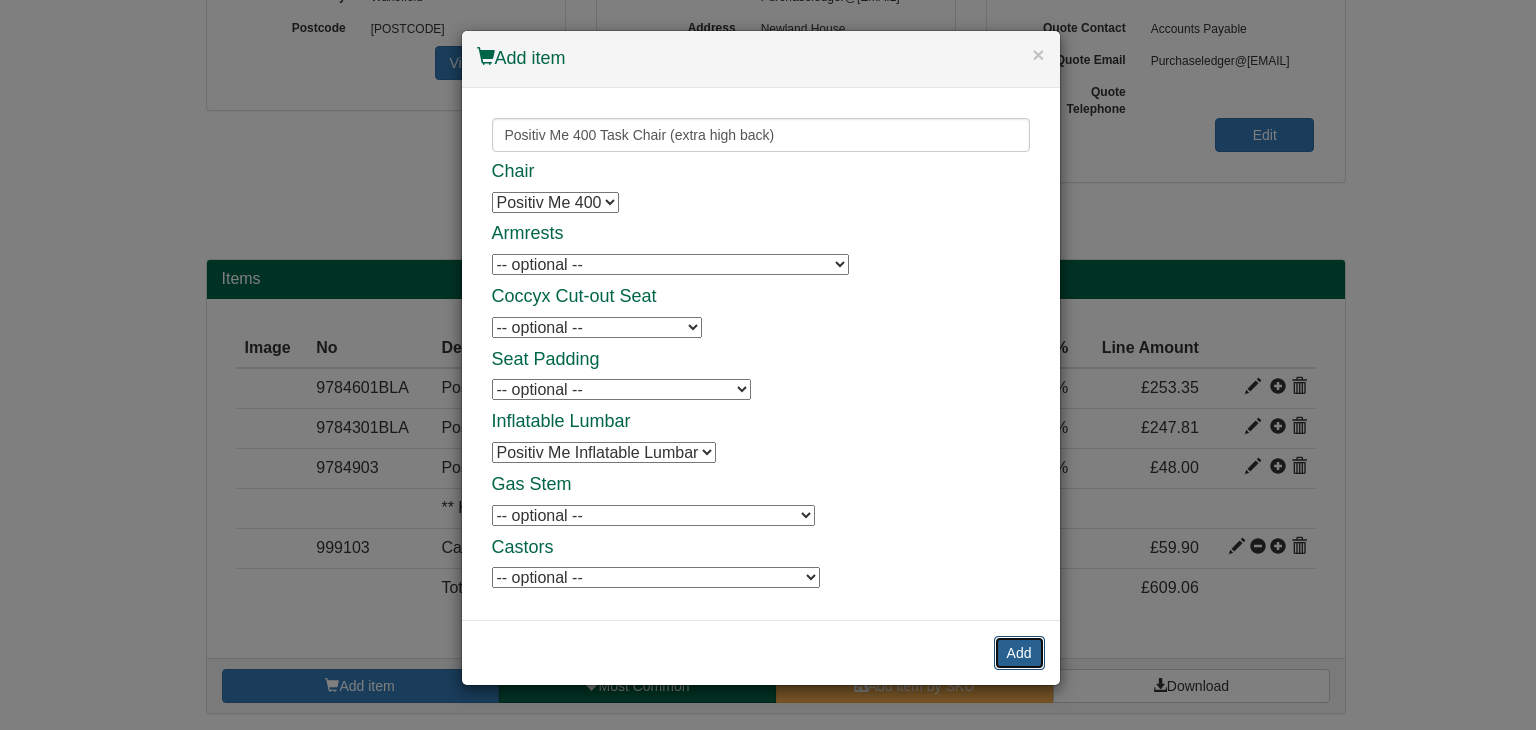 click on "Add" at bounding box center (1019, 653) 